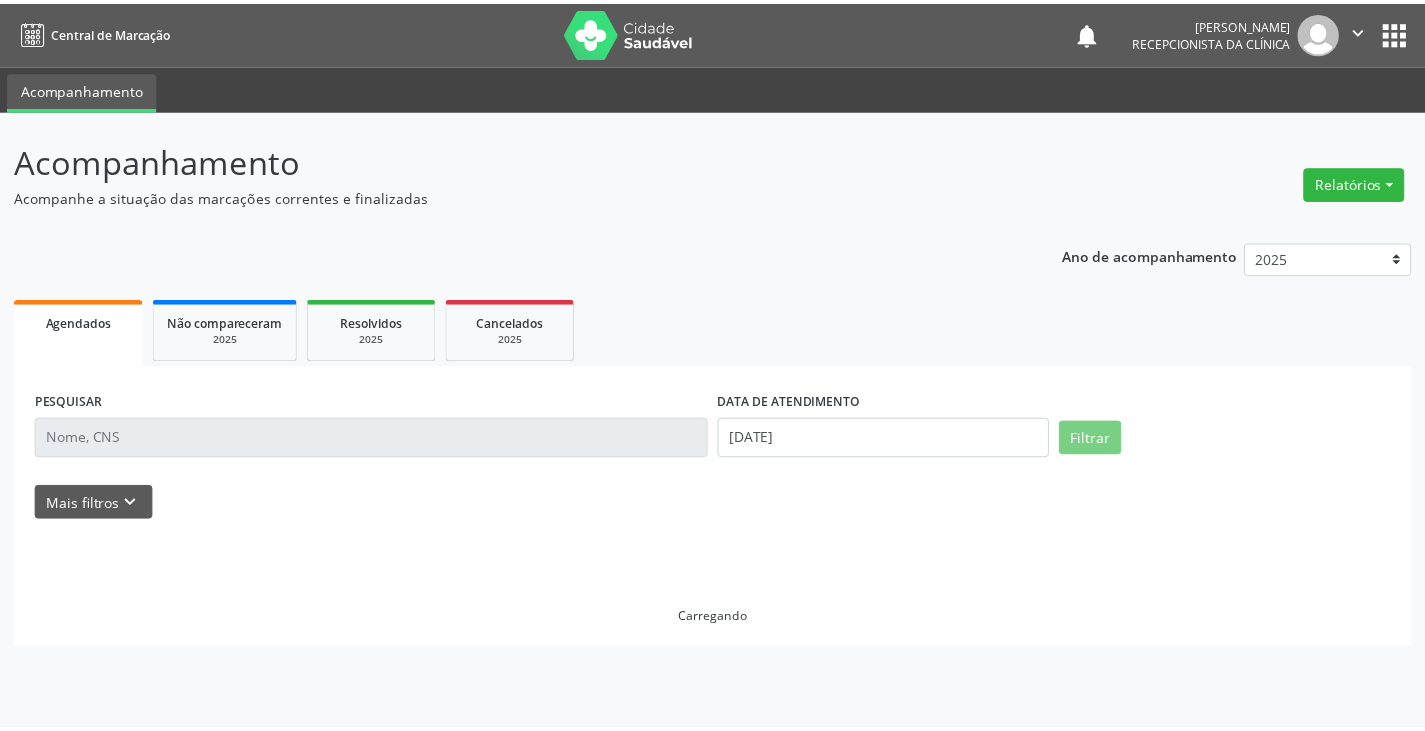 scroll, scrollTop: 0, scrollLeft: 0, axis: both 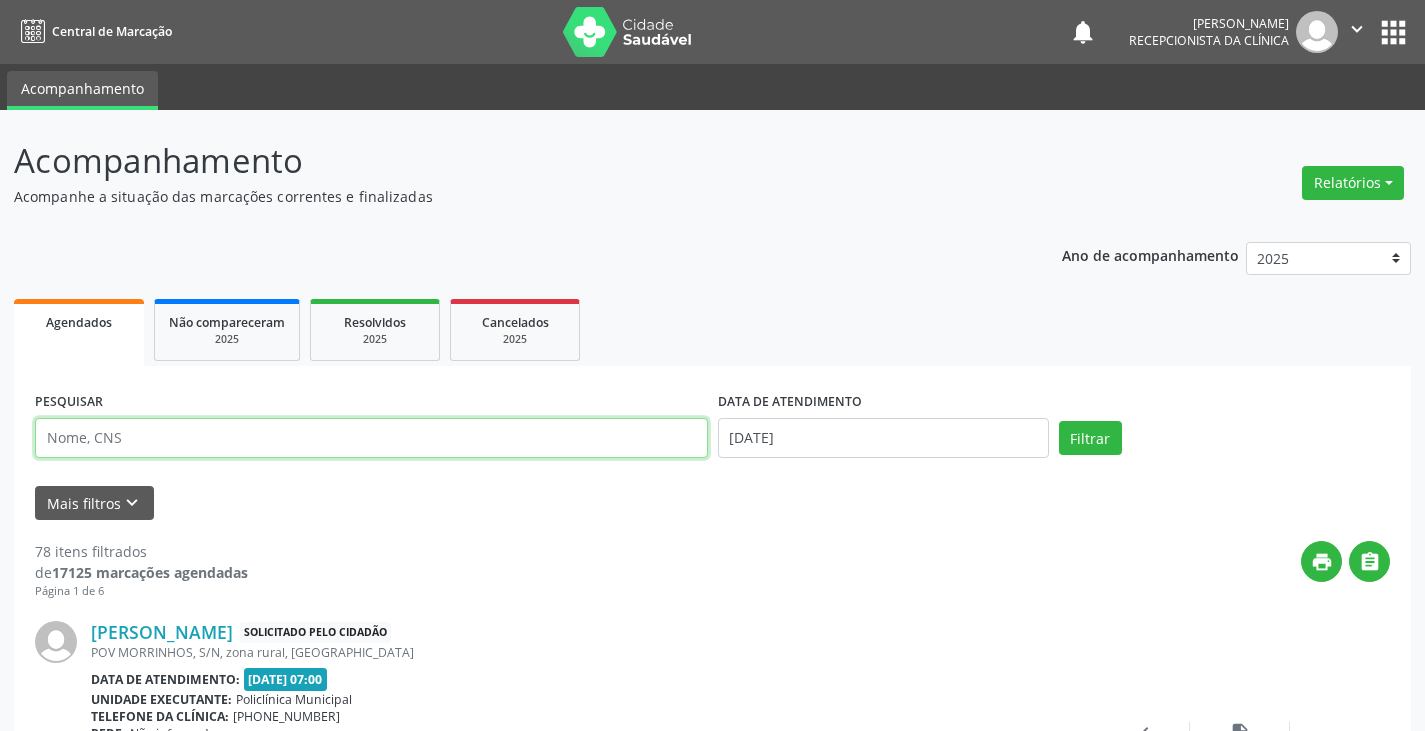 click at bounding box center (371, 438) 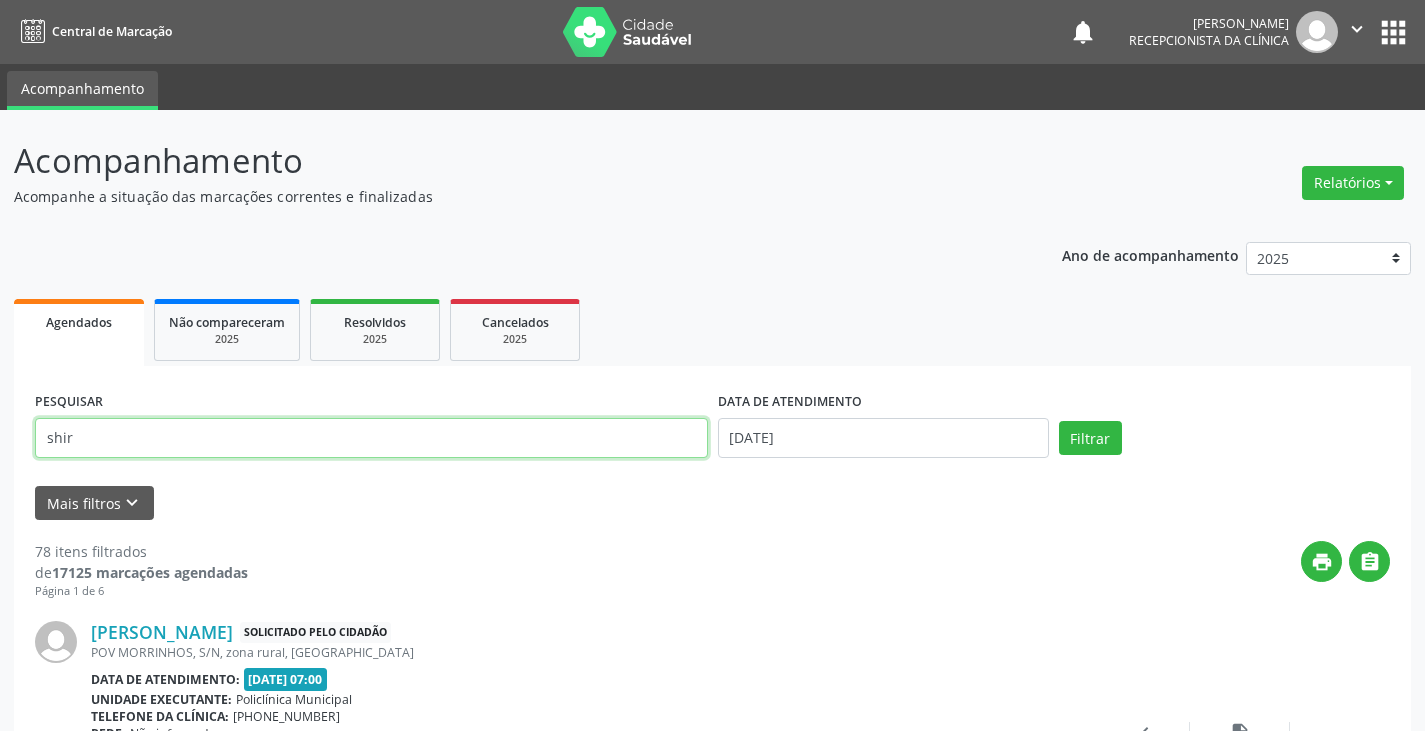 click on "Filtrar" at bounding box center [1090, 438] 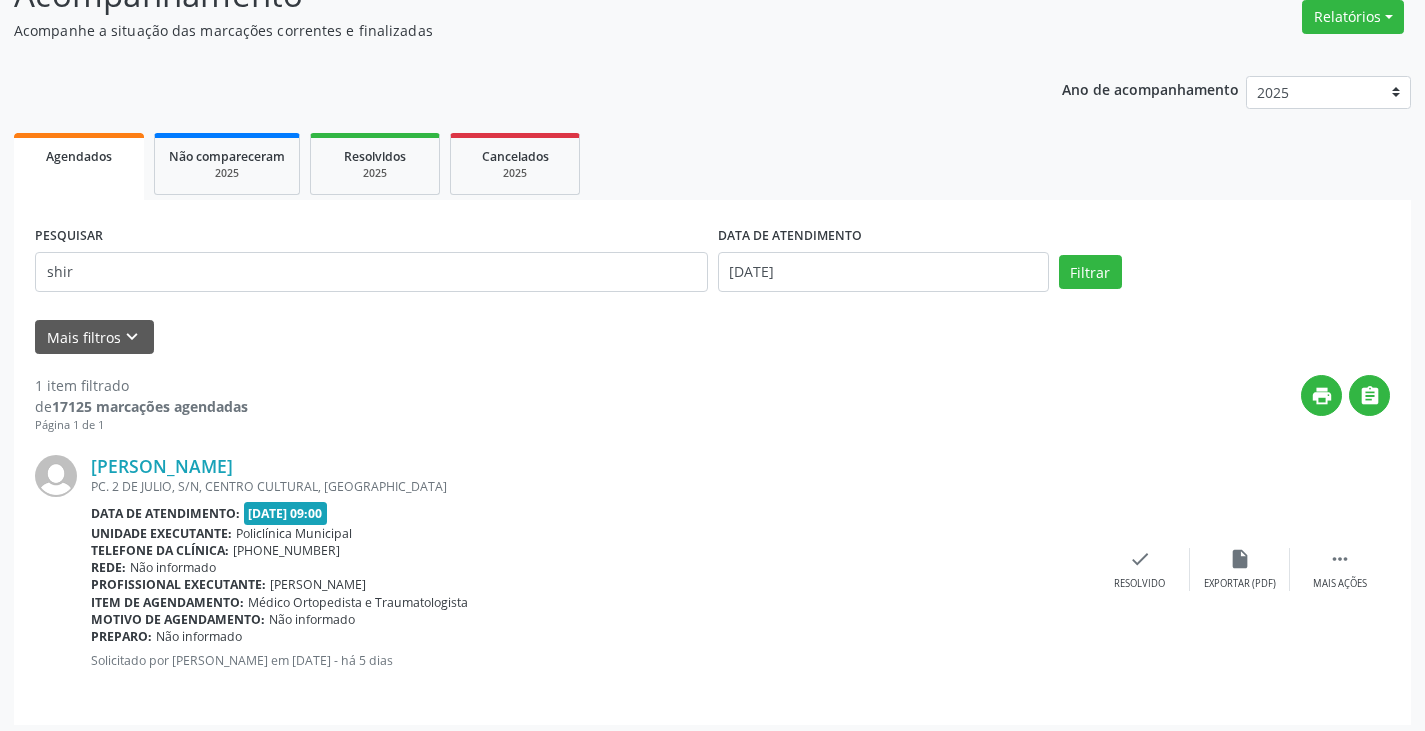 scroll, scrollTop: 174, scrollLeft: 0, axis: vertical 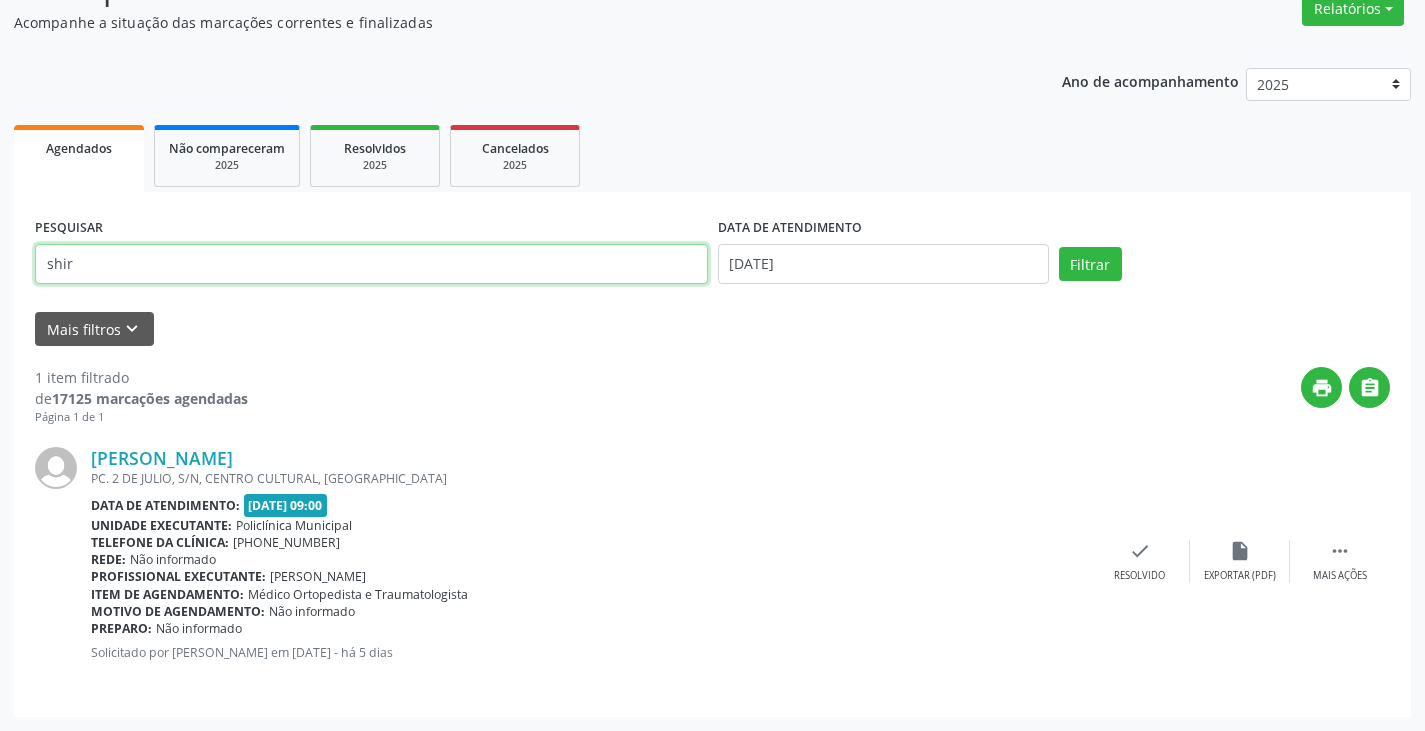 click on "shir" at bounding box center [371, 264] 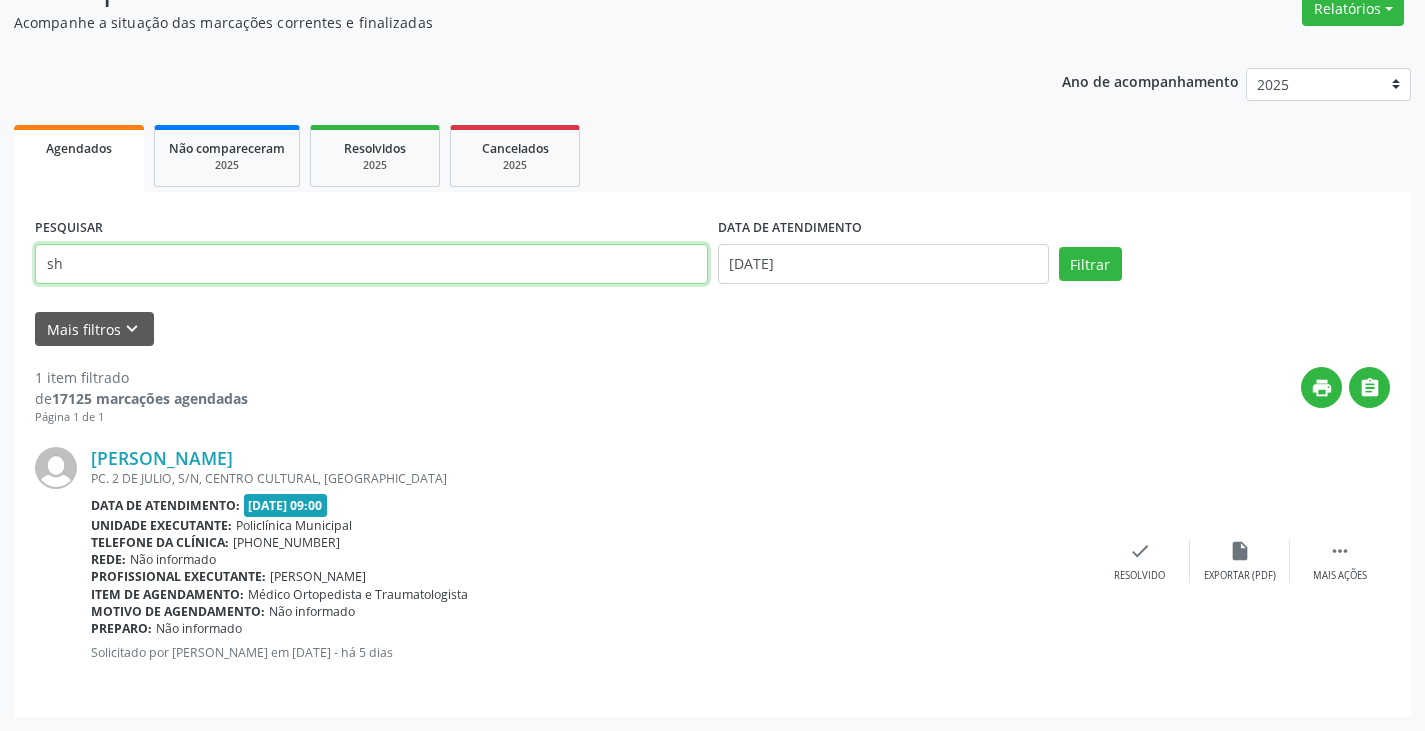 type on "s" 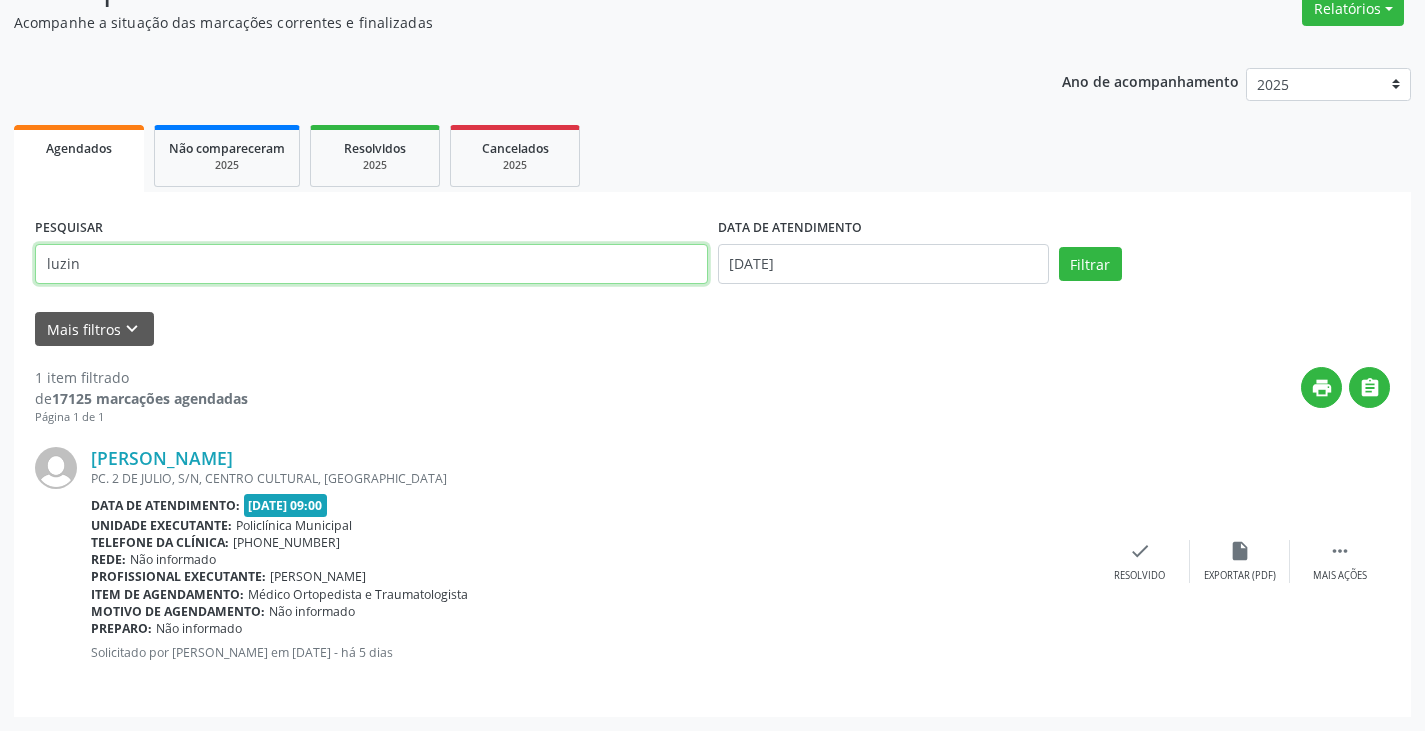 click on "Filtrar" at bounding box center (1090, 264) 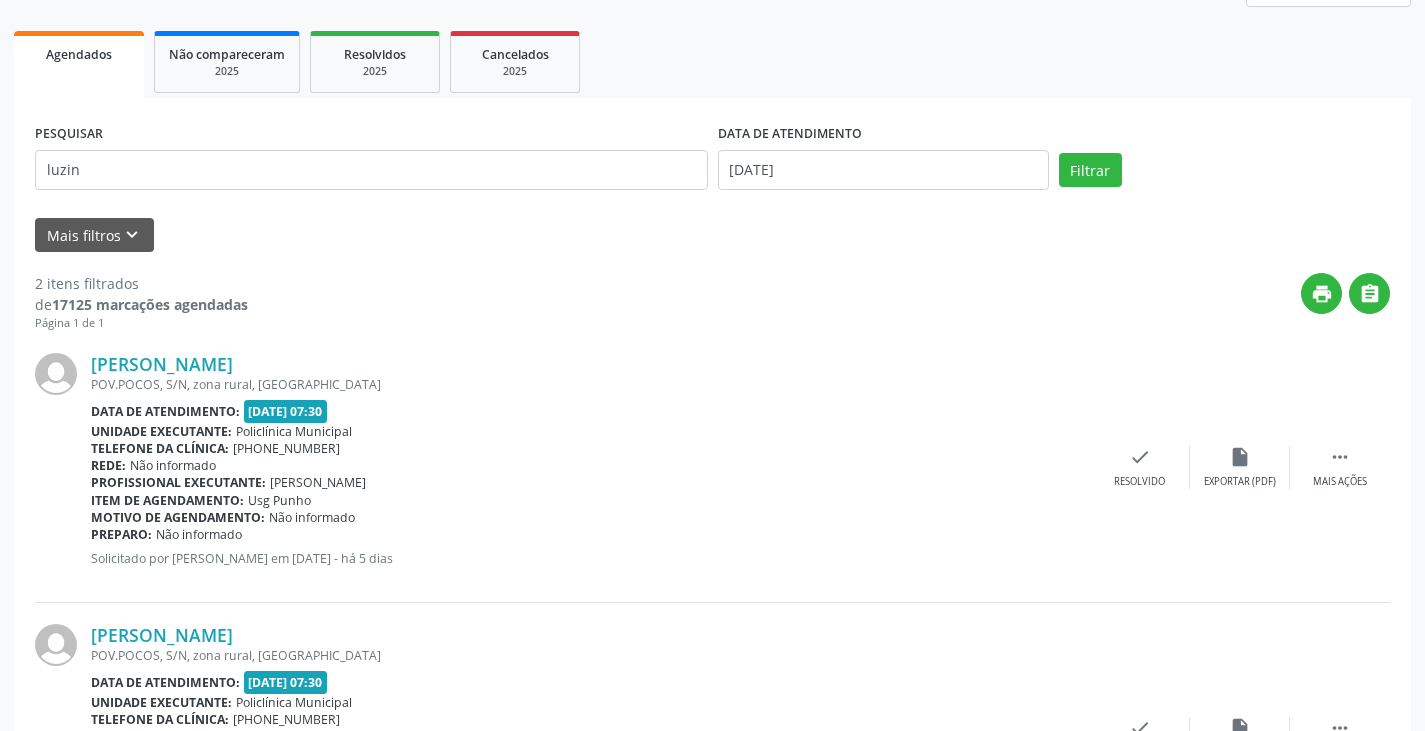 scroll, scrollTop: 0, scrollLeft: 0, axis: both 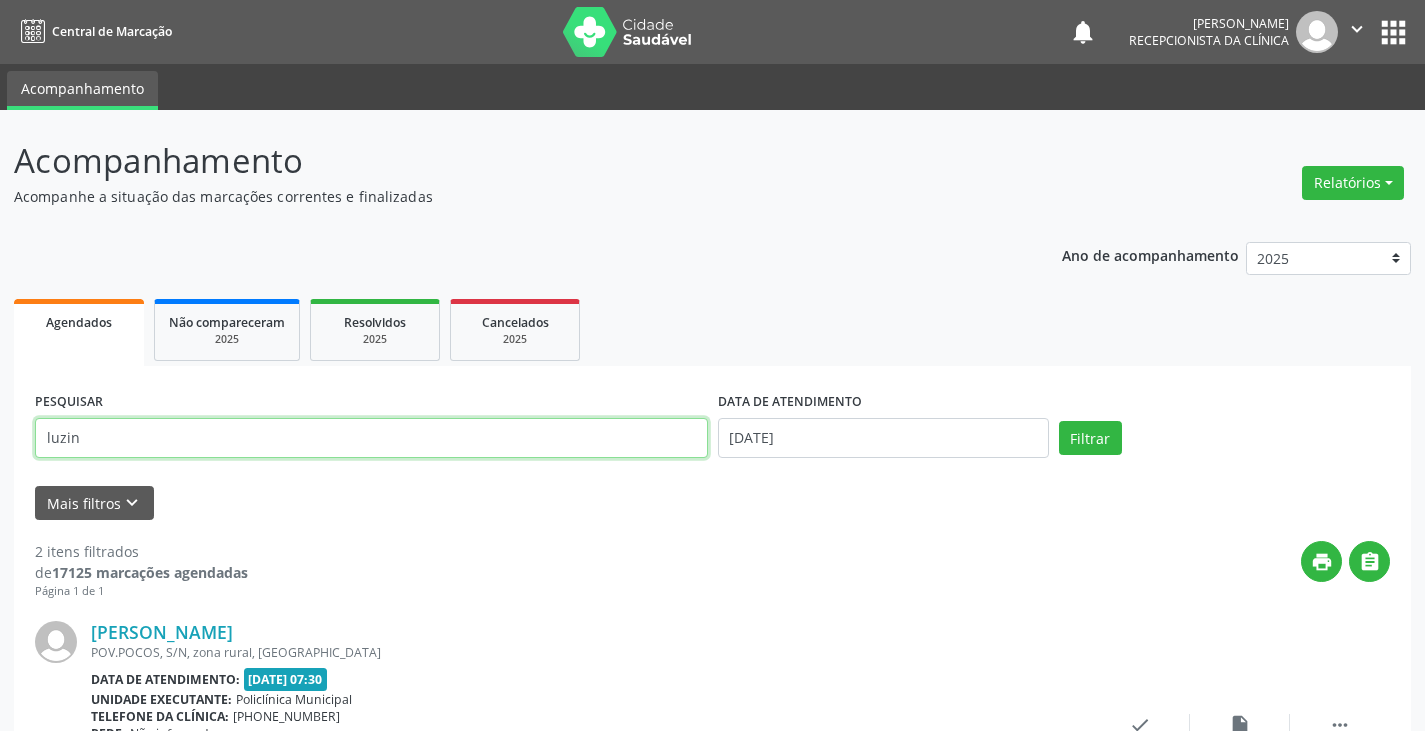 click on "luzin" at bounding box center [371, 438] 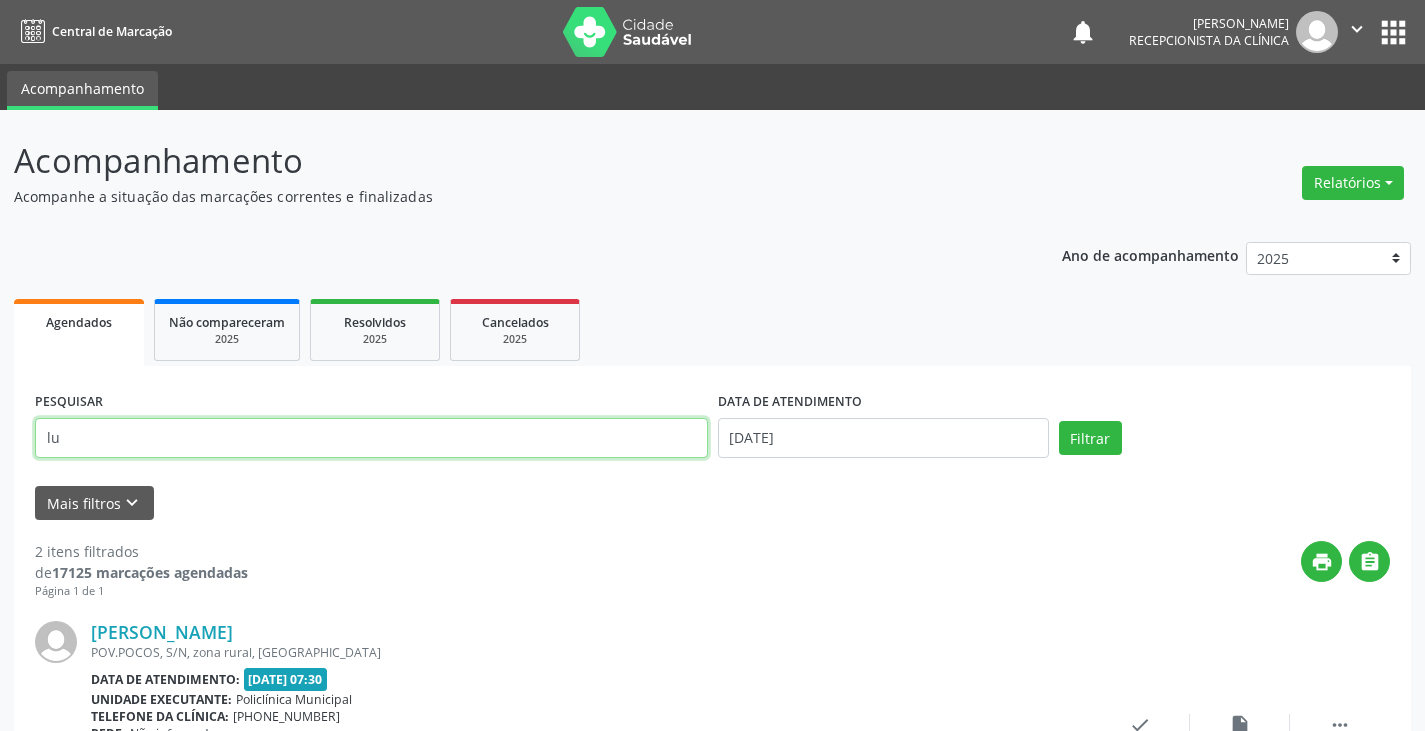 type on "l" 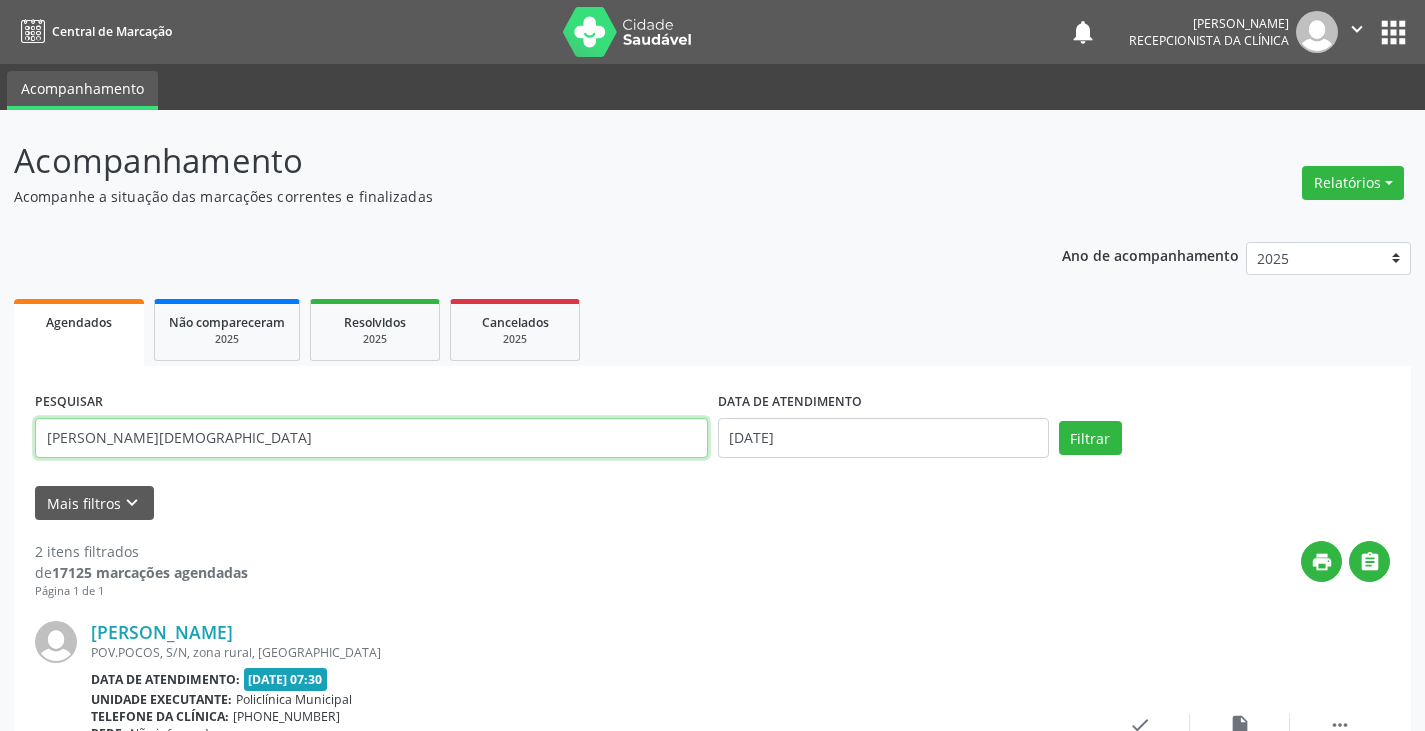 click on "Filtrar" at bounding box center [1090, 438] 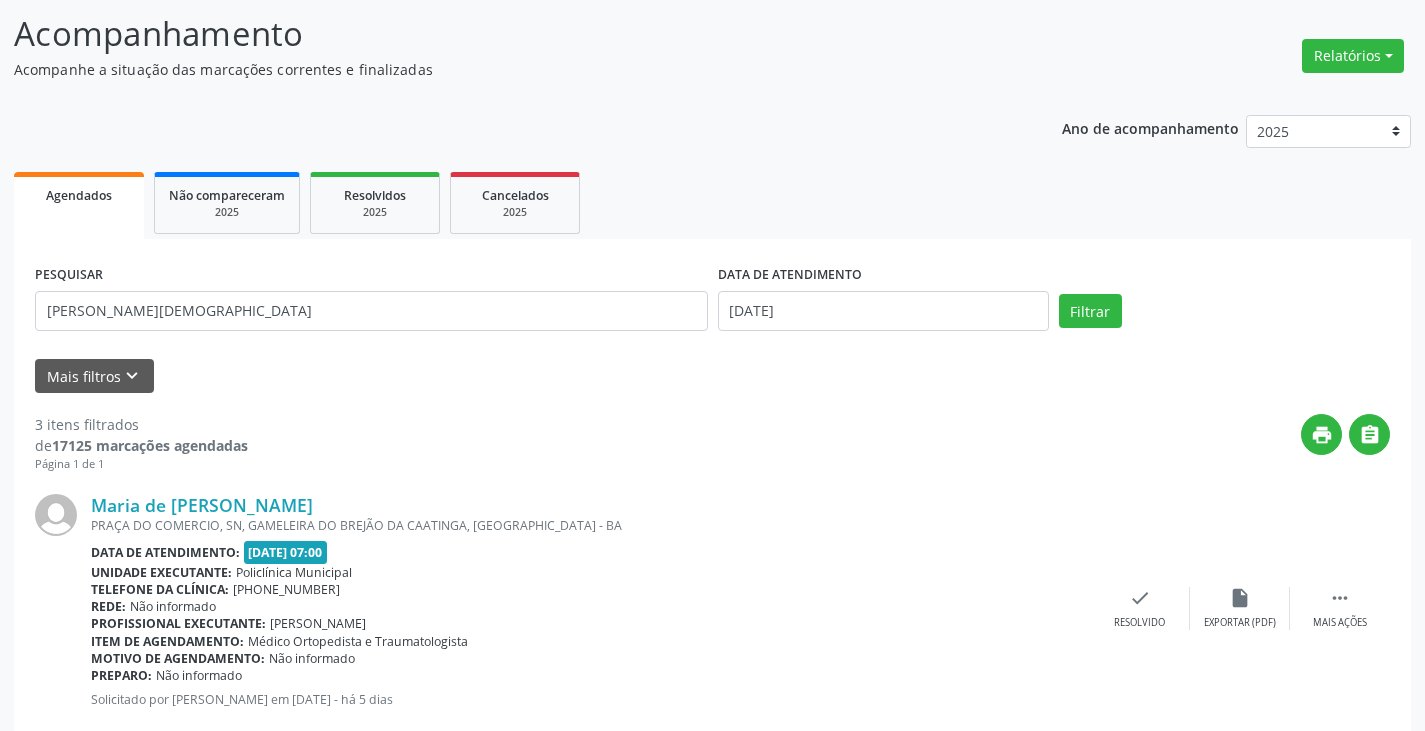 scroll, scrollTop: 300, scrollLeft: 0, axis: vertical 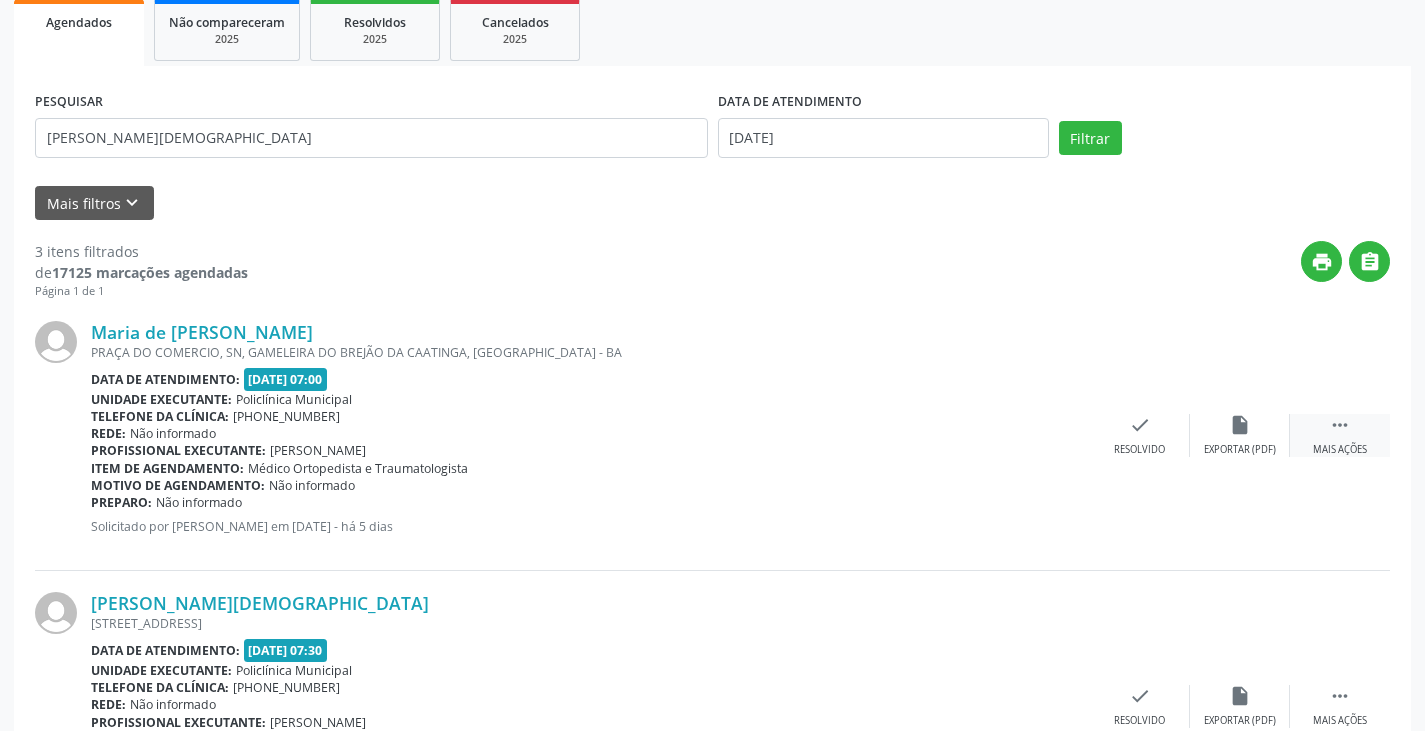 click on "
Mais ações" at bounding box center (1340, 435) 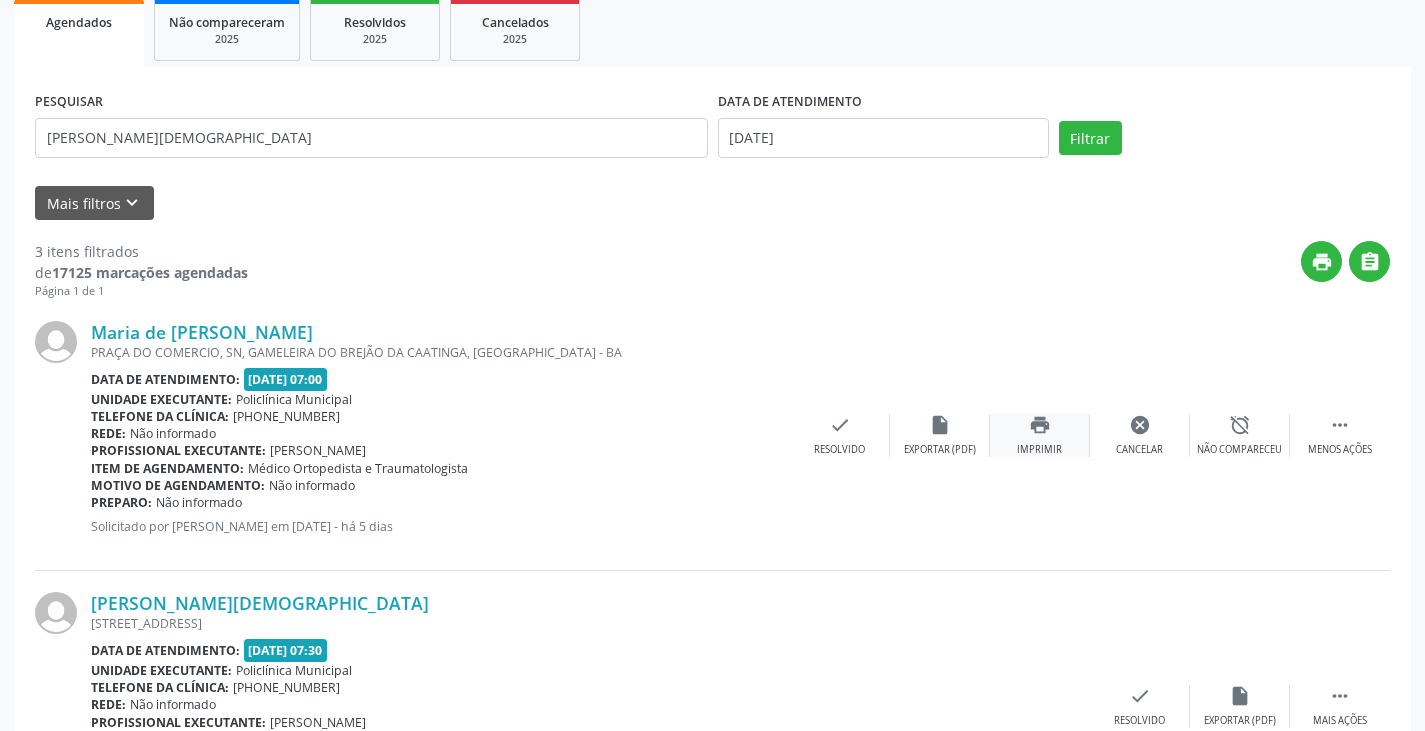 click on "Imprimir" at bounding box center (1039, 450) 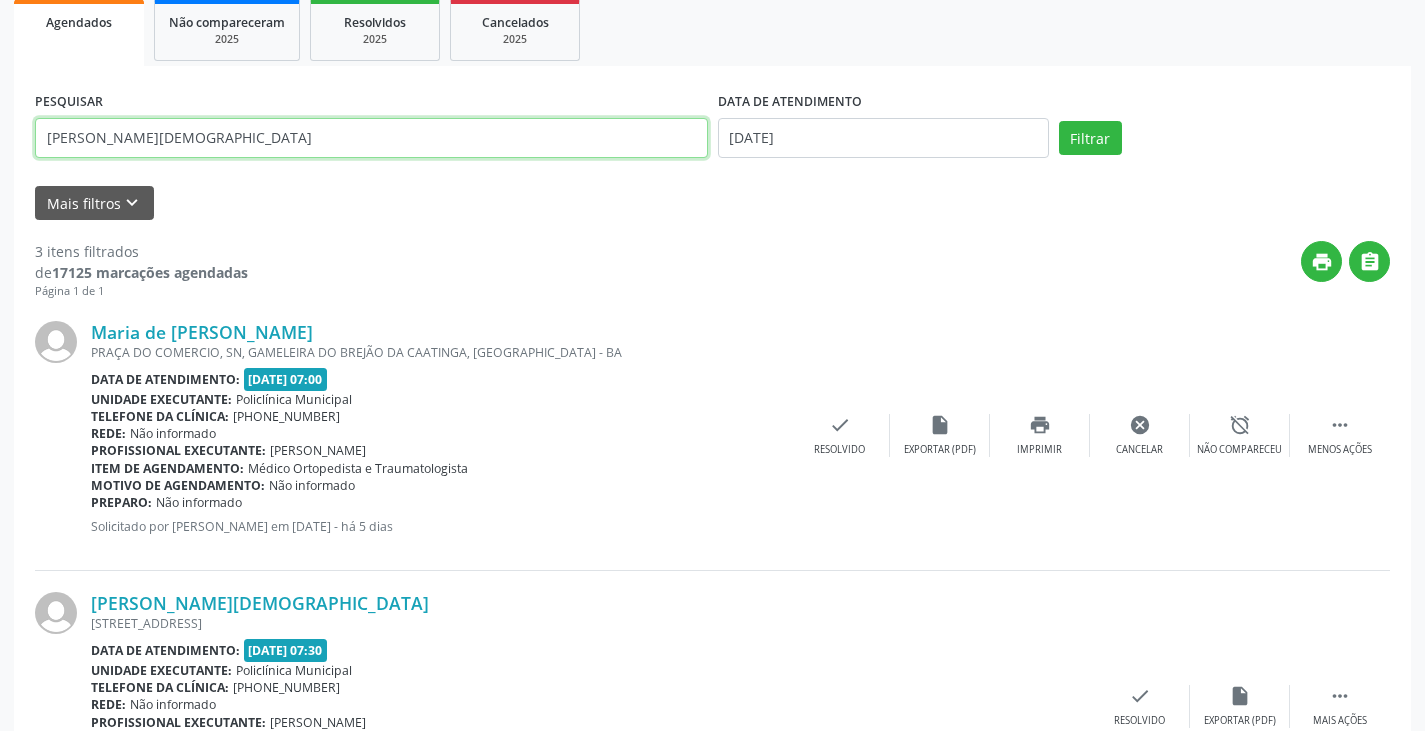 click on "[PERSON_NAME][DEMOGRAPHIC_DATA]" at bounding box center (371, 138) 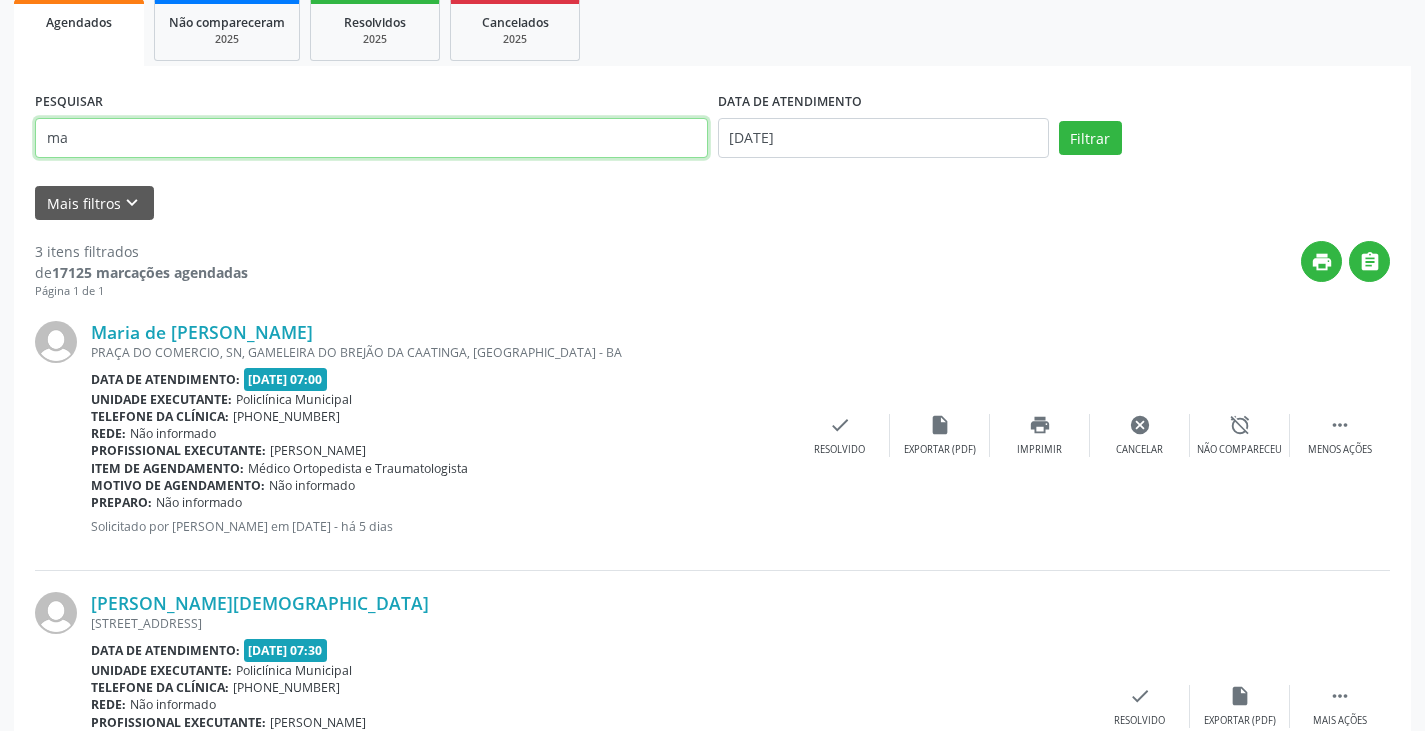 type on "m" 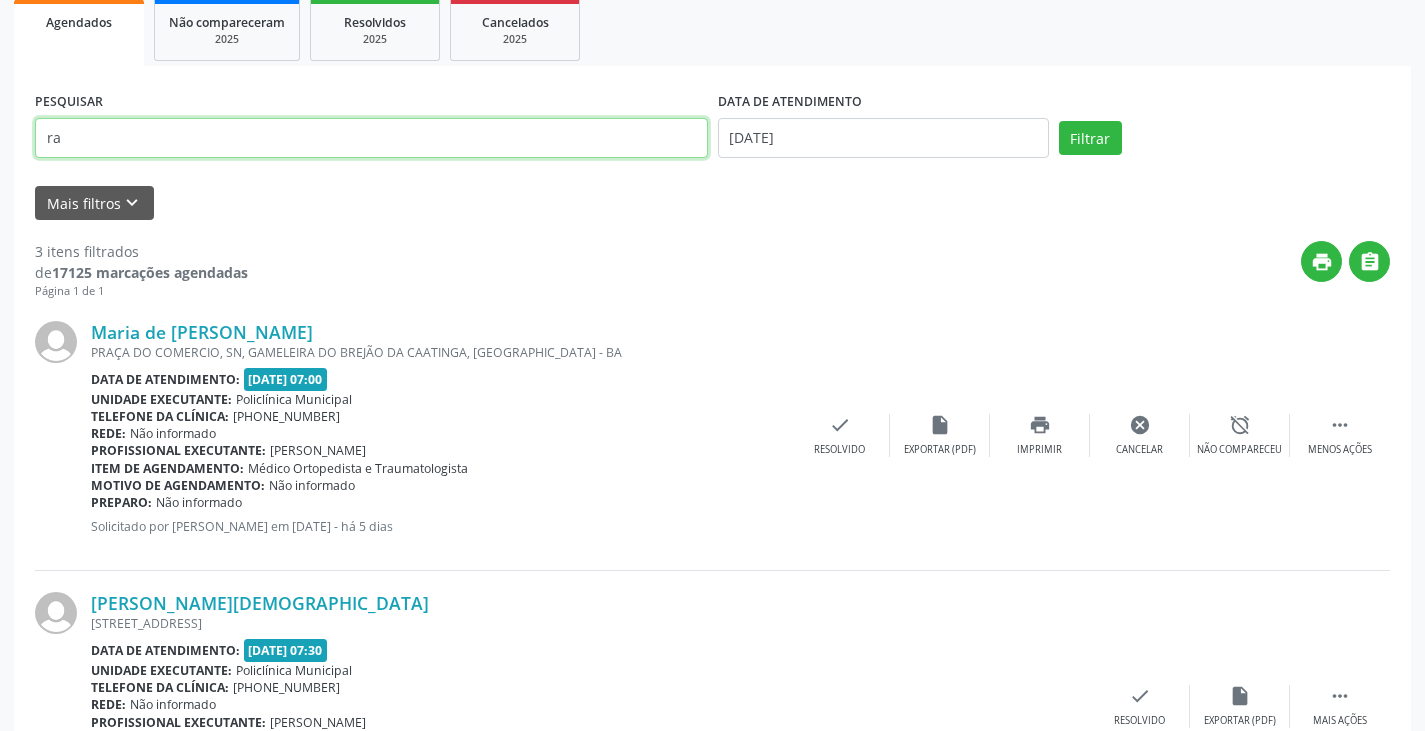 type on "r" 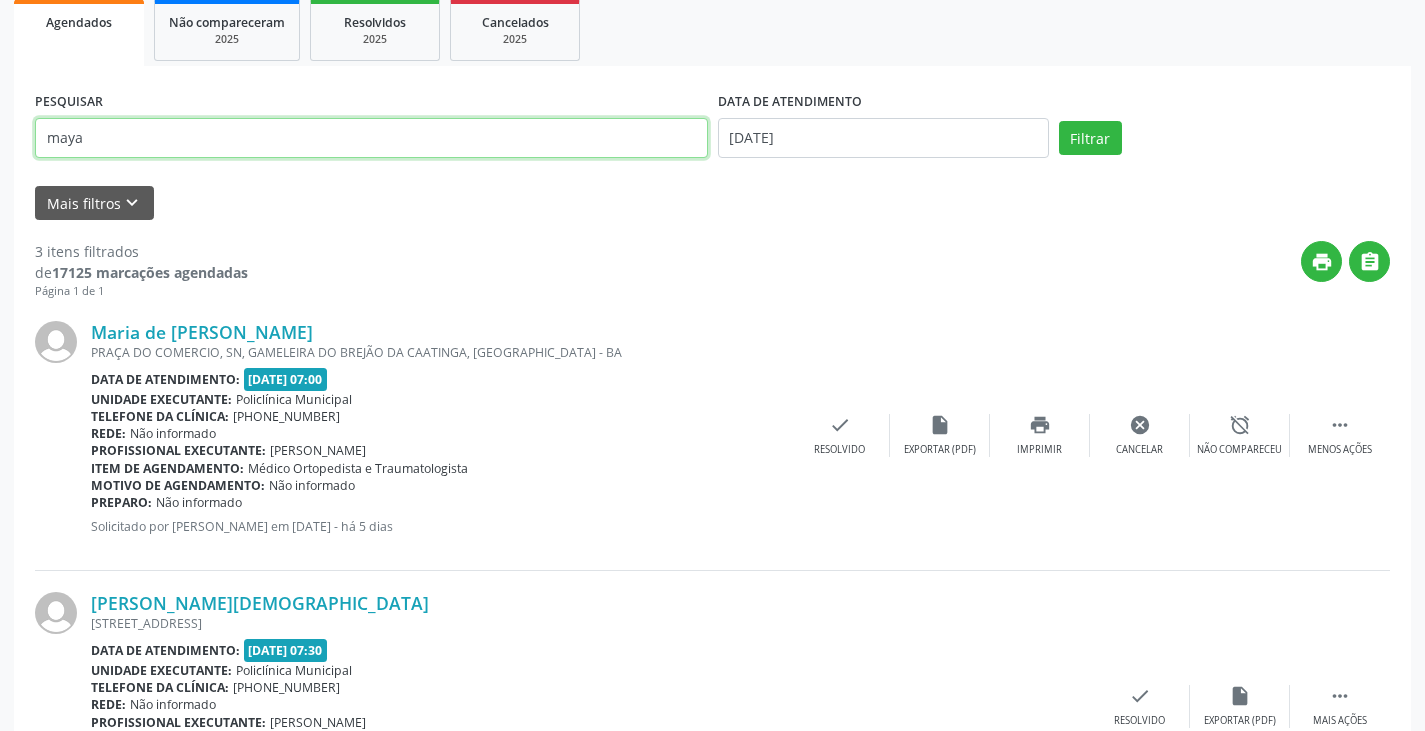 click on "Filtrar" at bounding box center (1090, 138) 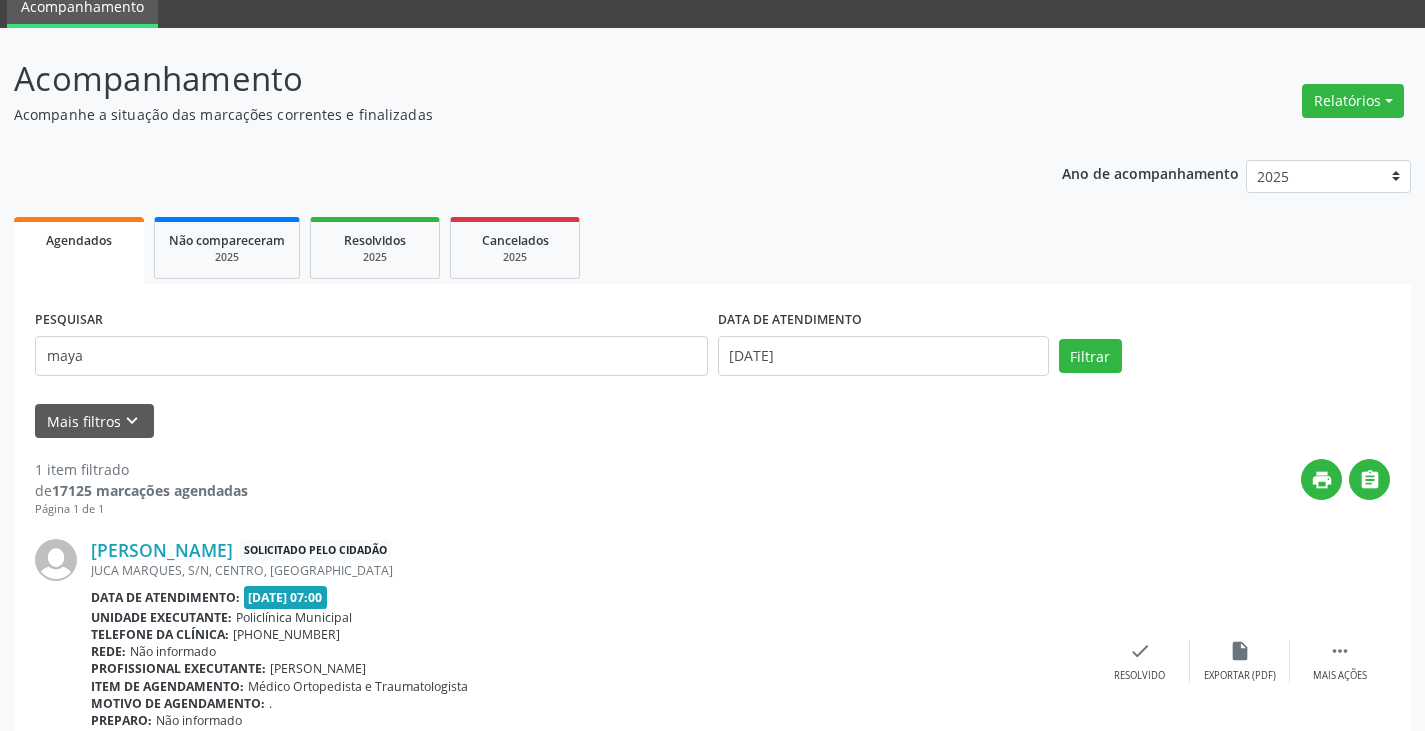 scroll, scrollTop: 191, scrollLeft: 0, axis: vertical 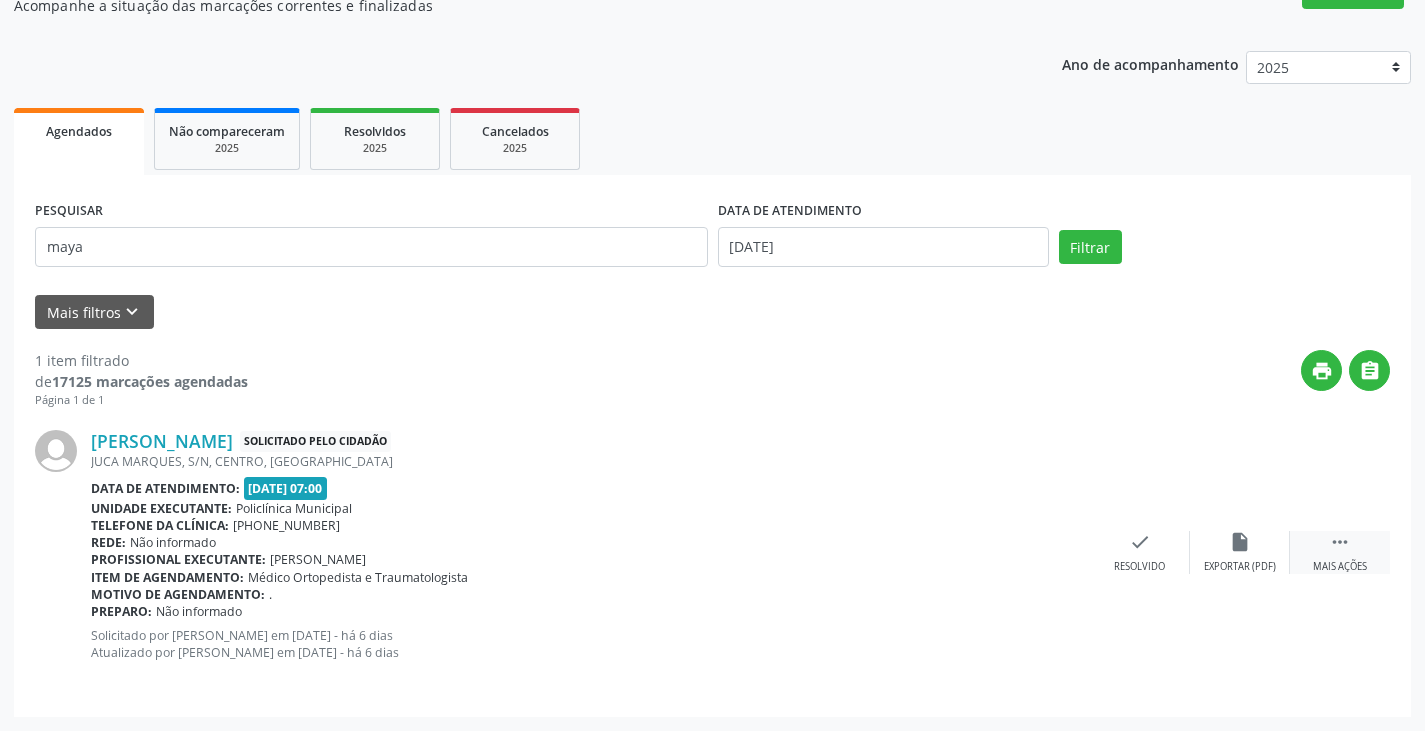 click on "" at bounding box center (1340, 542) 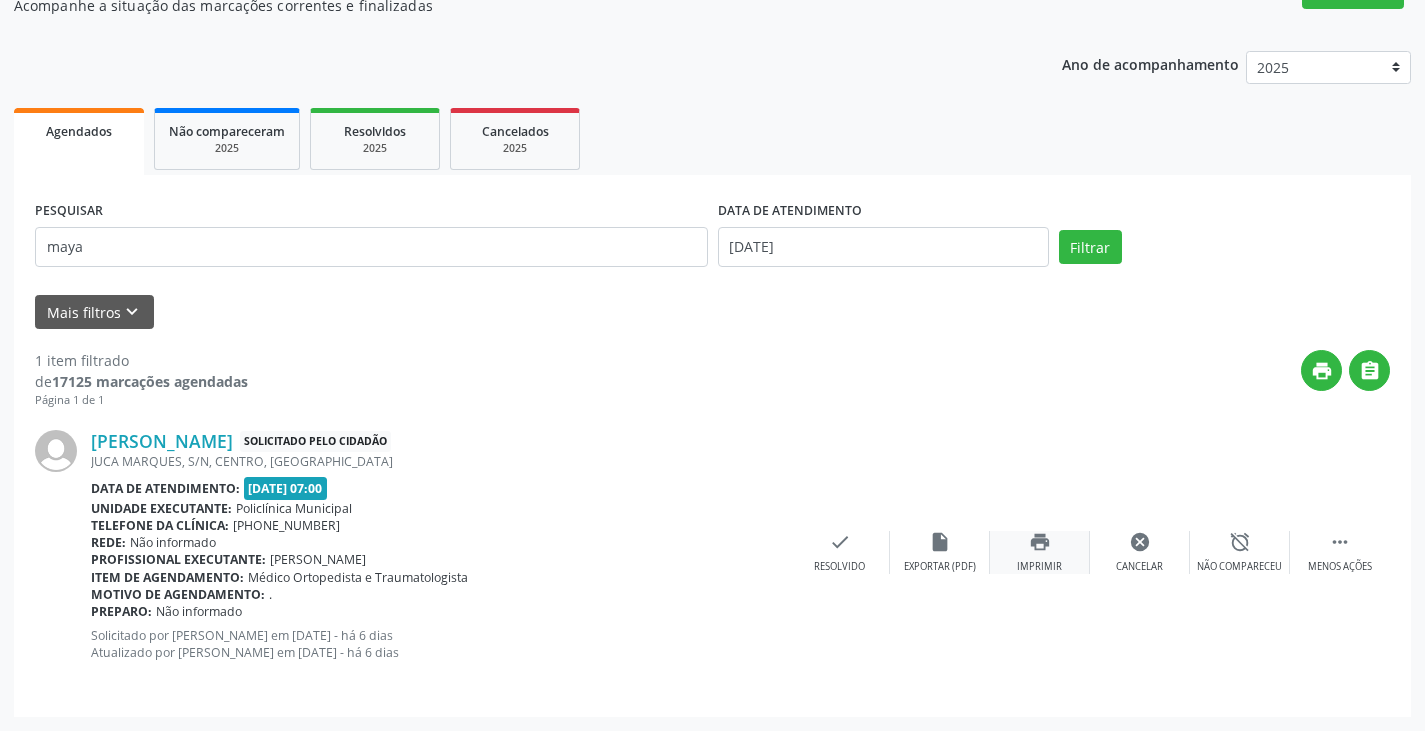 click on "print" at bounding box center [1040, 542] 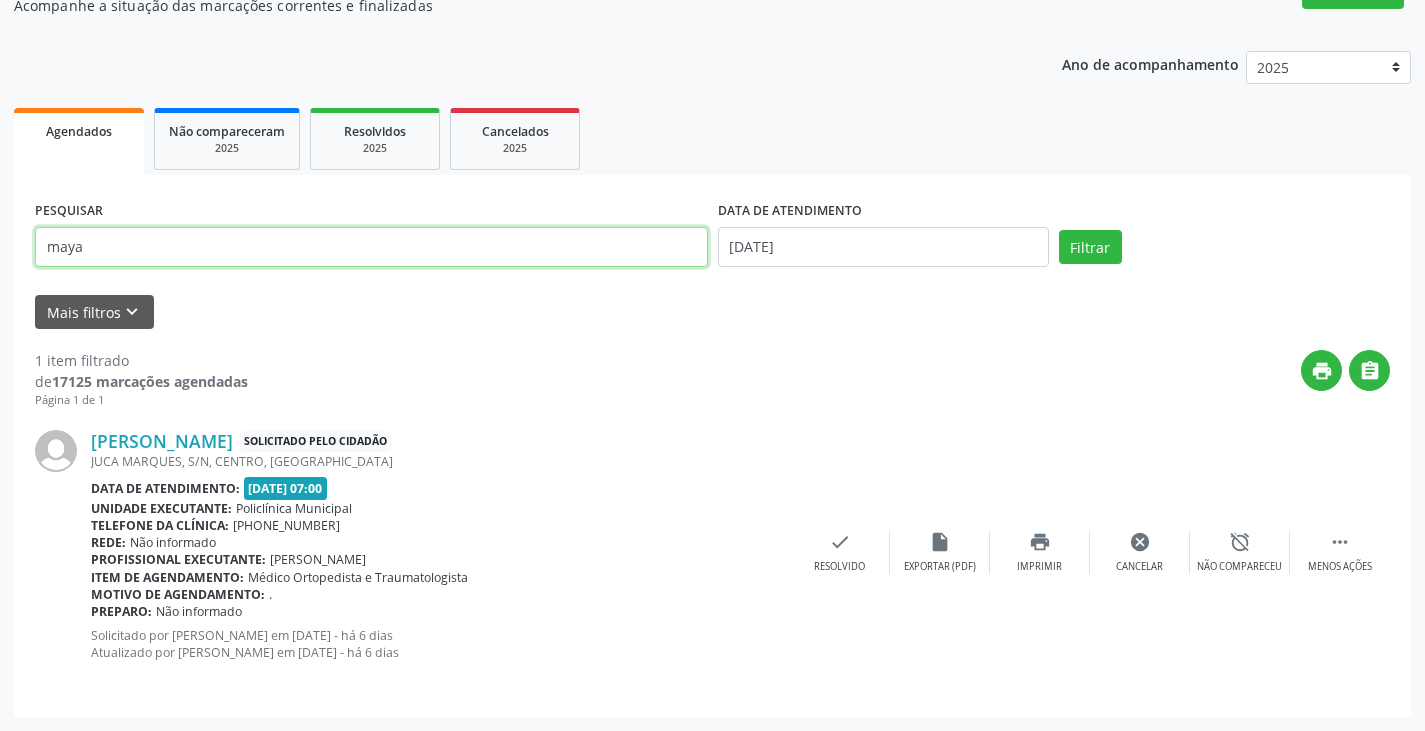 click on "maya" at bounding box center [371, 247] 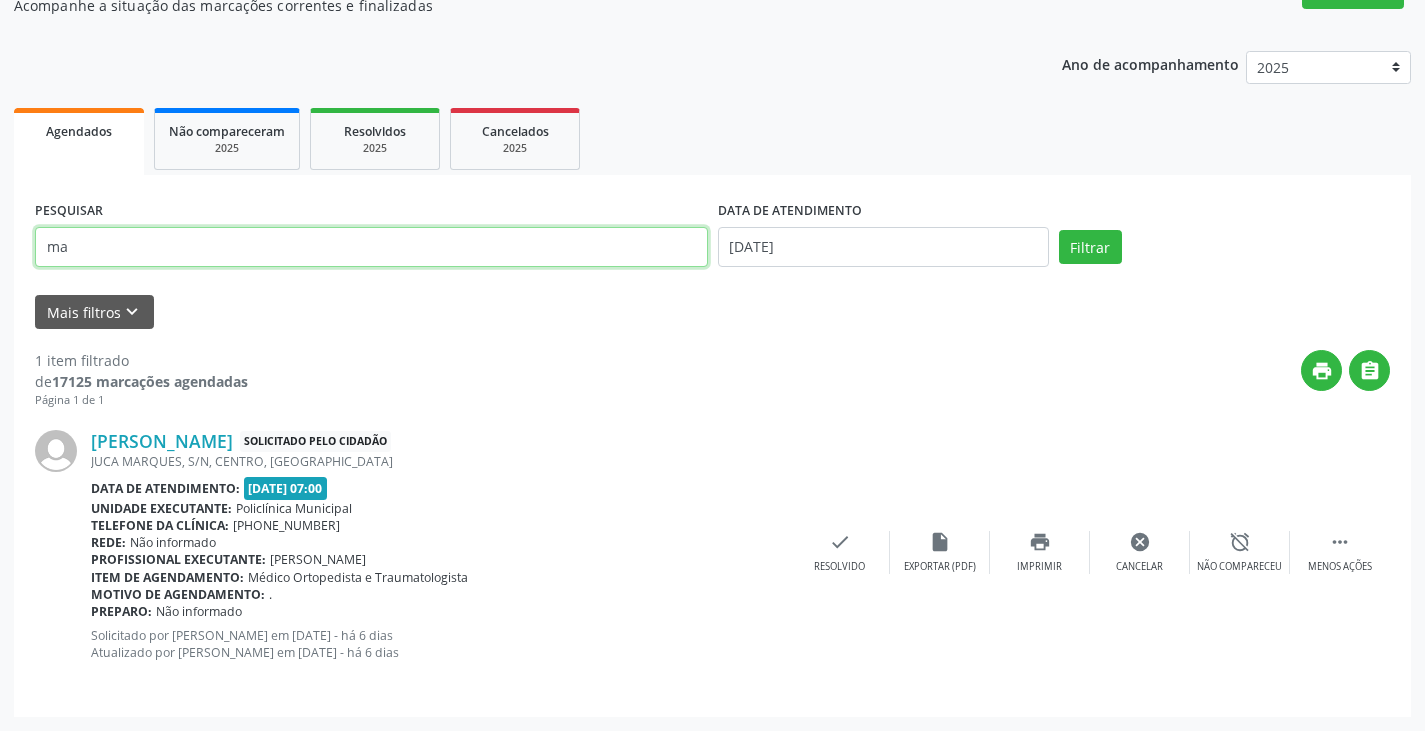 type on "m" 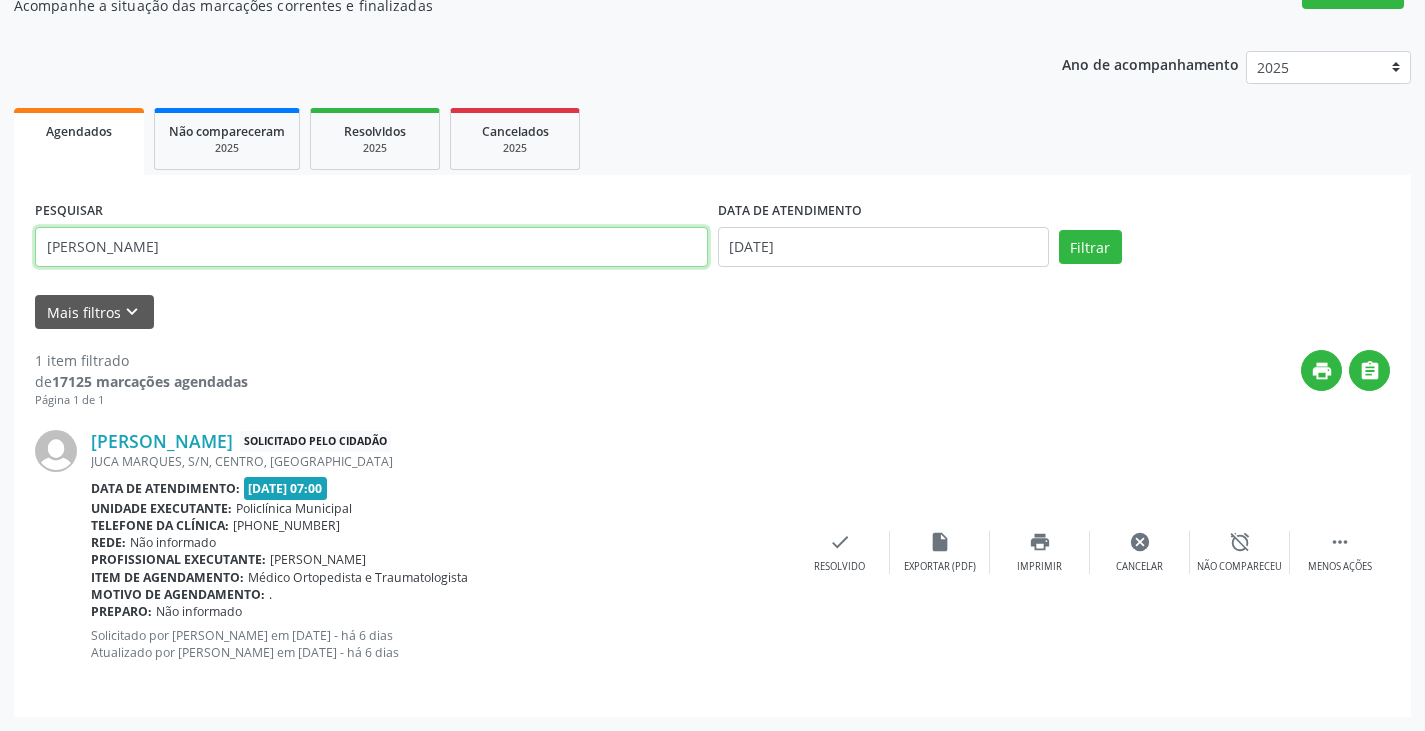 click on "Filtrar" at bounding box center (1090, 247) 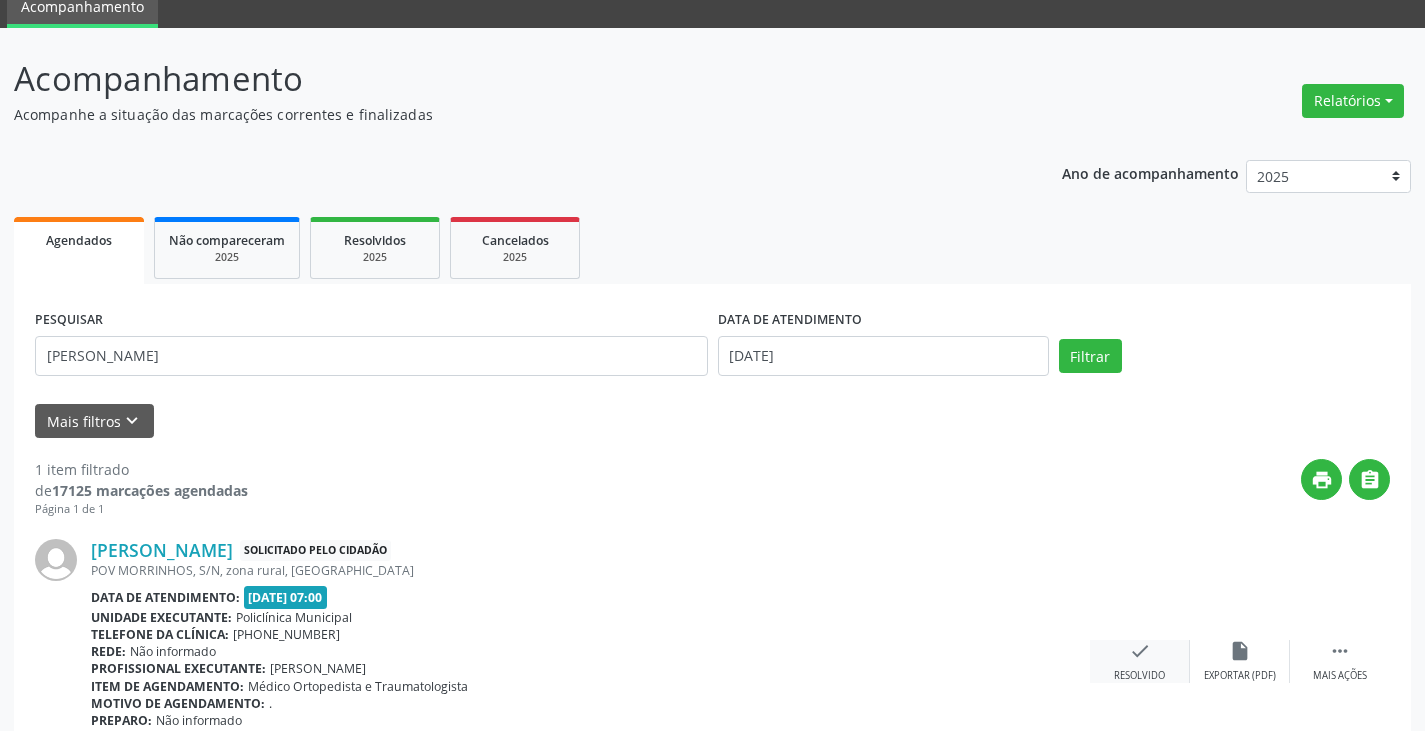 scroll, scrollTop: 191, scrollLeft: 0, axis: vertical 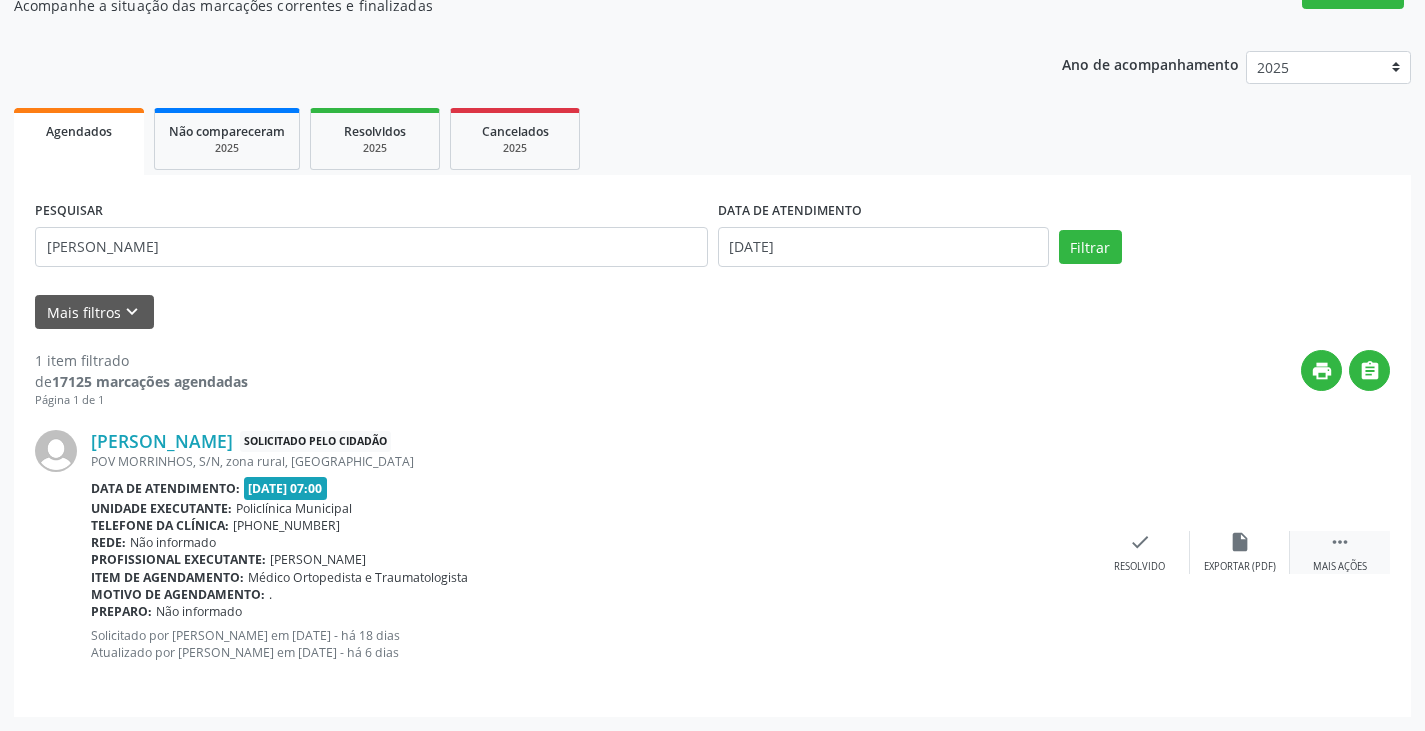 click on "" at bounding box center [1340, 542] 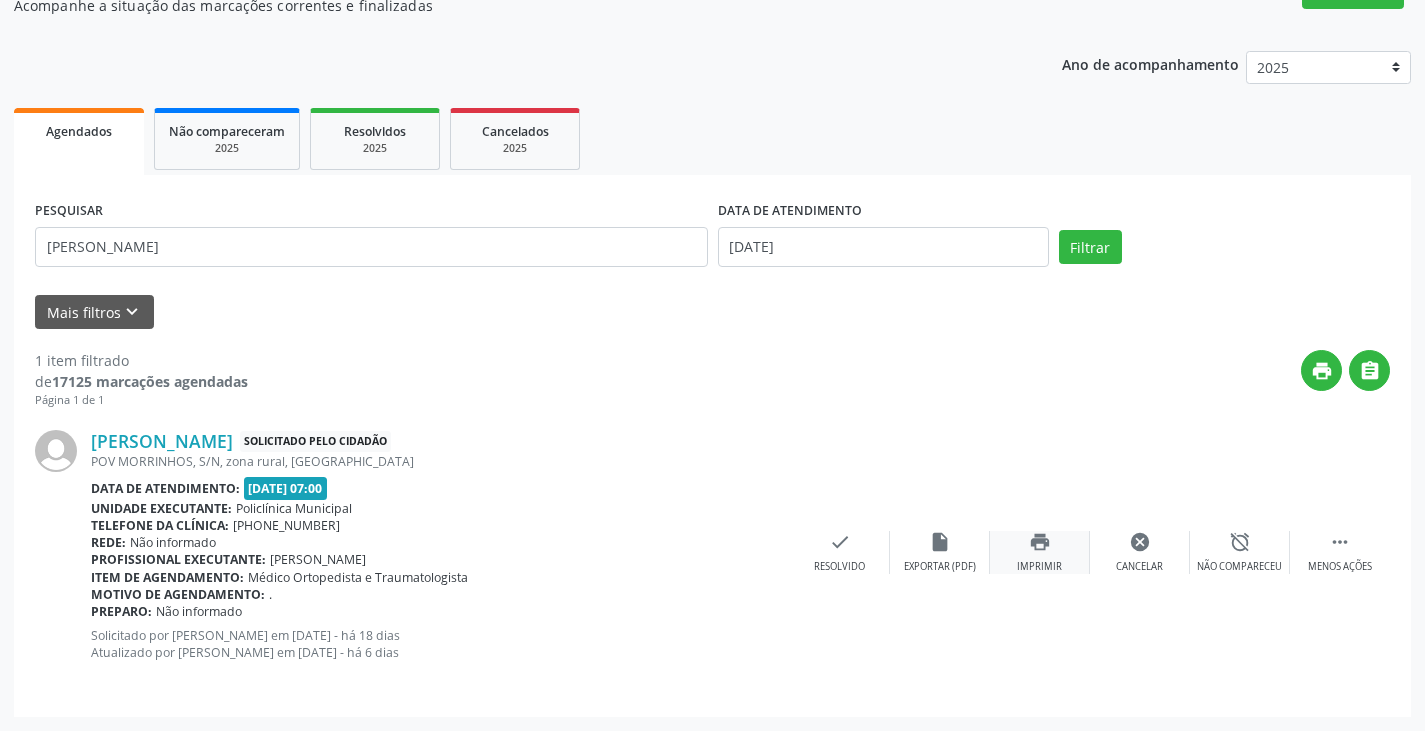 click on "print" at bounding box center (1040, 542) 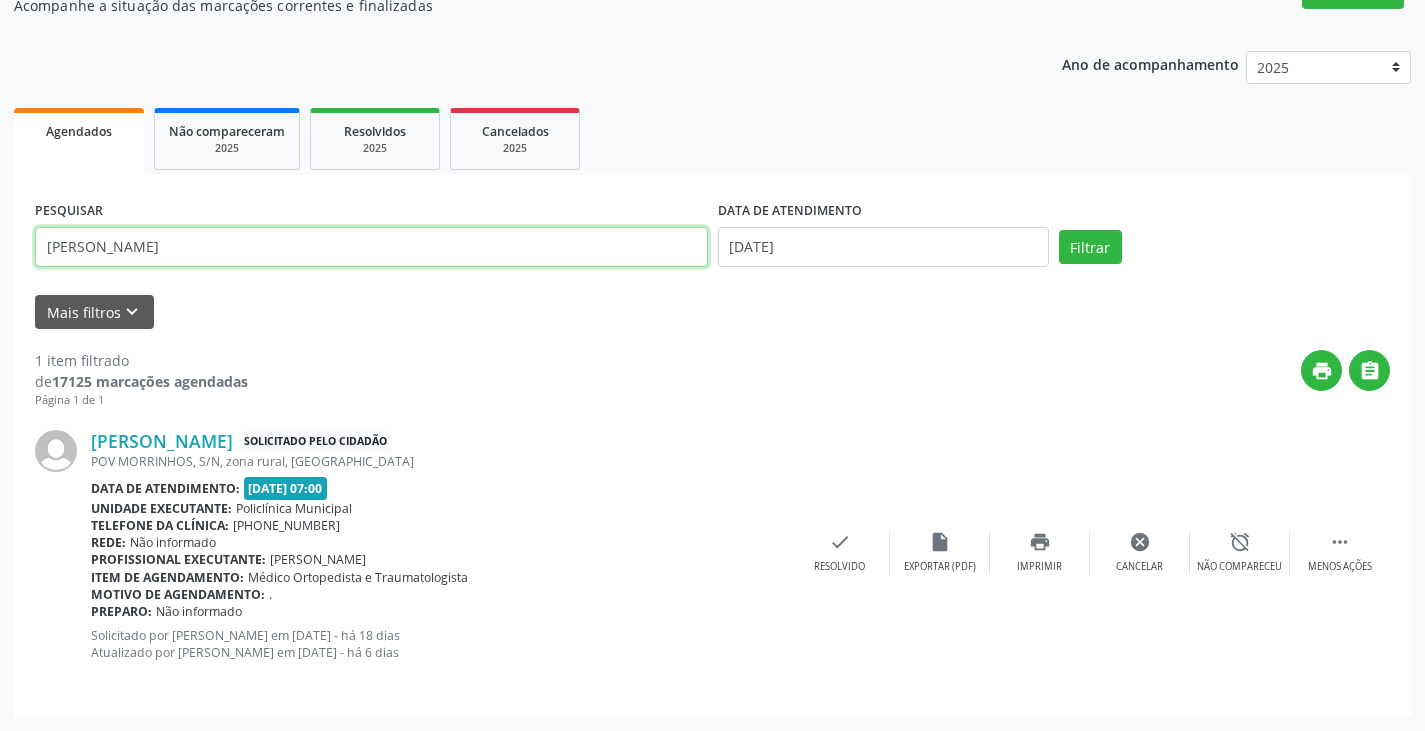 click on "[PERSON_NAME]" at bounding box center [371, 247] 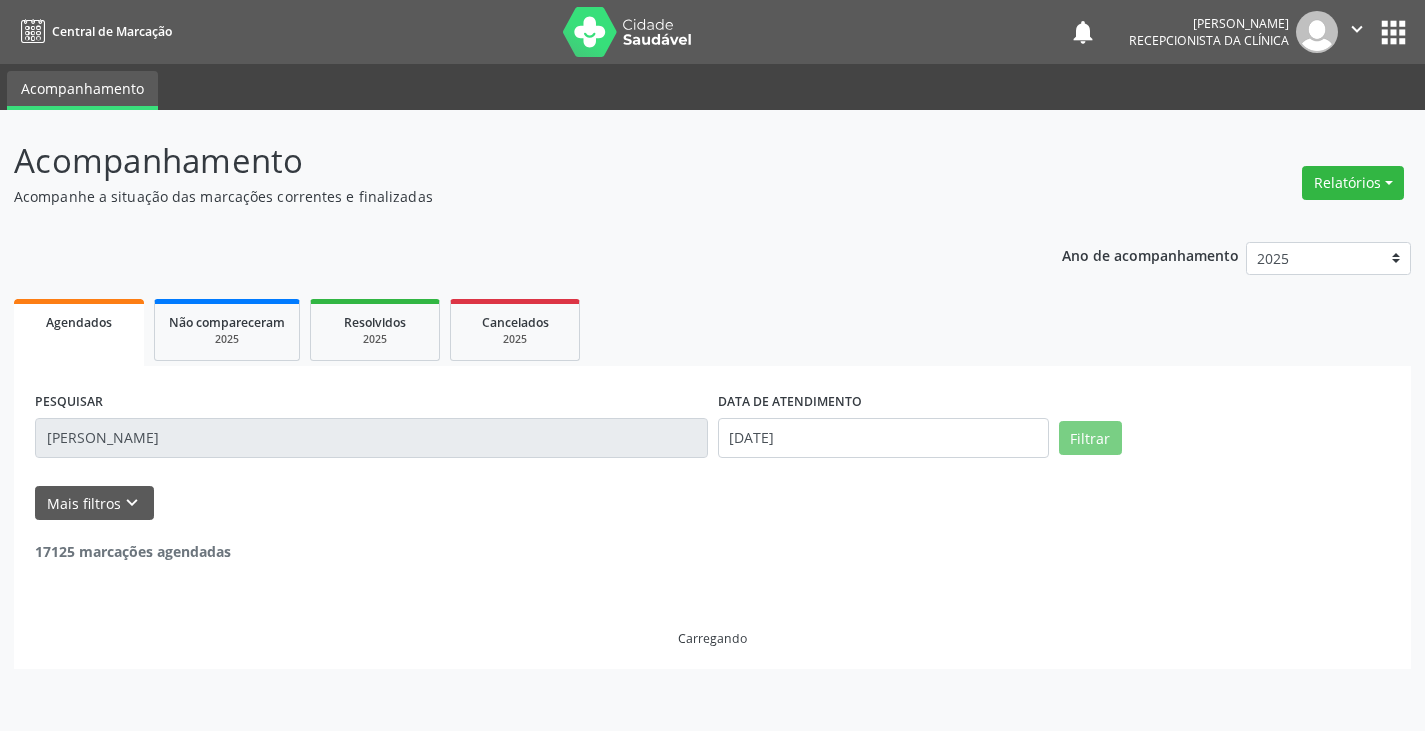 scroll, scrollTop: 0, scrollLeft: 0, axis: both 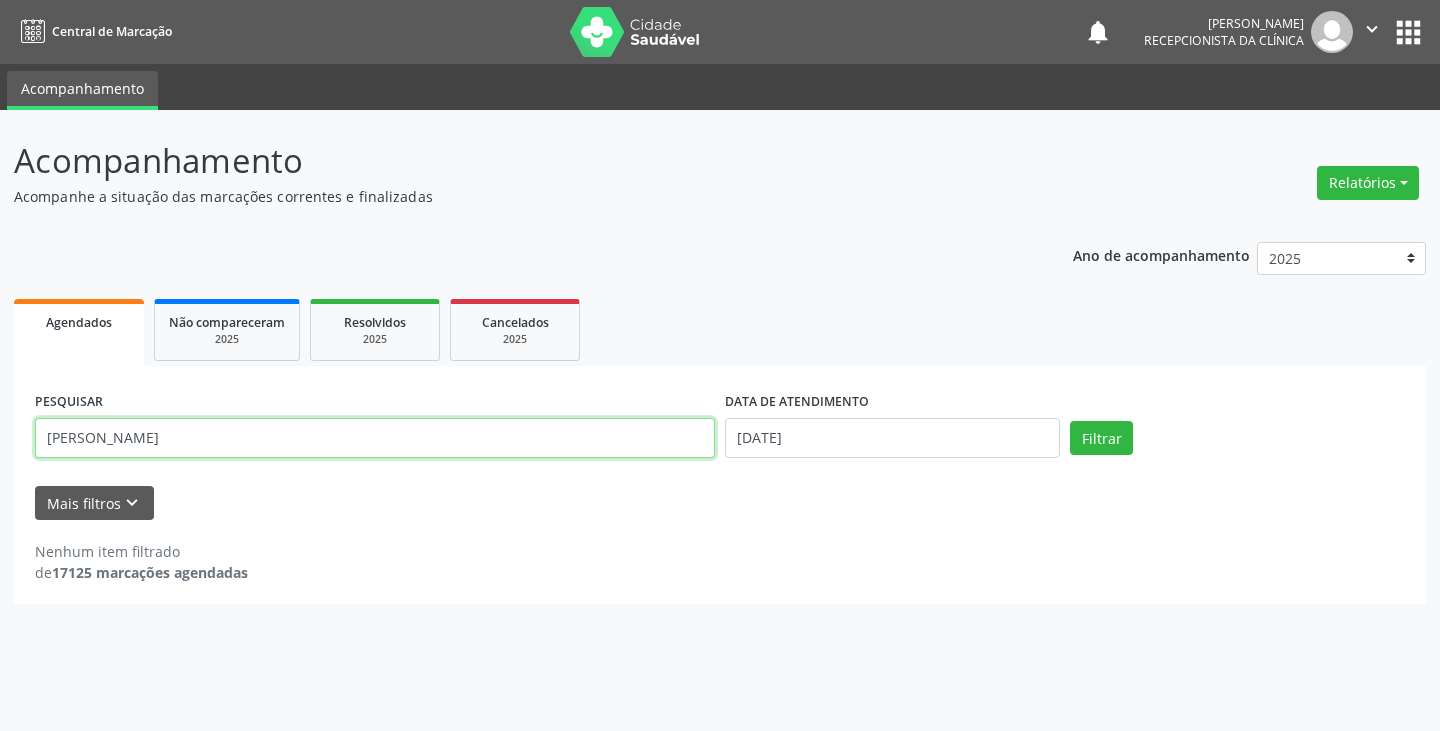click on "[PERSON_NAME]" at bounding box center [375, 438] 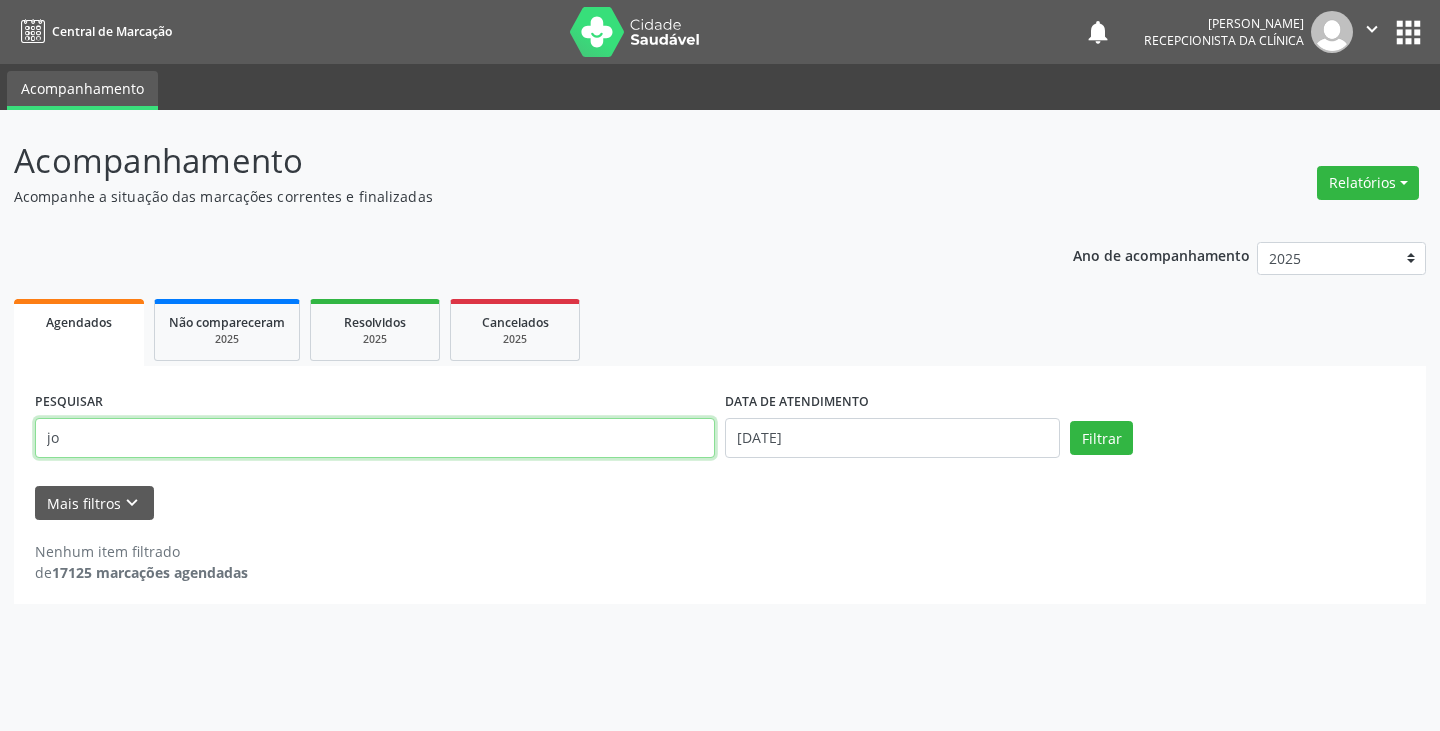 type on "j" 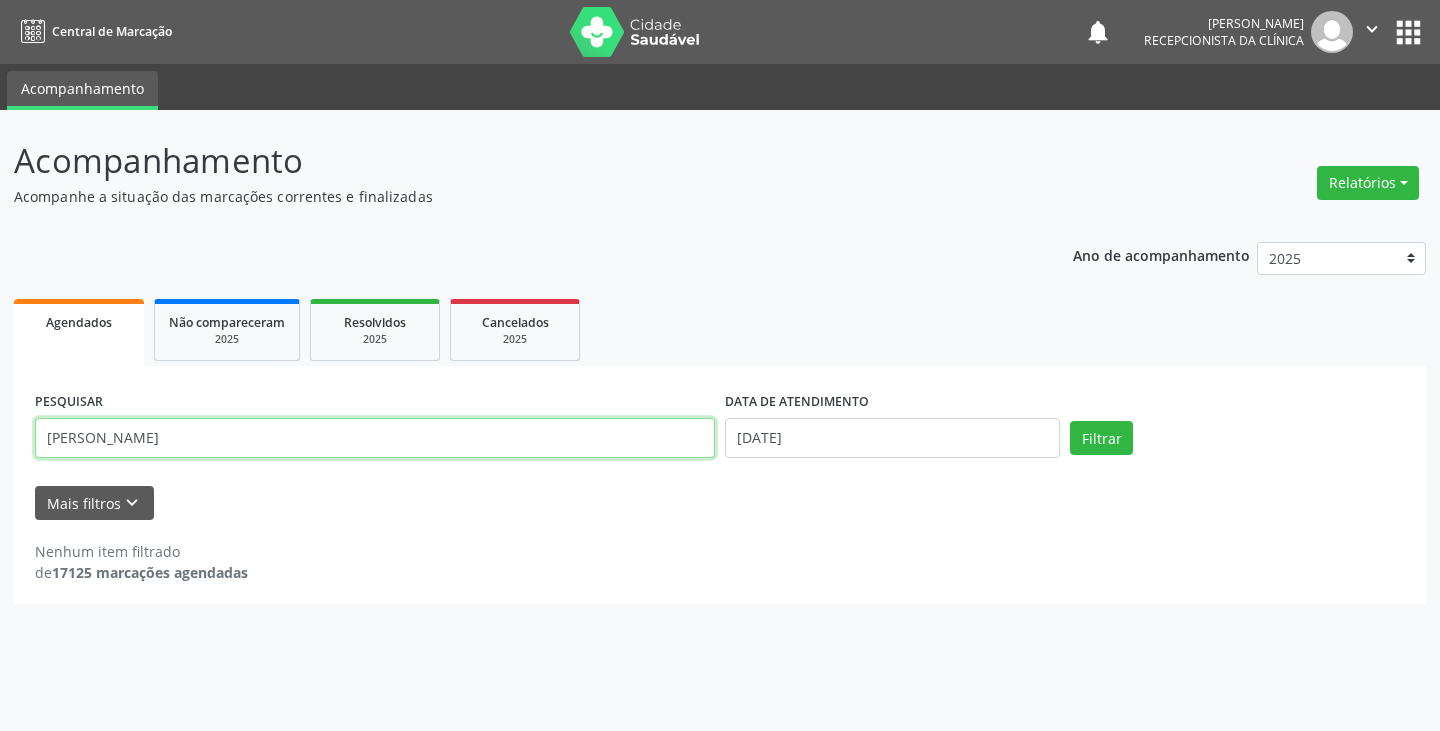 click on "Filtrar" at bounding box center [1101, 438] 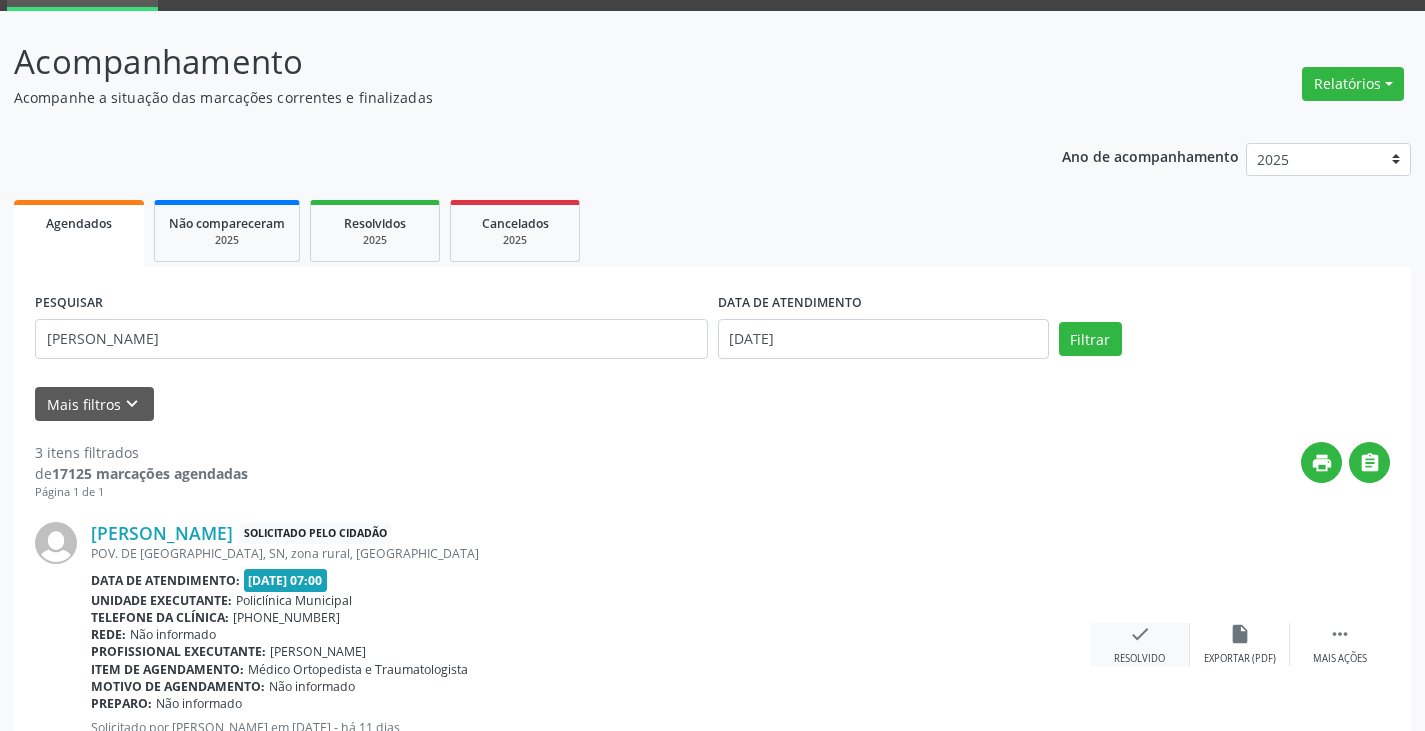 scroll, scrollTop: 100, scrollLeft: 0, axis: vertical 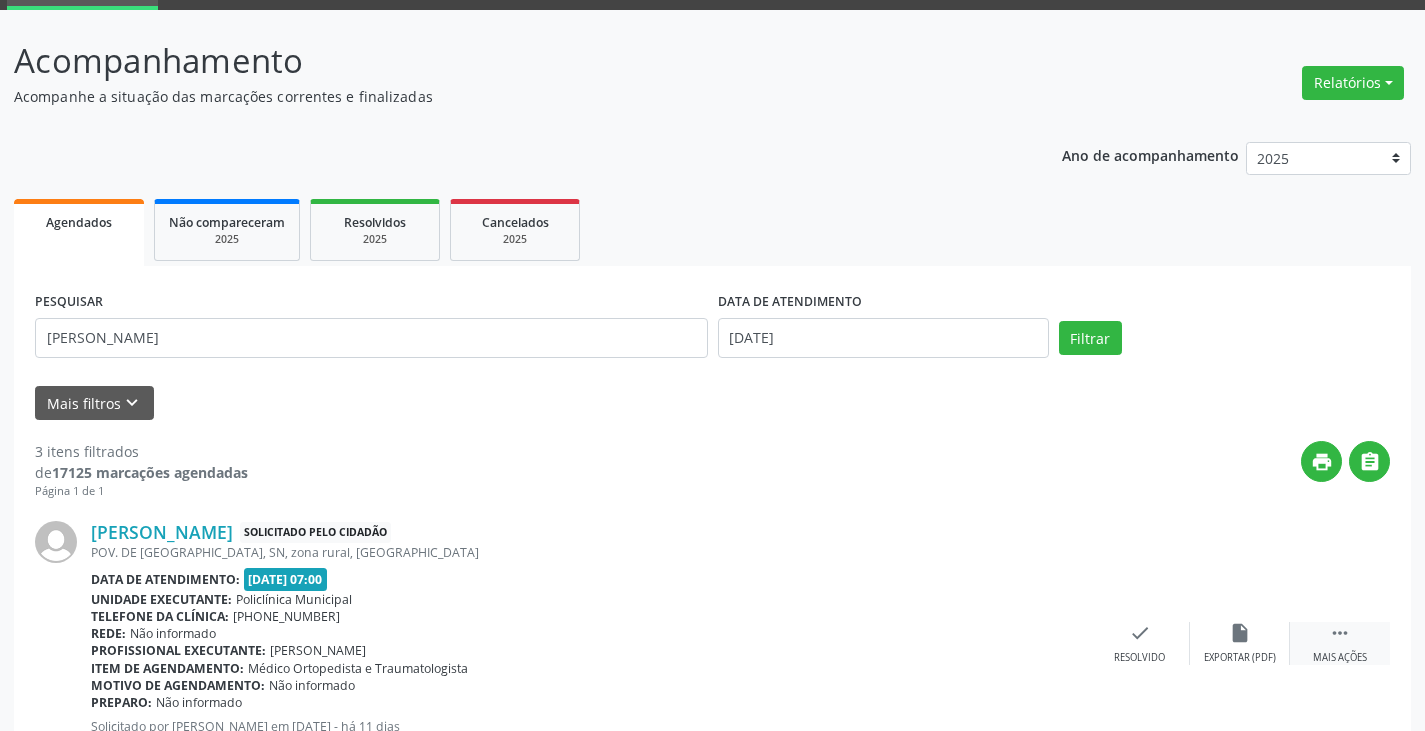 click on "" at bounding box center [1340, 633] 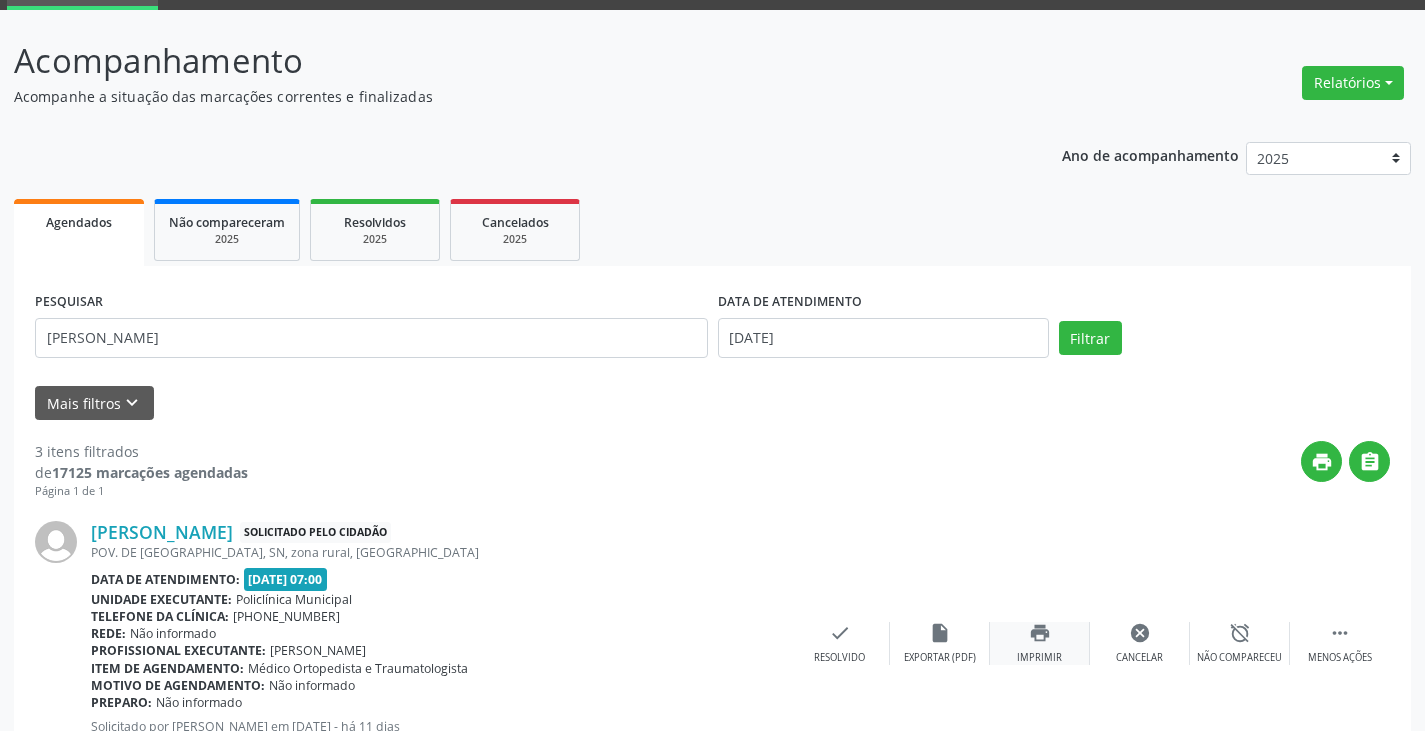 click on "print
Imprimir" at bounding box center (1040, 643) 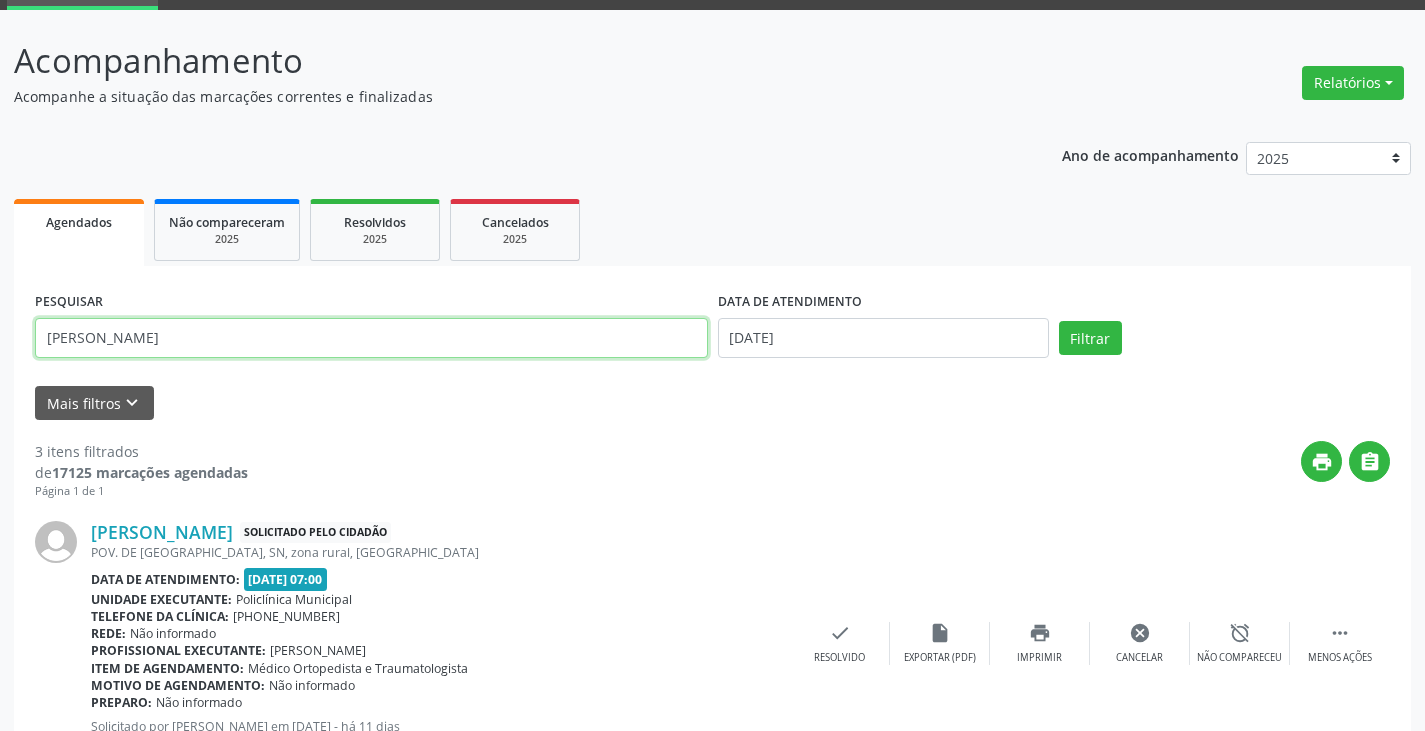 click on "[PERSON_NAME]" at bounding box center (371, 338) 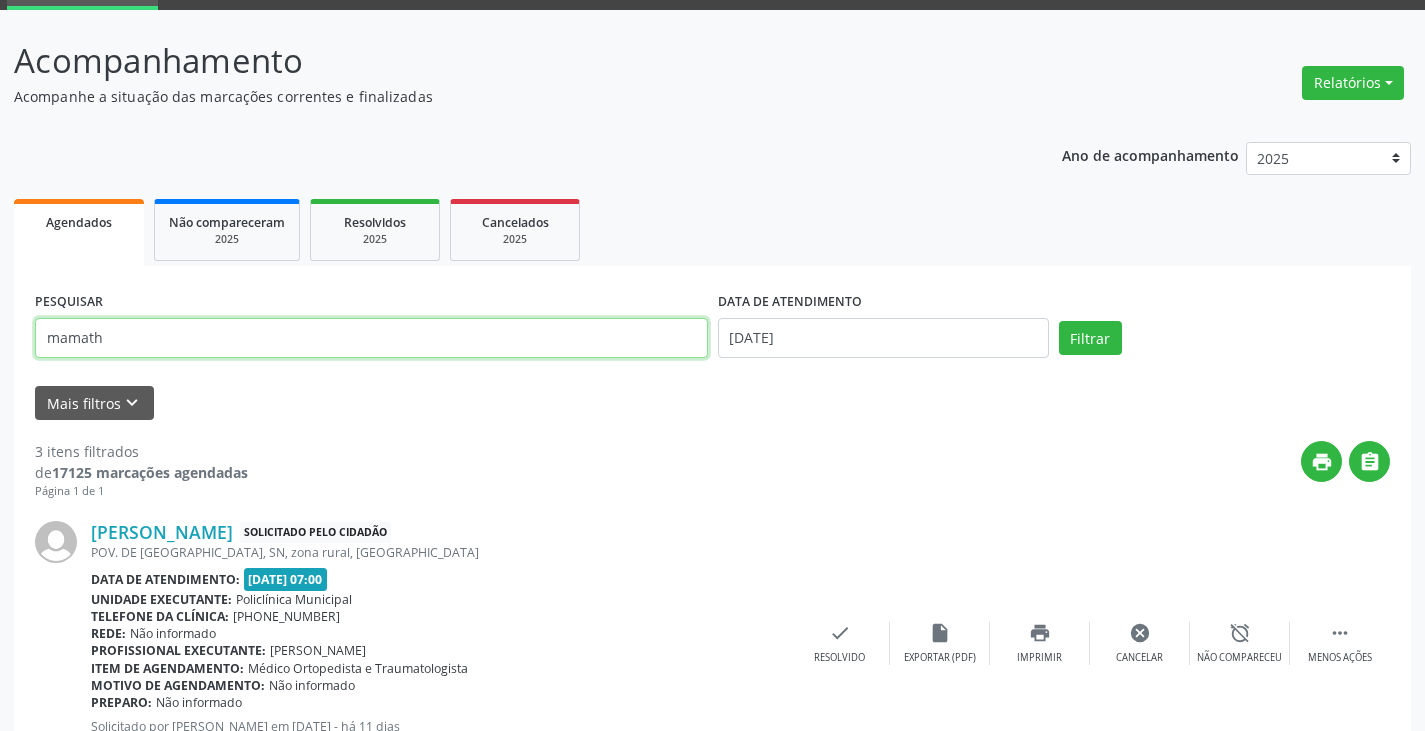 click on "Filtrar" at bounding box center (1090, 338) 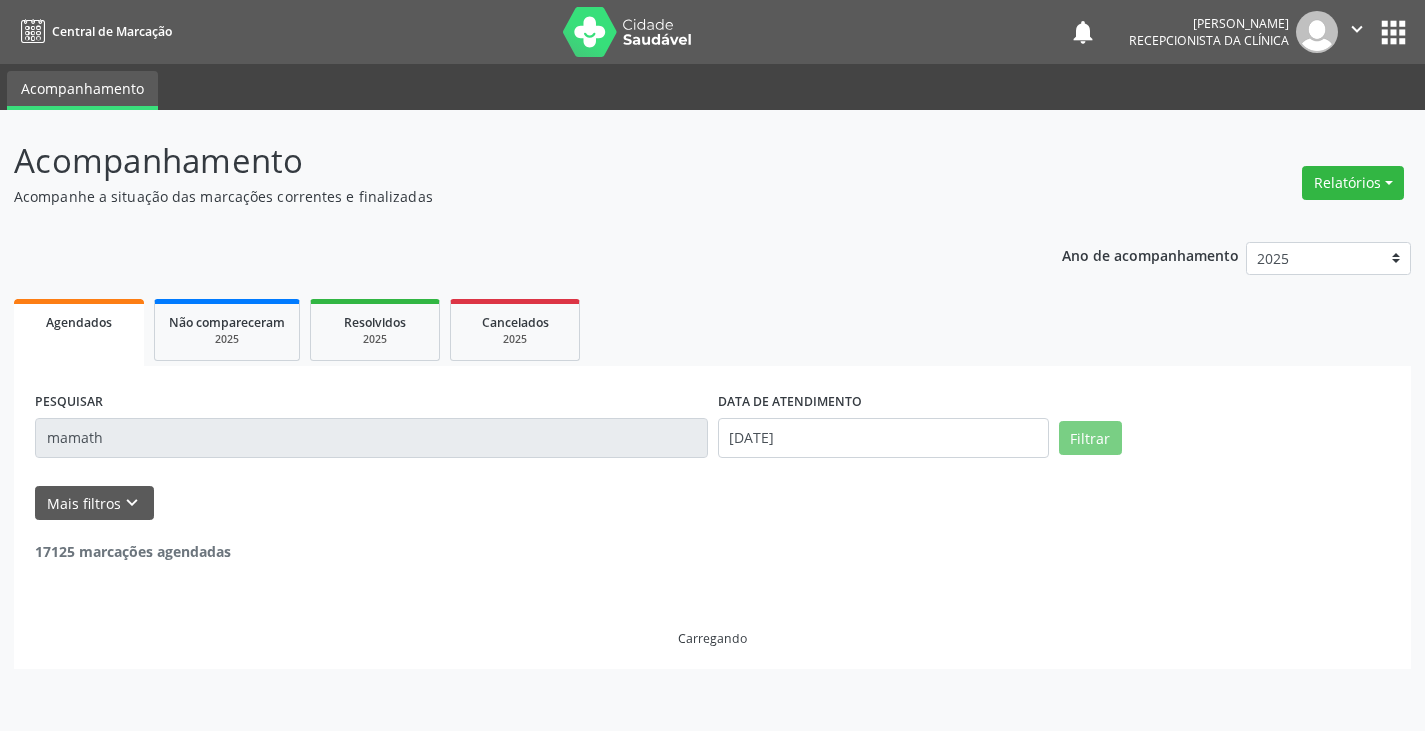 scroll, scrollTop: 0, scrollLeft: 0, axis: both 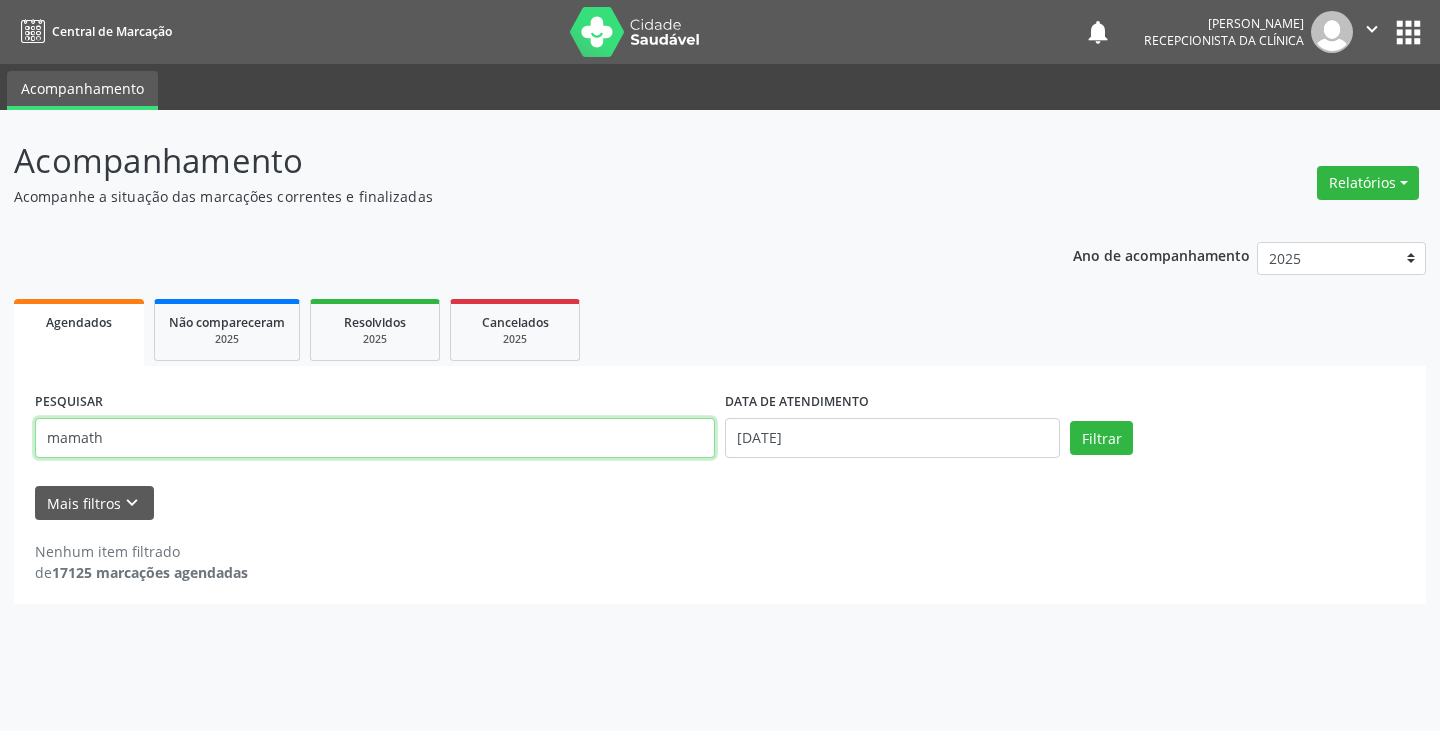 click on "mamath" at bounding box center [375, 438] 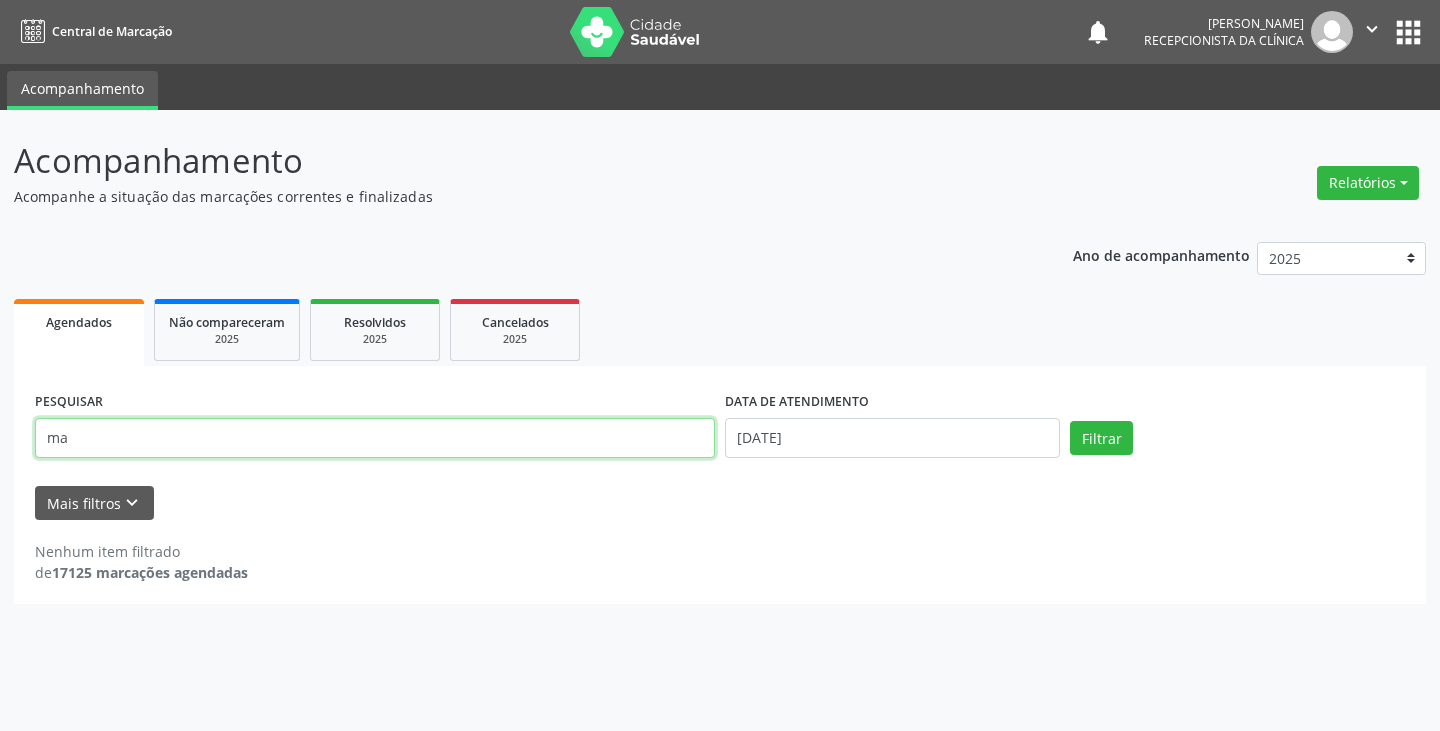 type on "m" 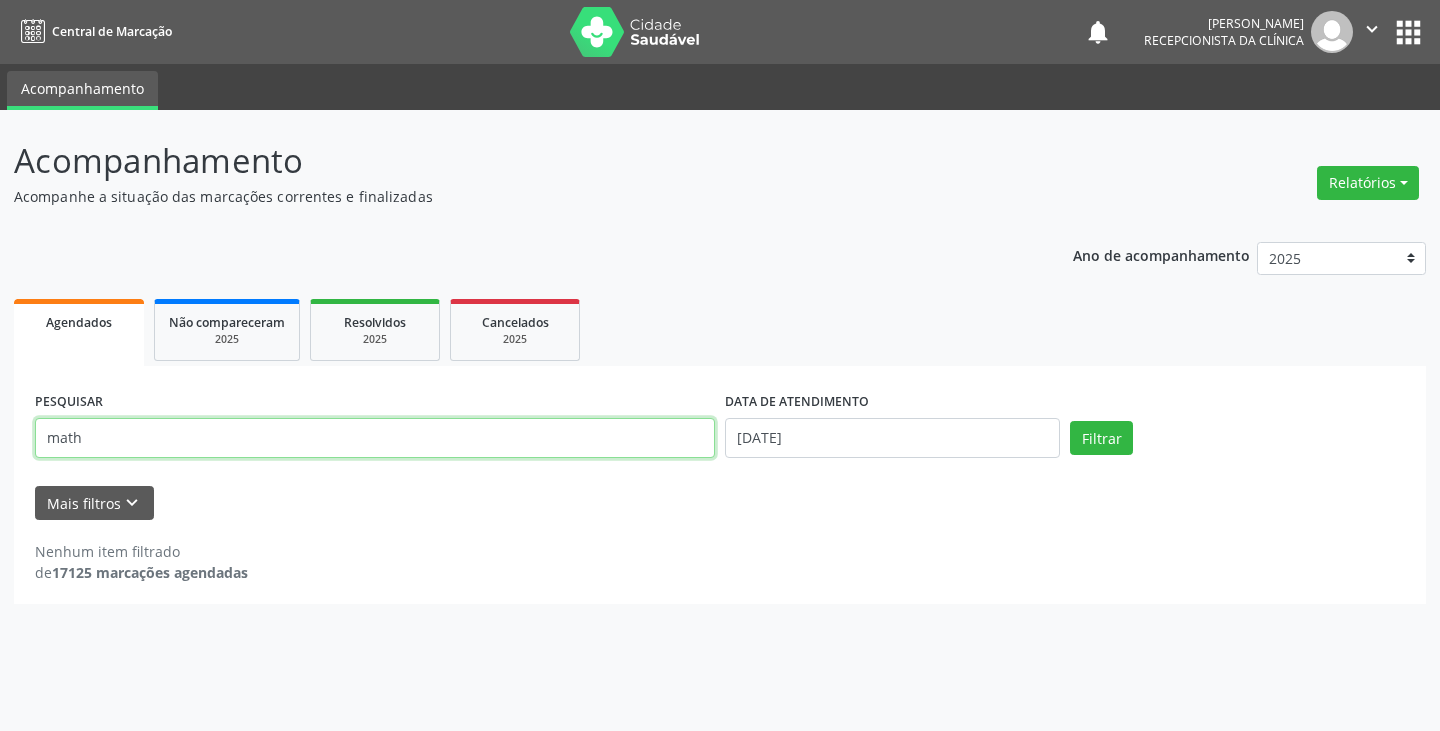 click on "Filtrar" at bounding box center (1101, 438) 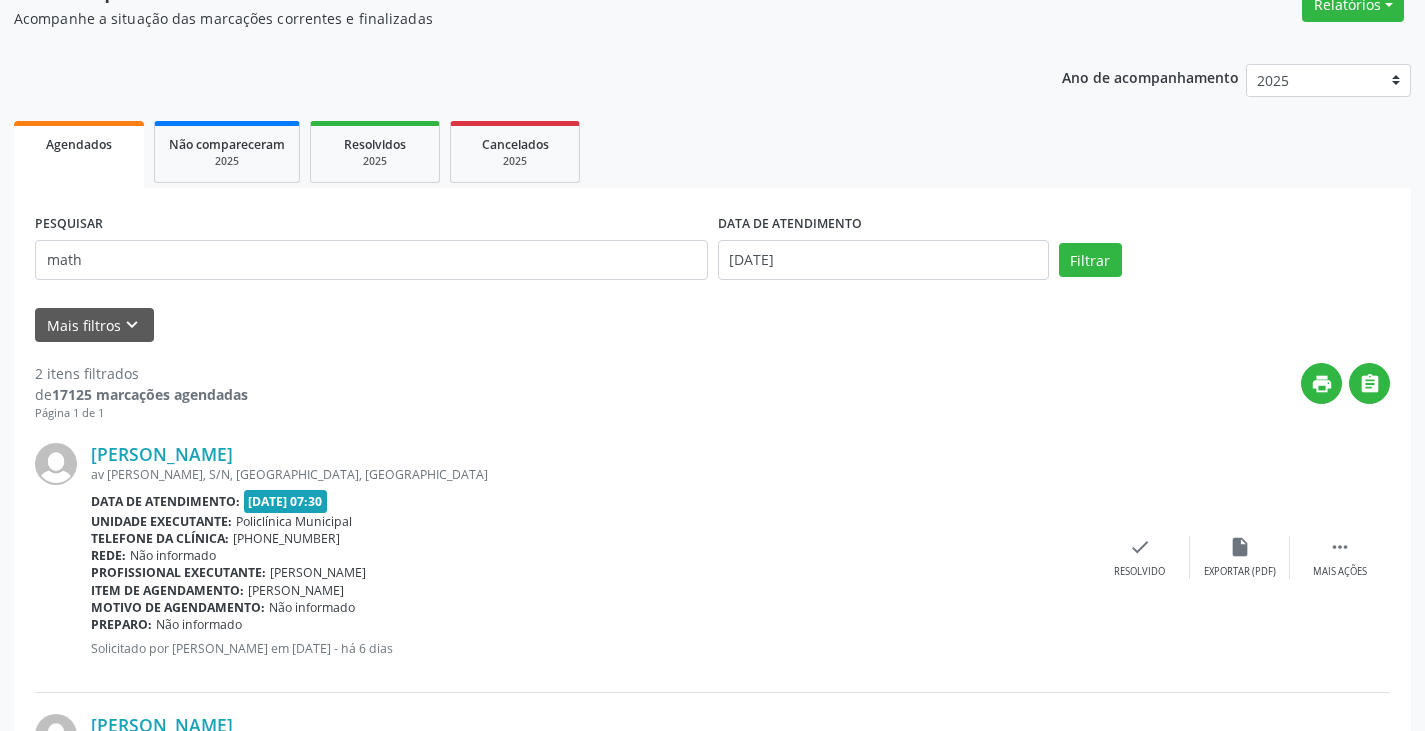 scroll, scrollTop: 0, scrollLeft: 0, axis: both 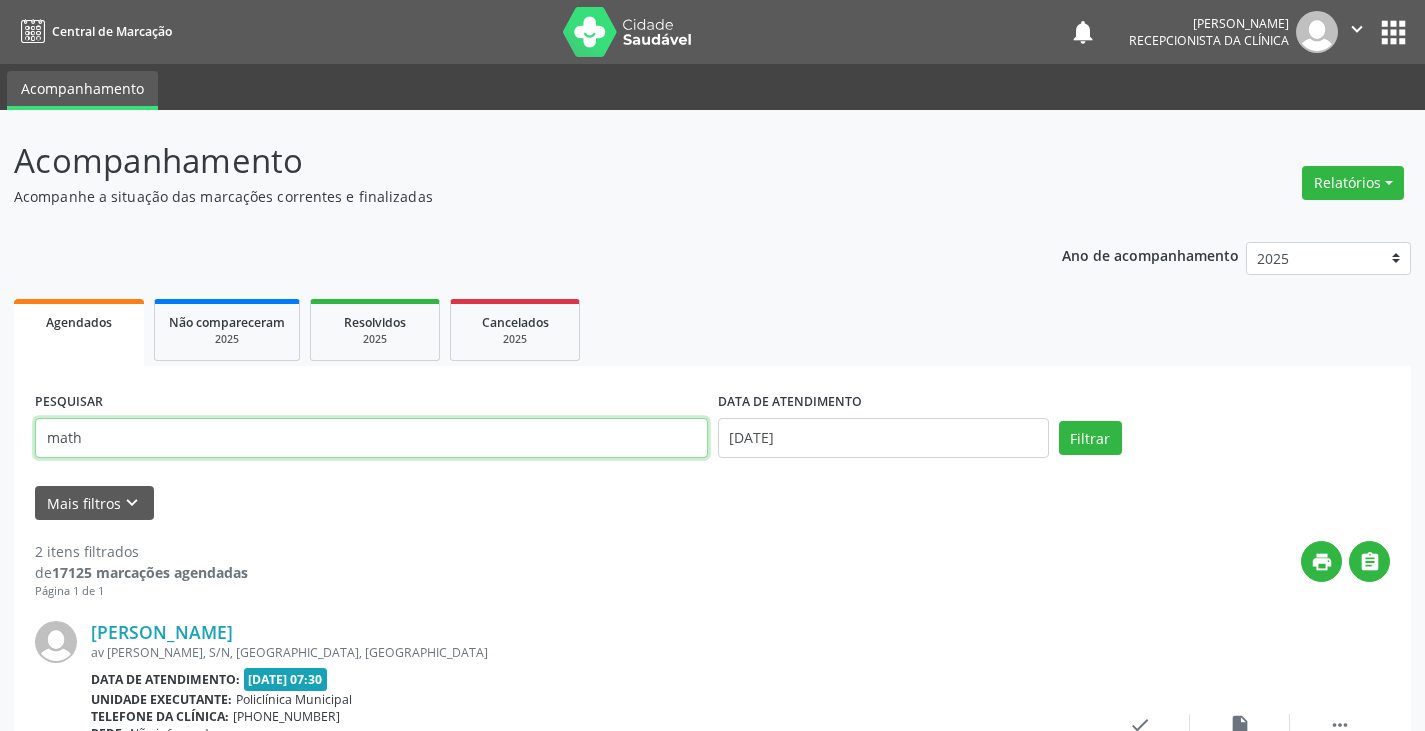 click on "math" at bounding box center [371, 438] 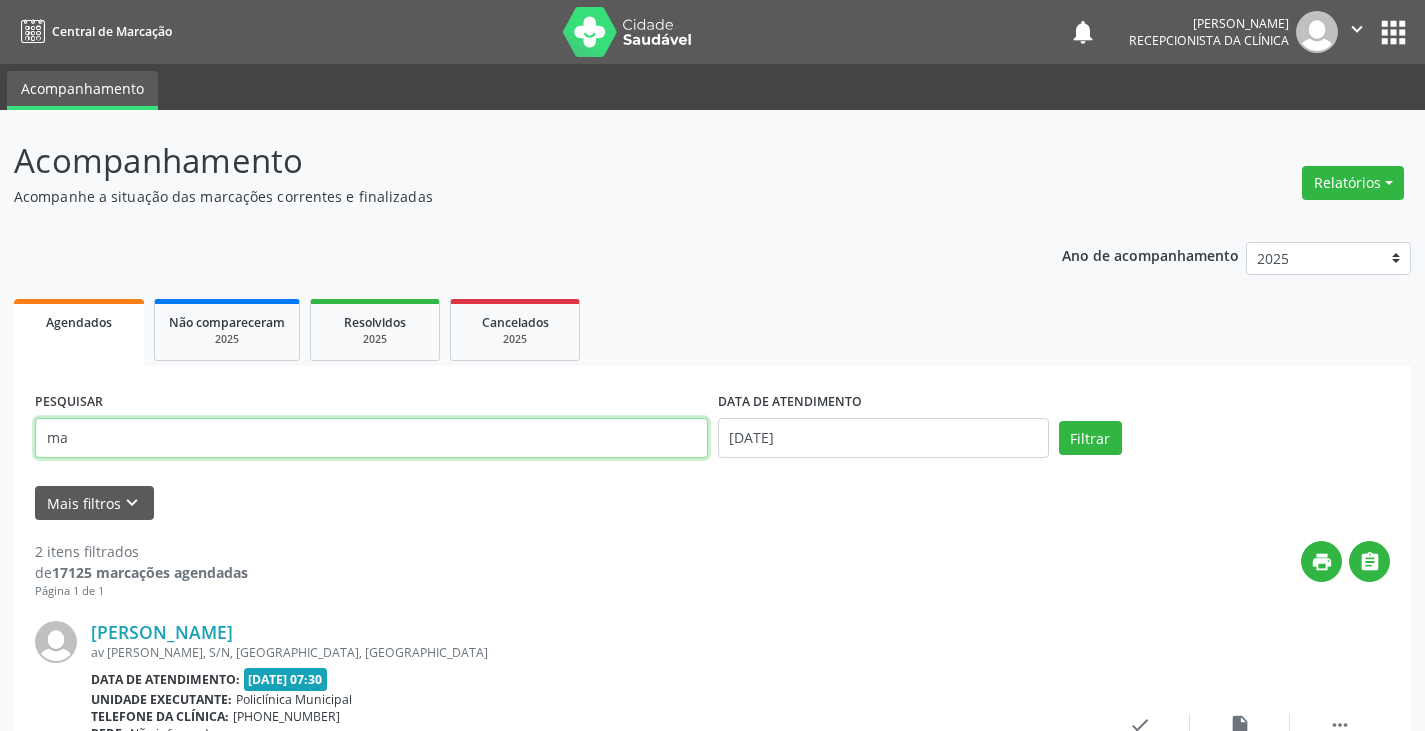 type on "m" 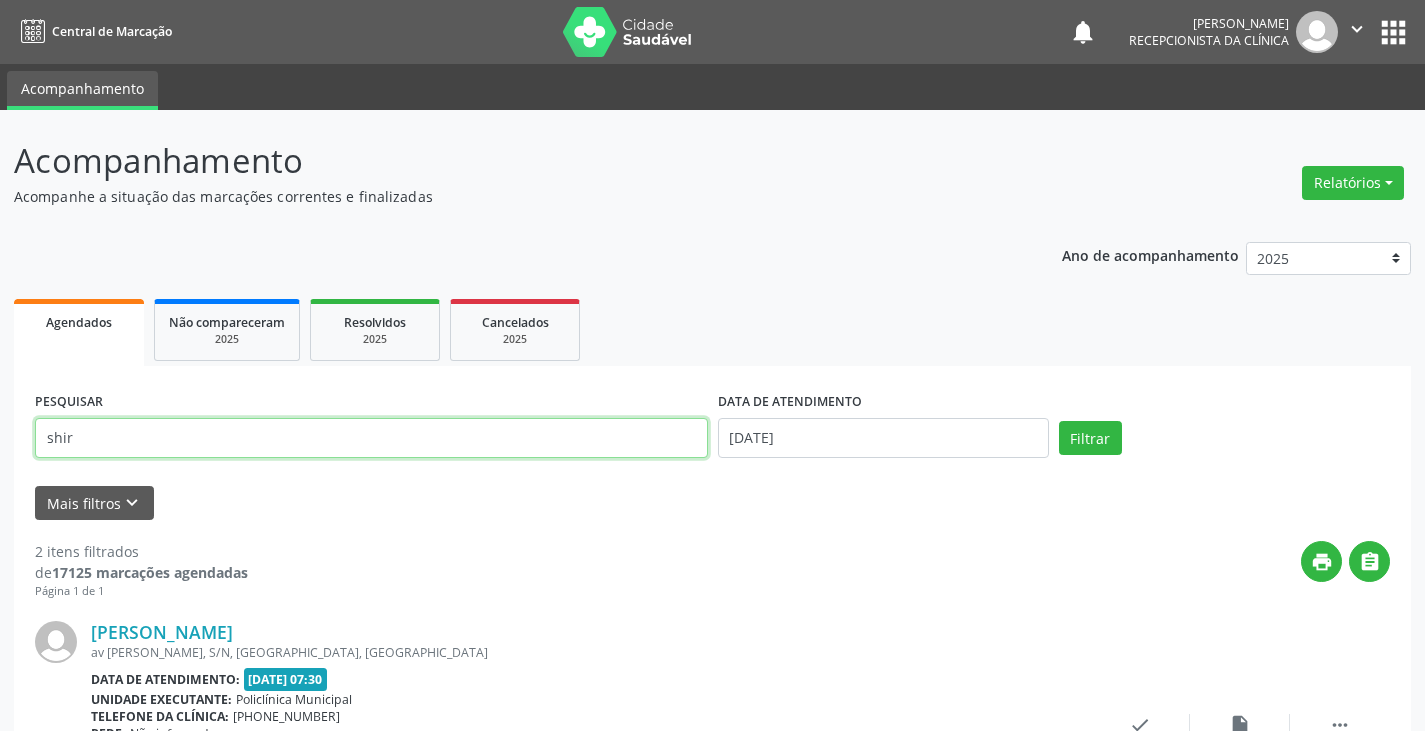 click on "Filtrar" at bounding box center [1090, 438] 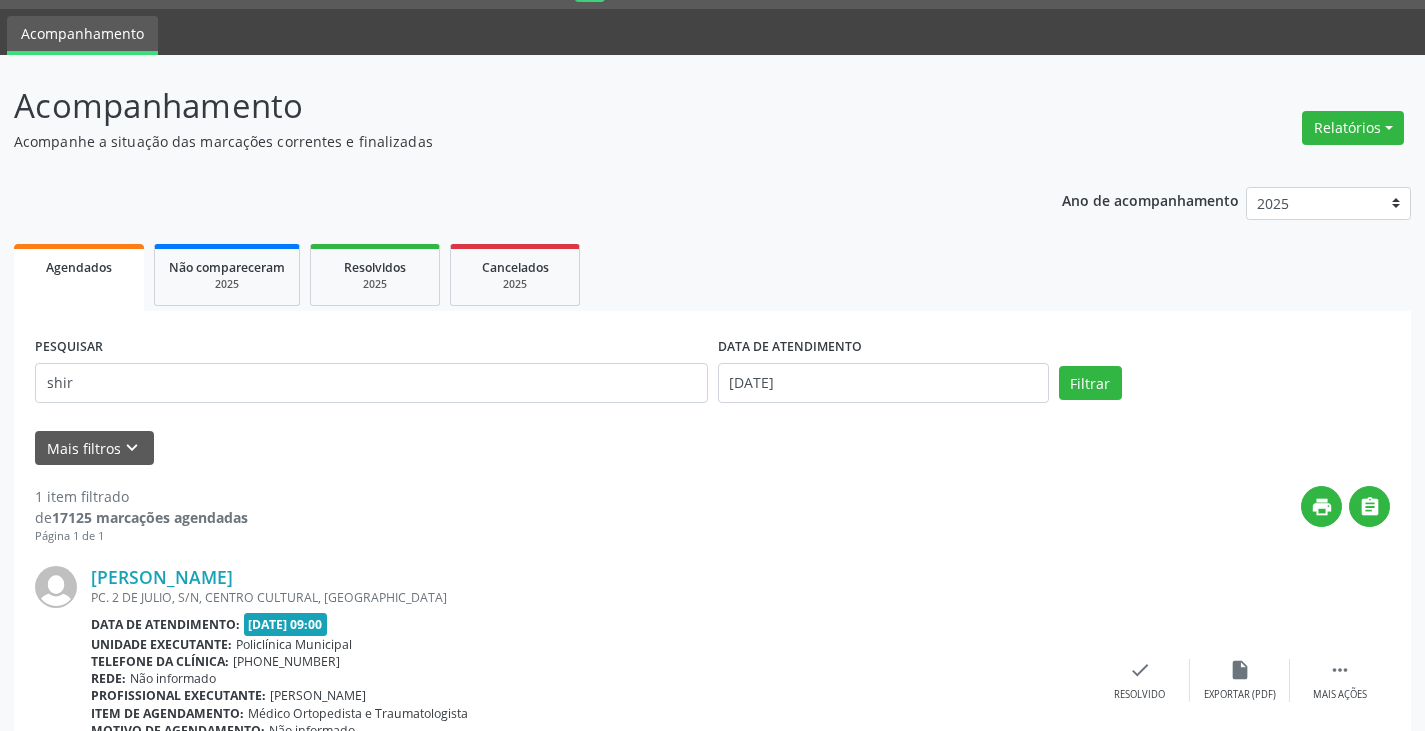 scroll, scrollTop: 174, scrollLeft: 0, axis: vertical 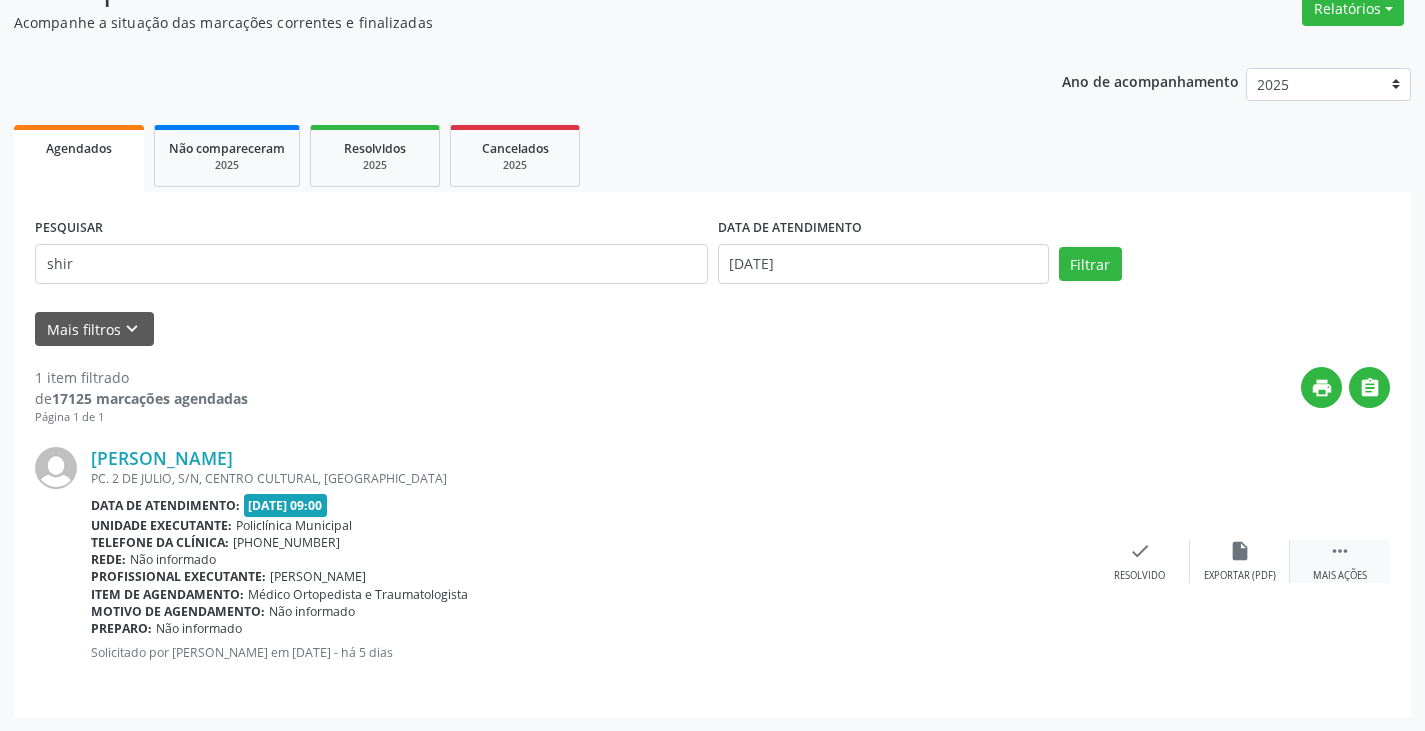 drag, startPoint x: 1346, startPoint y: 563, endPoint x: 1295, endPoint y: 572, distance: 51.78803 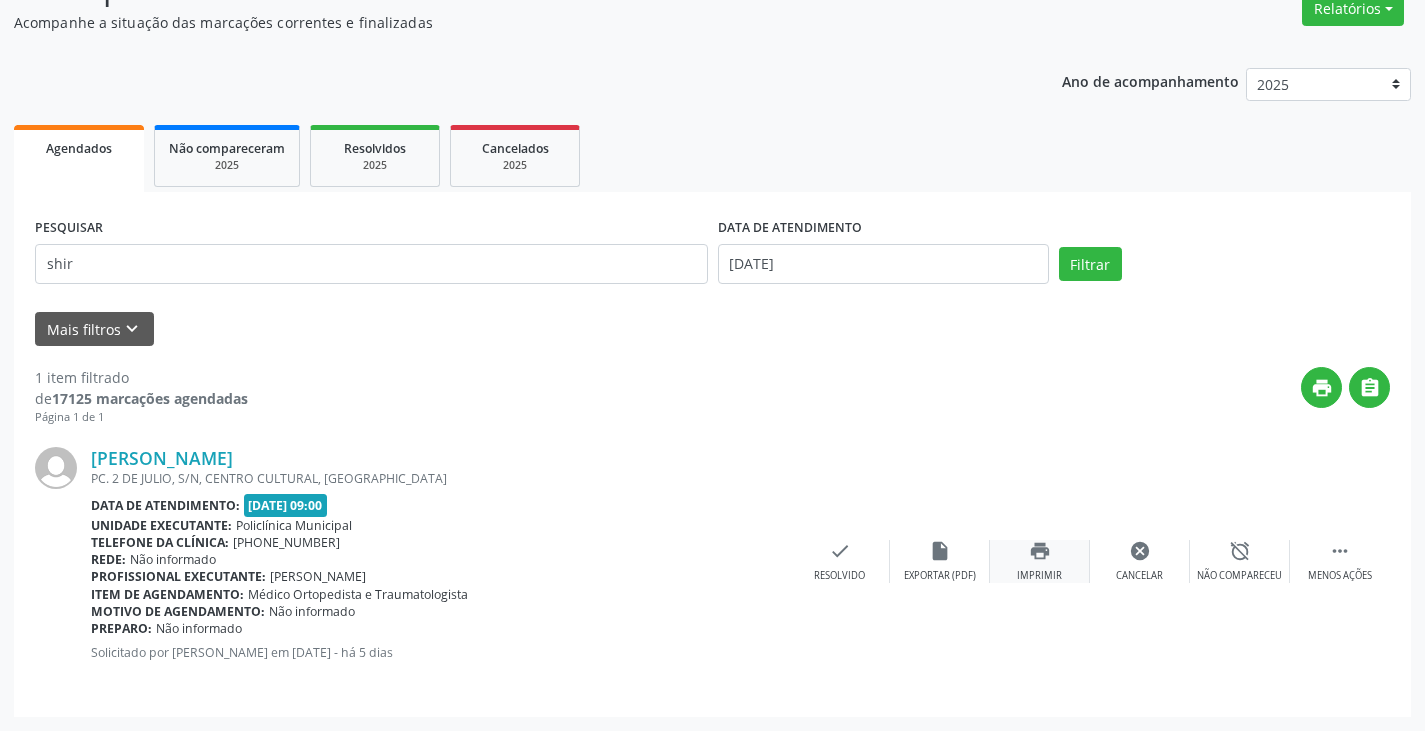 click on "print
Imprimir" at bounding box center (1040, 561) 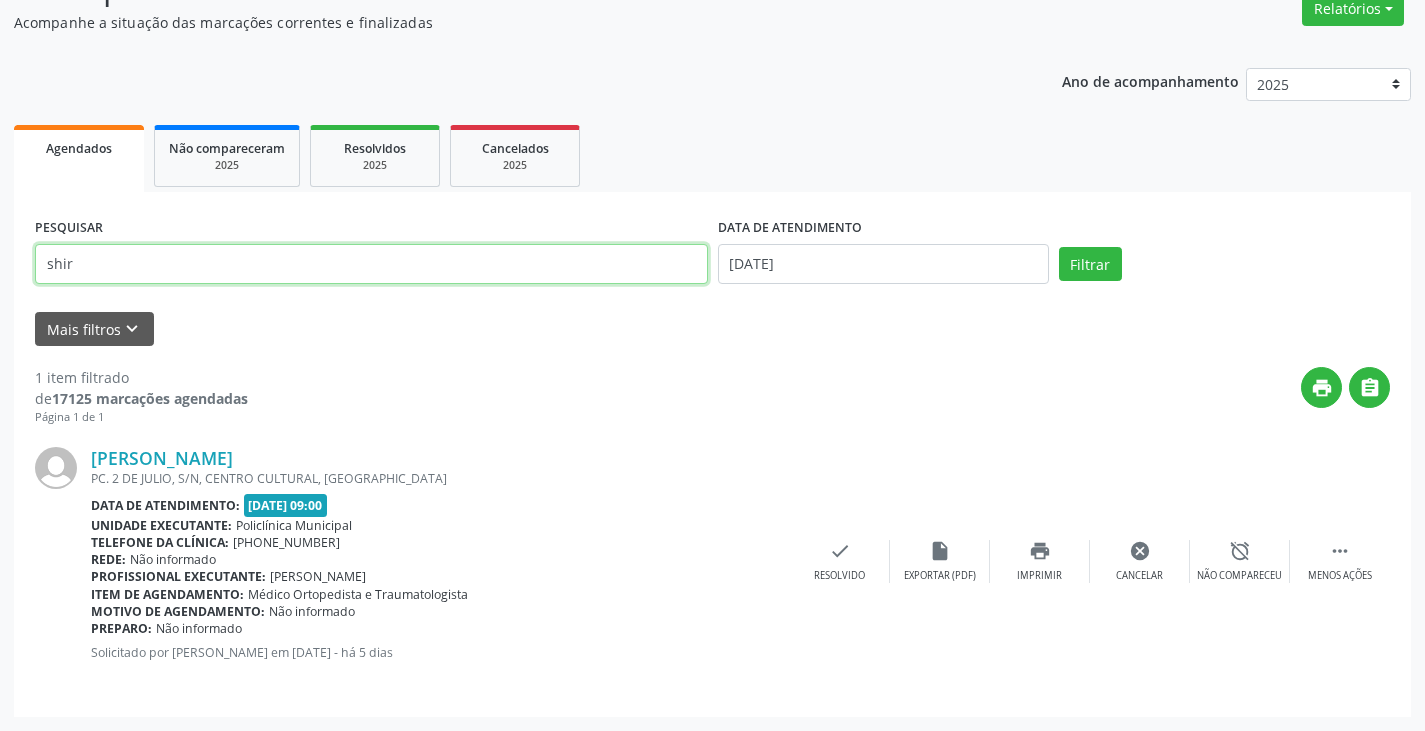 click on "shir" at bounding box center [371, 264] 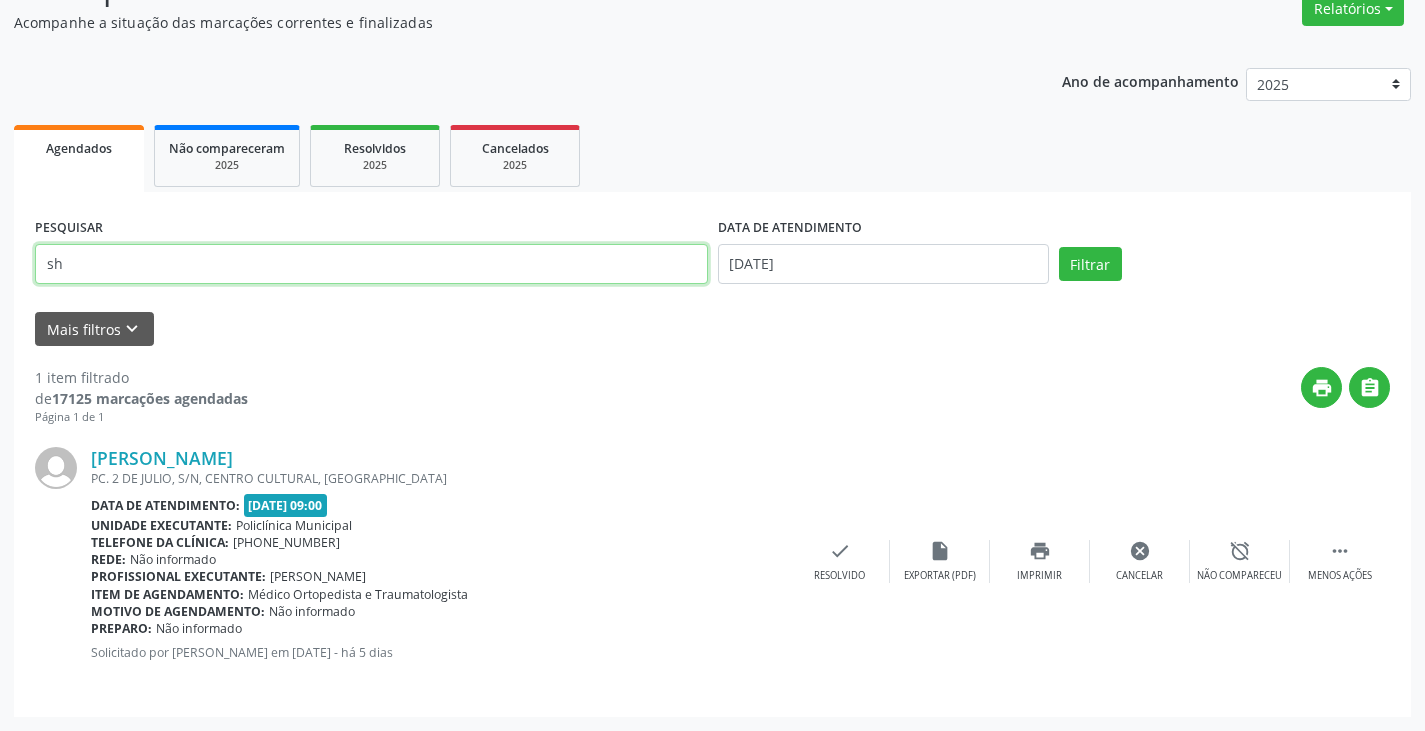 type on "s" 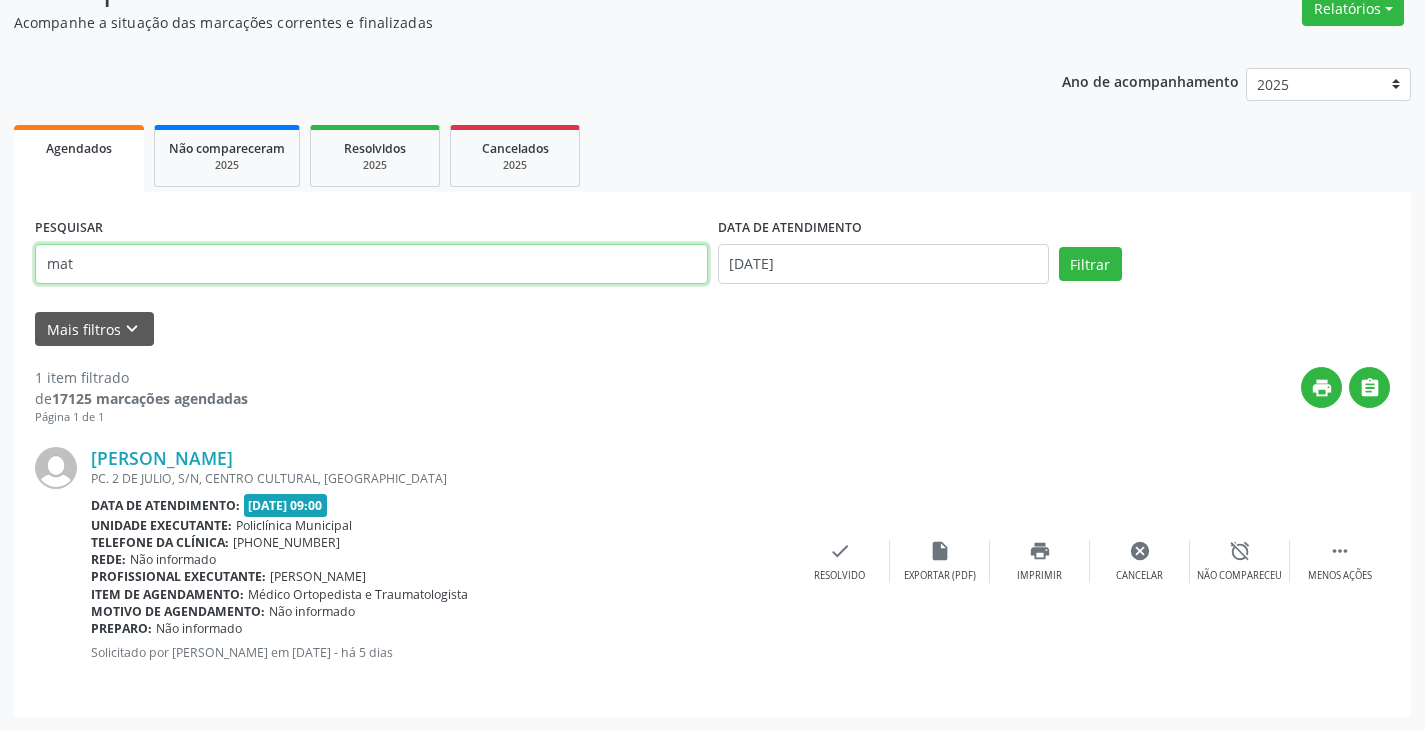 type on "mat" 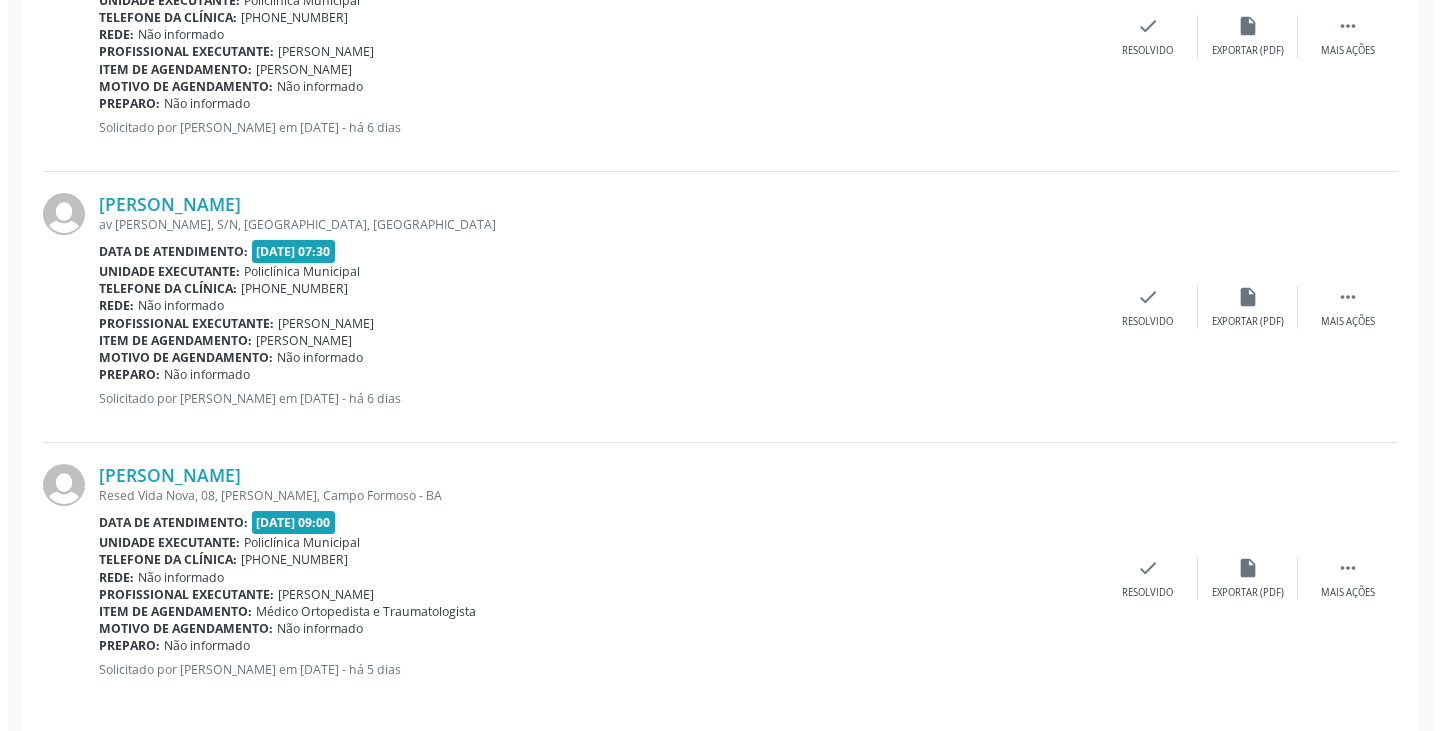 scroll, scrollTop: 716, scrollLeft: 0, axis: vertical 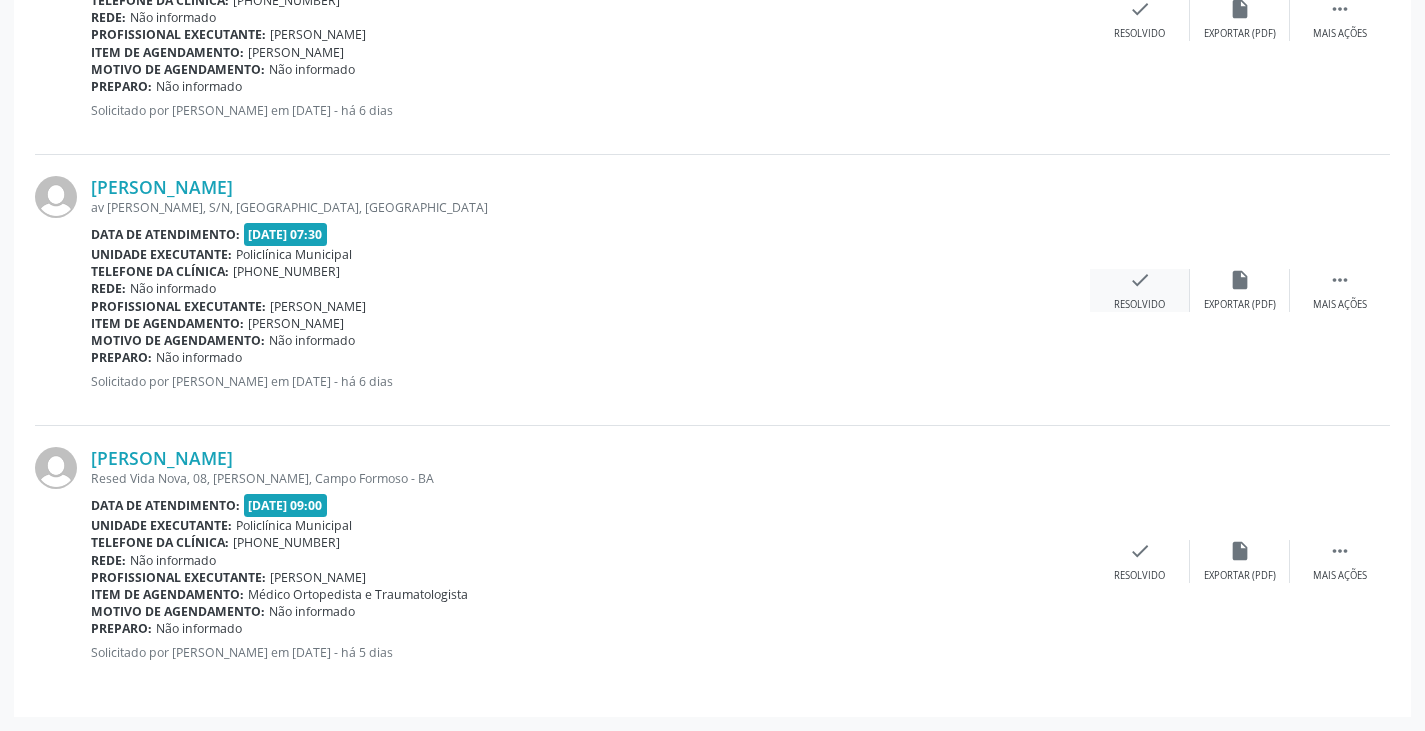 click on "check
Resolvido" at bounding box center (1140, 290) 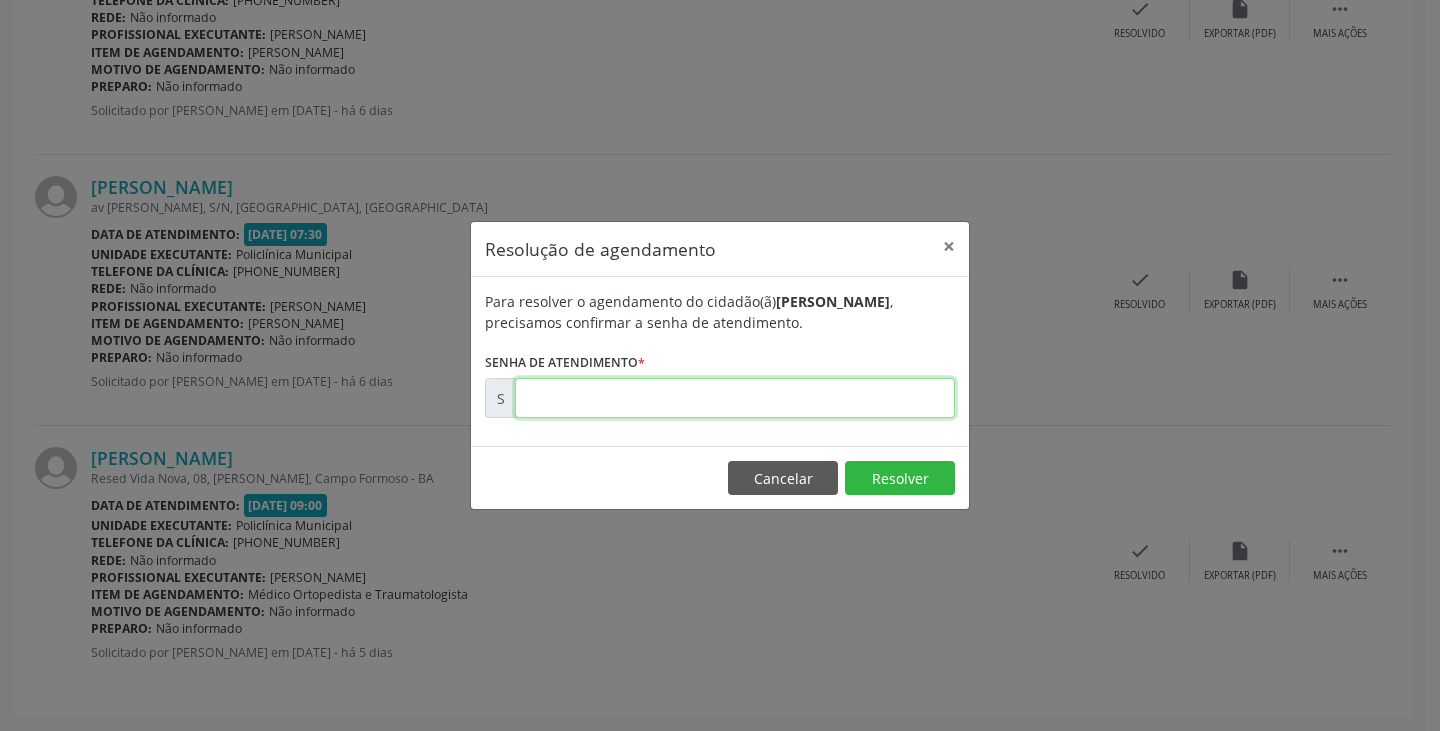 click at bounding box center (735, 398) 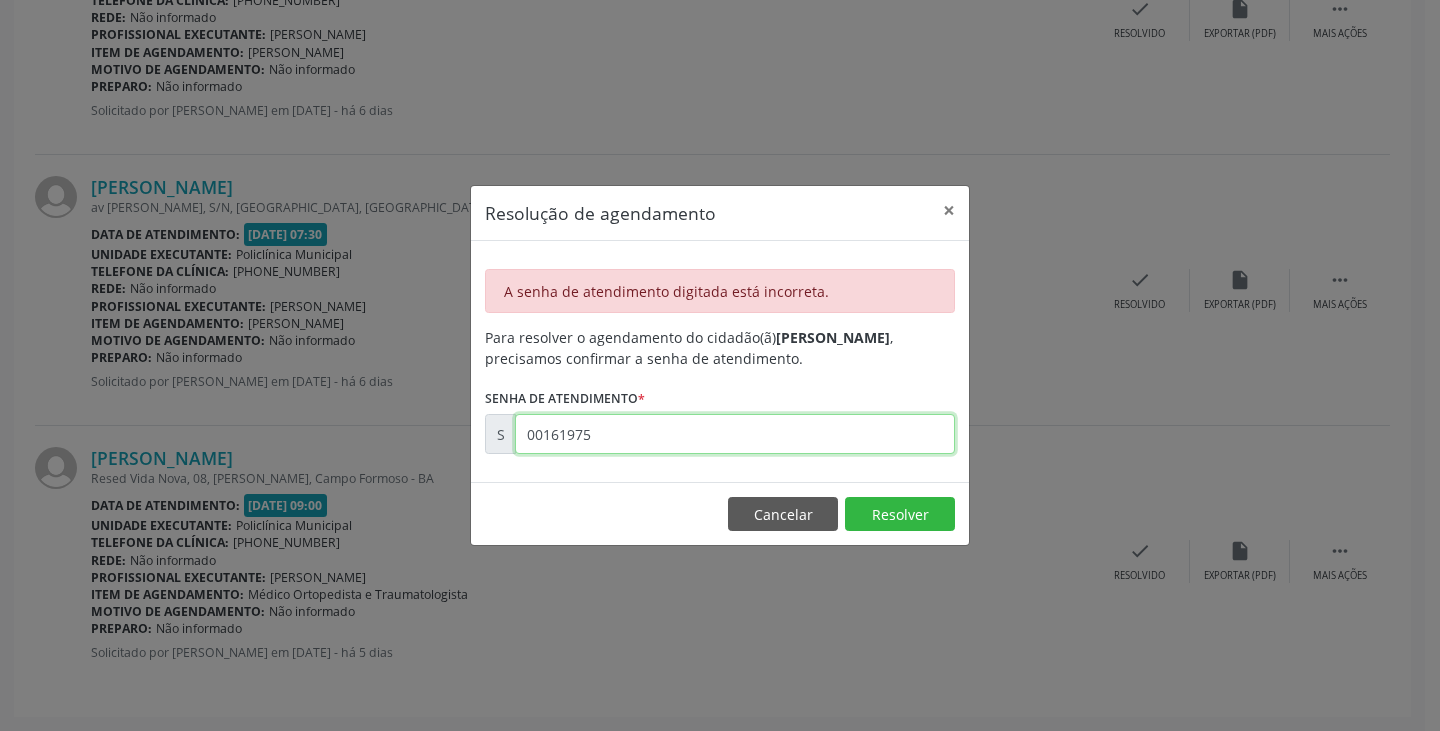 click on "00161975" at bounding box center (735, 434) 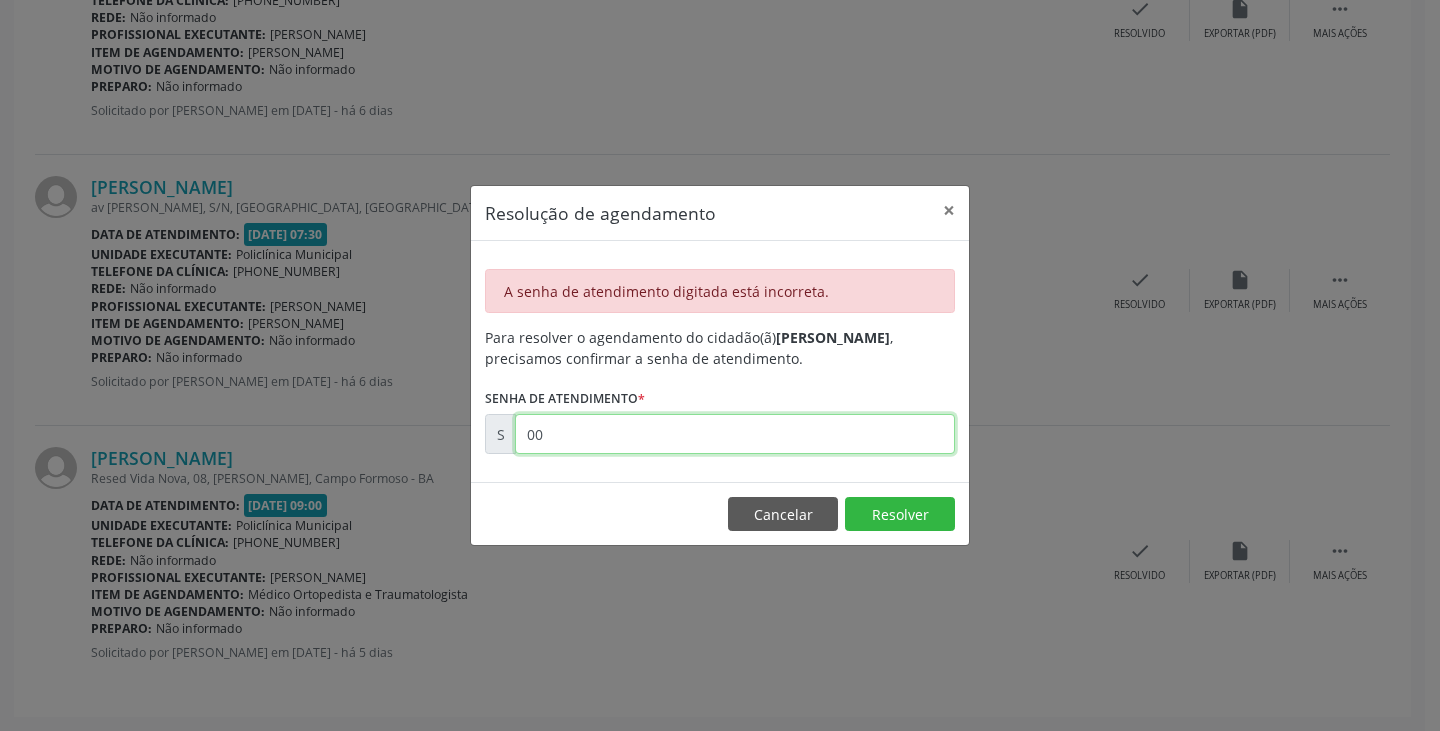 type on "0" 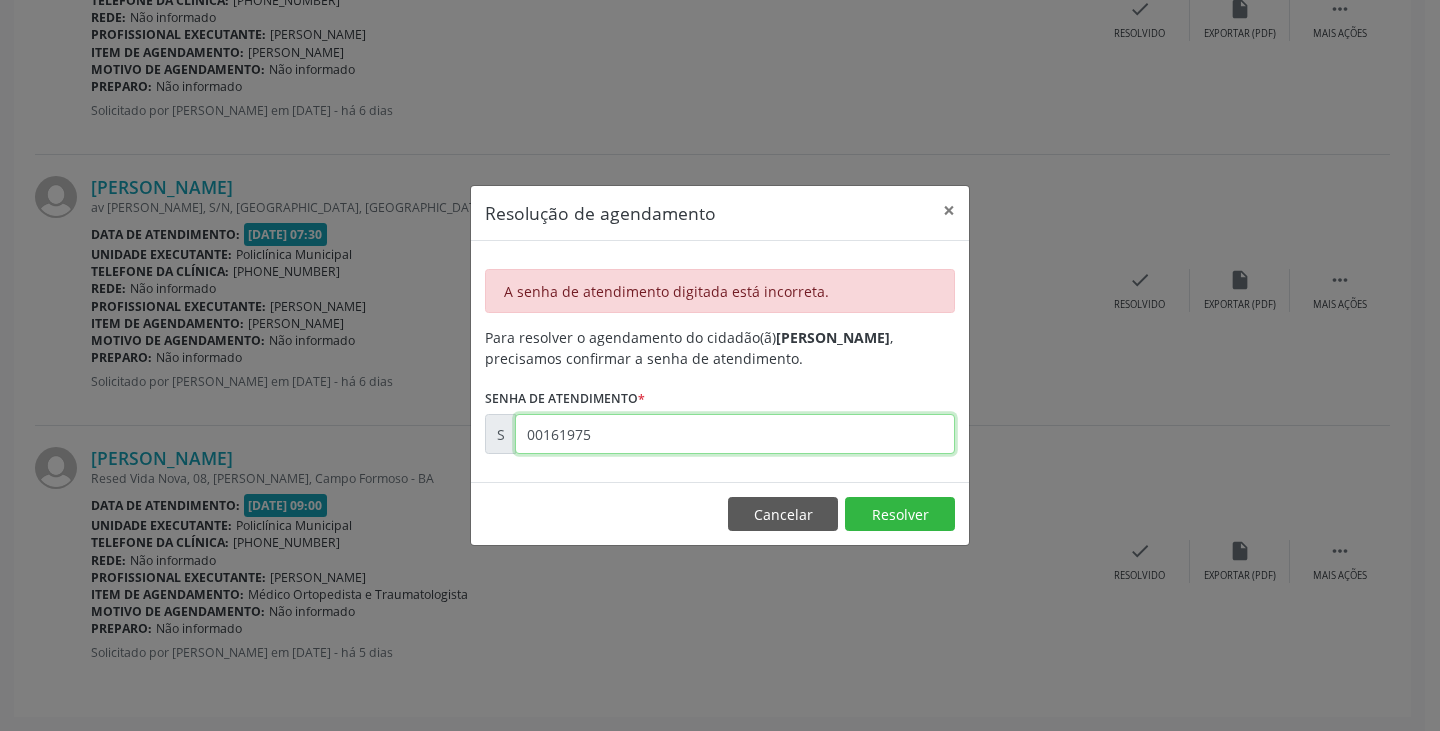click on "00161975" at bounding box center (735, 434) 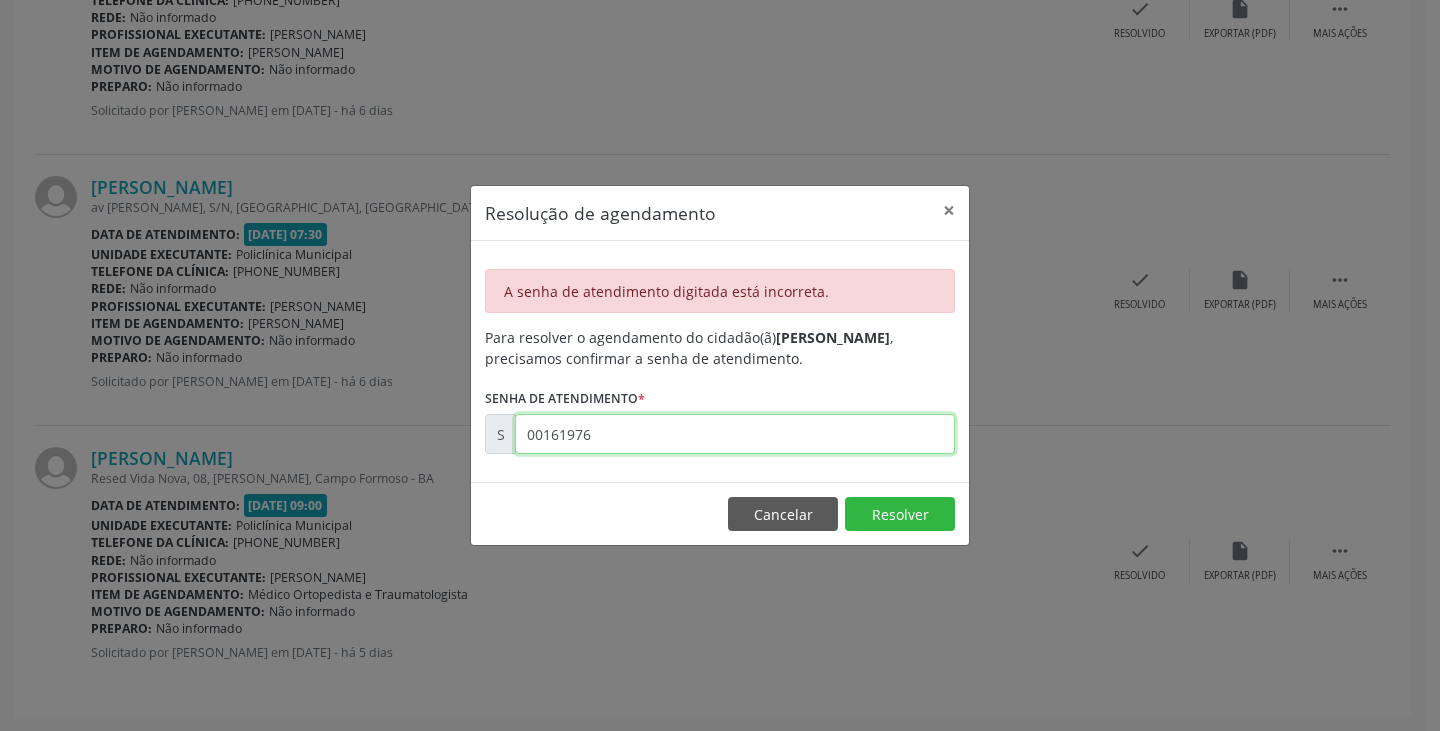 type on "00161976" 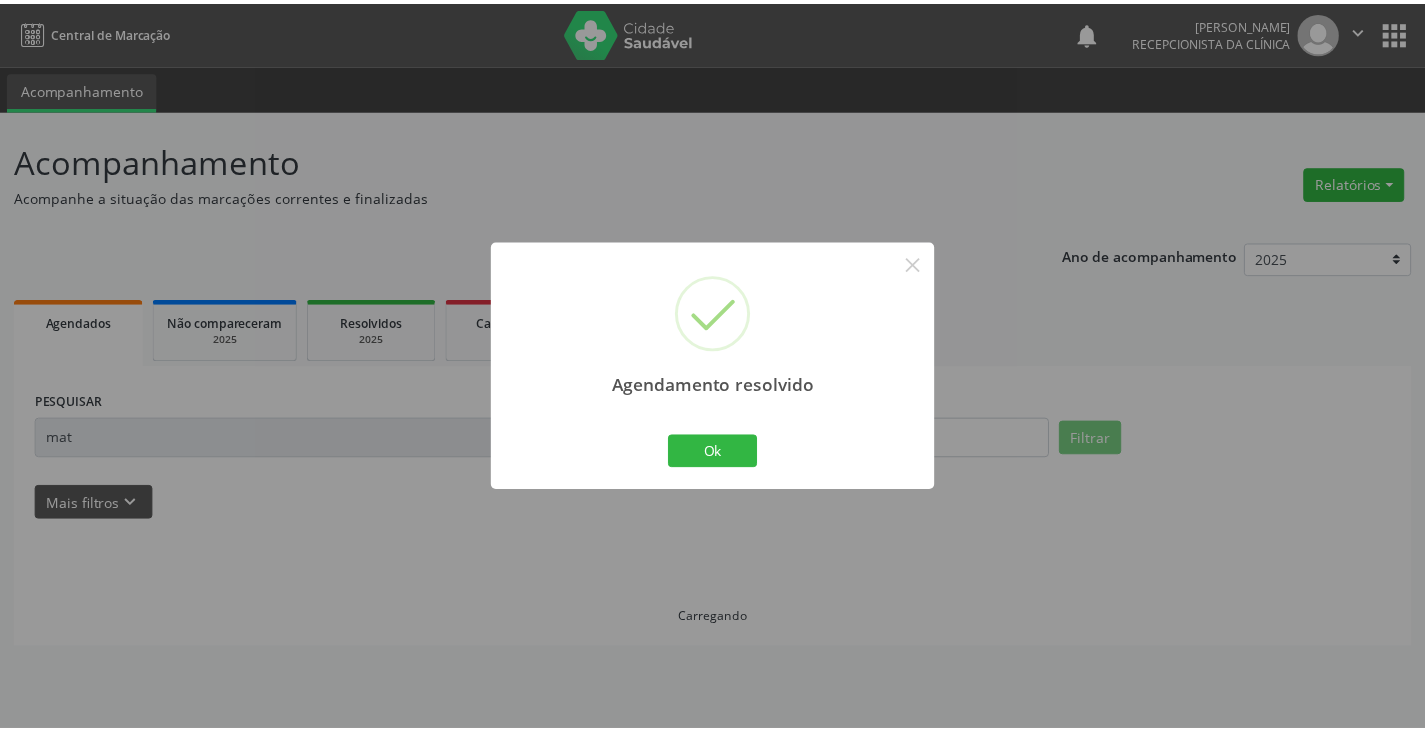 scroll, scrollTop: 0, scrollLeft: 0, axis: both 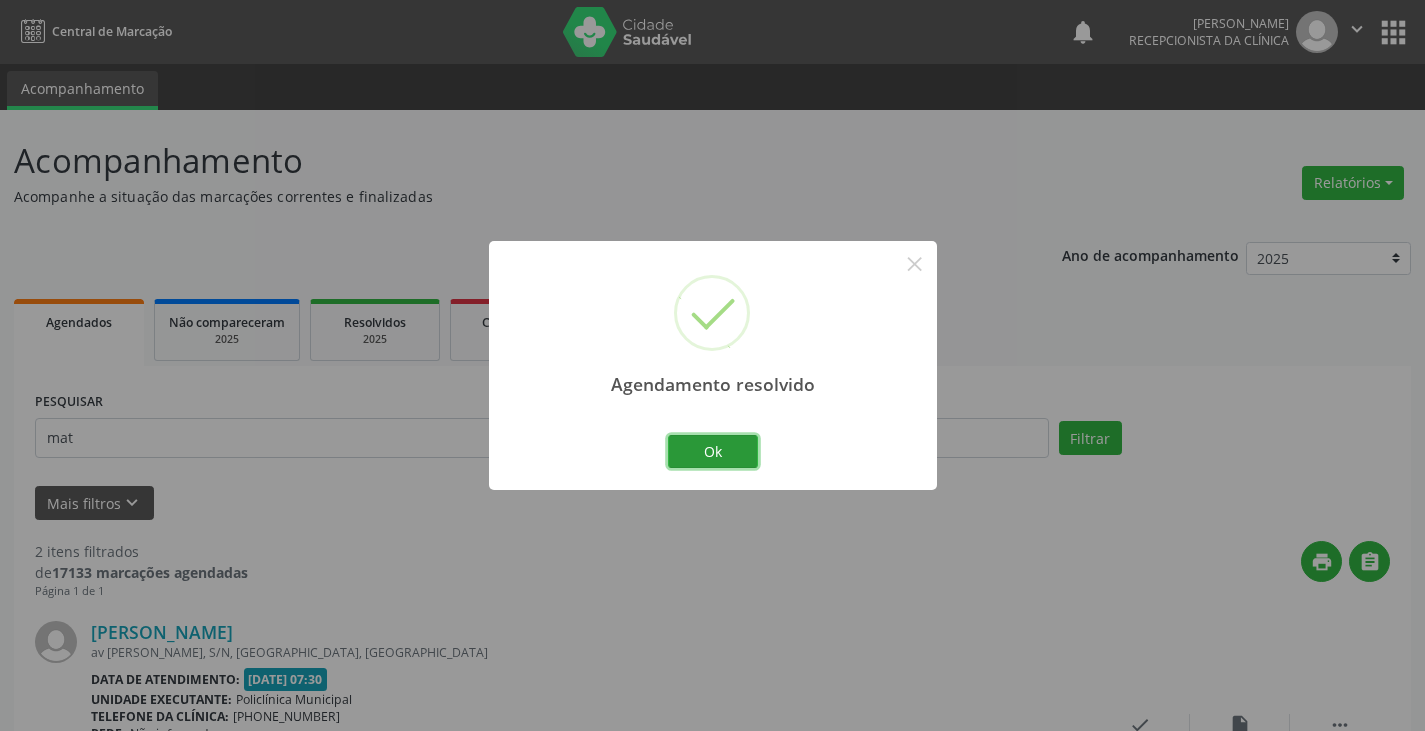 click on "Ok" at bounding box center (713, 452) 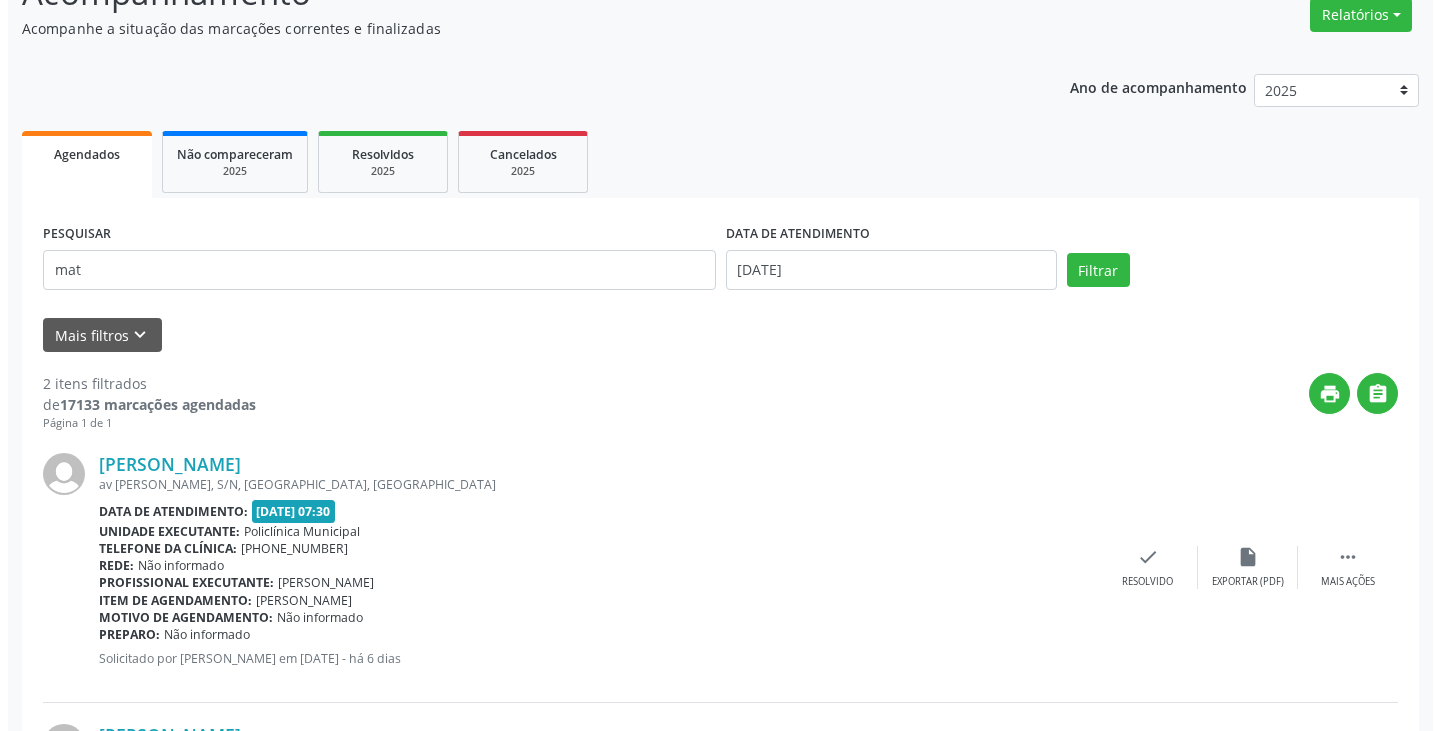 scroll, scrollTop: 300, scrollLeft: 0, axis: vertical 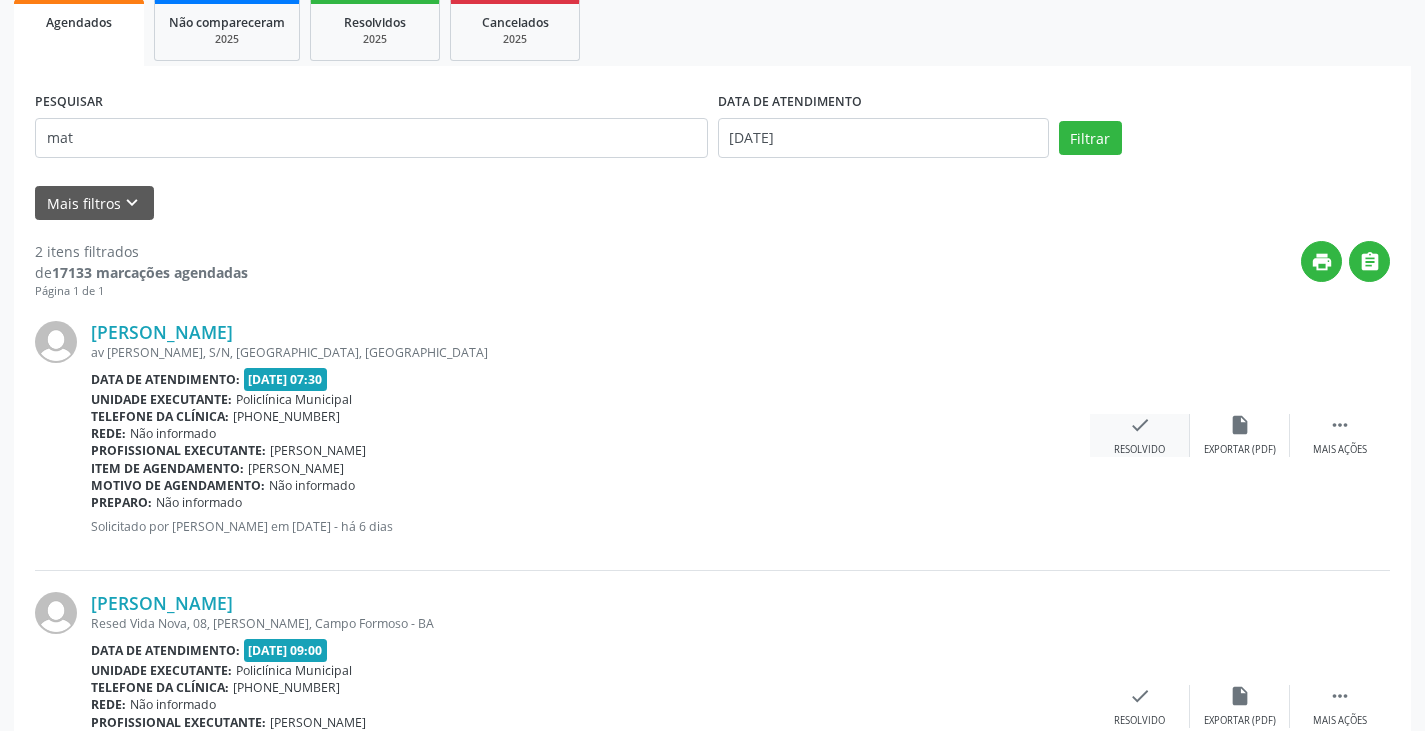 click on "check" at bounding box center [1140, 425] 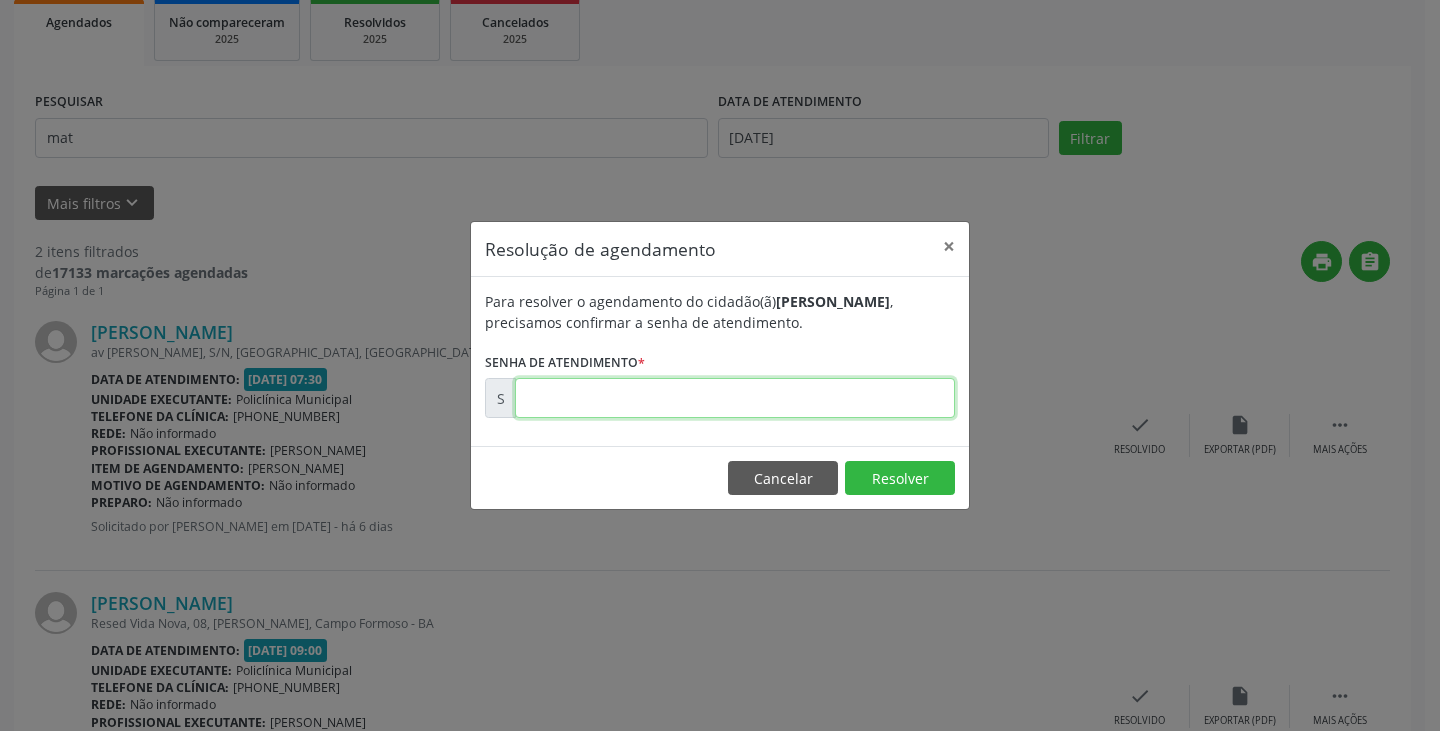 click at bounding box center (735, 398) 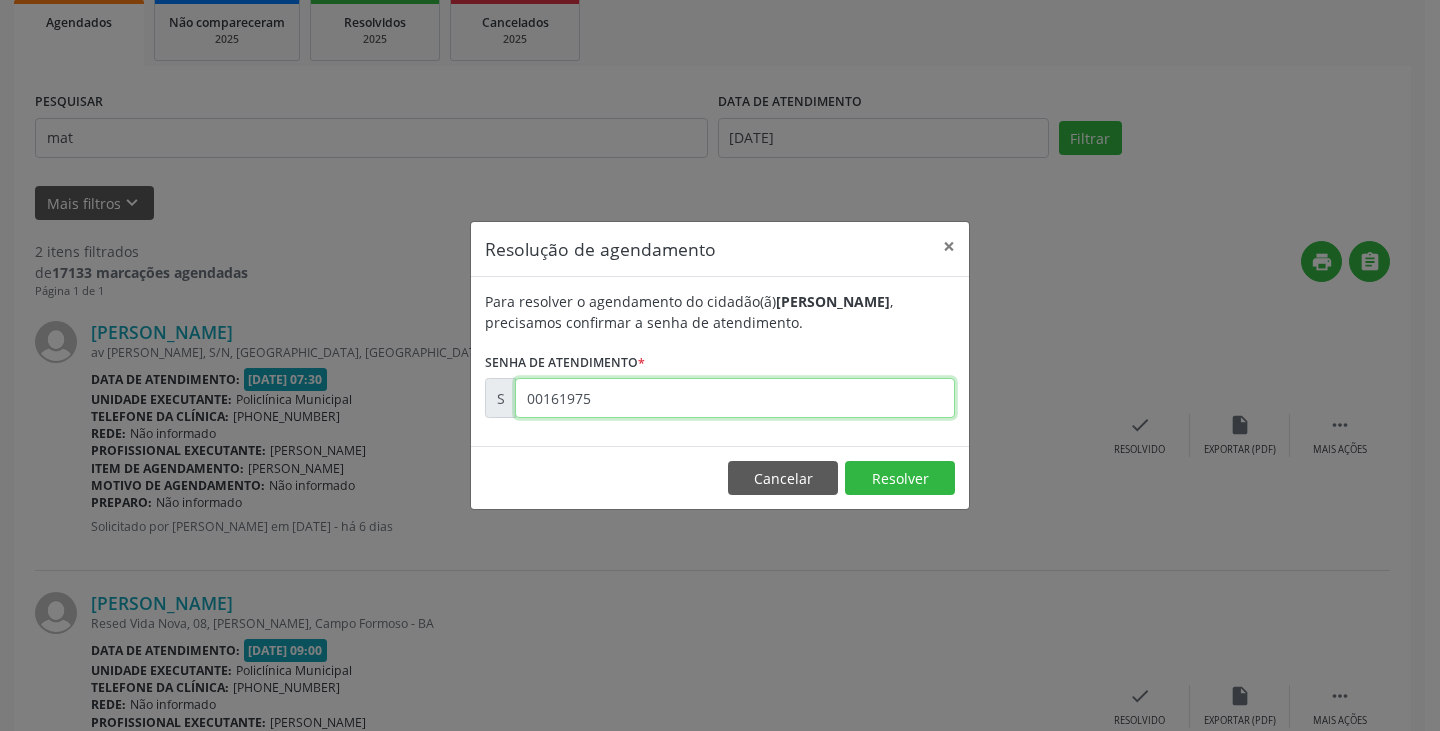 type on "00161975" 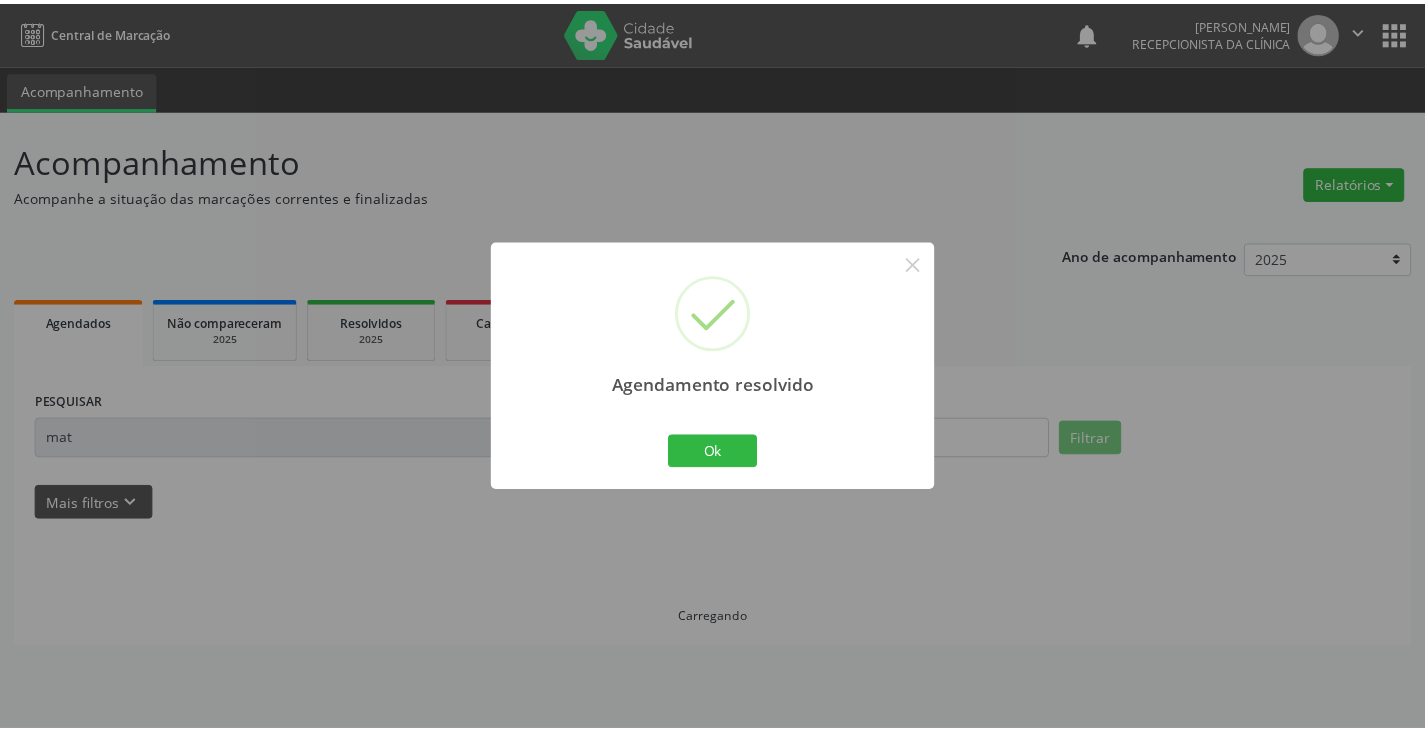 scroll, scrollTop: 0, scrollLeft: 0, axis: both 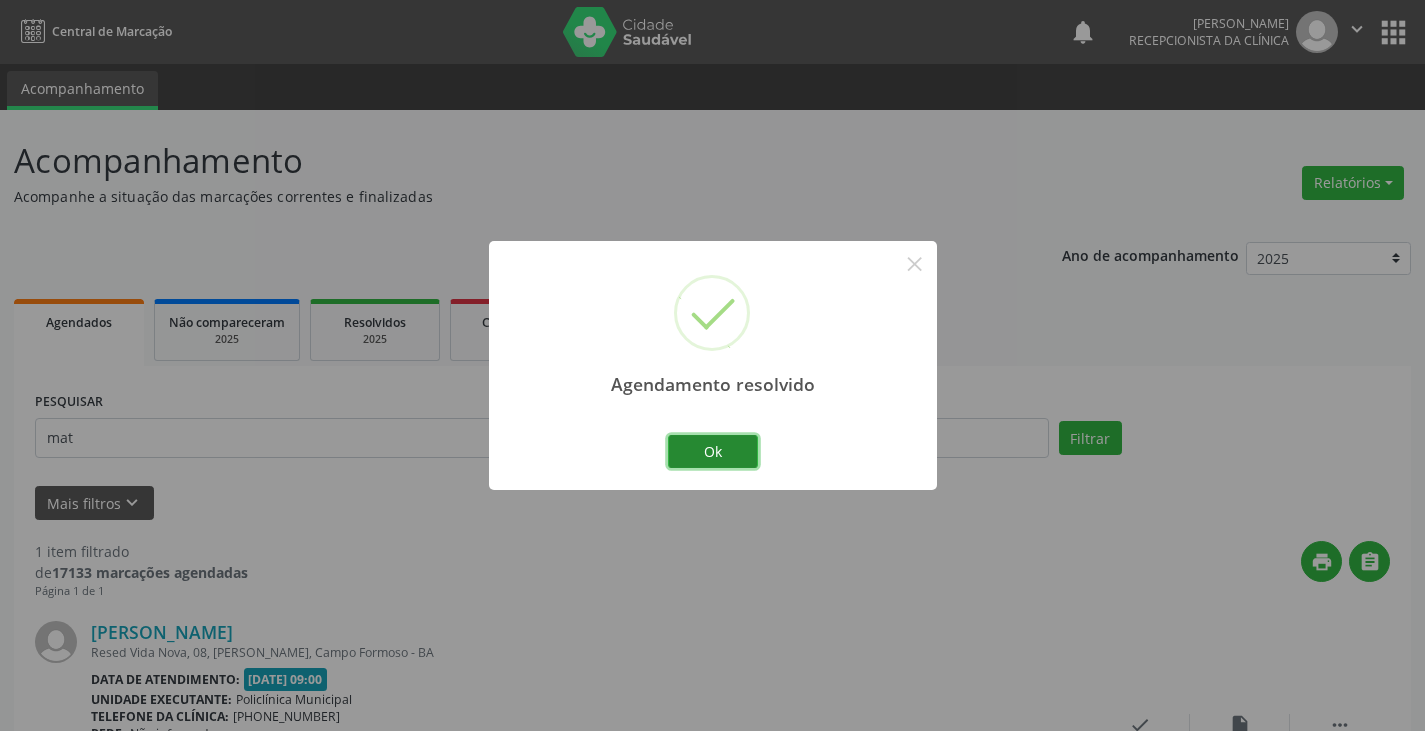 click on "Ok" at bounding box center [713, 452] 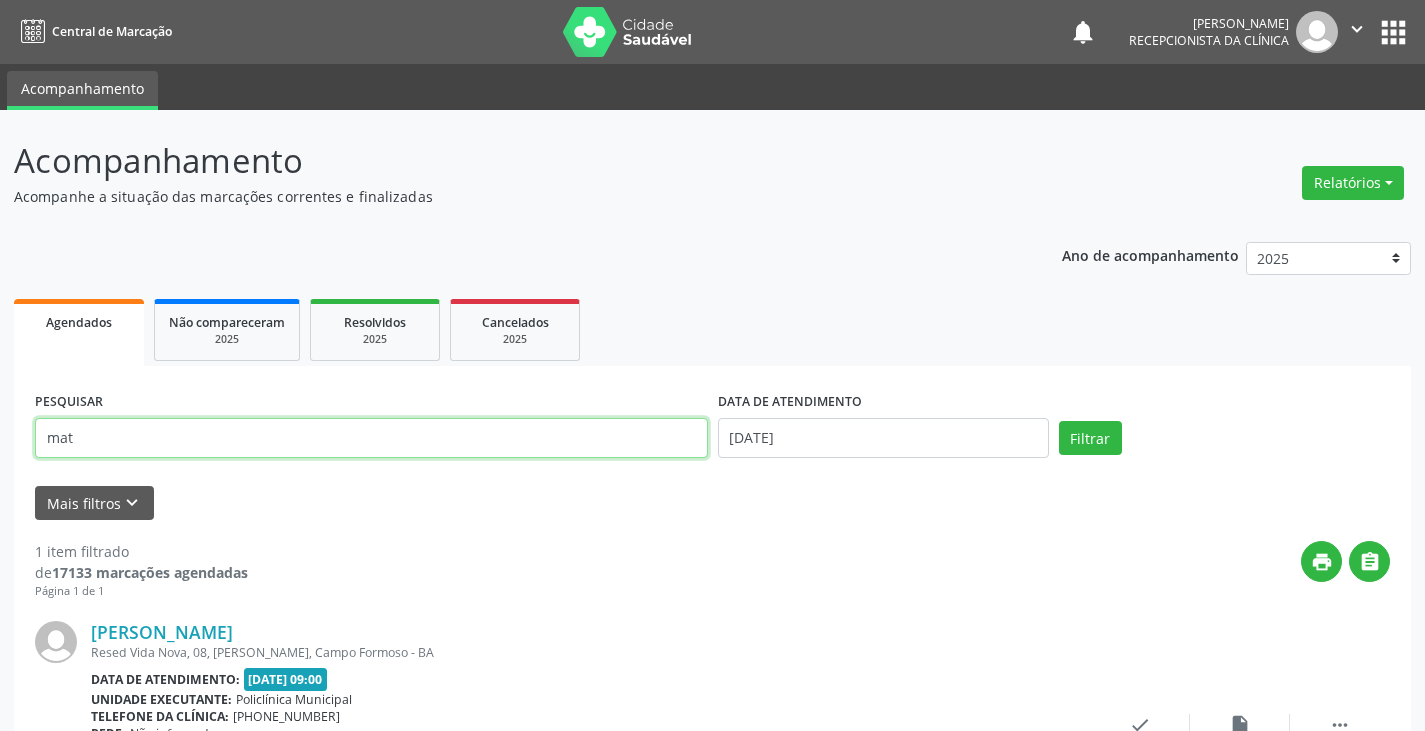 click on "mat" at bounding box center (371, 438) 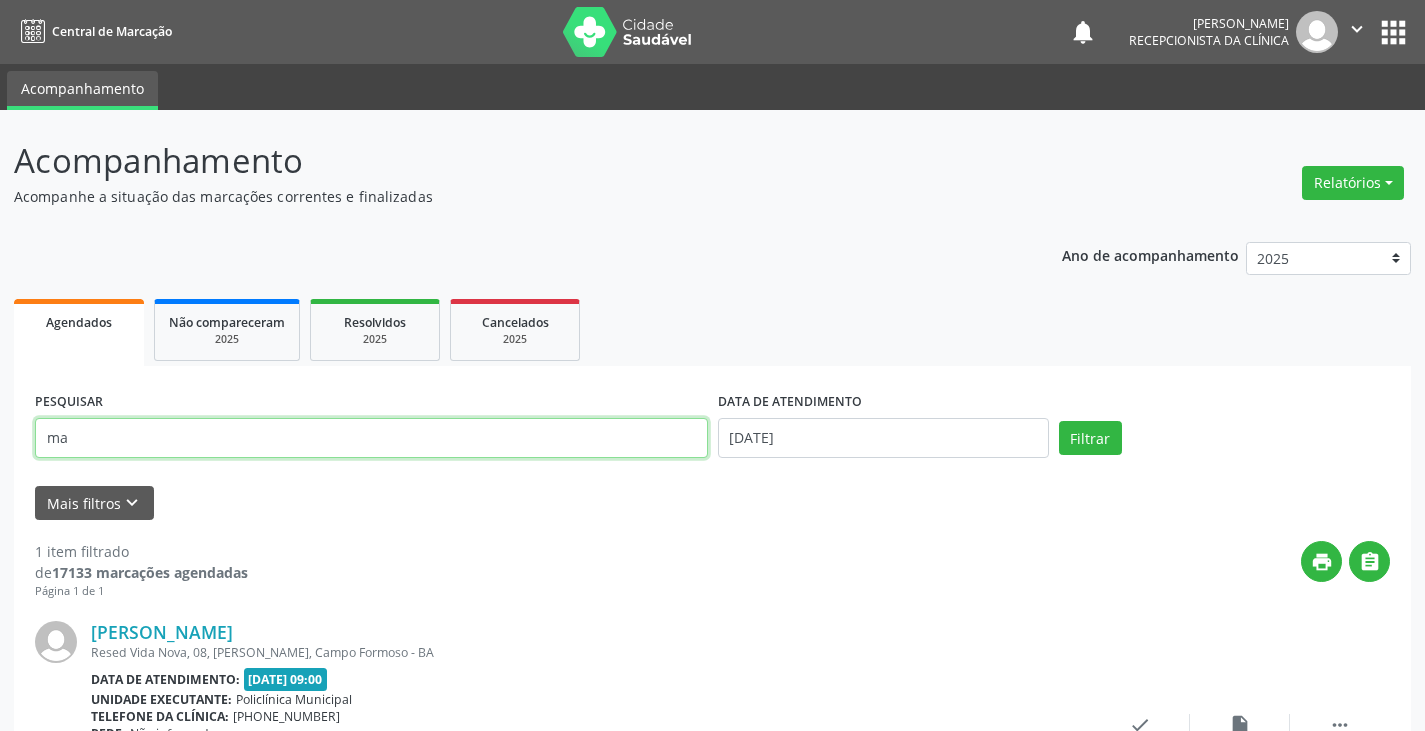 type on "m" 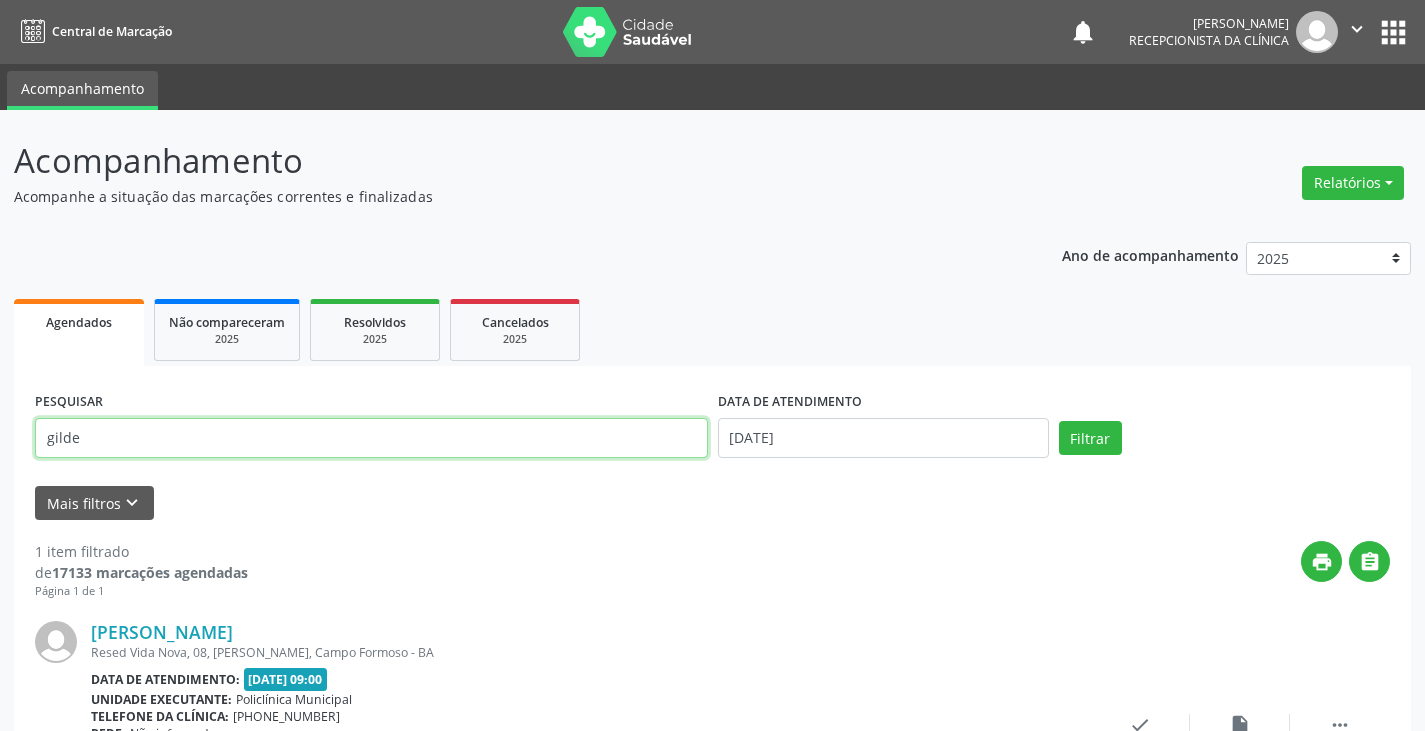 type on "gilde" 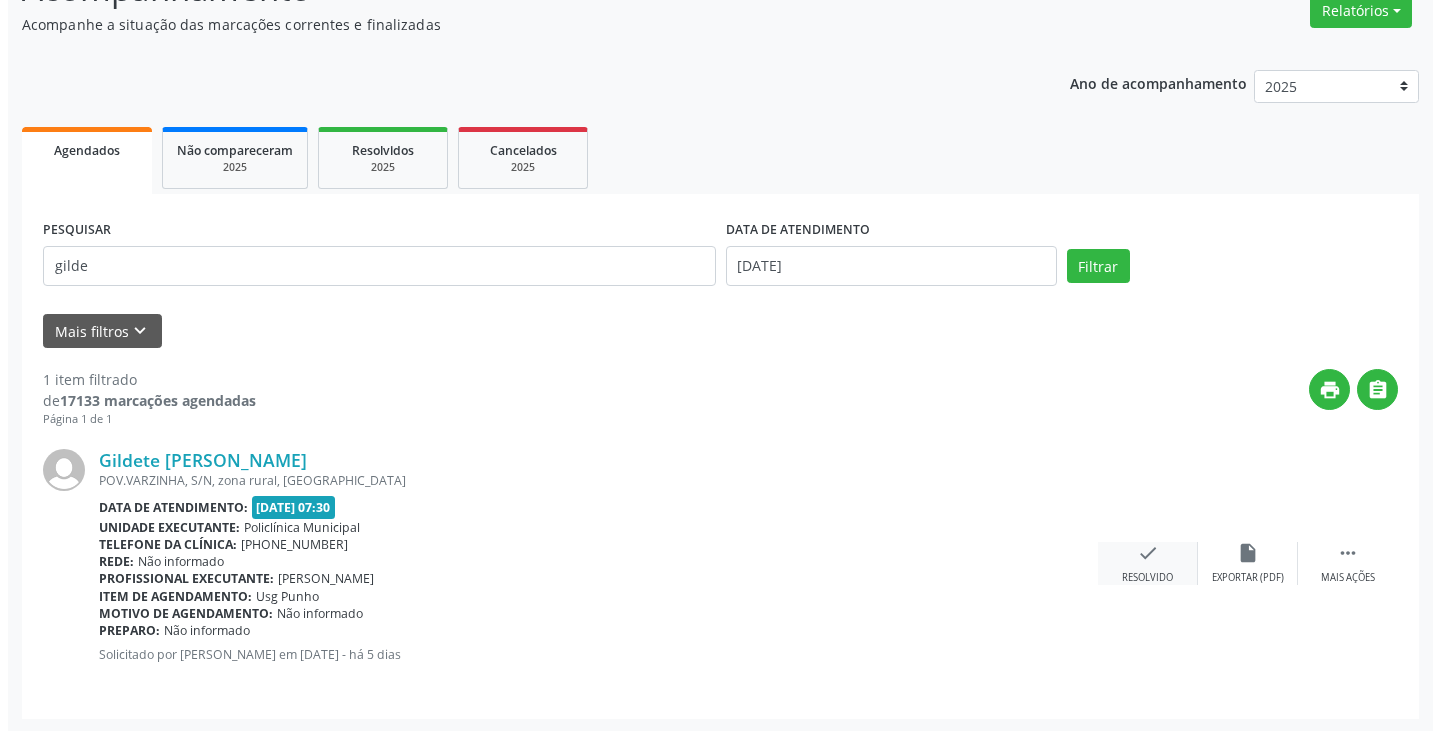 scroll, scrollTop: 174, scrollLeft: 0, axis: vertical 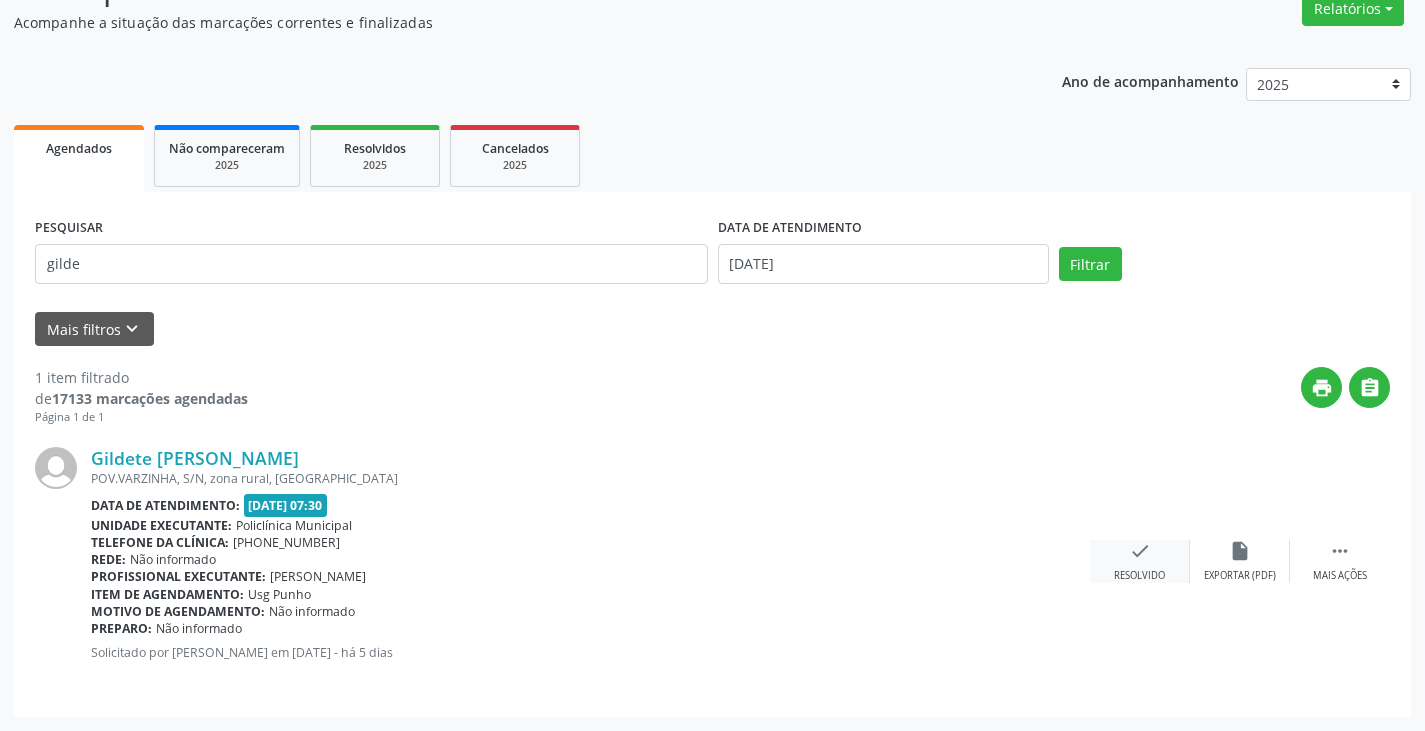 click on "check" at bounding box center [1140, 551] 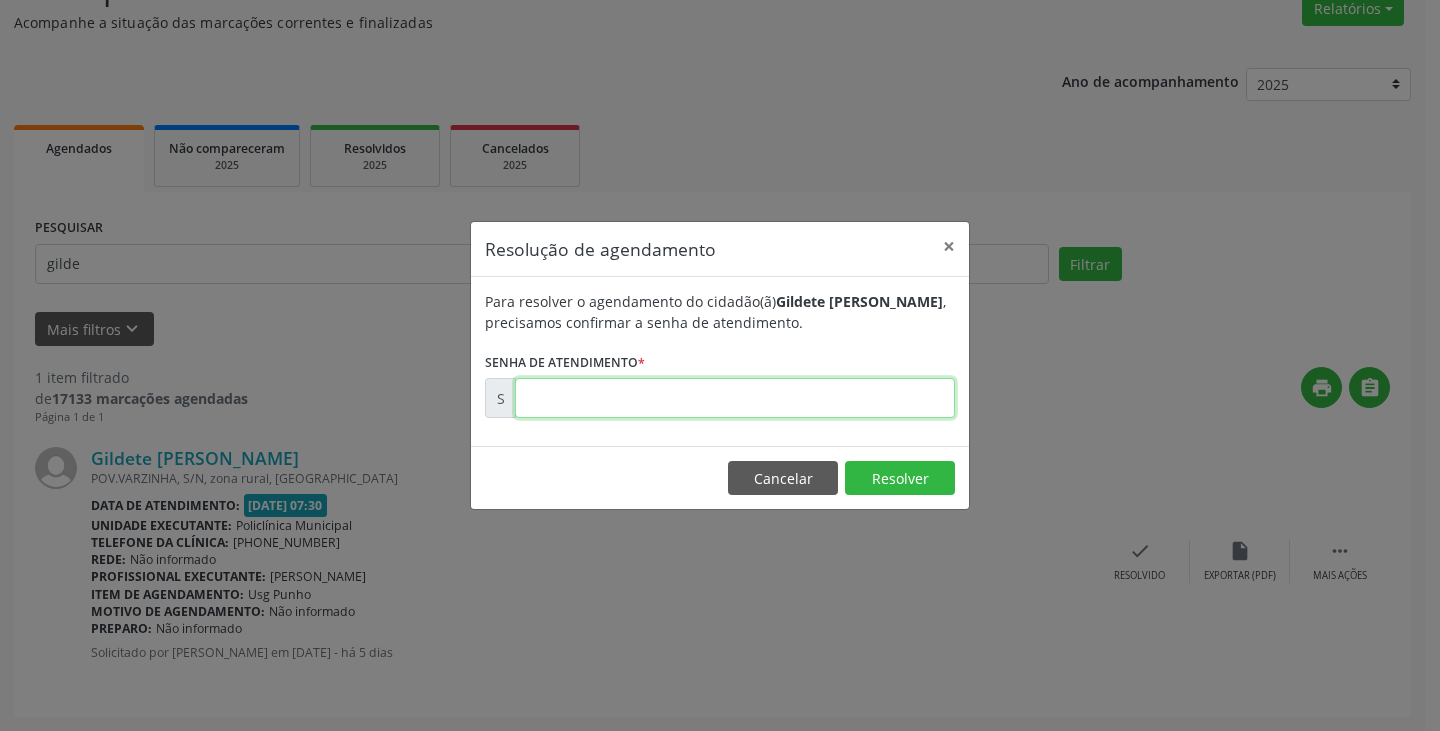 click at bounding box center [735, 398] 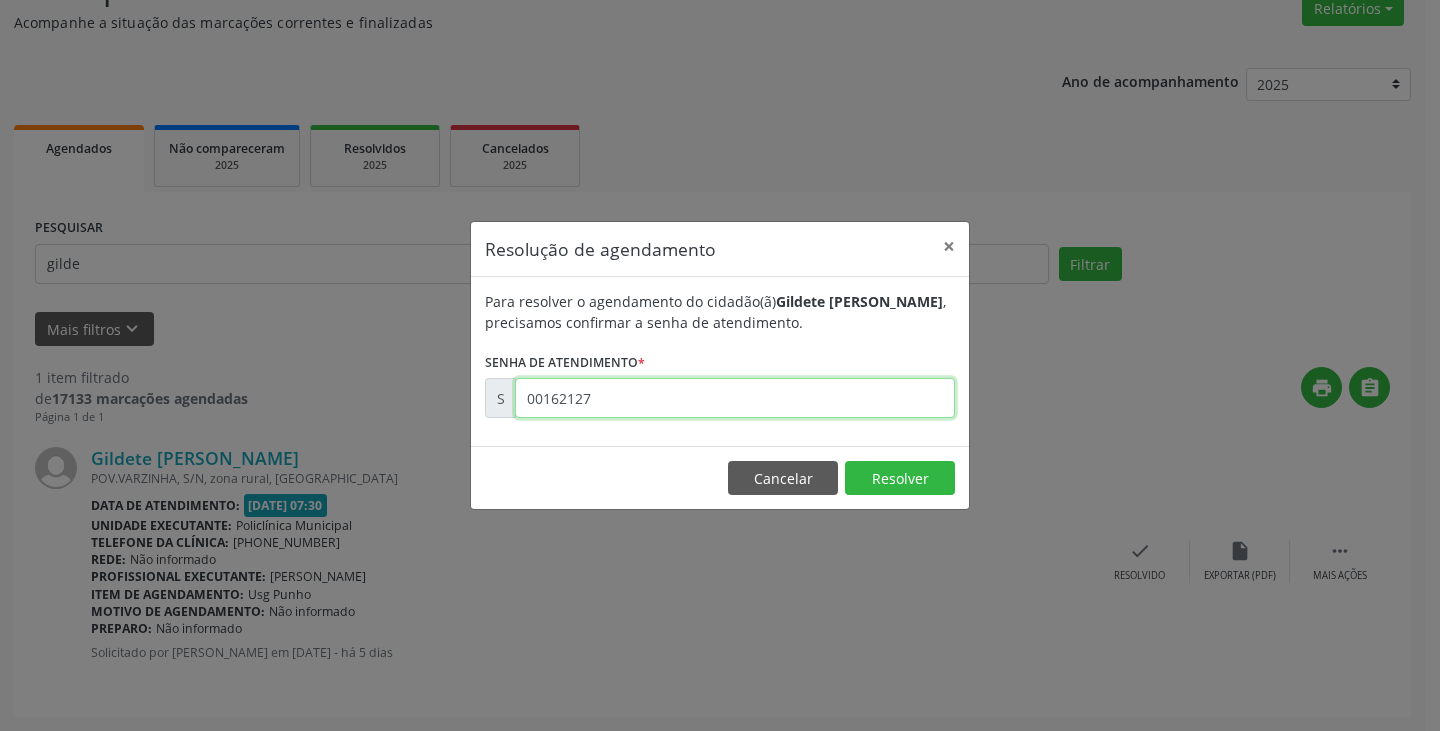 type on "00162127" 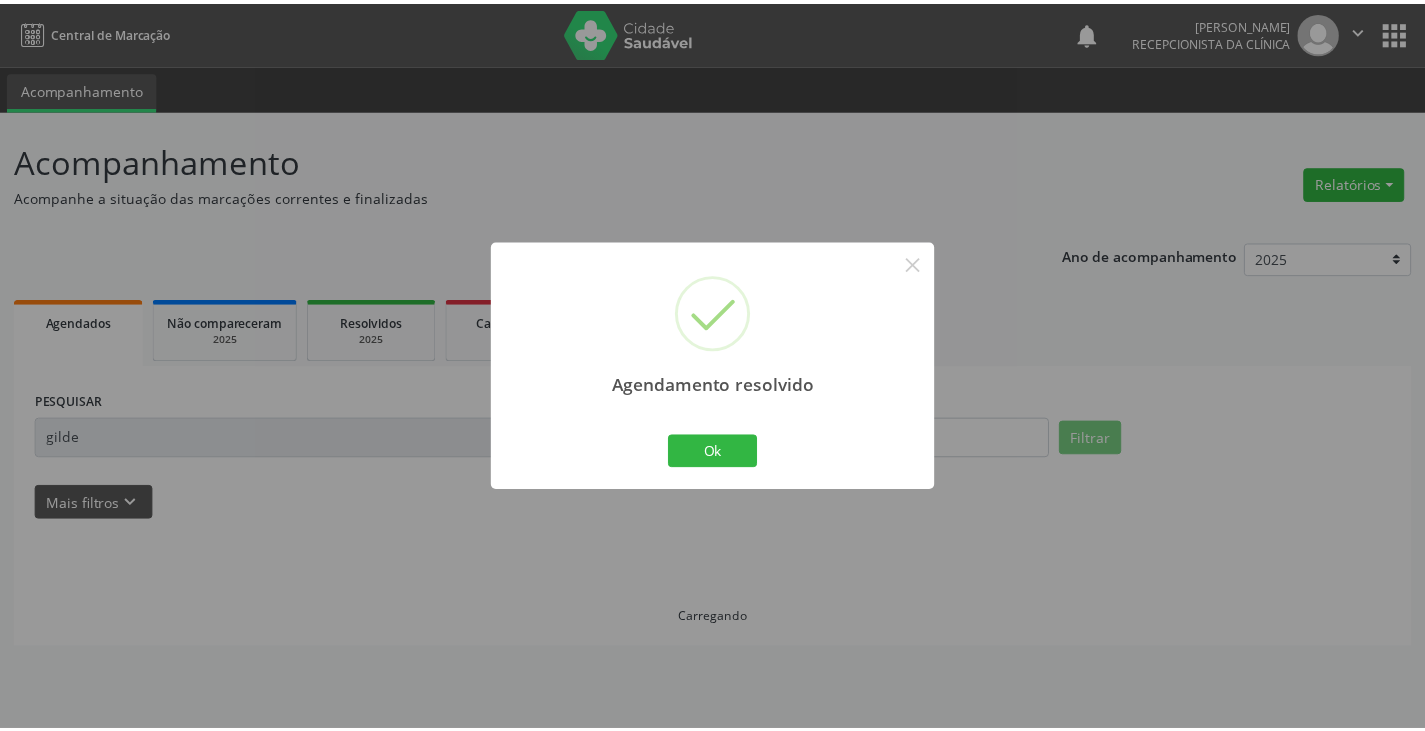scroll, scrollTop: 0, scrollLeft: 0, axis: both 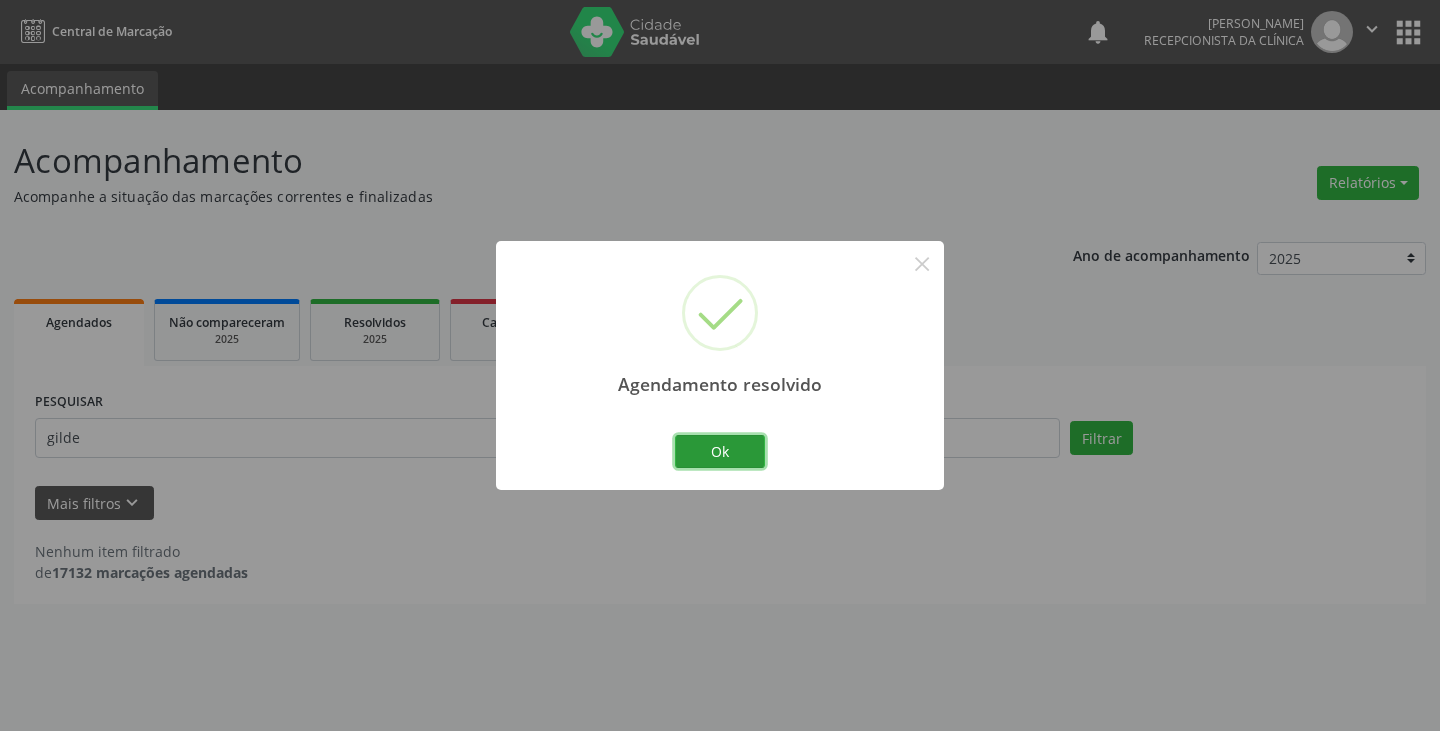 drag, startPoint x: 734, startPoint y: 439, endPoint x: 689, endPoint y: 441, distance: 45.044422 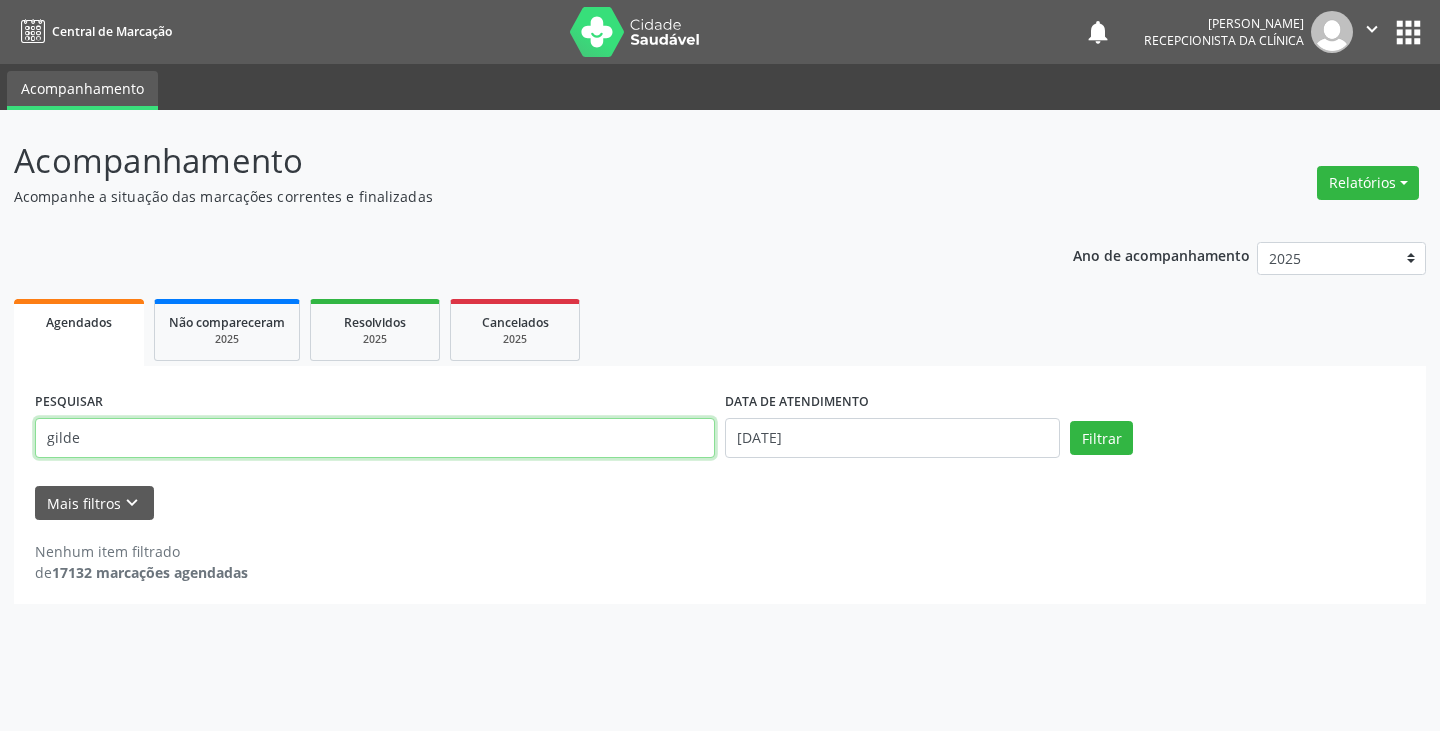 click on "gilde" at bounding box center [375, 438] 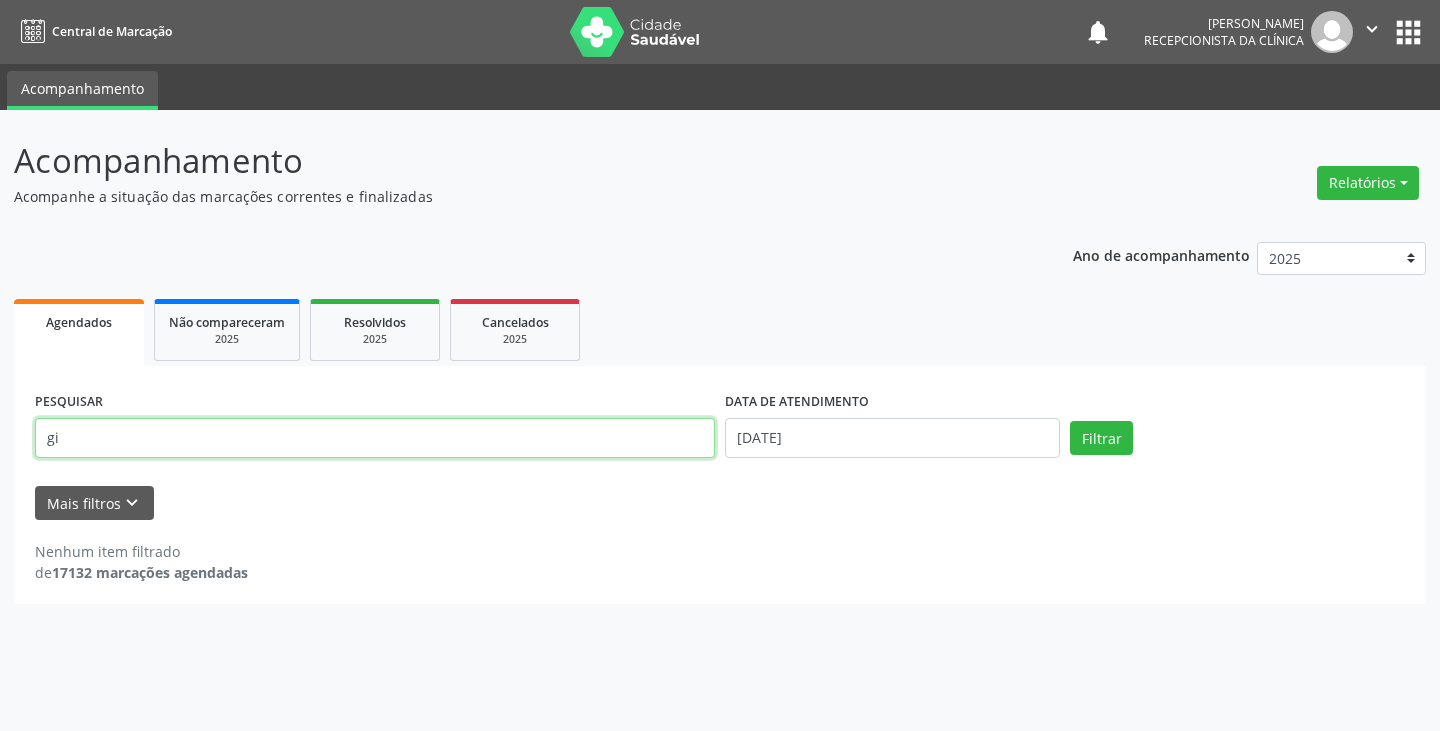 type on "g" 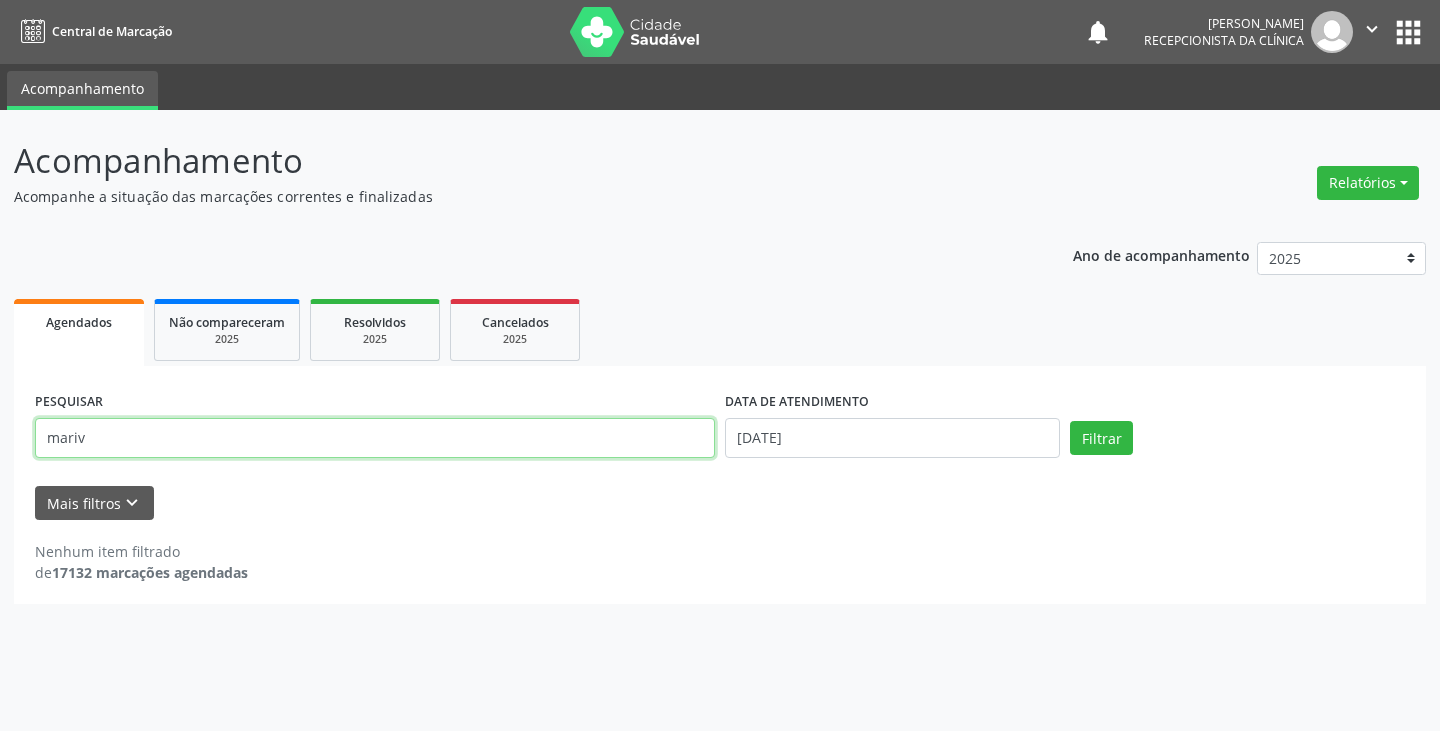 click on "Filtrar" at bounding box center [1101, 438] 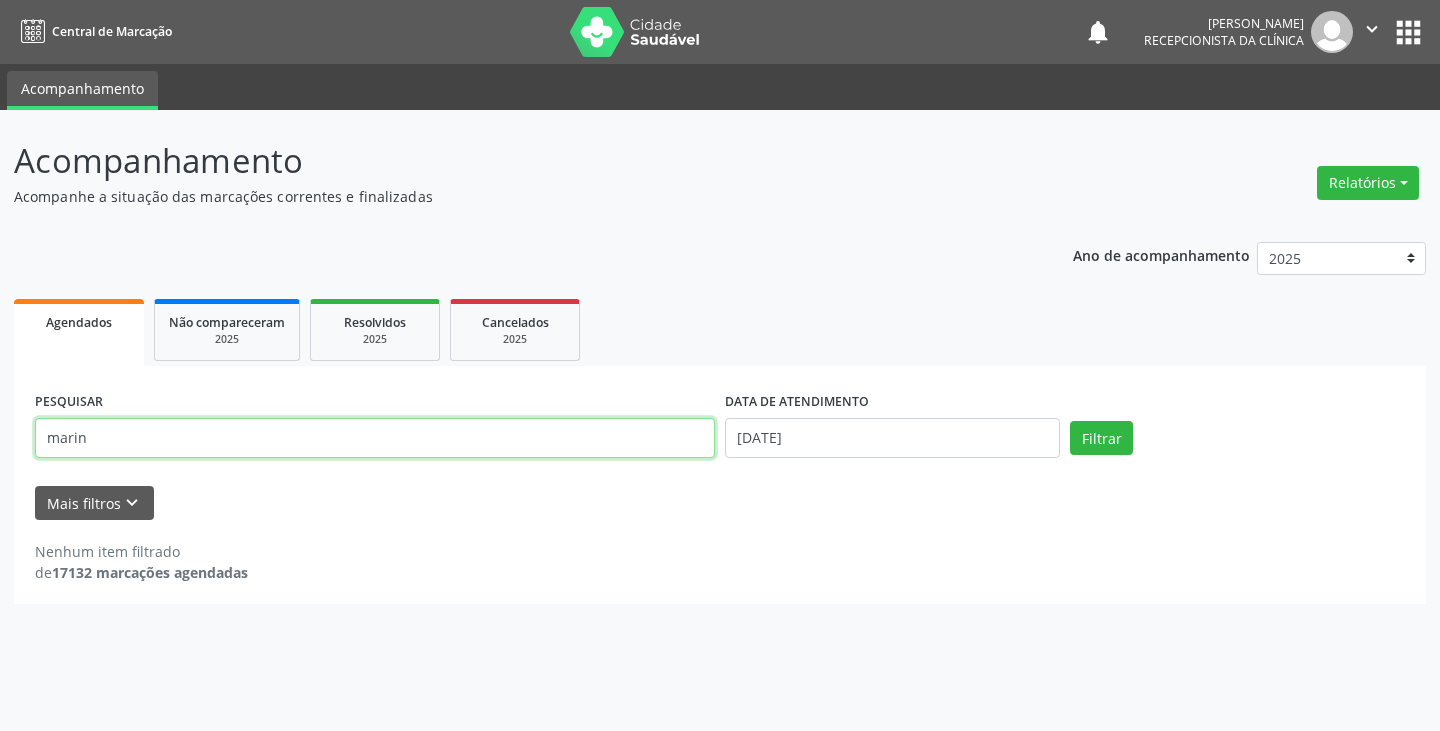 type on "marin" 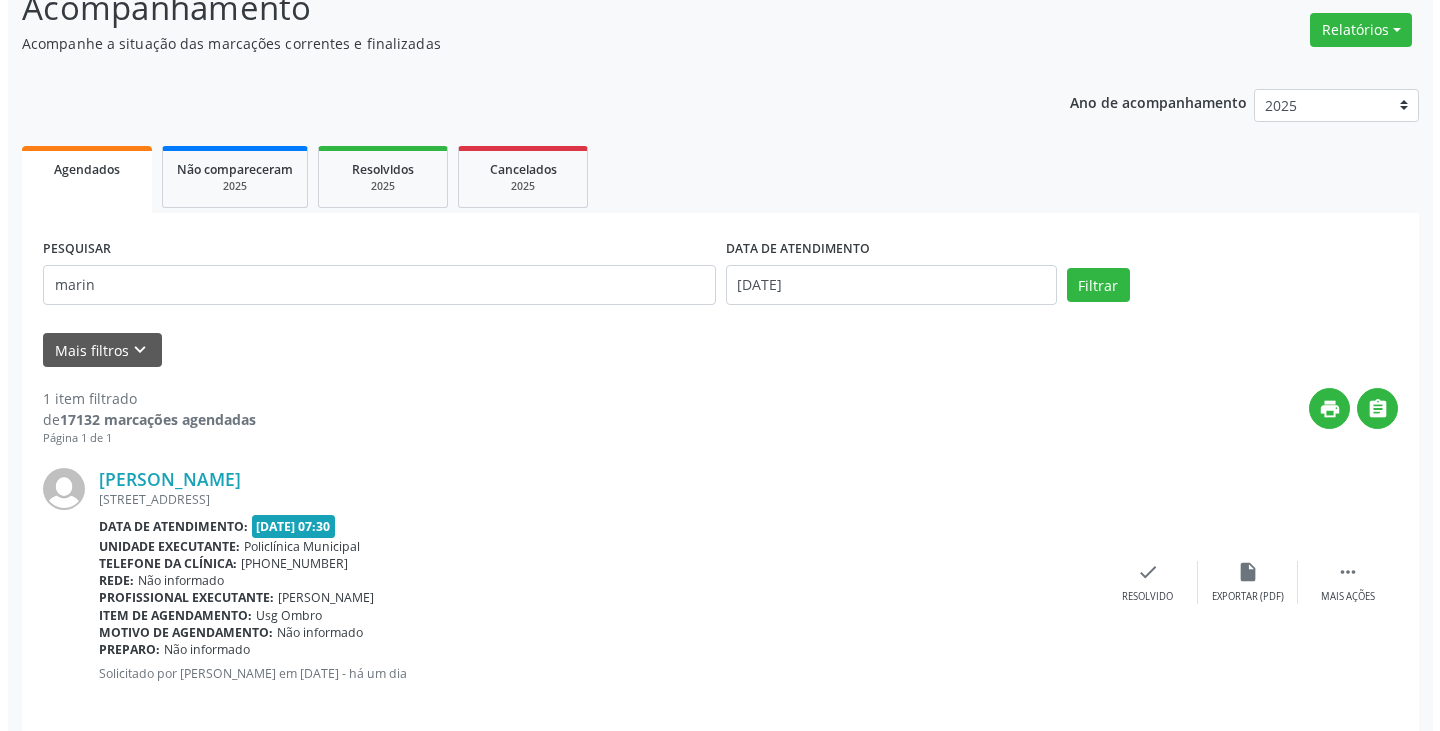 scroll, scrollTop: 174, scrollLeft: 0, axis: vertical 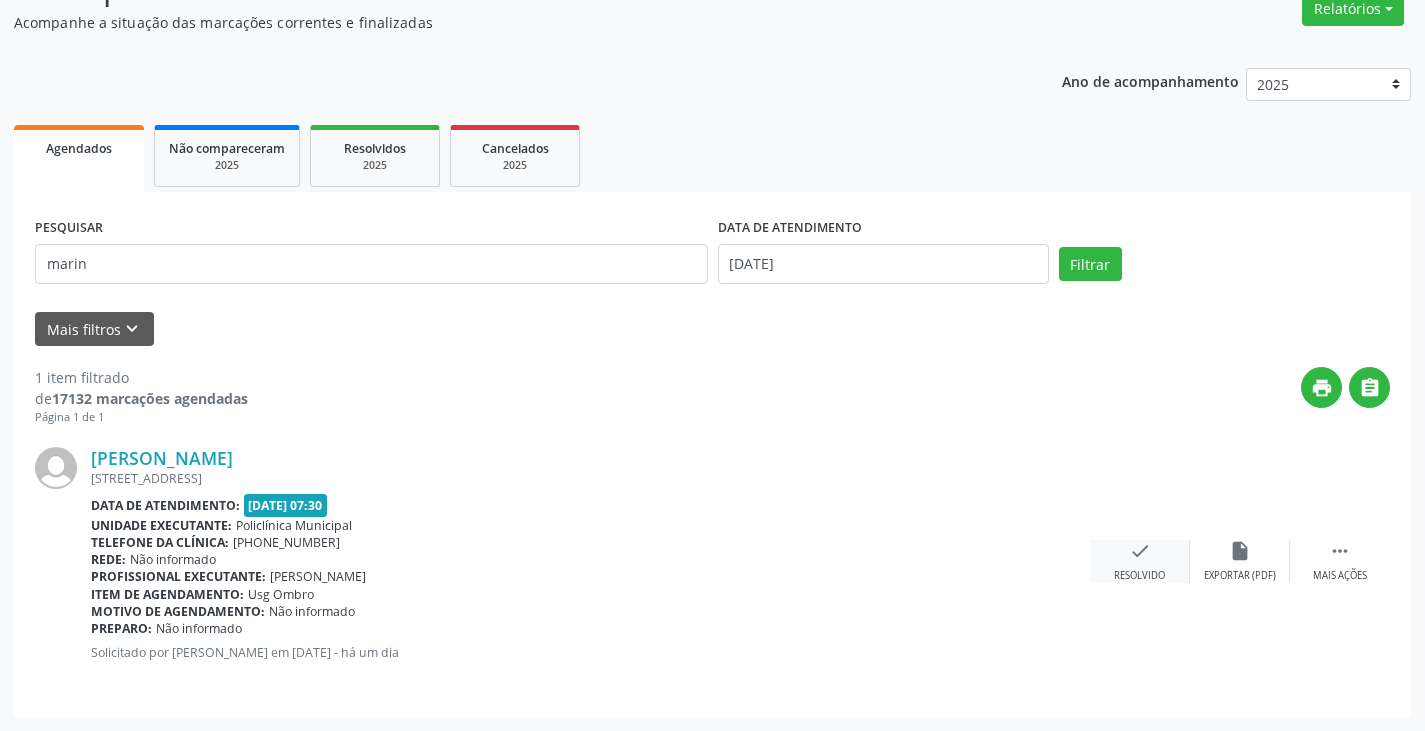 click on "check" at bounding box center (1140, 551) 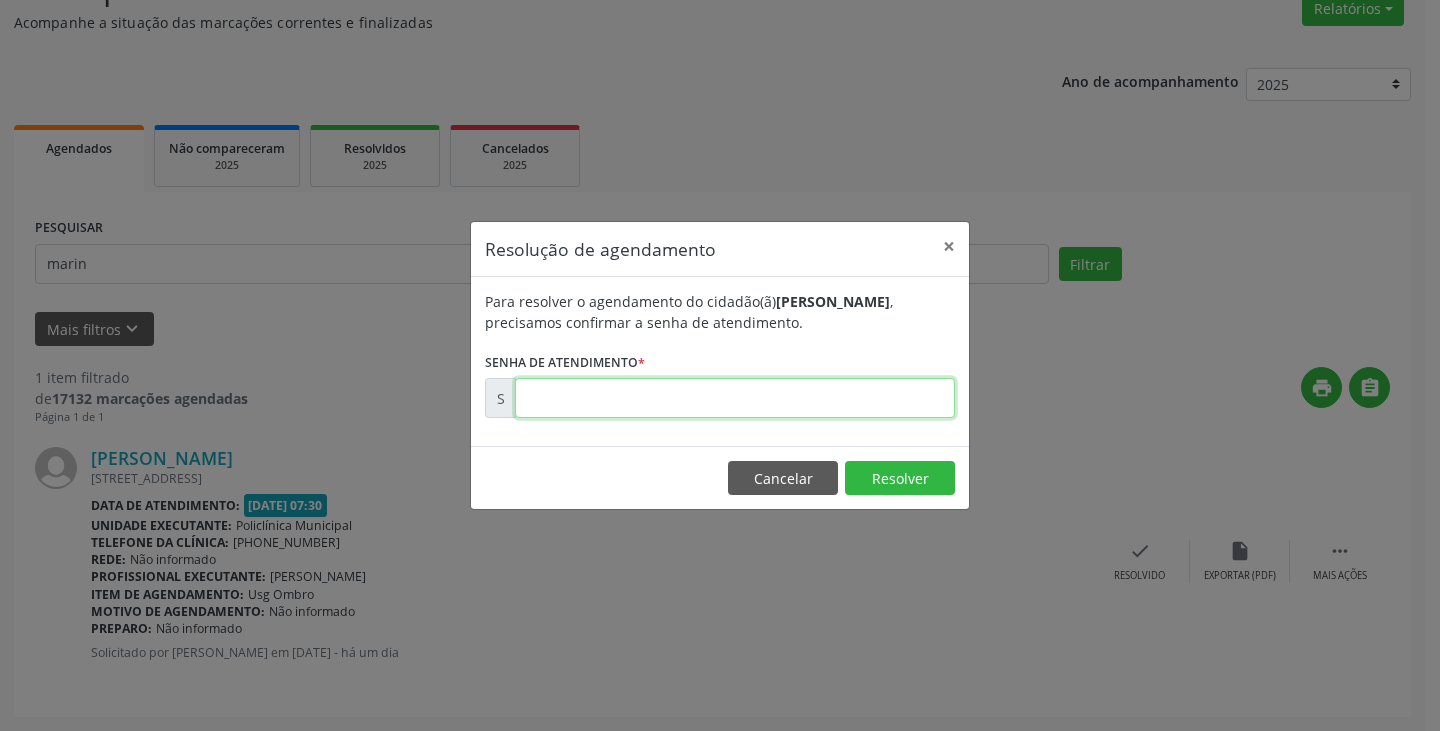 click at bounding box center [735, 398] 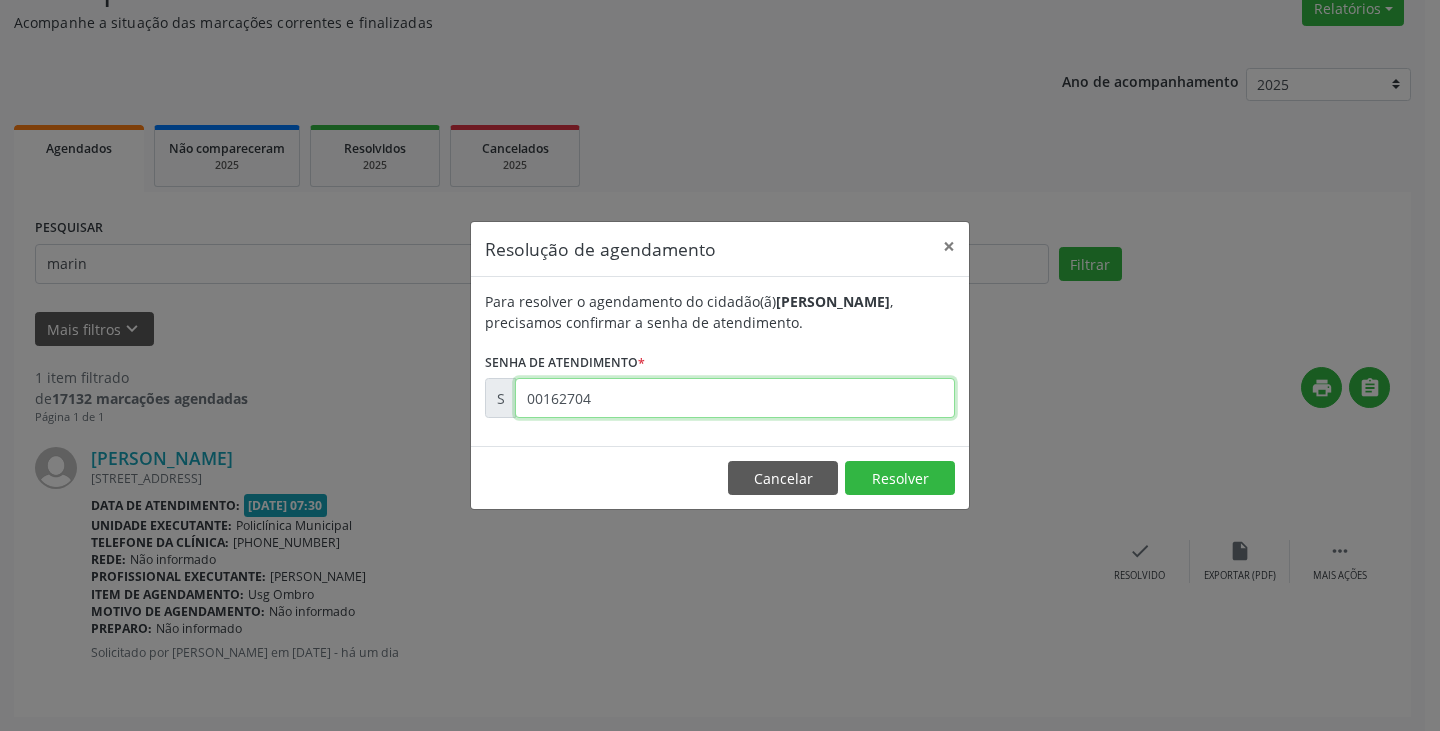 type on "00162704" 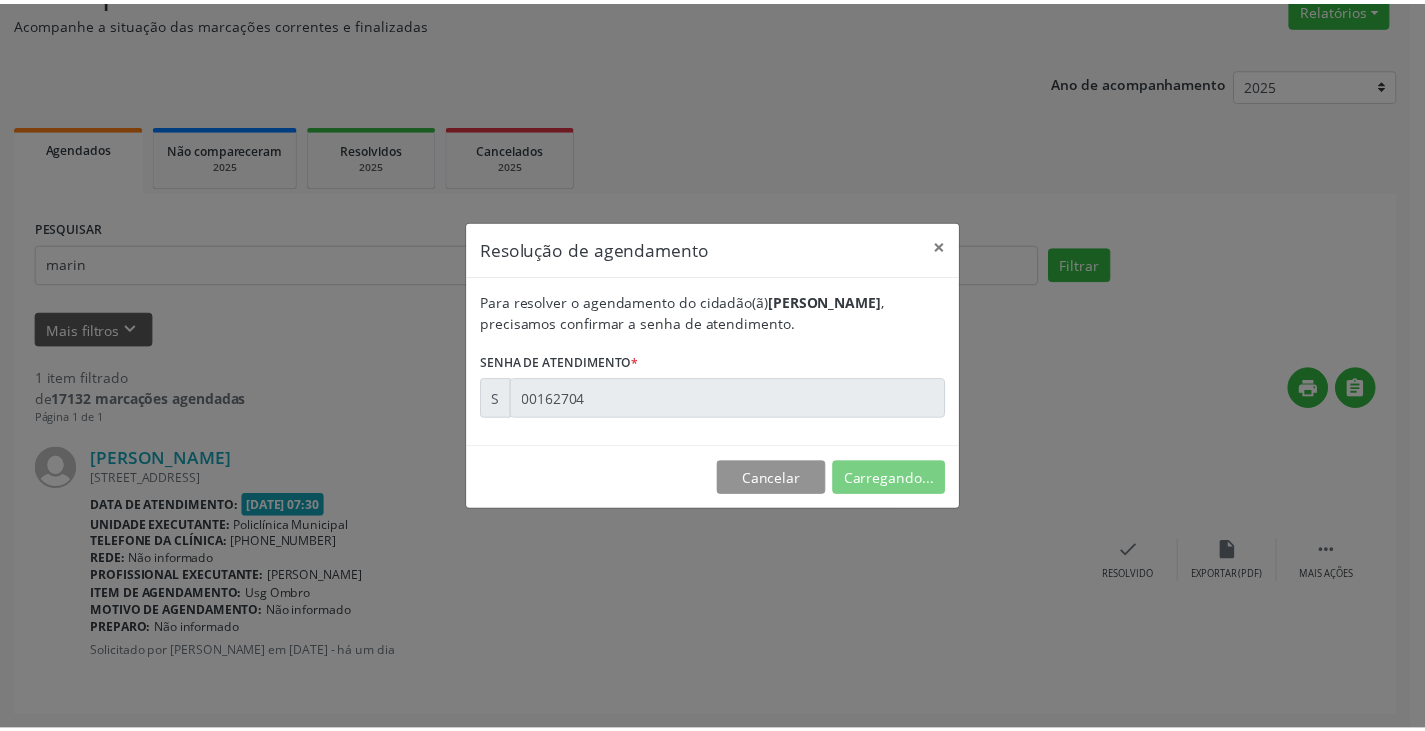 scroll, scrollTop: 0, scrollLeft: 0, axis: both 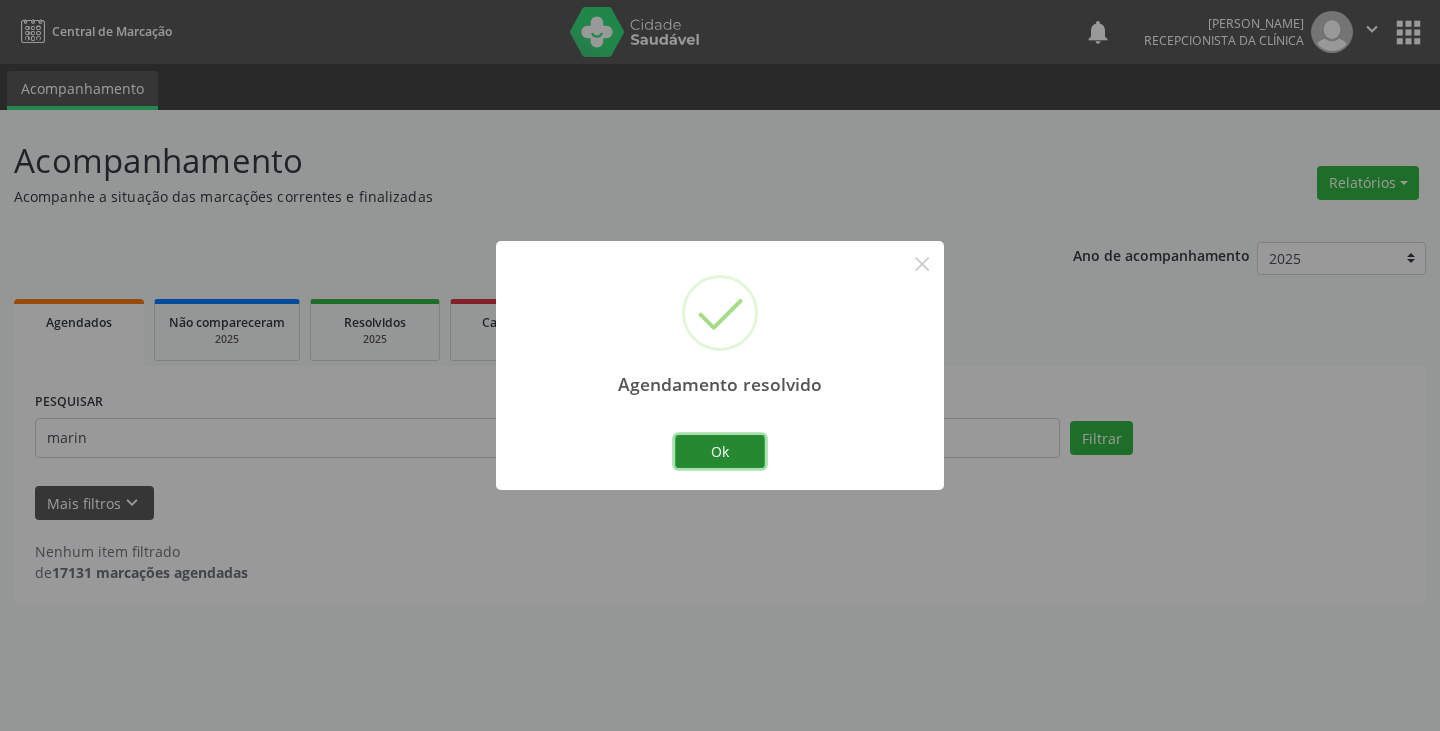 click on "Ok" at bounding box center (720, 452) 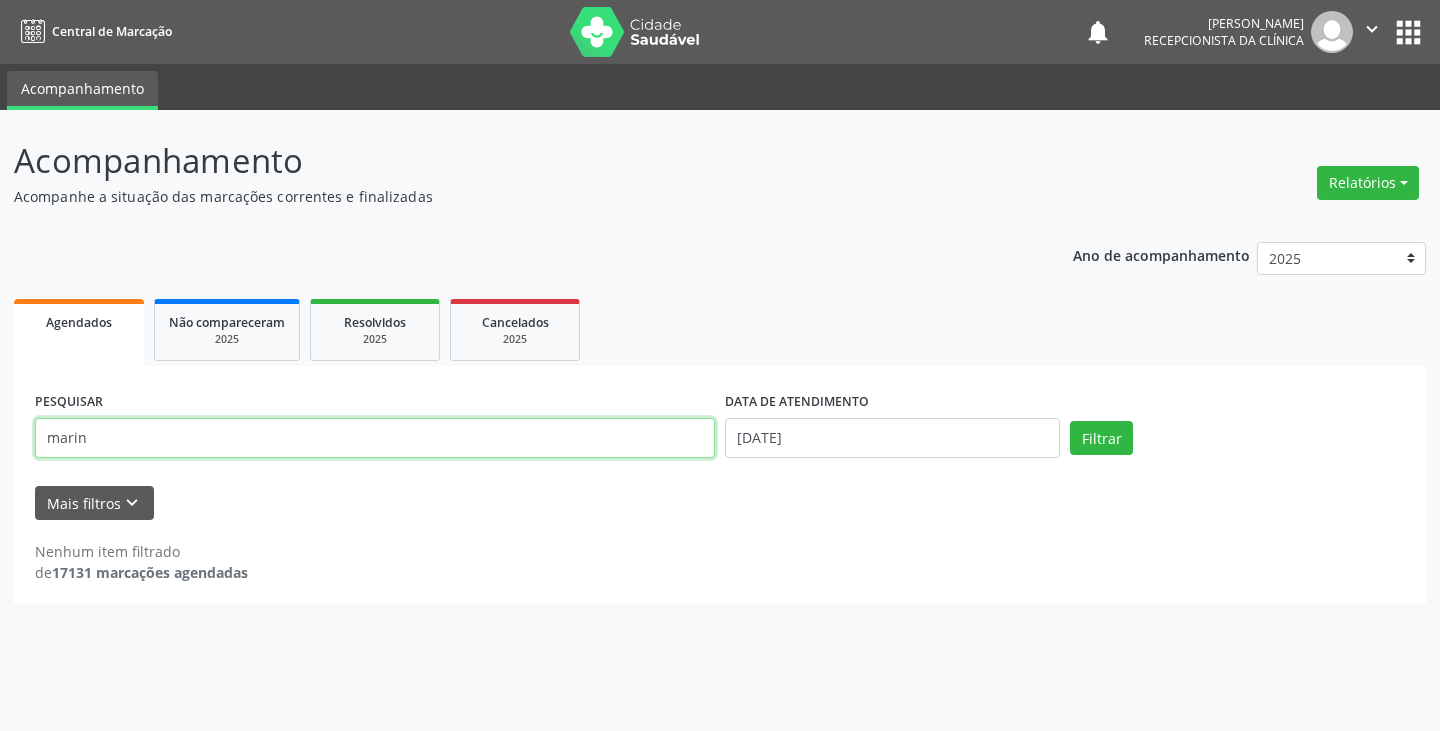 click on "marin" at bounding box center [375, 438] 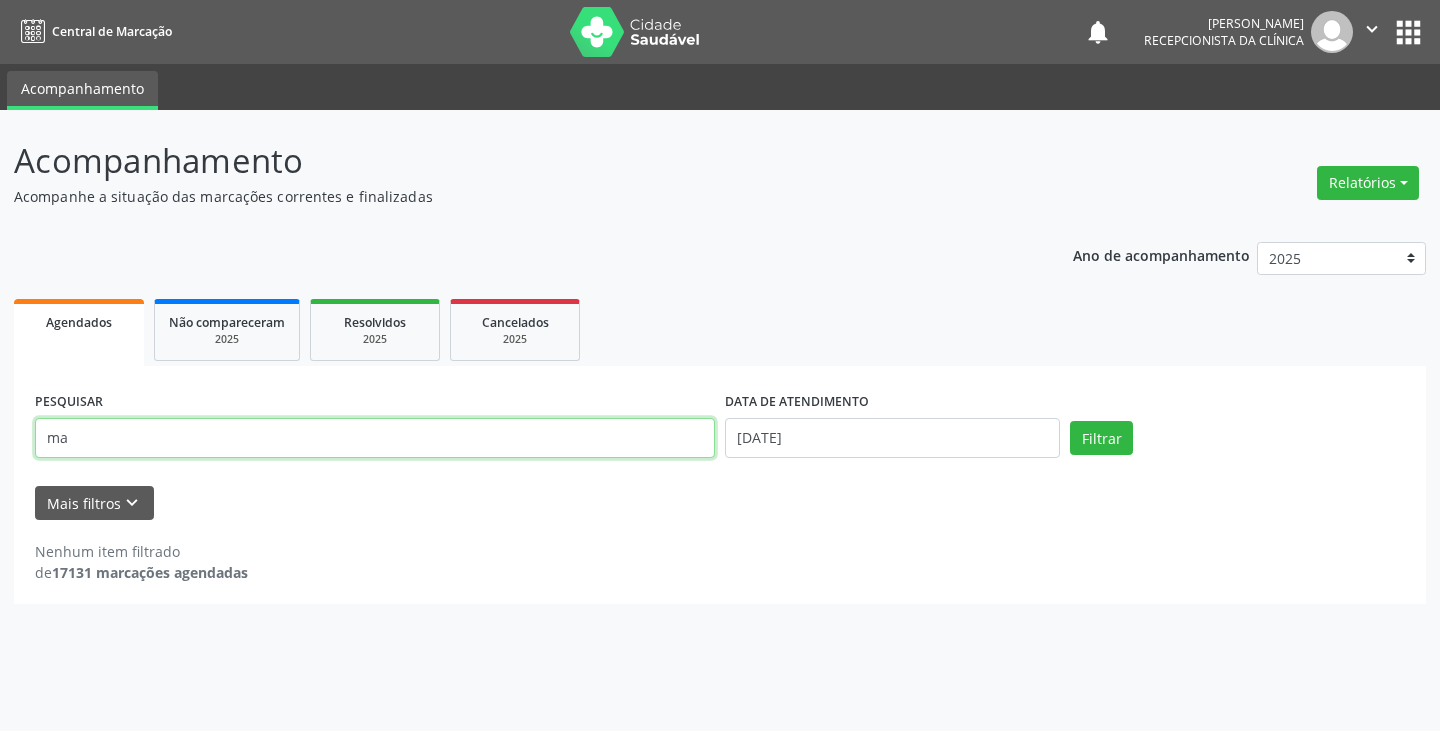 type on "m" 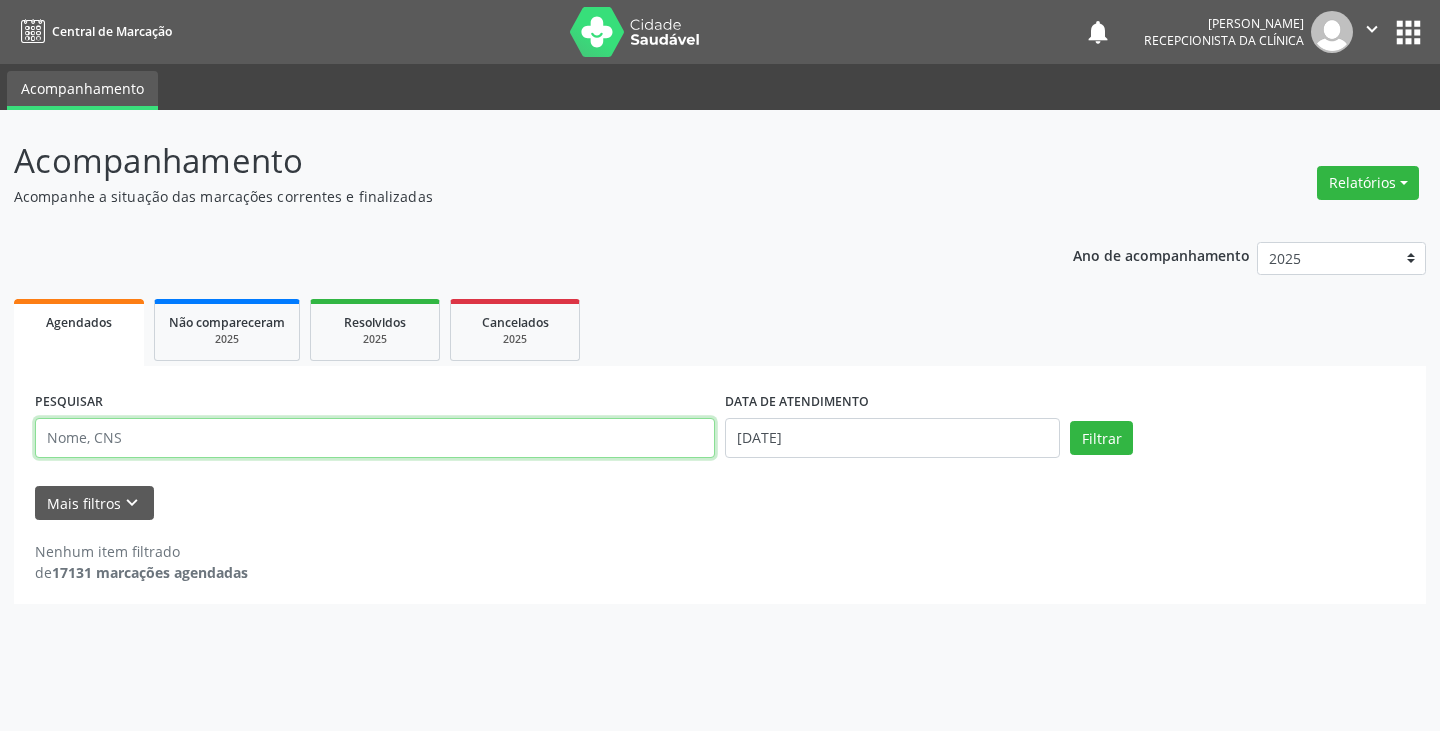 click at bounding box center (375, 438) 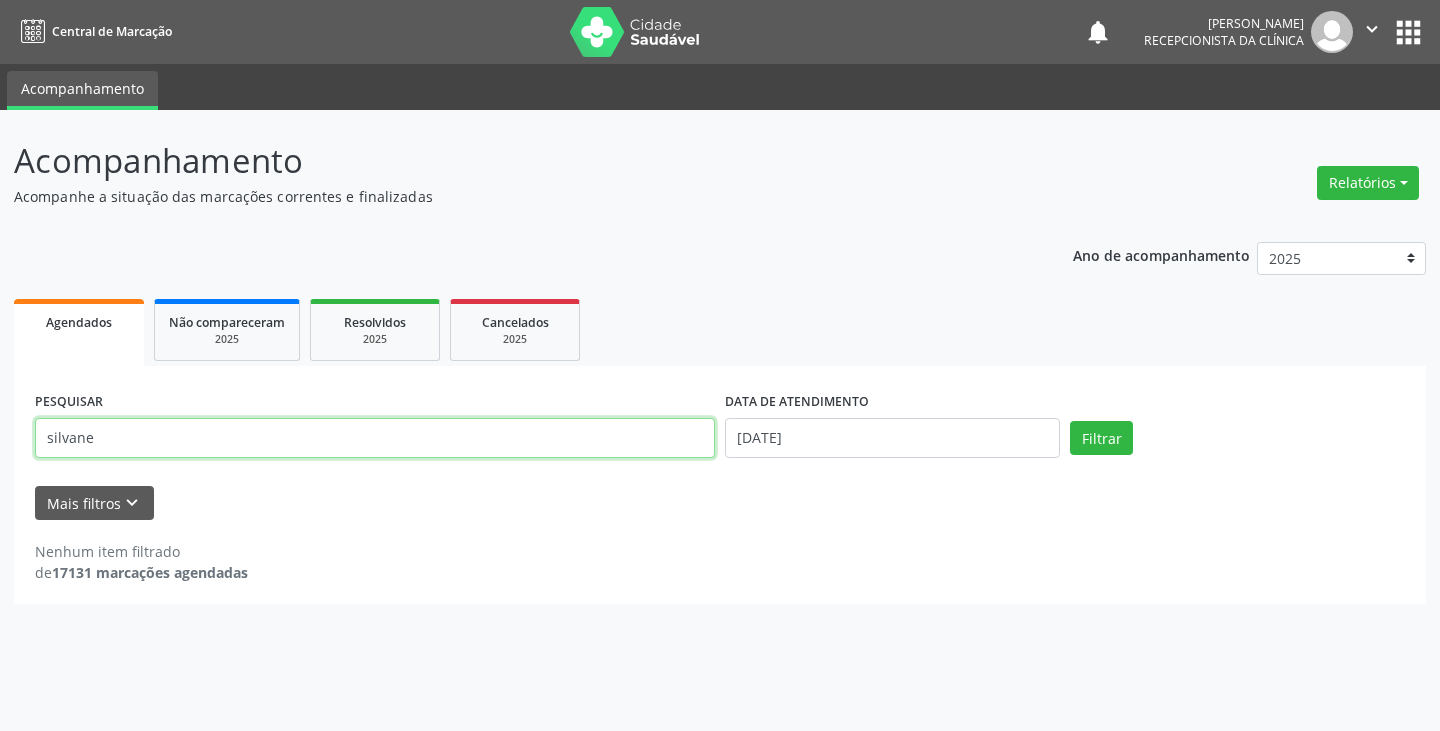 type on "silvane" 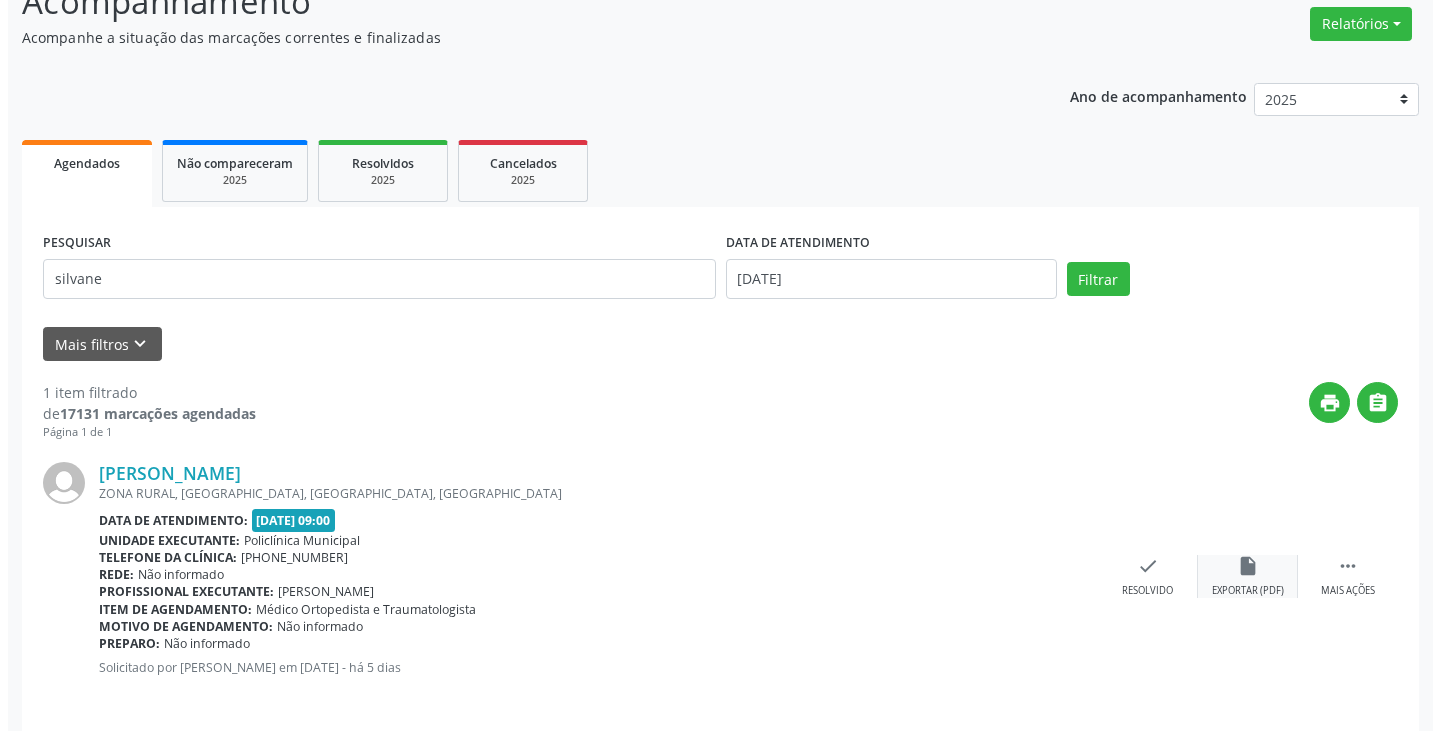 scroll, scrollTop: 174, scrollLeft: 0, axis: vertical 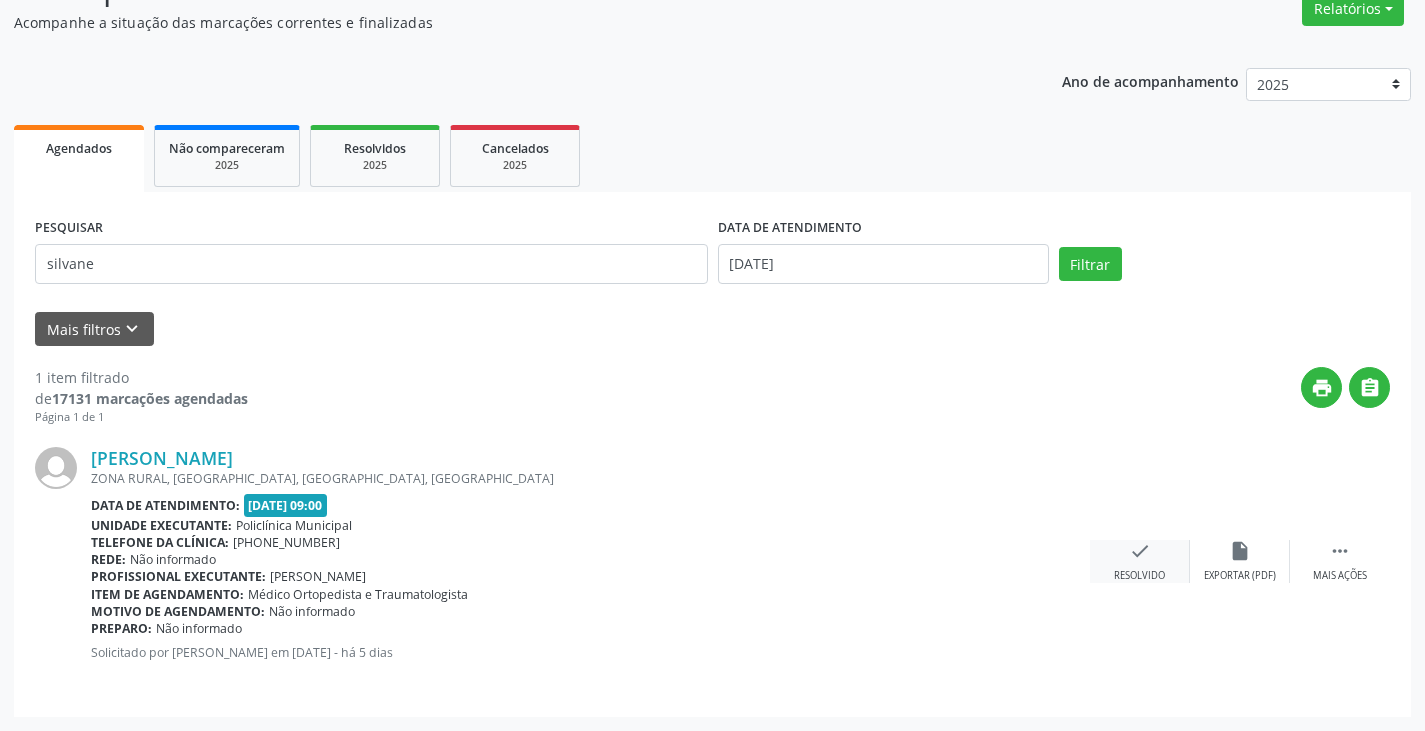 click on "check" at bounding box center (1140, 551) 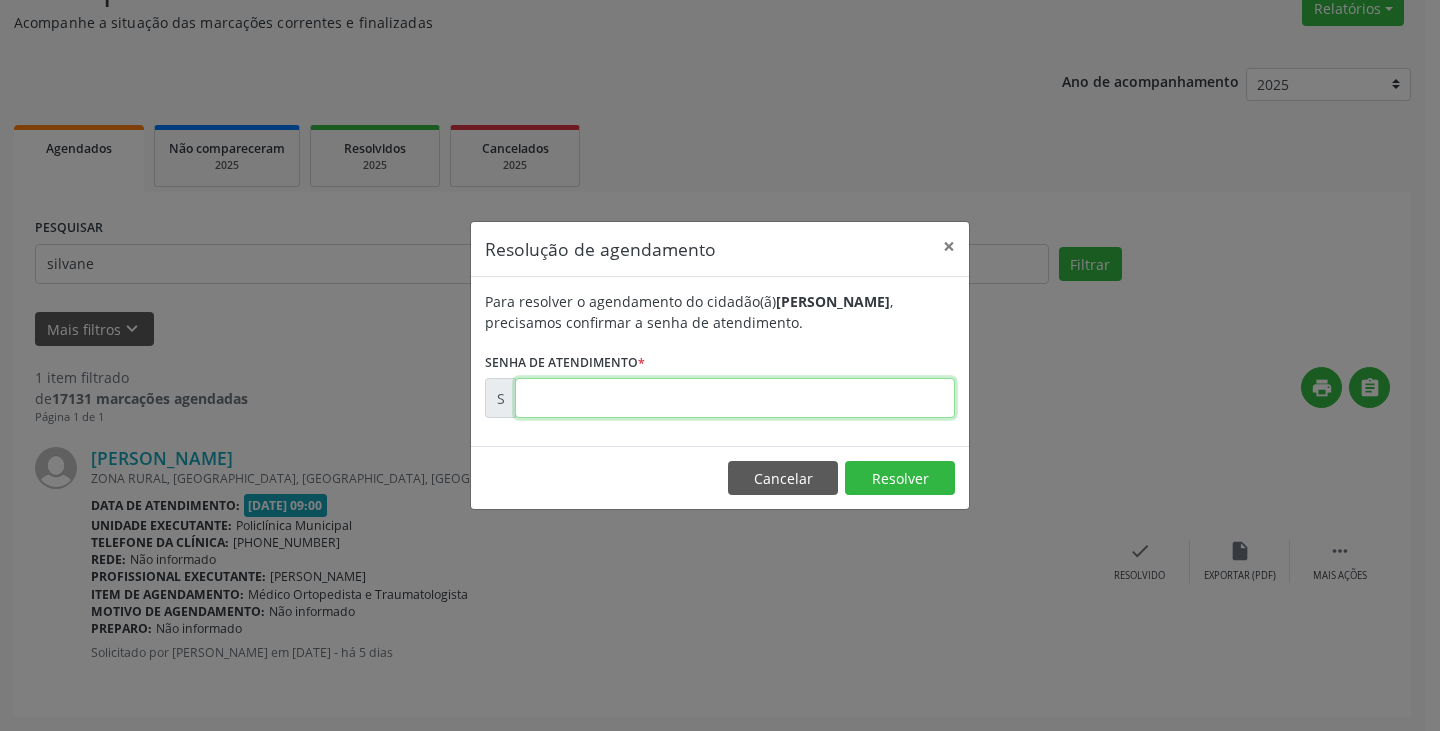 click at bounding box center (735, 398) 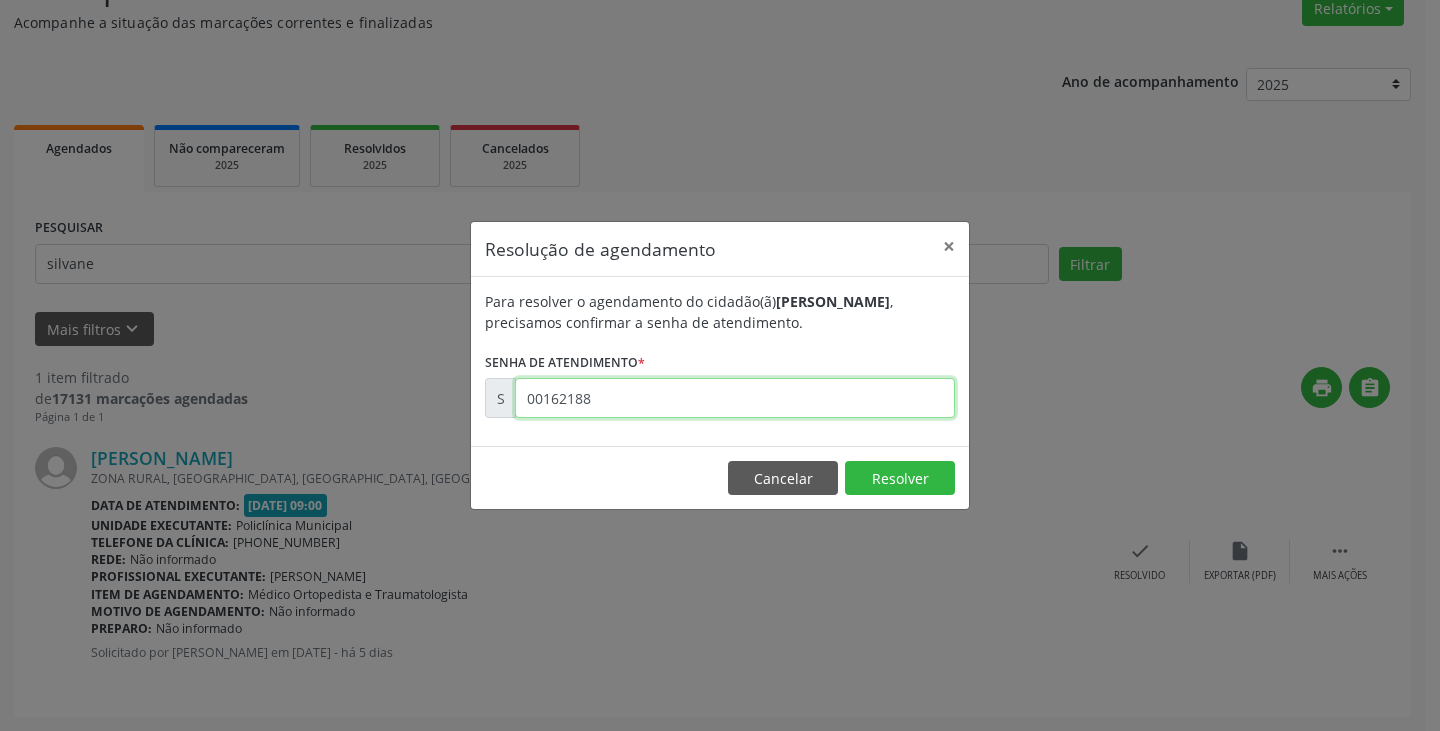 type on "00162188" 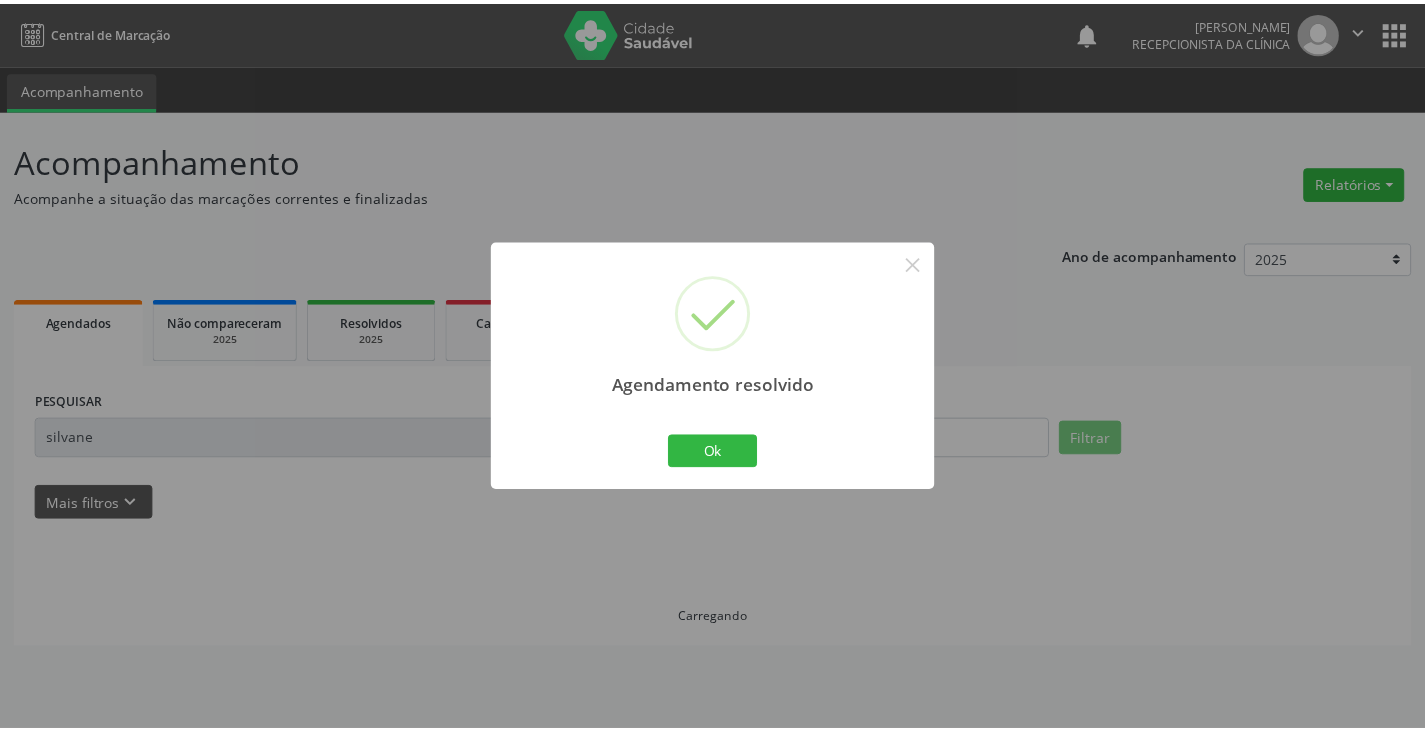 scroll, scrollTop: 0, scrollLeft: 0, axis: both 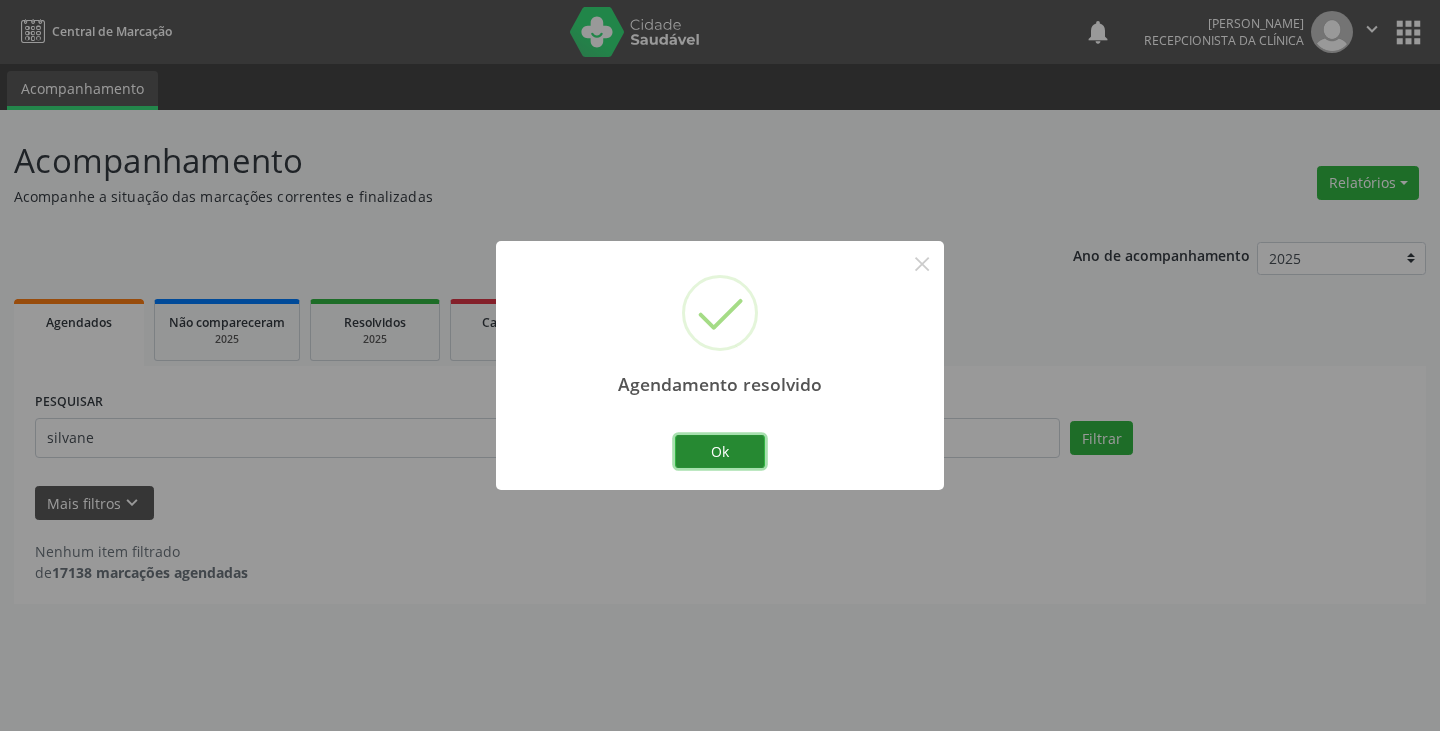 click on "Ok" at bounding box center [720, 452] 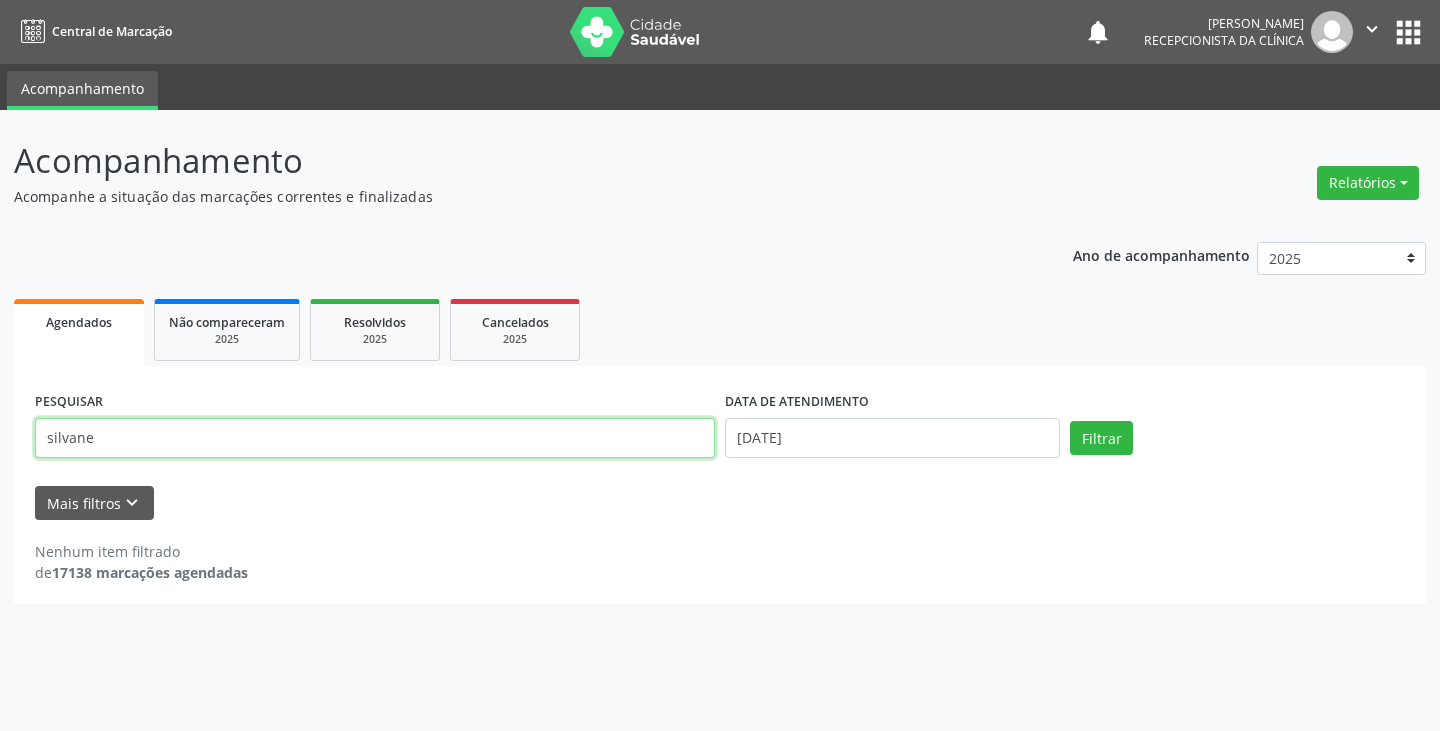 click on "silvane" at bounding box center [375, 438] 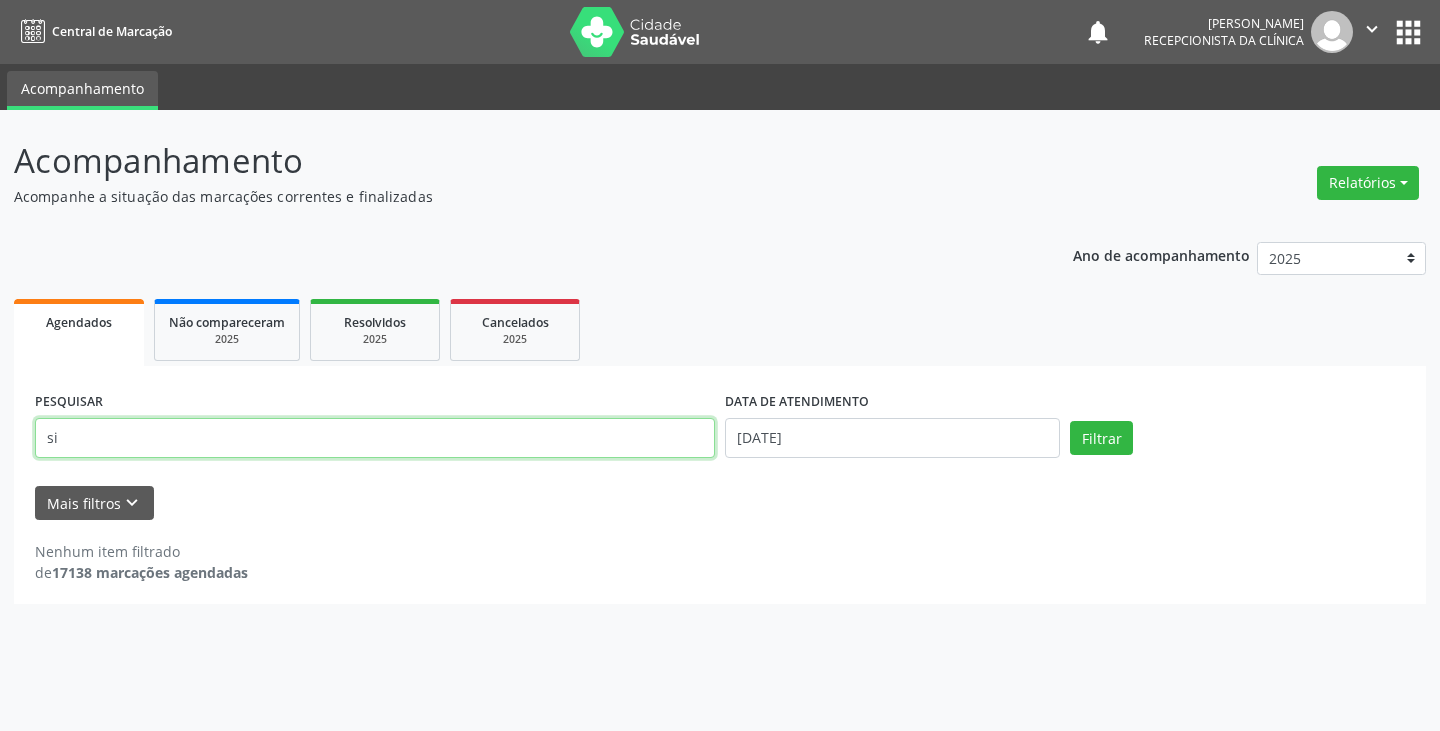 type on "s" 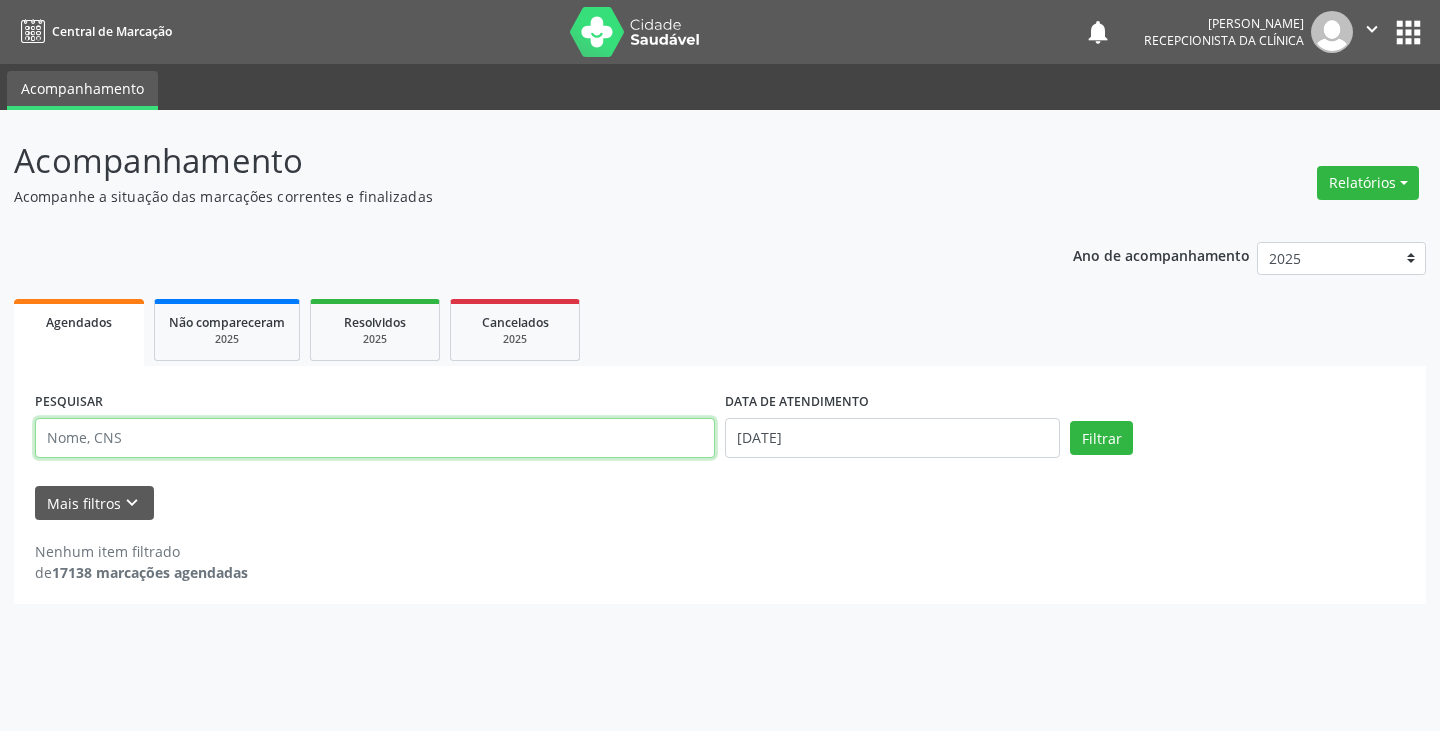 type on "," 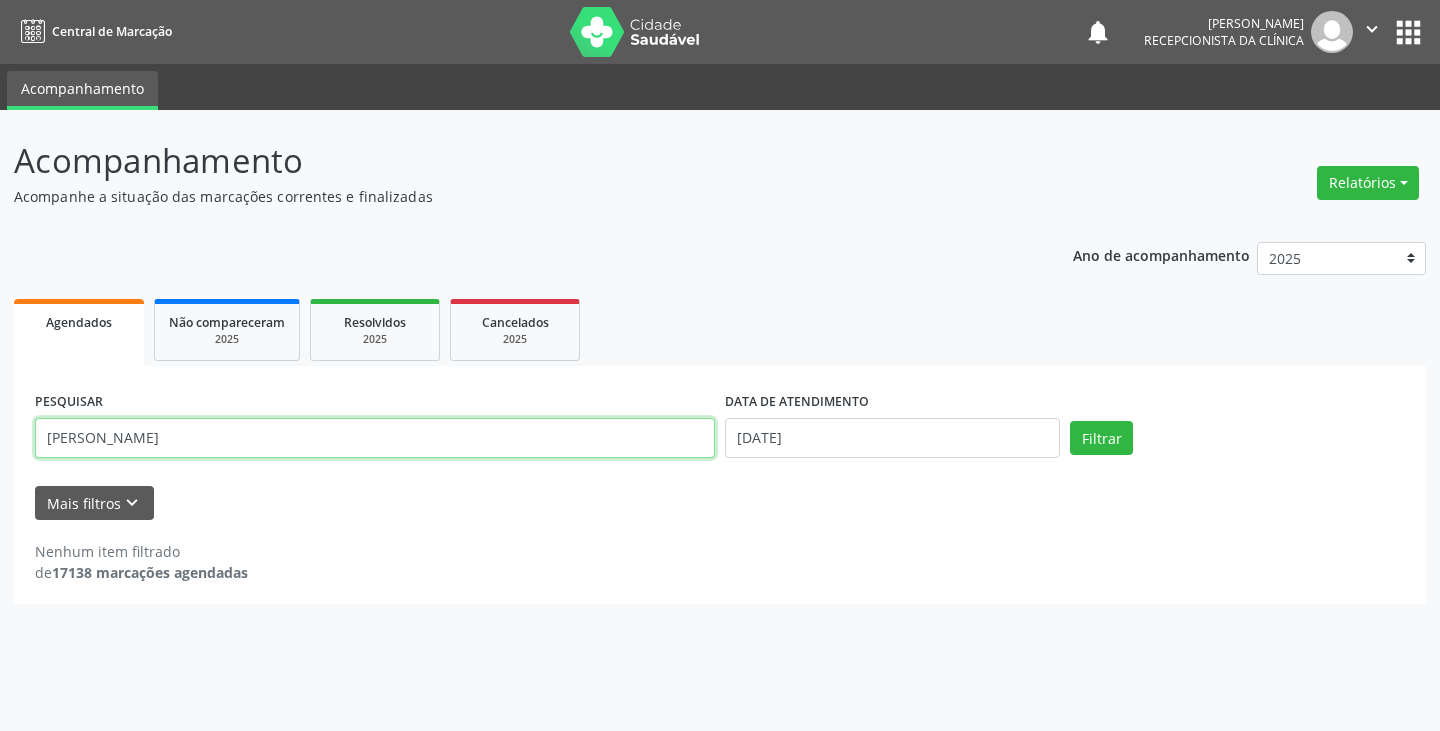 type on "[PERSON_NAME]" 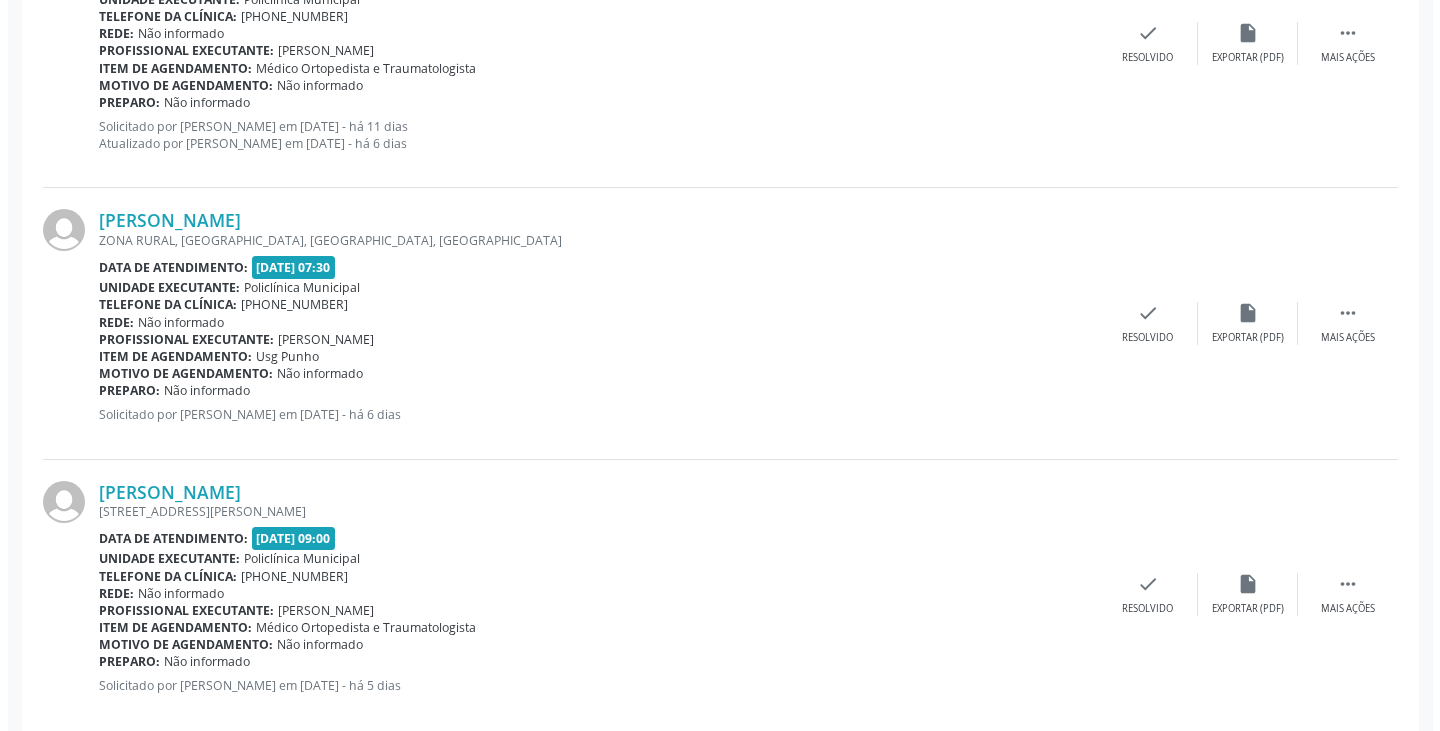 scroll, scrollTop: 734, scrollLeft: 0, axis: vertical 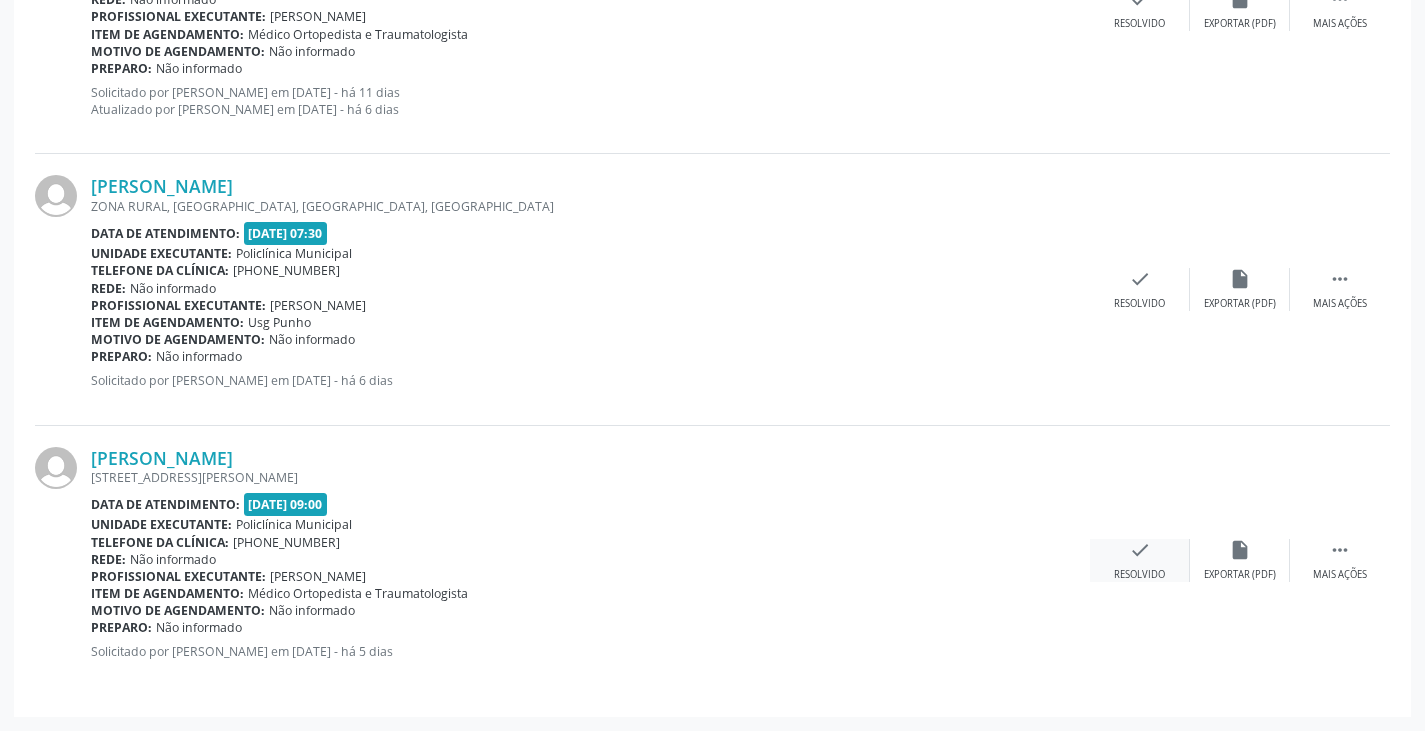 click on "check" at bounding box center [1140, 550] 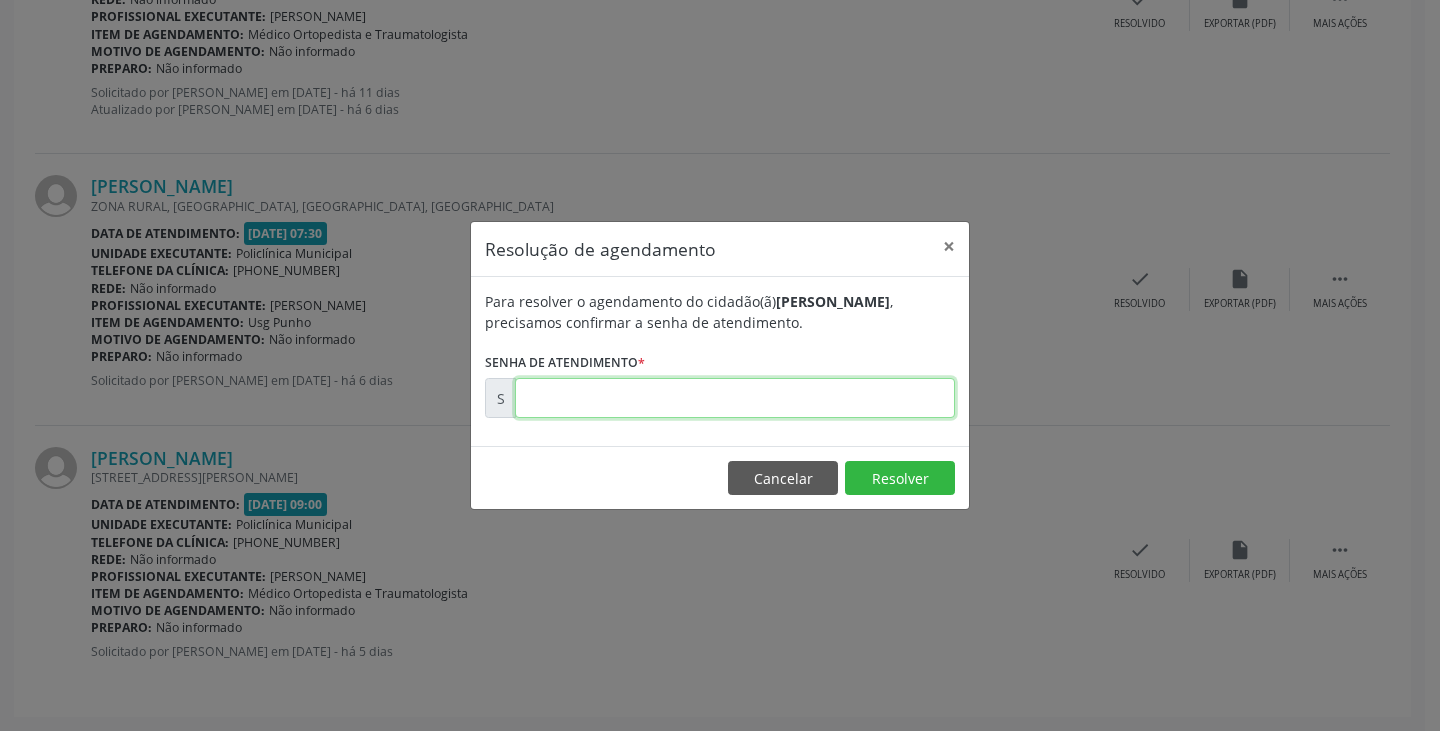 click at bounding box center (735, 398) 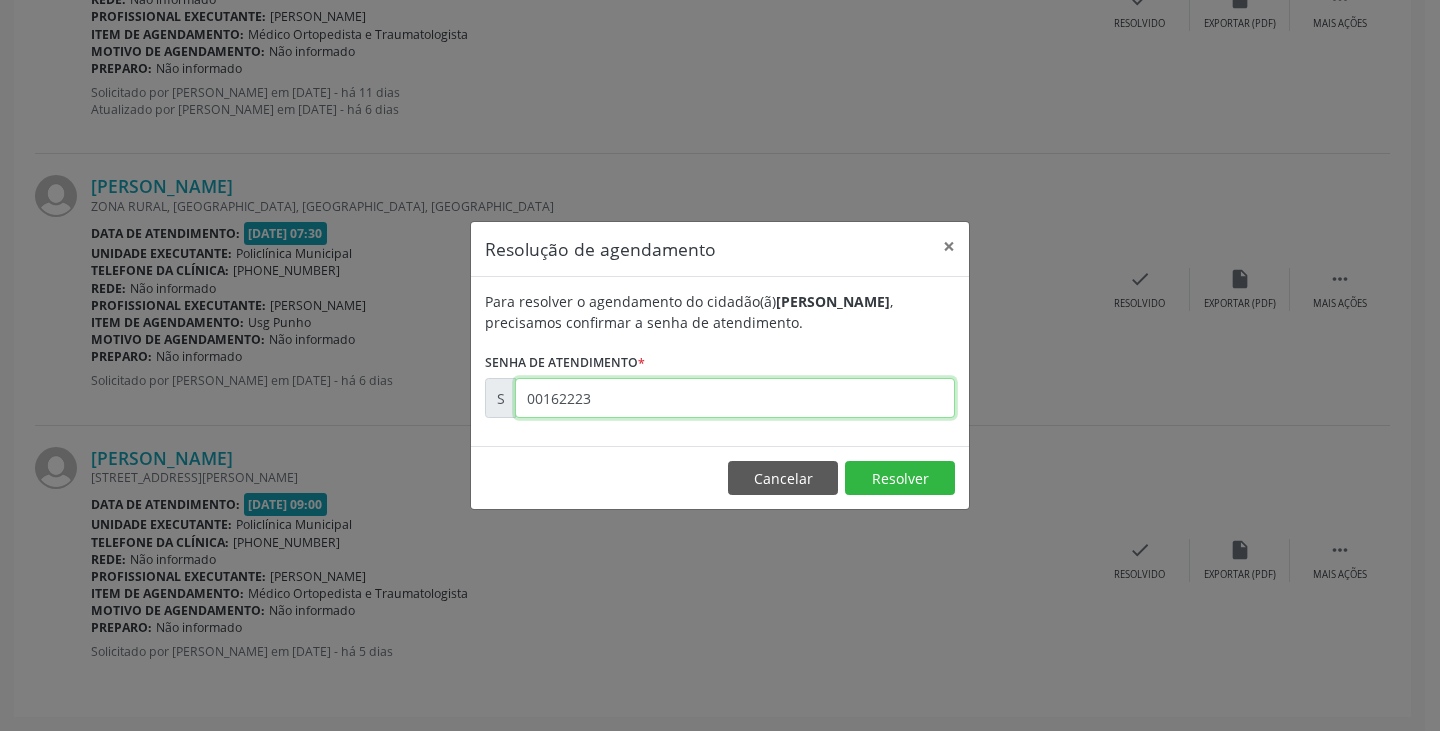 type on "00162223" 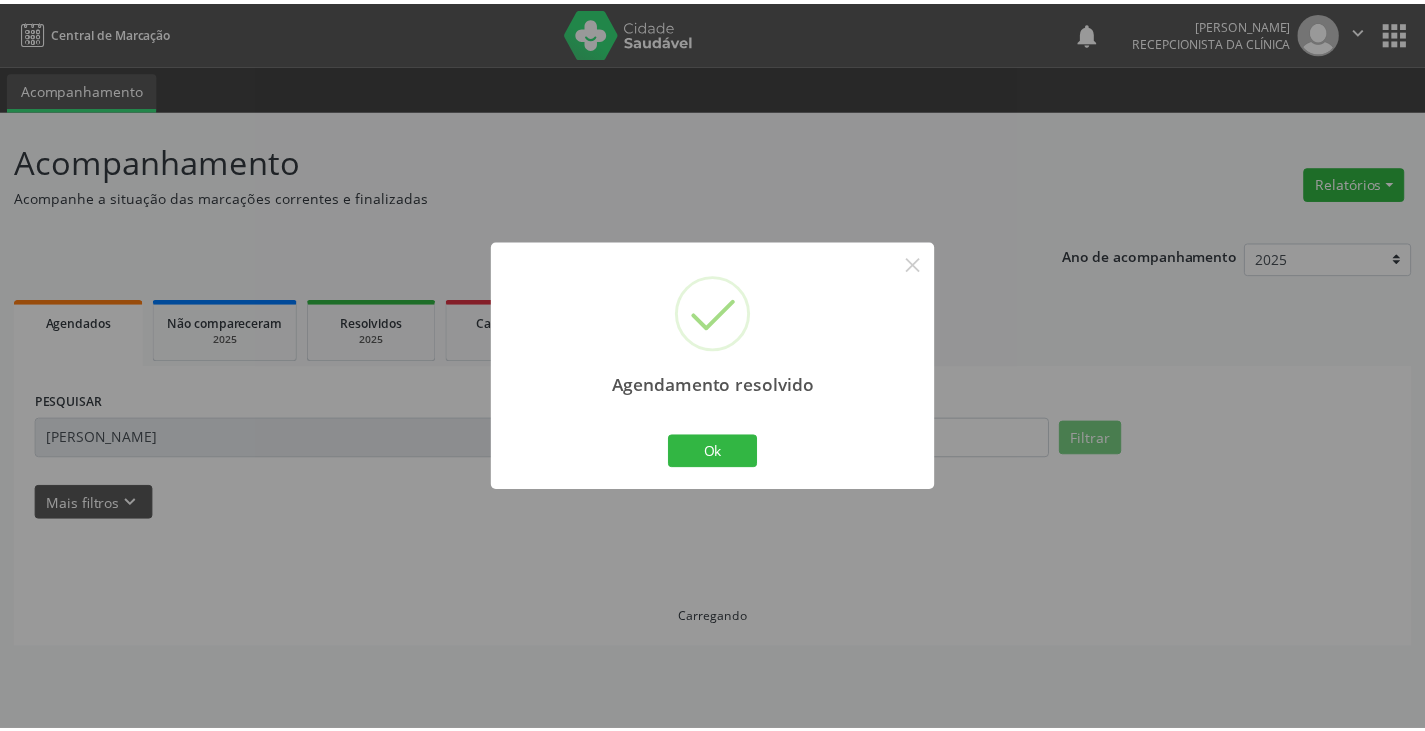 scroll, scrollTop: 0, scrollLeft: 0, axis: both 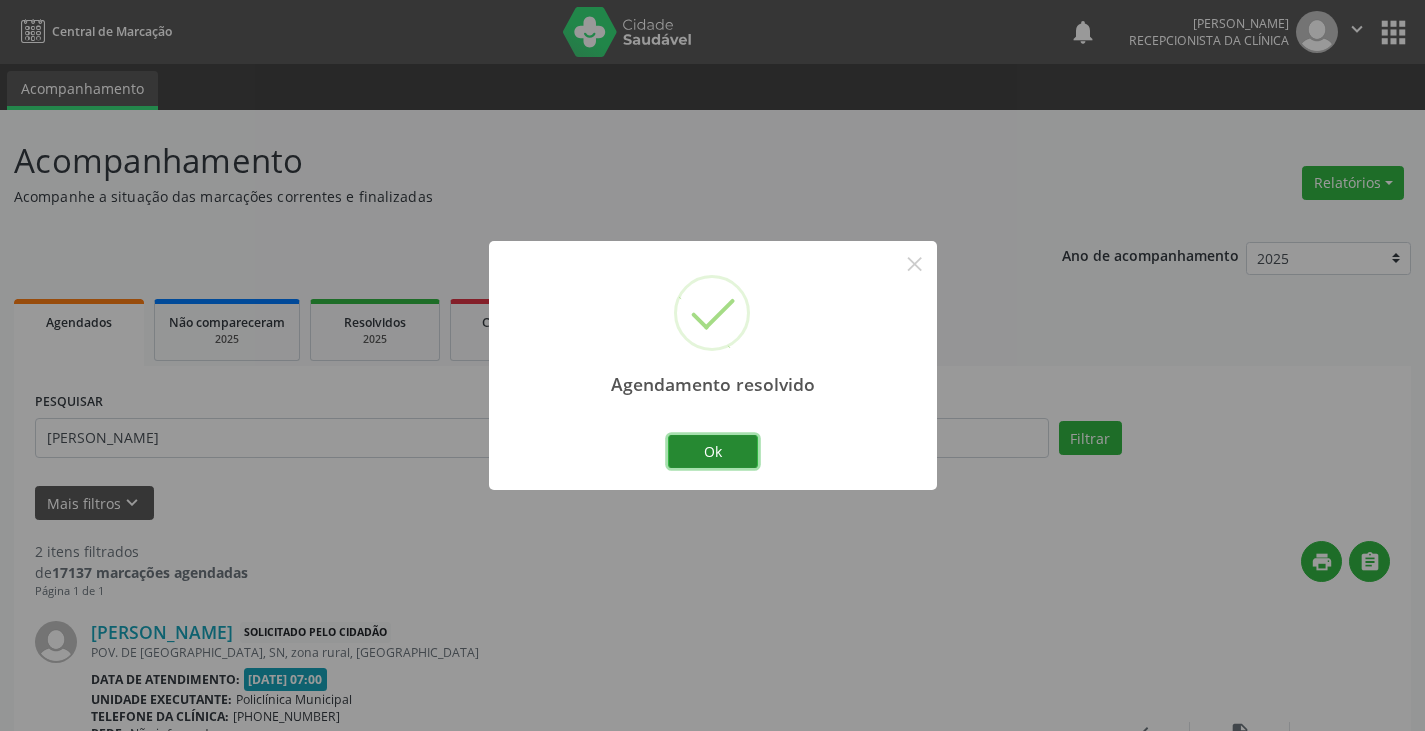 click on "Ok" at bounding box center [713, 452] 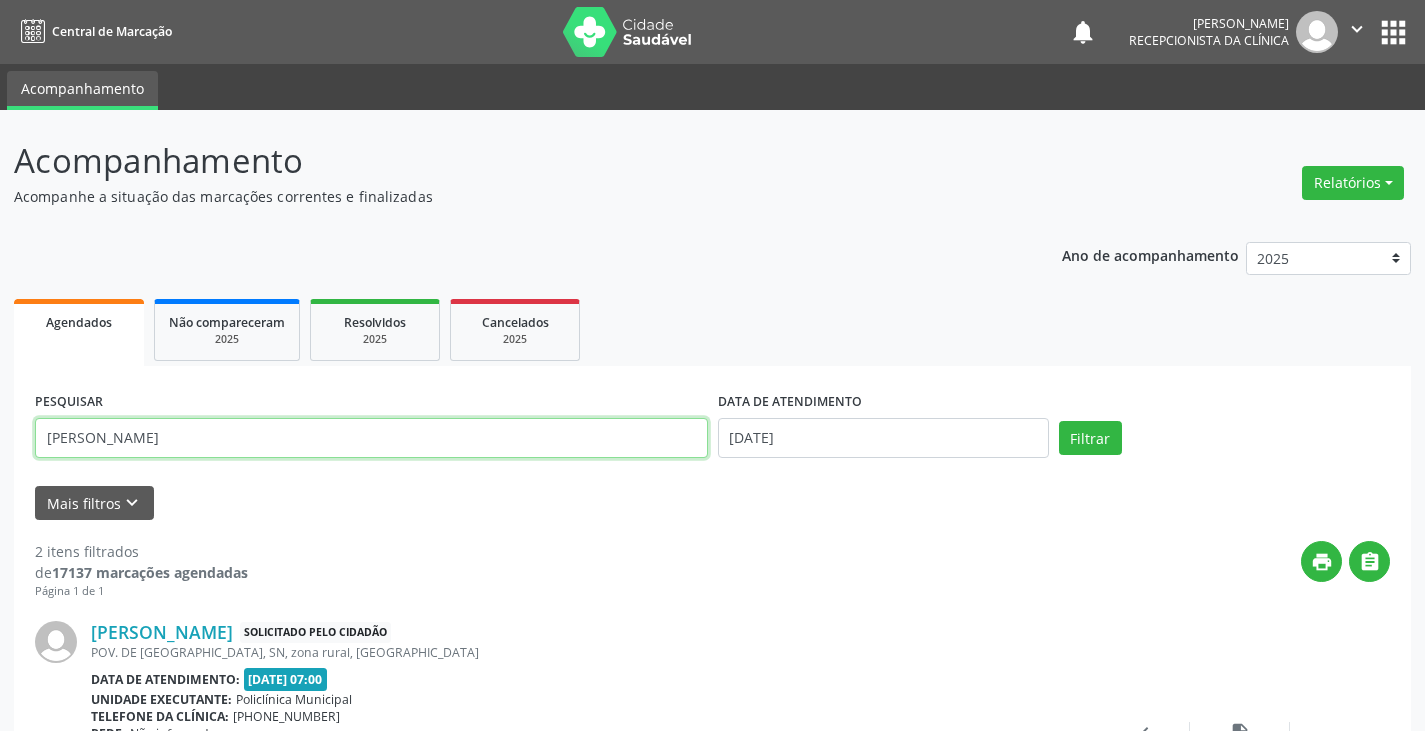 click on "[PERSON_NAME]" at bounding box center (371, 438) 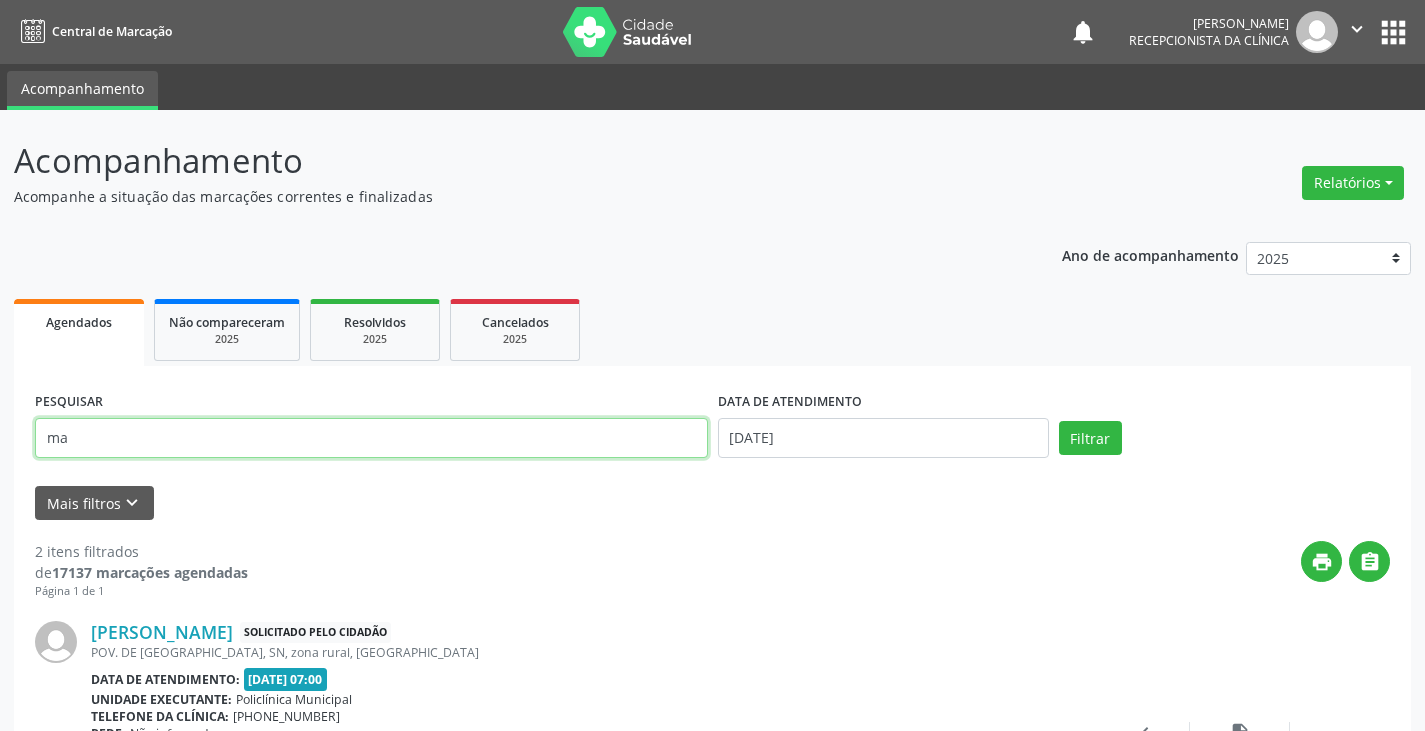 type on "m" 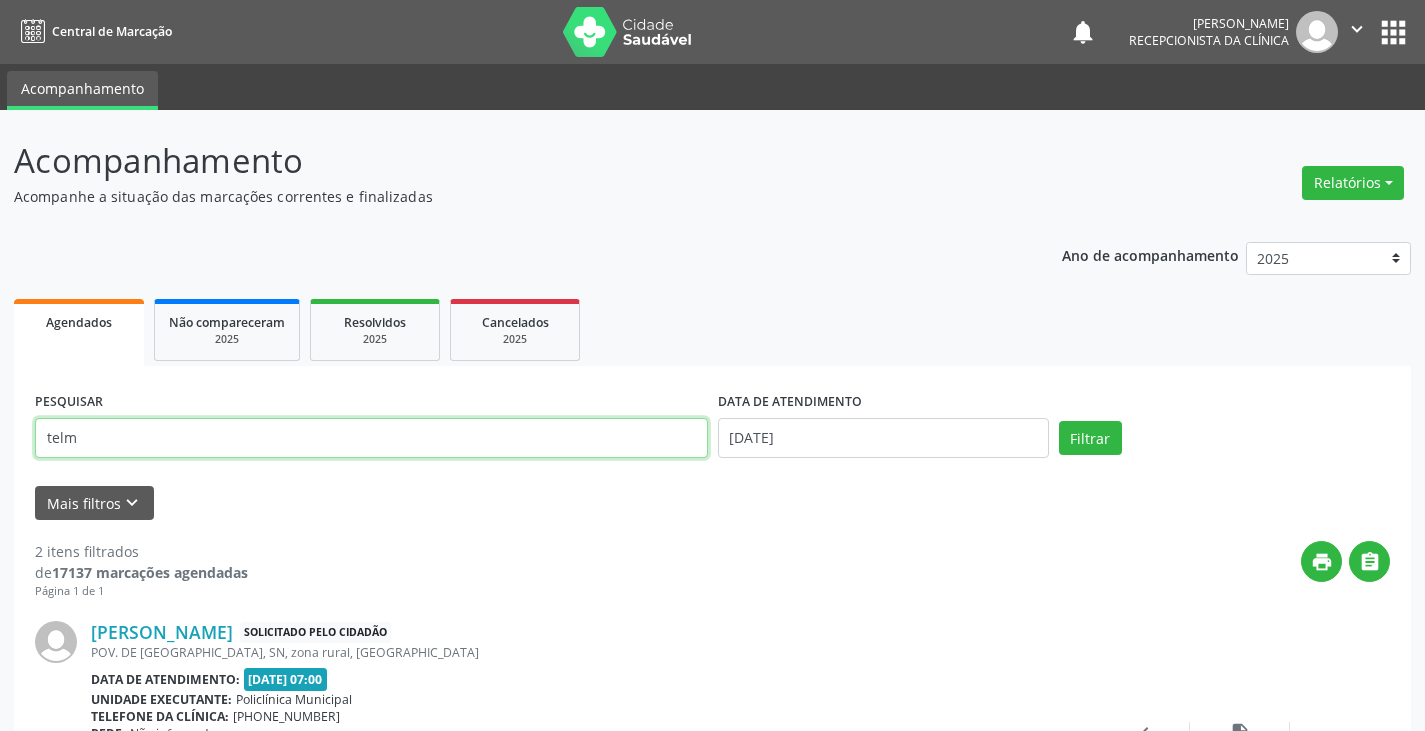 type on "telm" 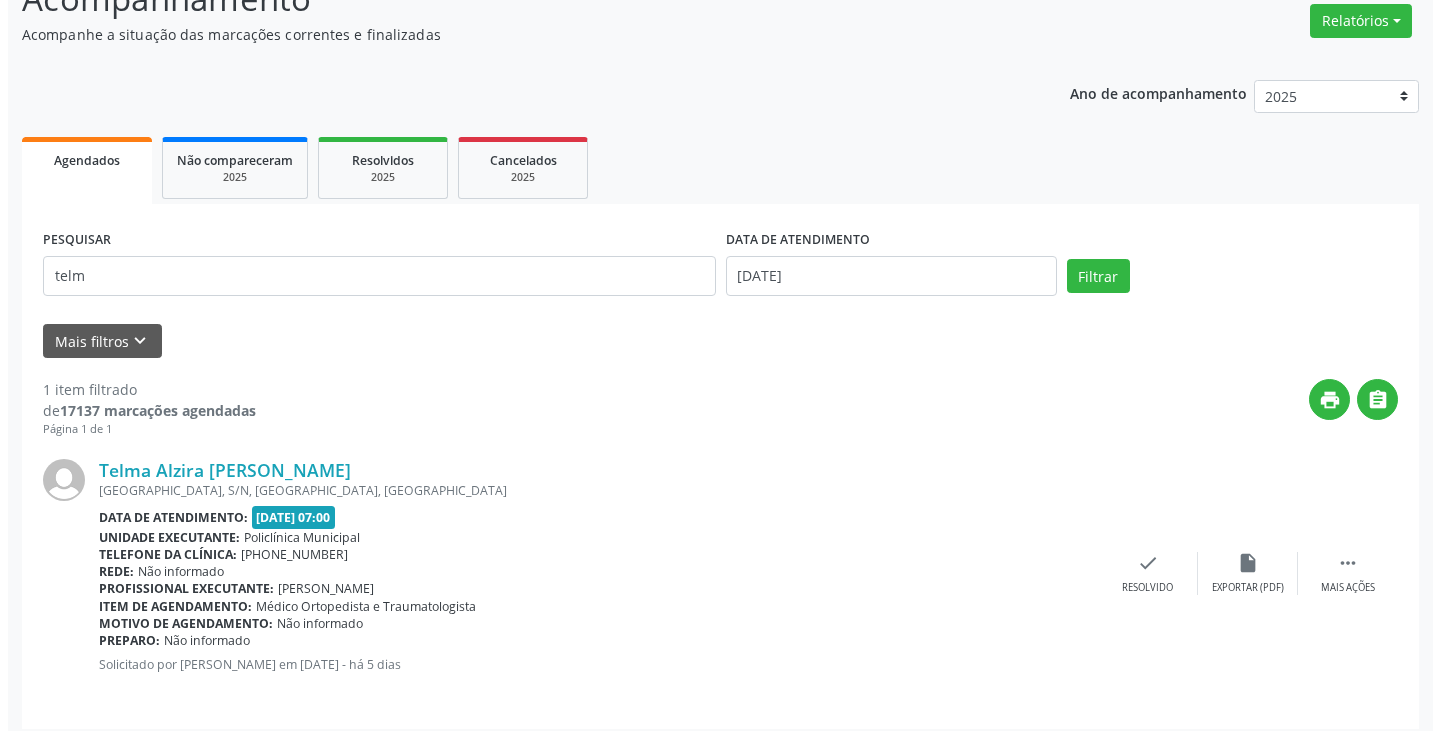 scroll, scrollTop: 174, scrollLeft: 0, axis: vertical 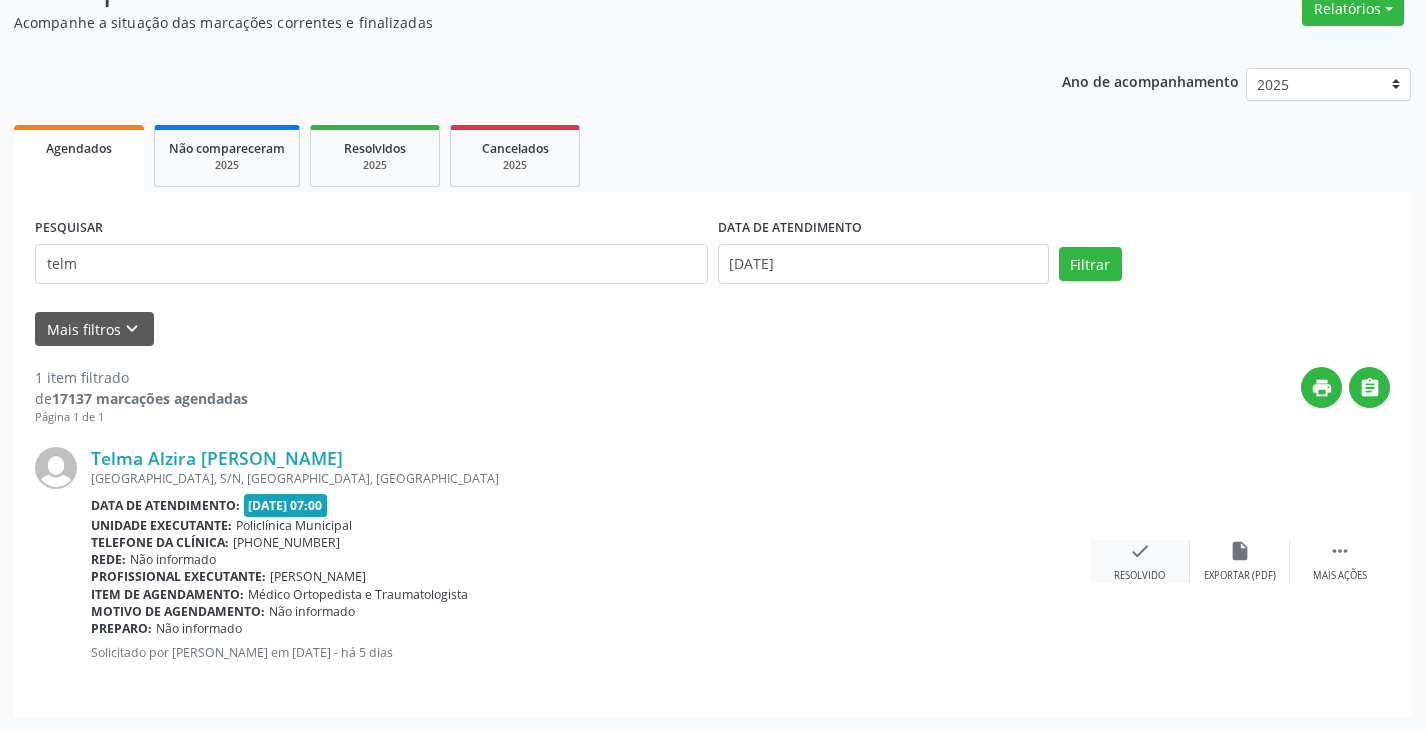click on "check" at bounding box center [1140, 551] 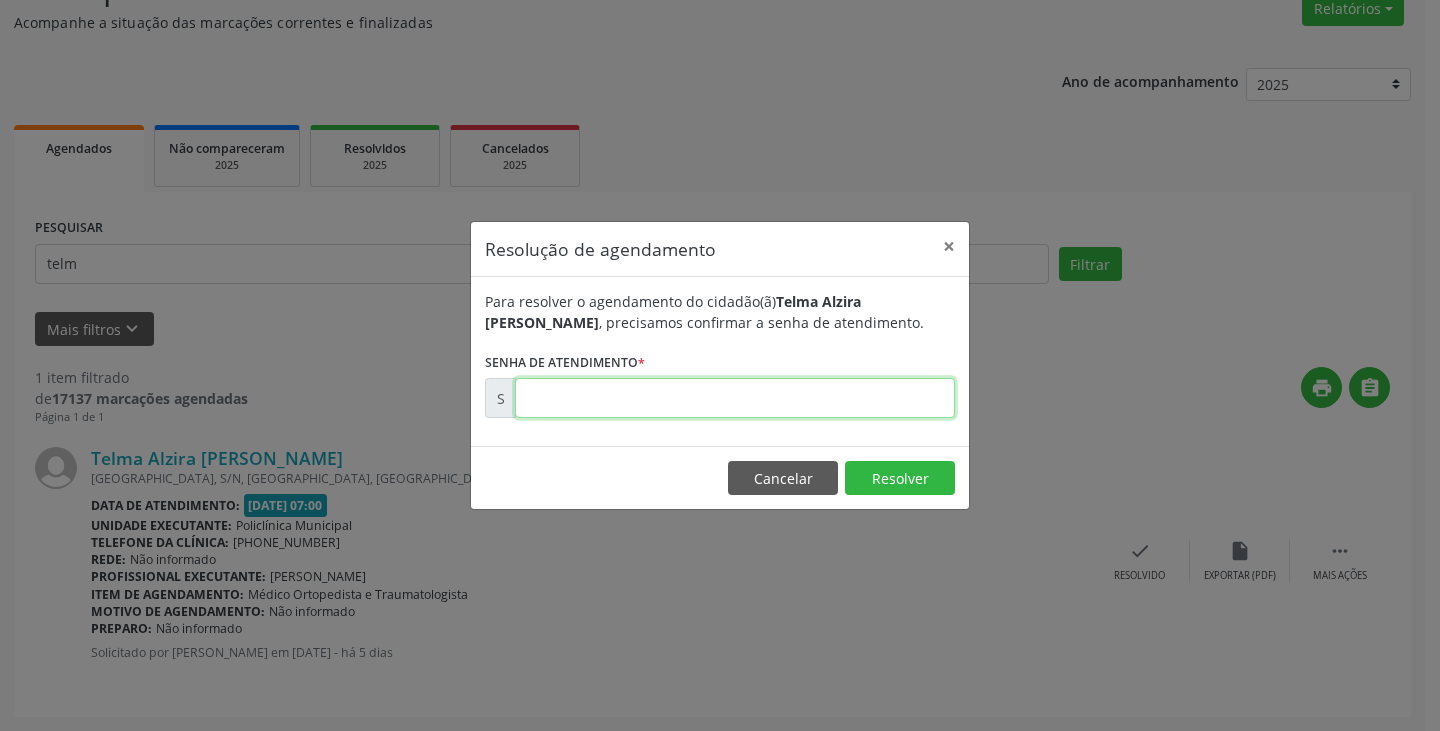 click at bounding box center (735, 398) 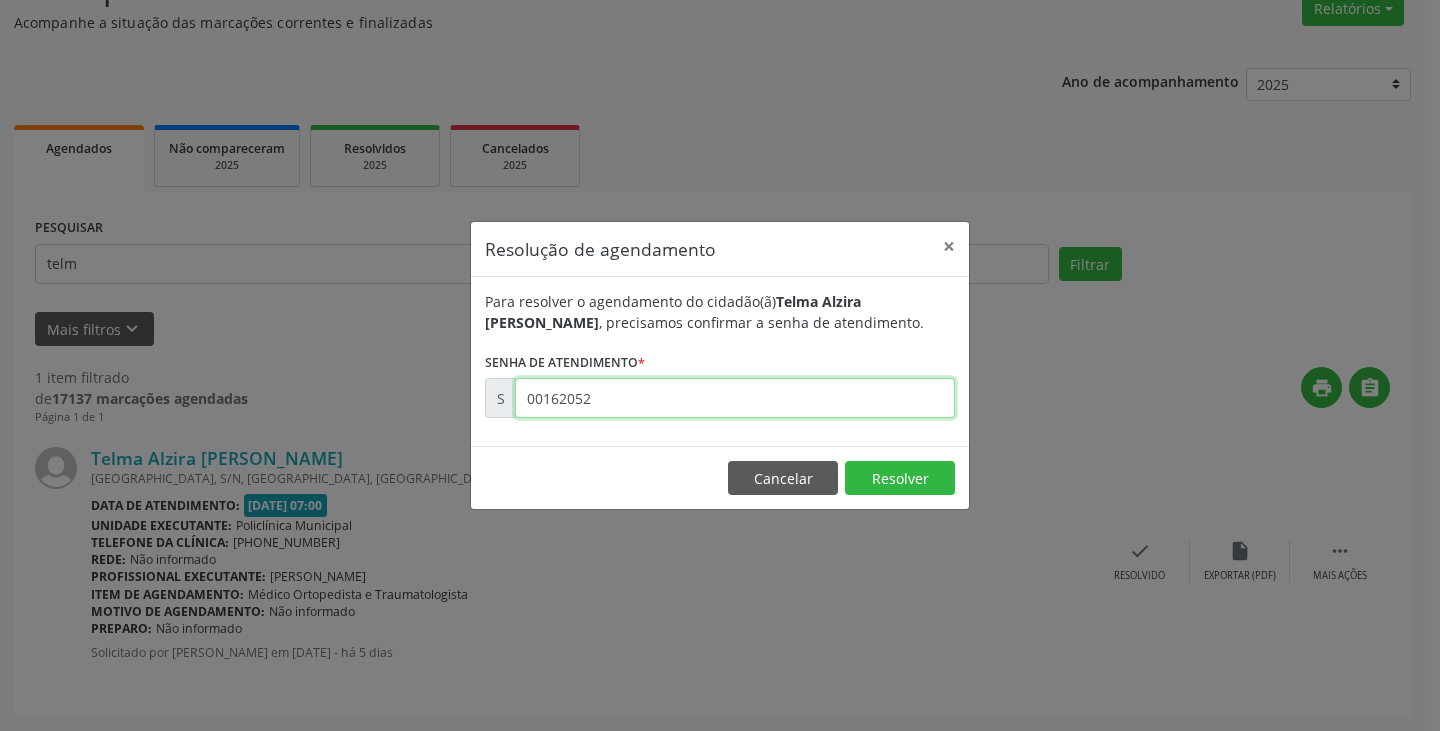 type on "00162052" 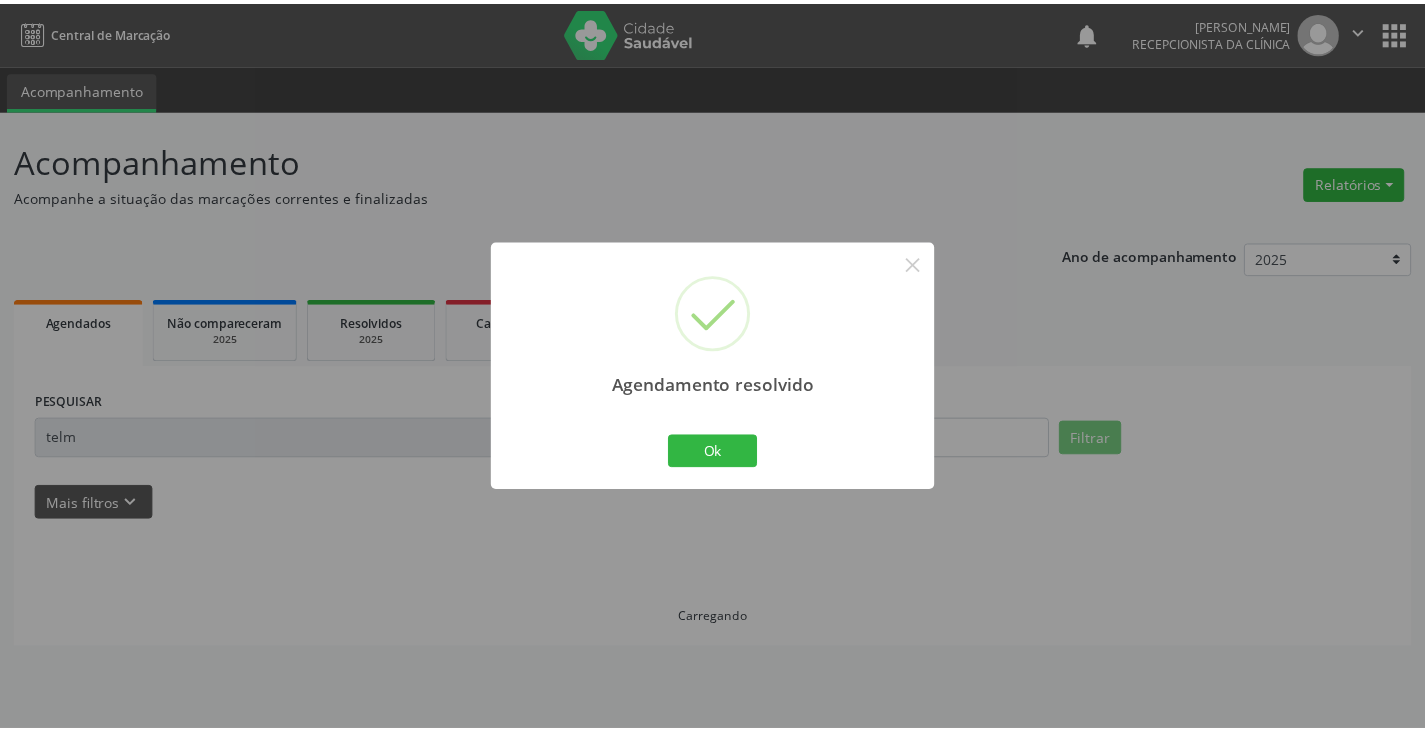 scroll, scrollTop: 0, scrollLeft: 0, axis: both 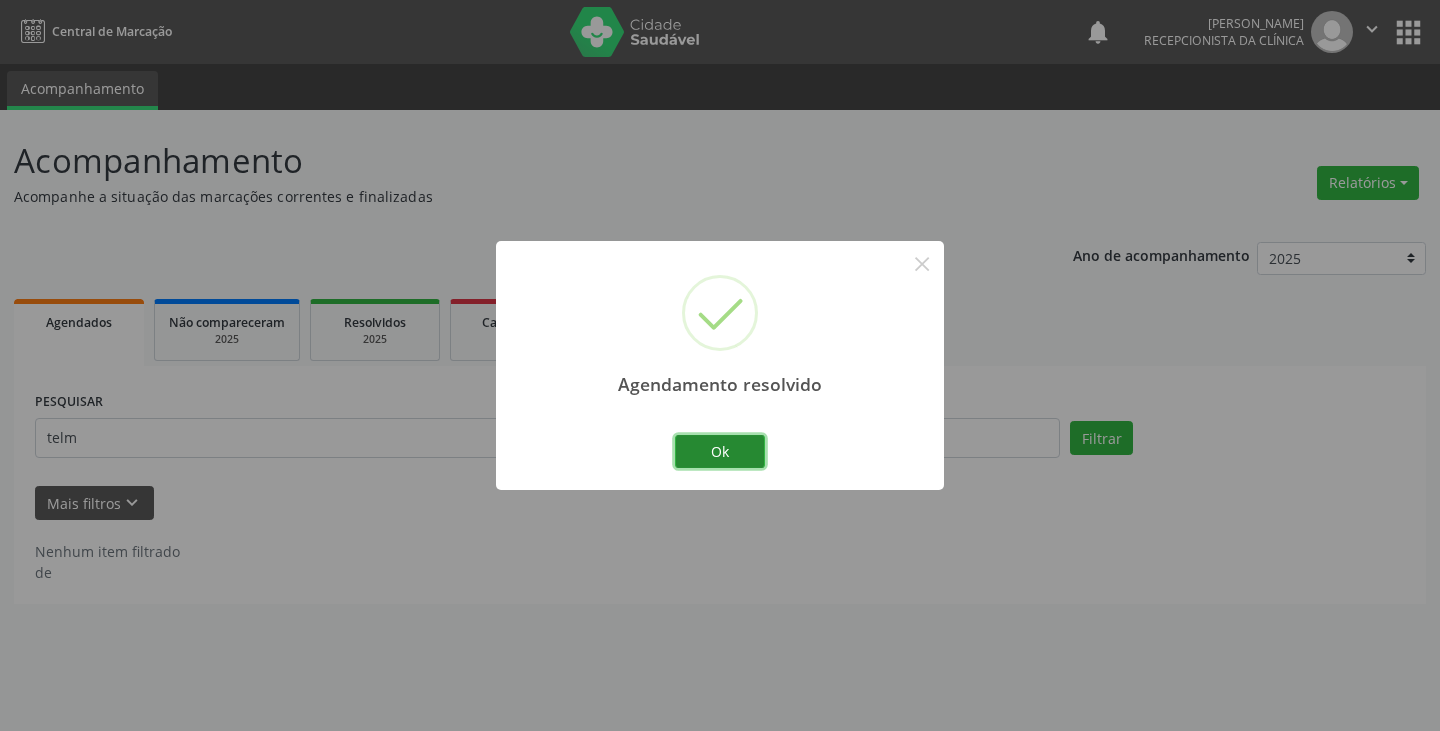 click on "Ok" at bounding box center [720, 452] 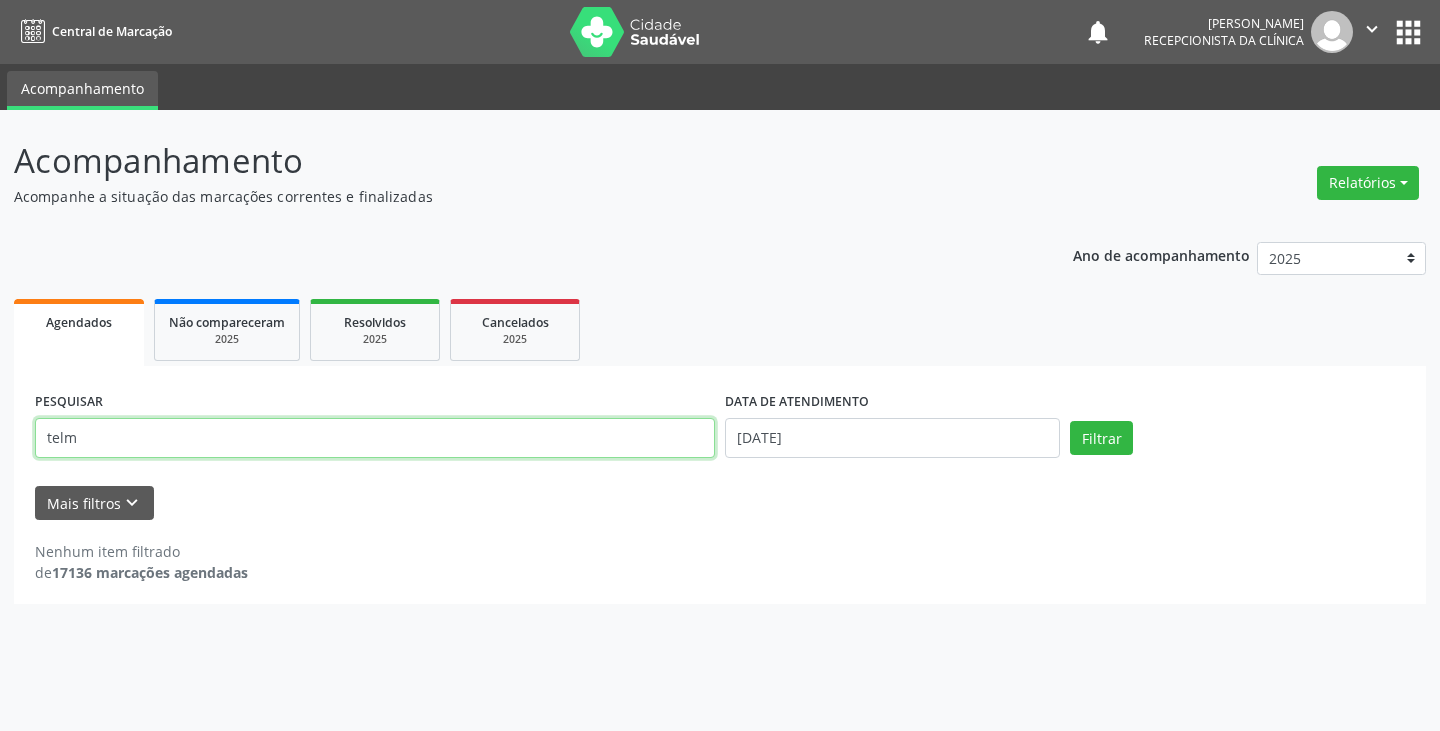 click on "telm" at bounding box center [375, 438] 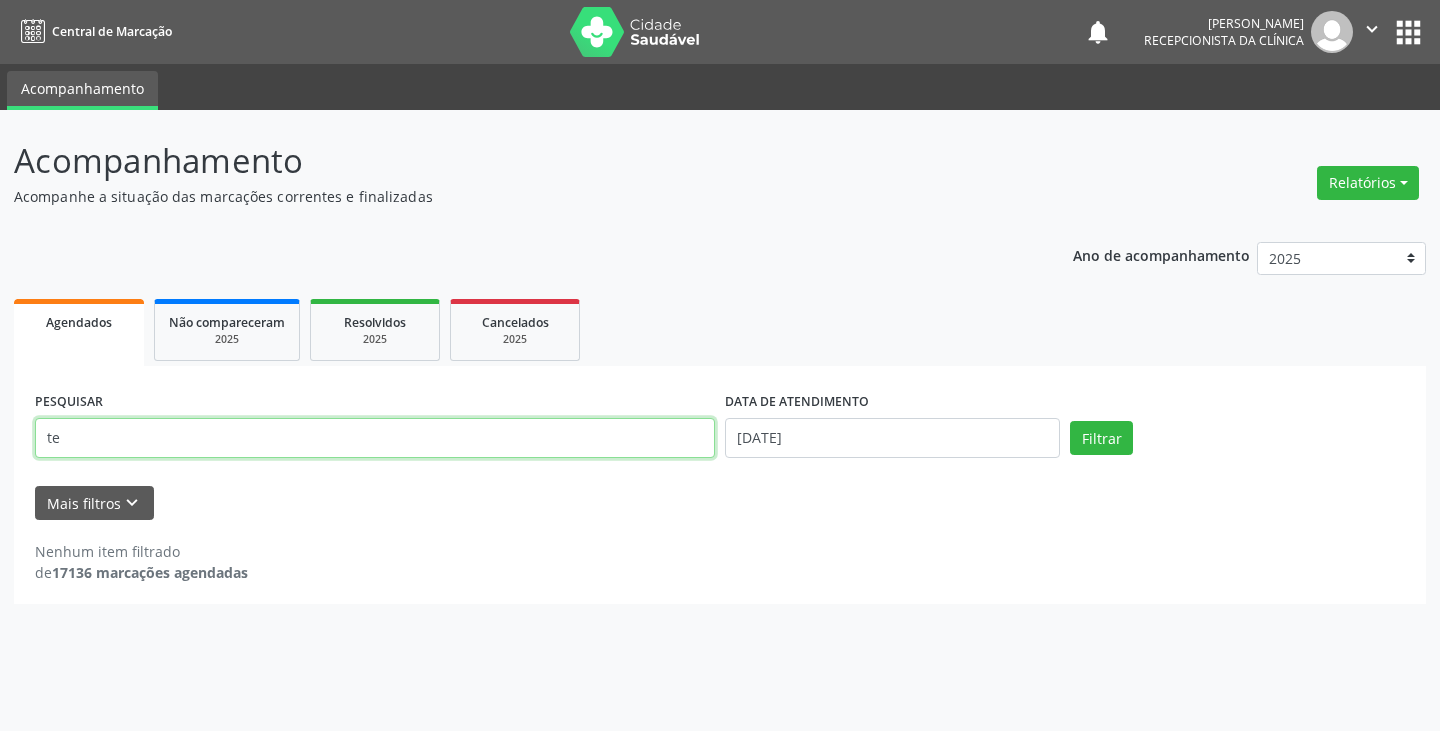 type on "t" 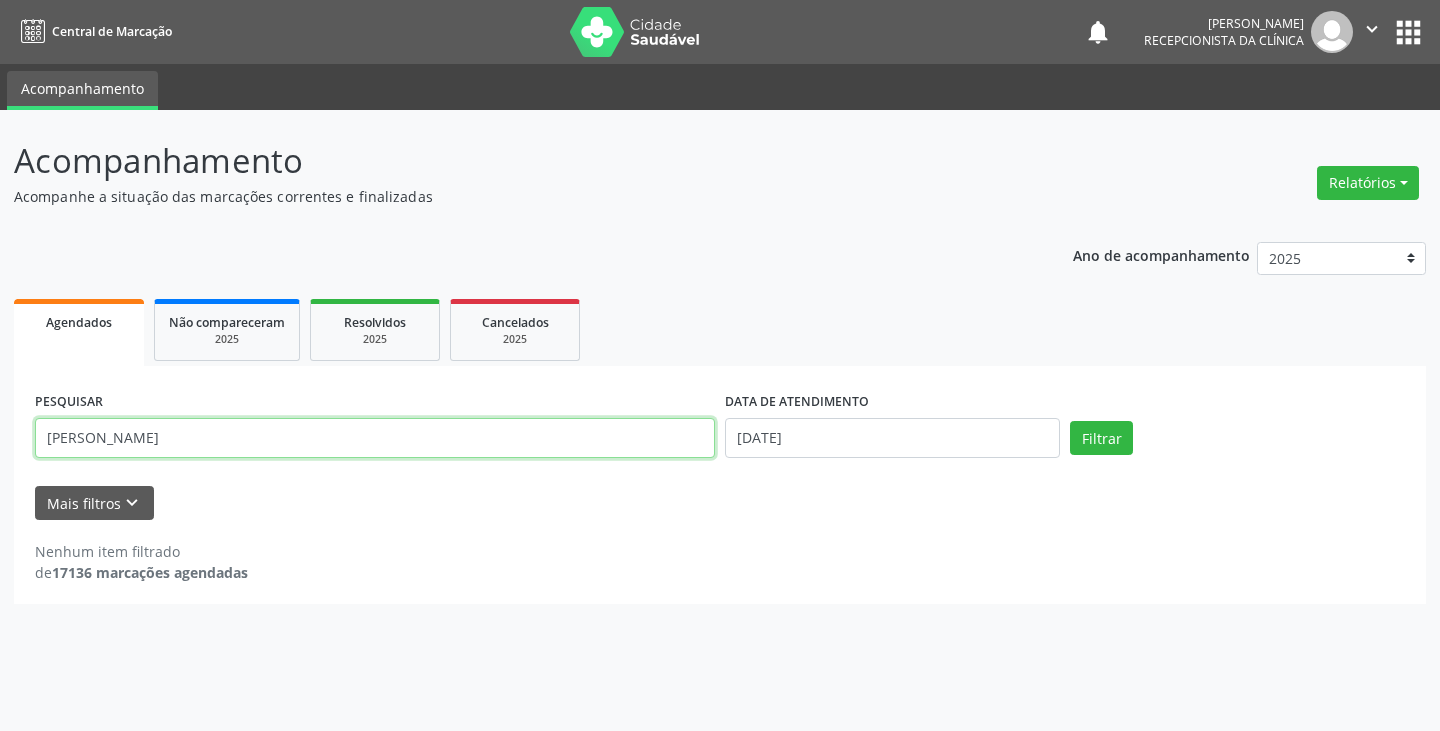 type on "[PERSON_NAME]" 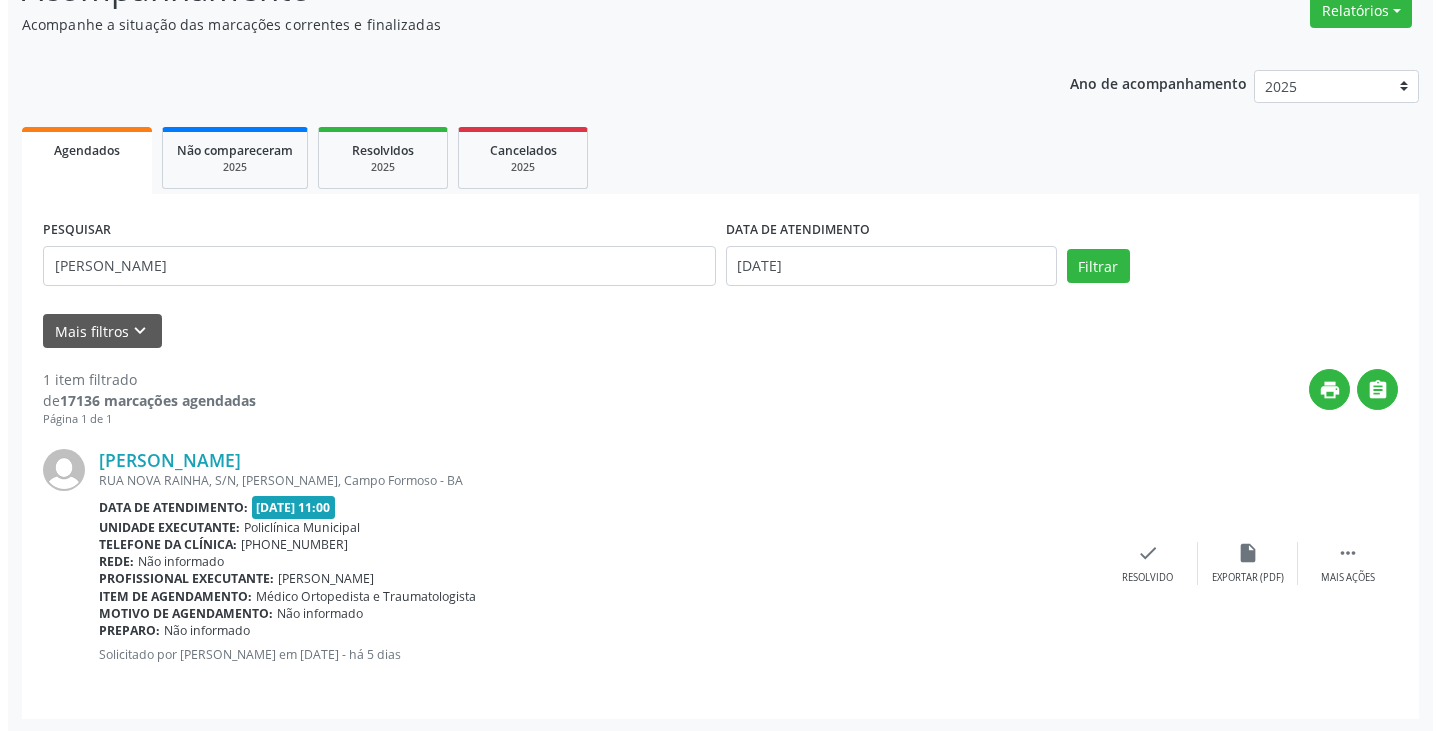 scroll, scrollTop: 174, scrollLeft: 0, axis: vertical 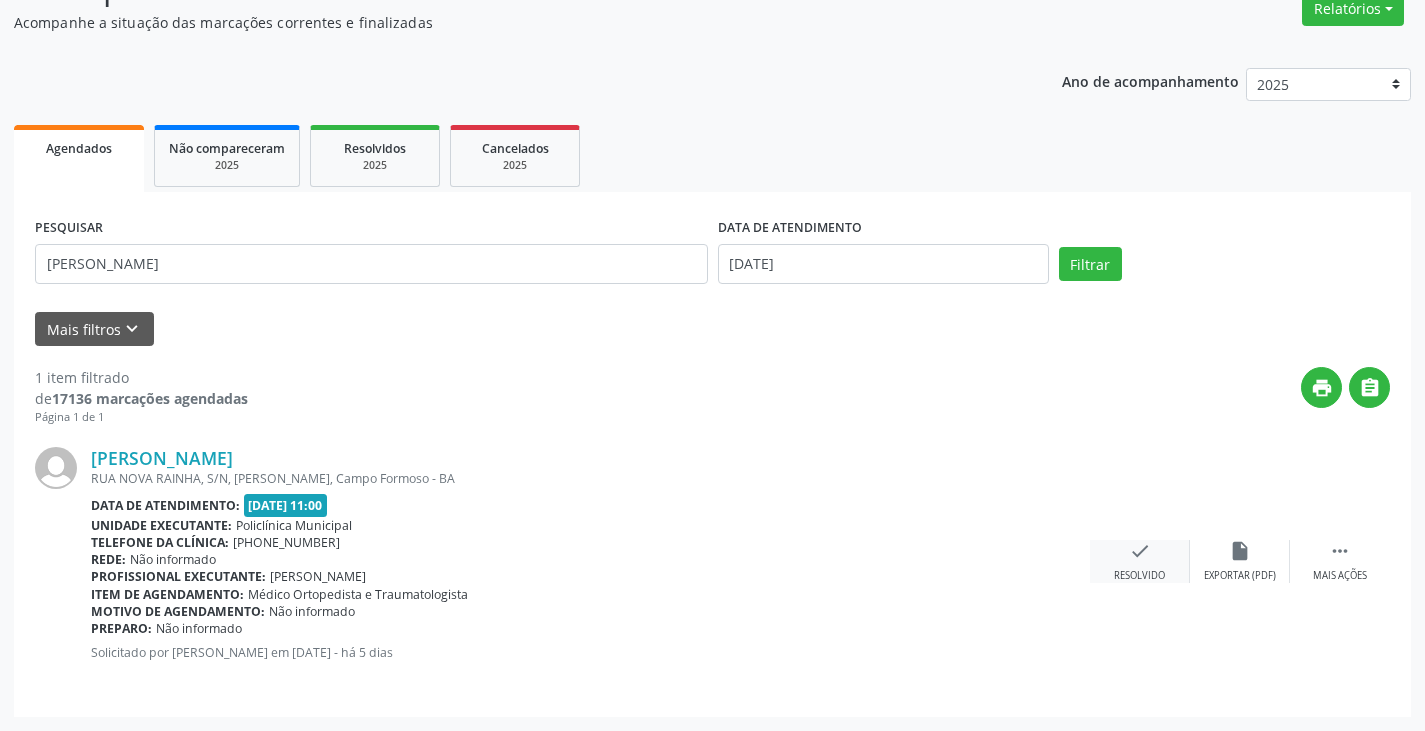 click on "check" at bounding box center [1140, 551] 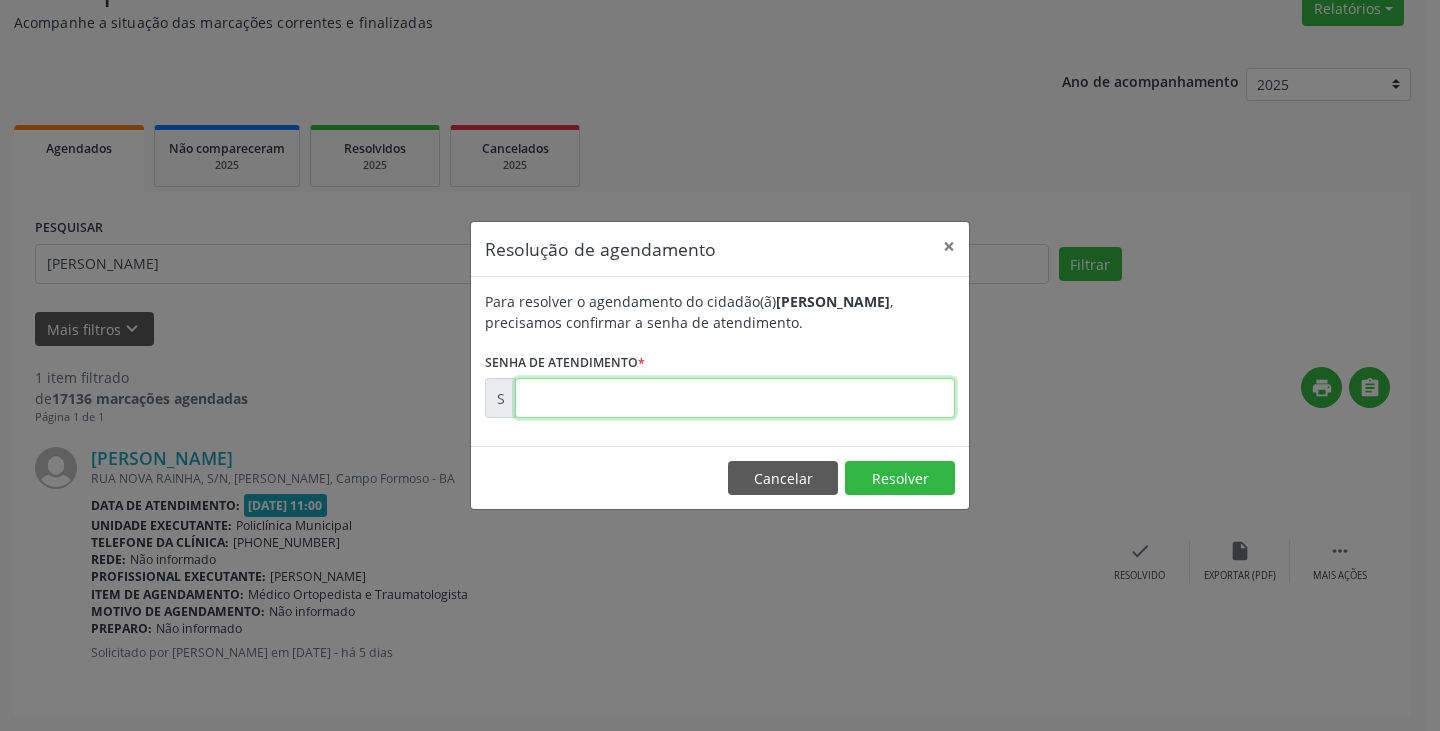 click at bounding box center (735, 398) 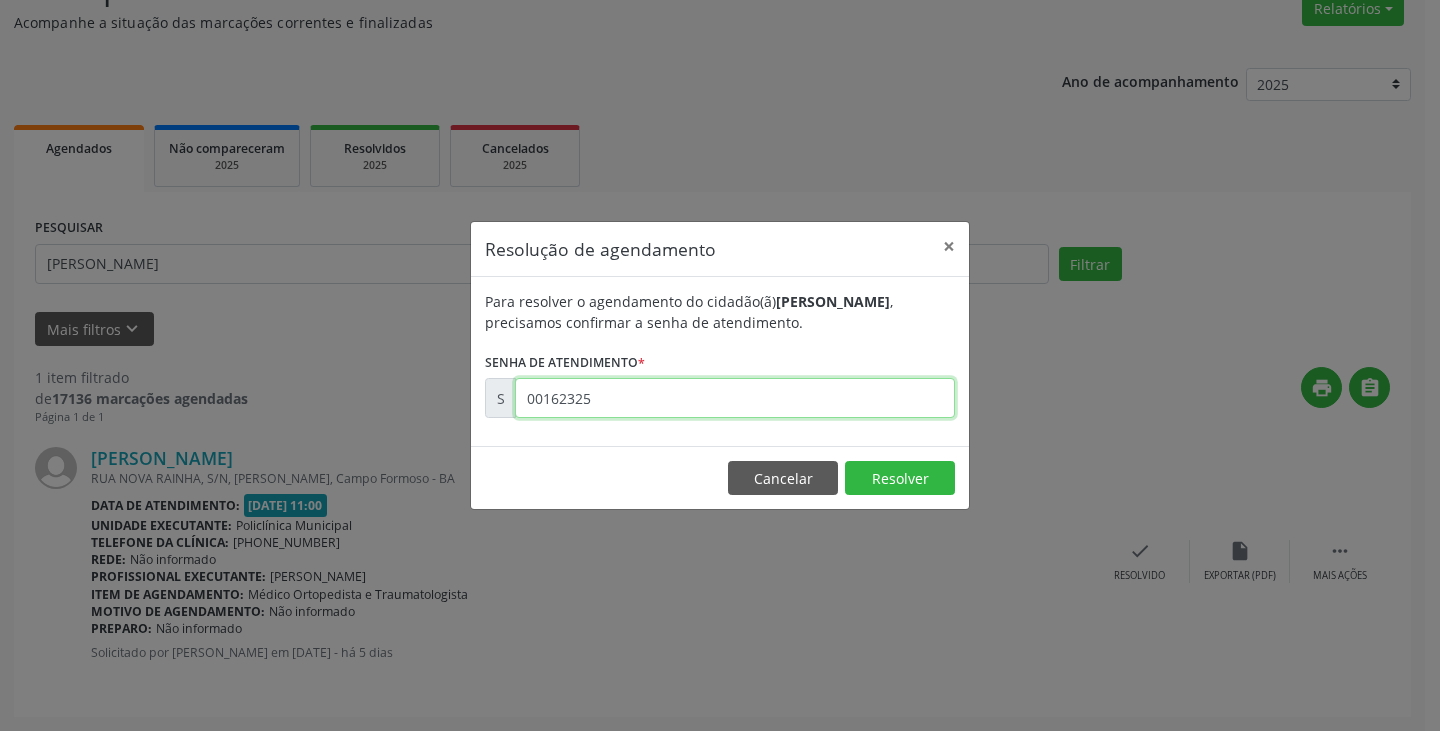 type on "00162325" 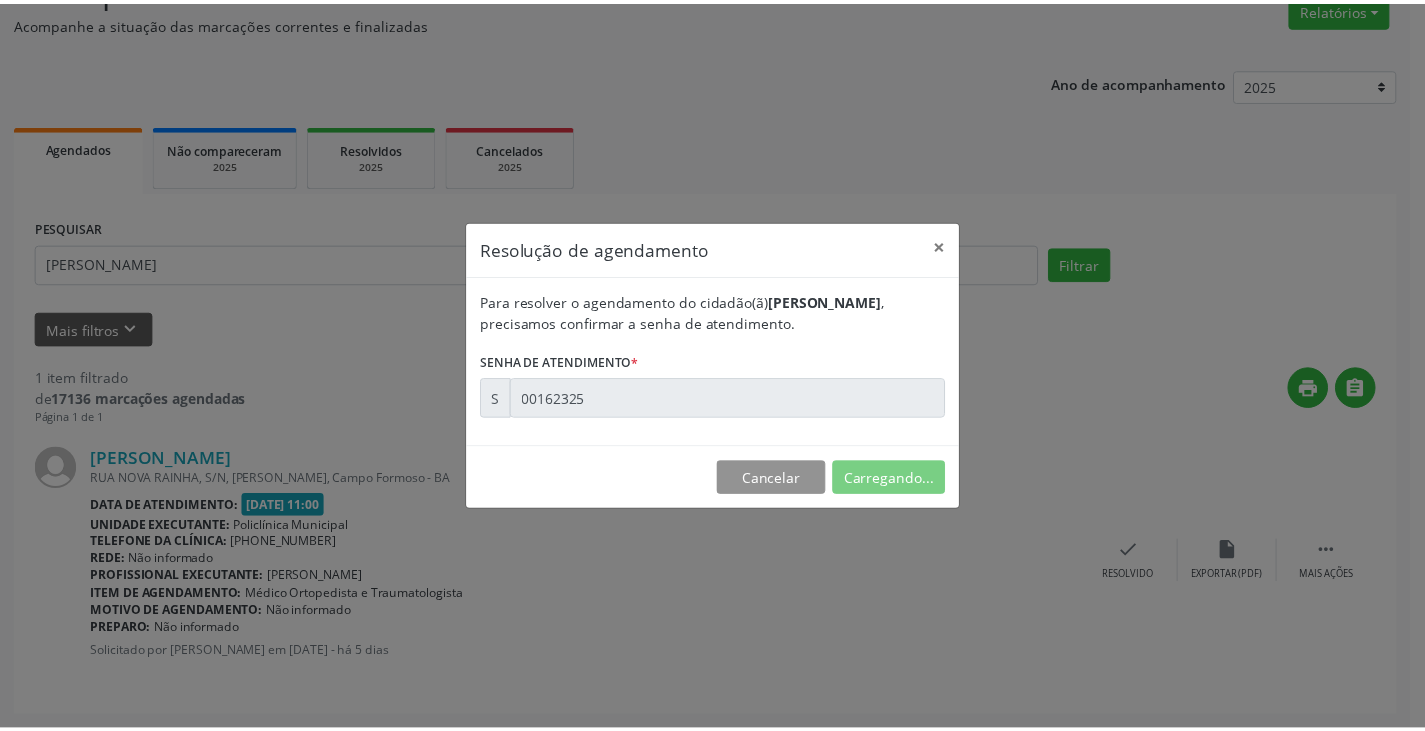 scroll, scrollTop: 0, scrollLeft: 0, axis: both 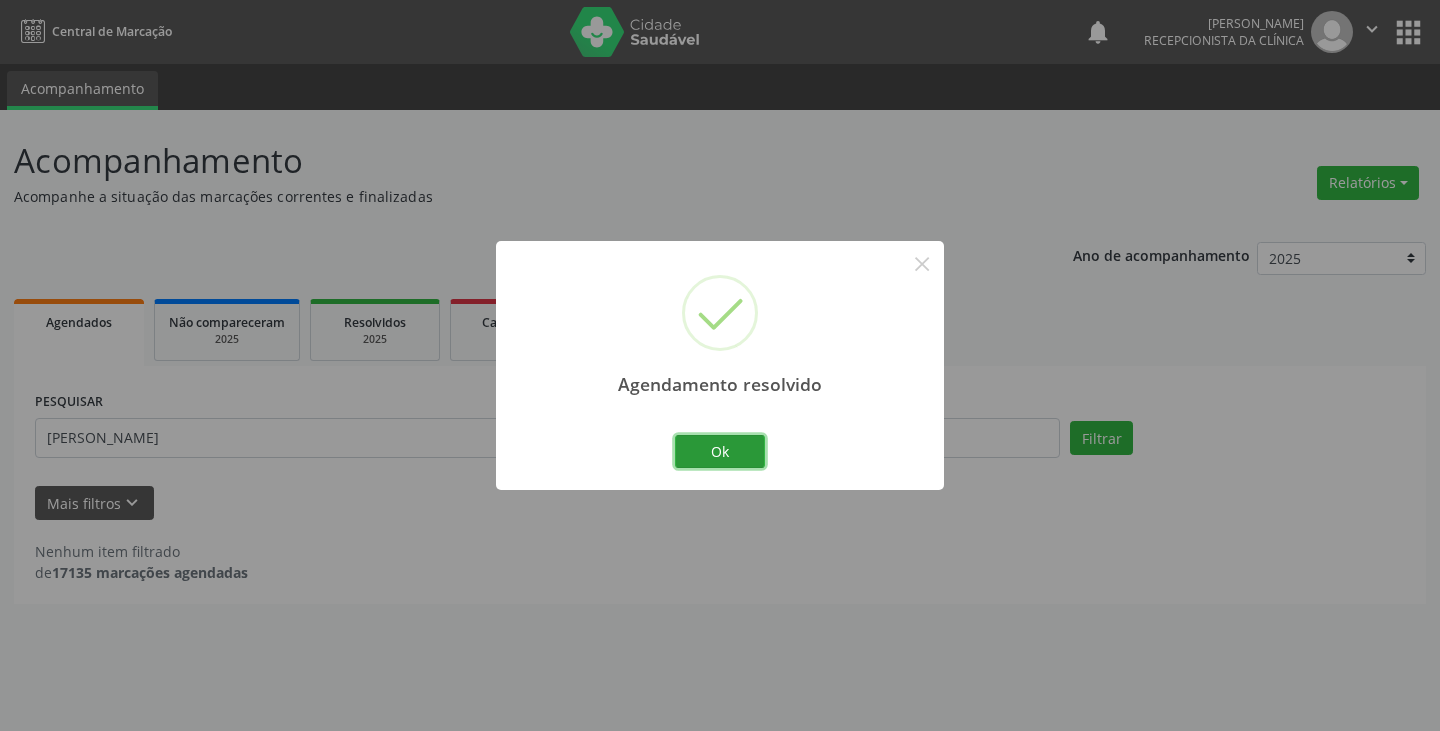 drag, startPoint x: 736, startPoint y: 449, endPoint x: 669, endPoint y: 439, distance: 67.74216 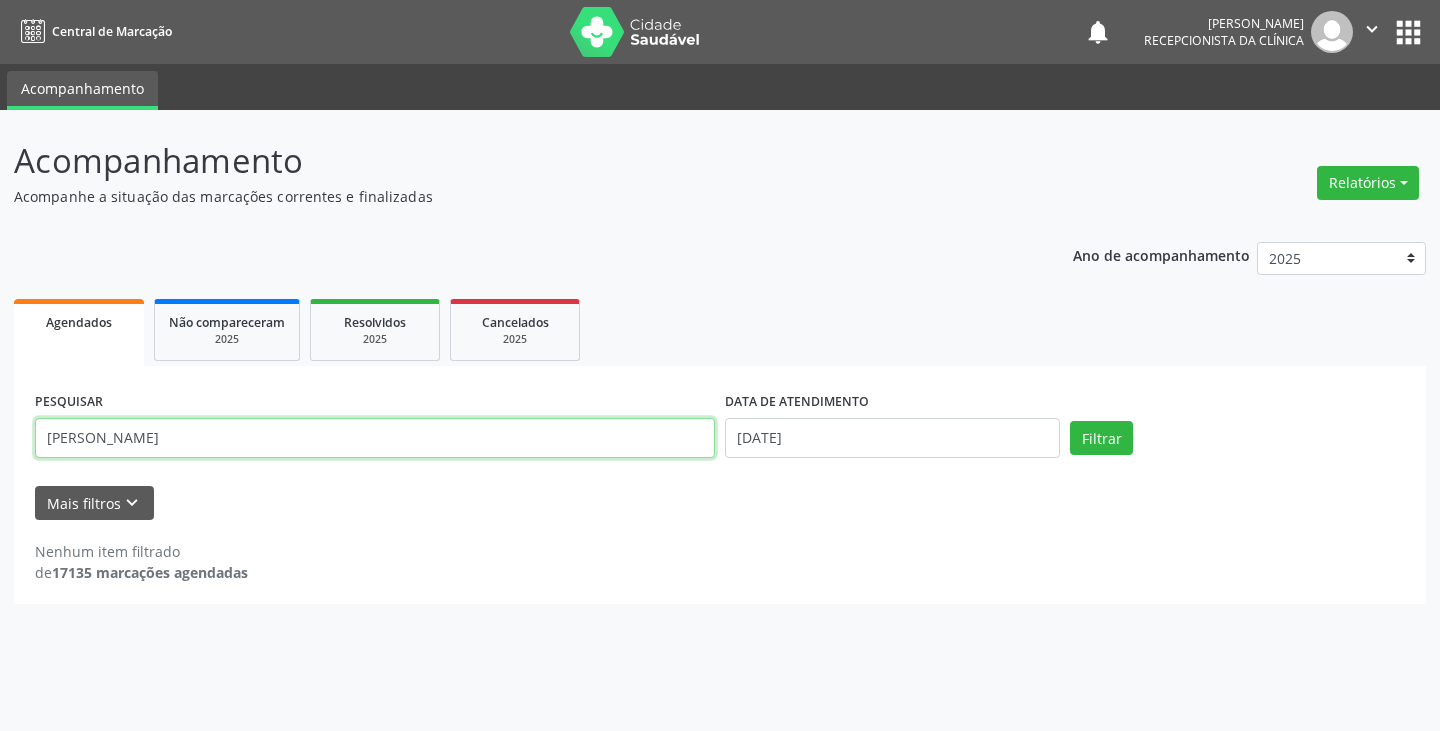 click on "[PERSON_NAME]" at bounding box center [375, 438] 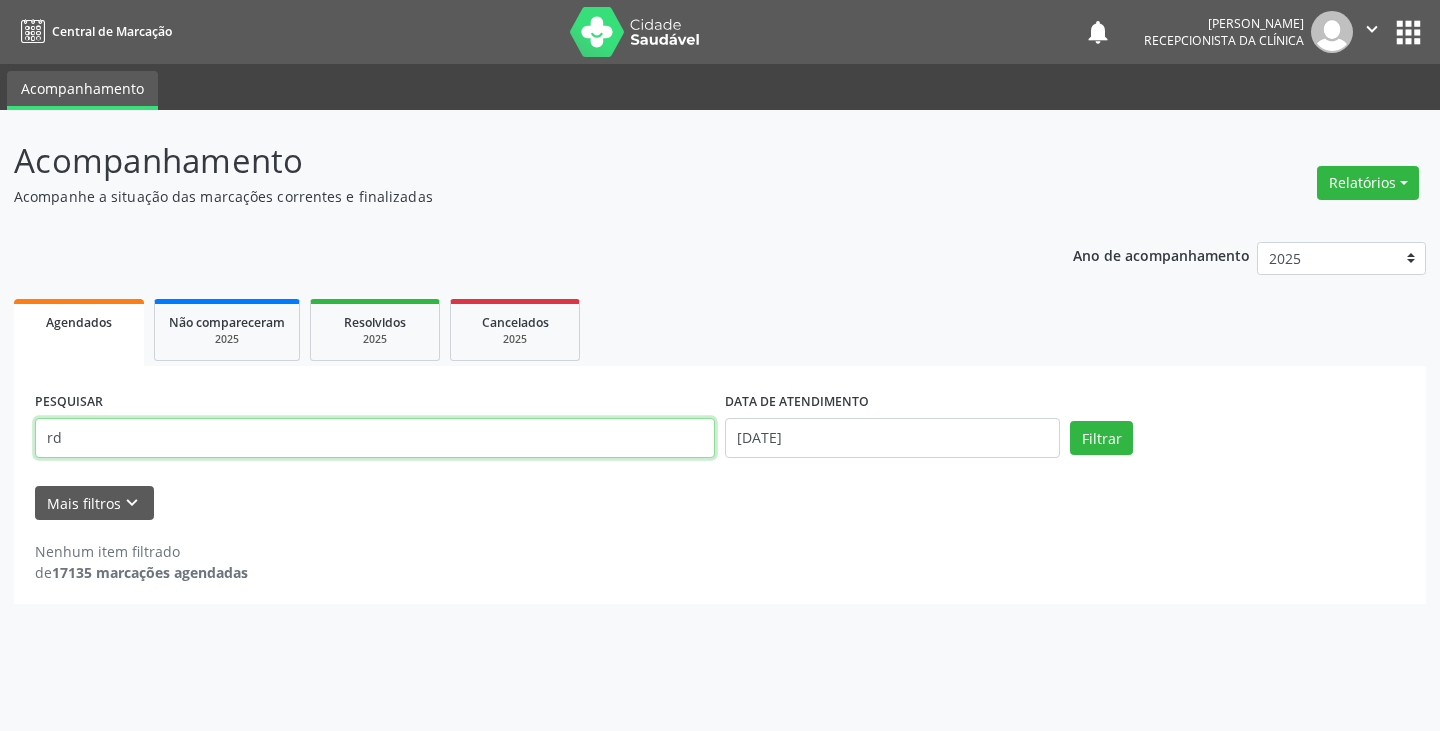 type on "r" 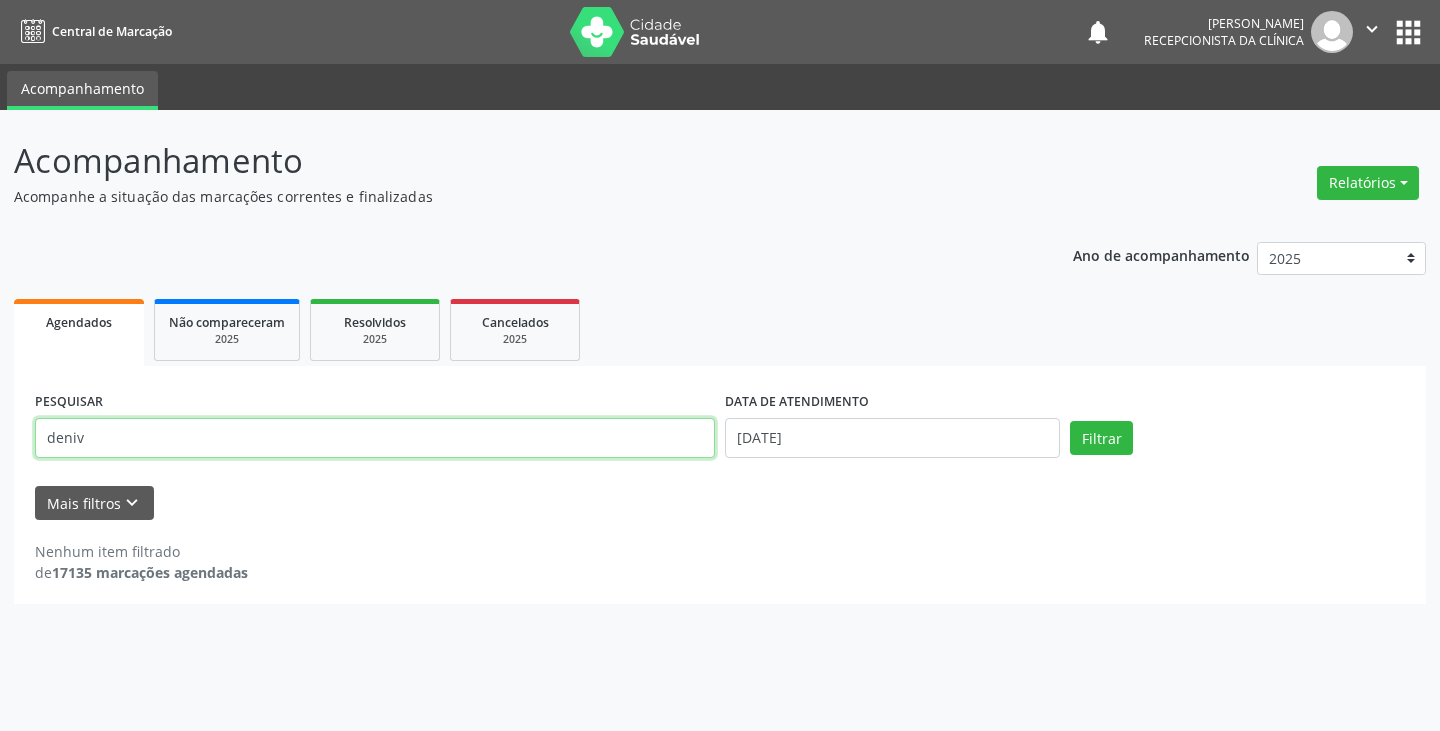 type on "deniv" 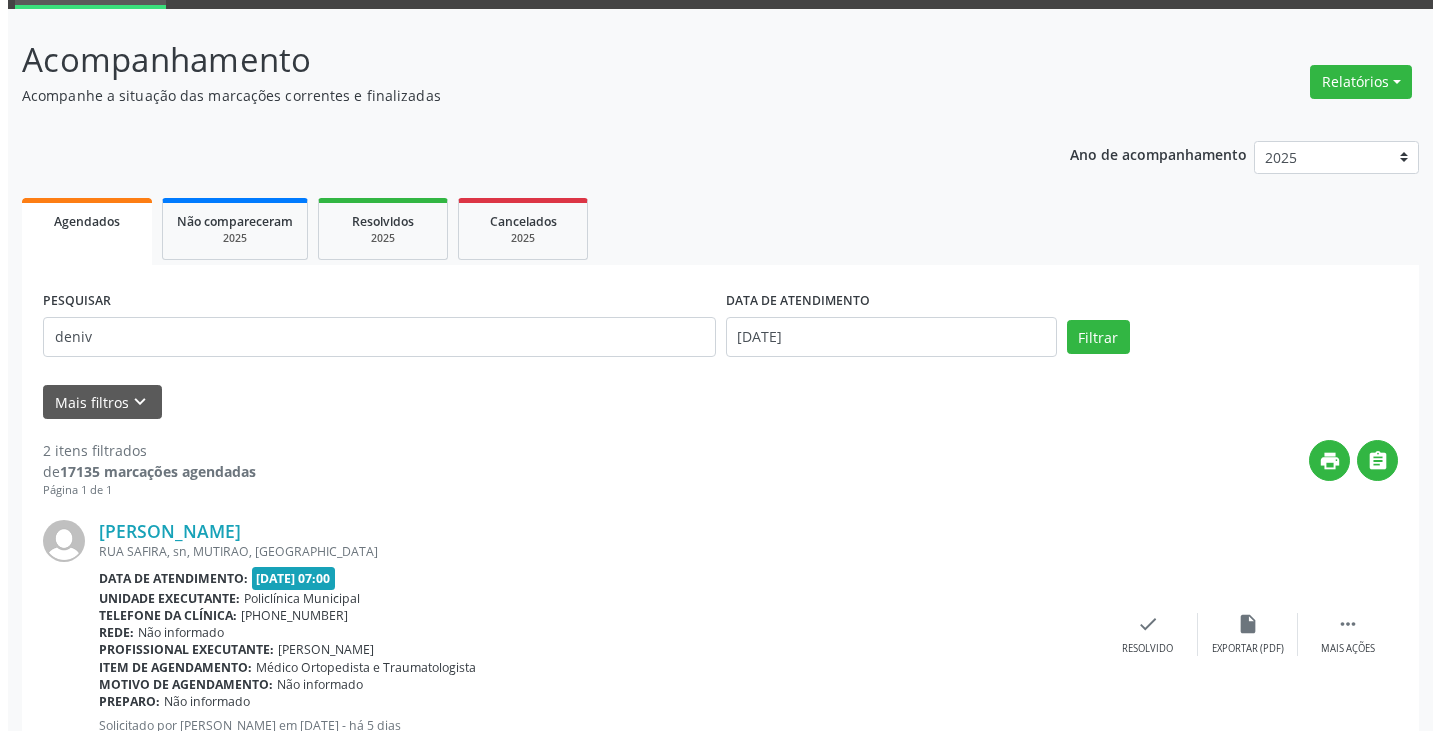 scroll, scrollTop: 400, scrollLeft: 0, axis: vertical 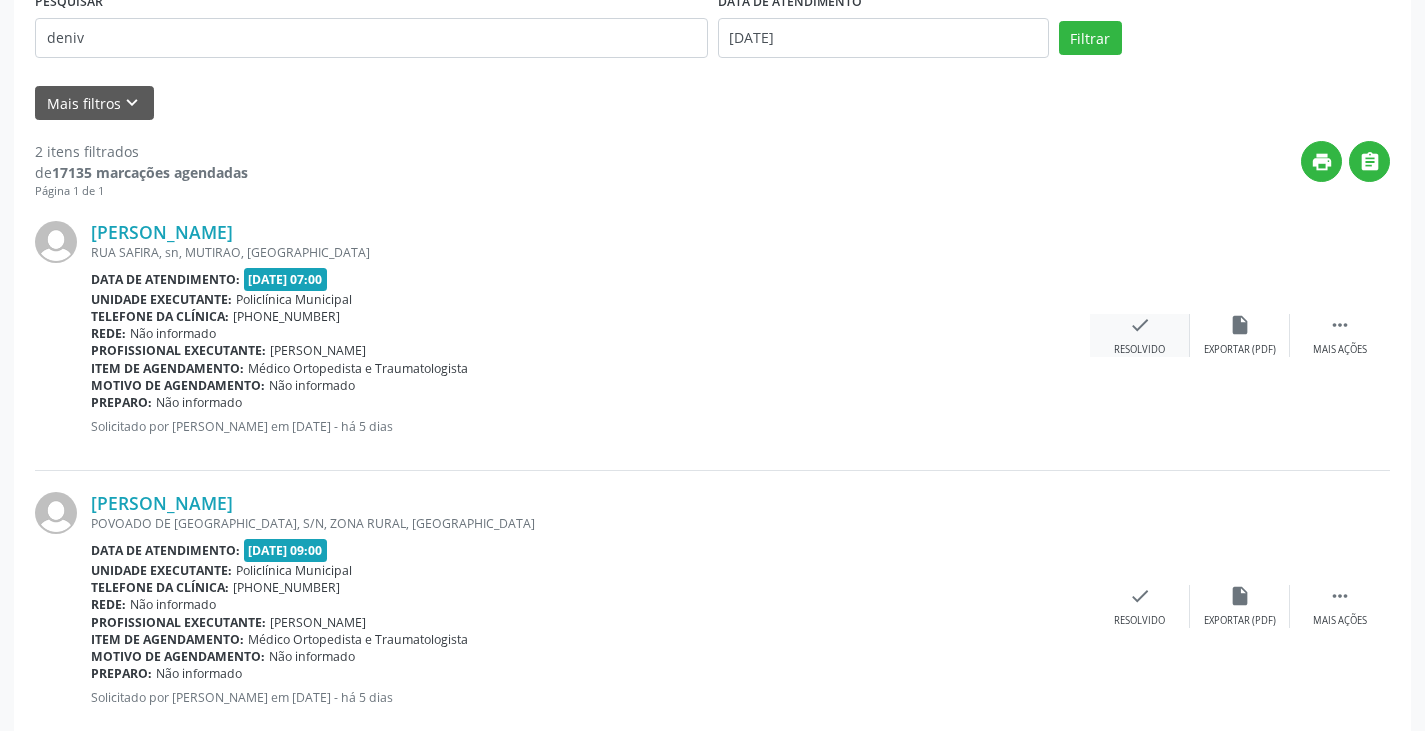 click on "check
Resolvido" at bounding box center [1140, 335] 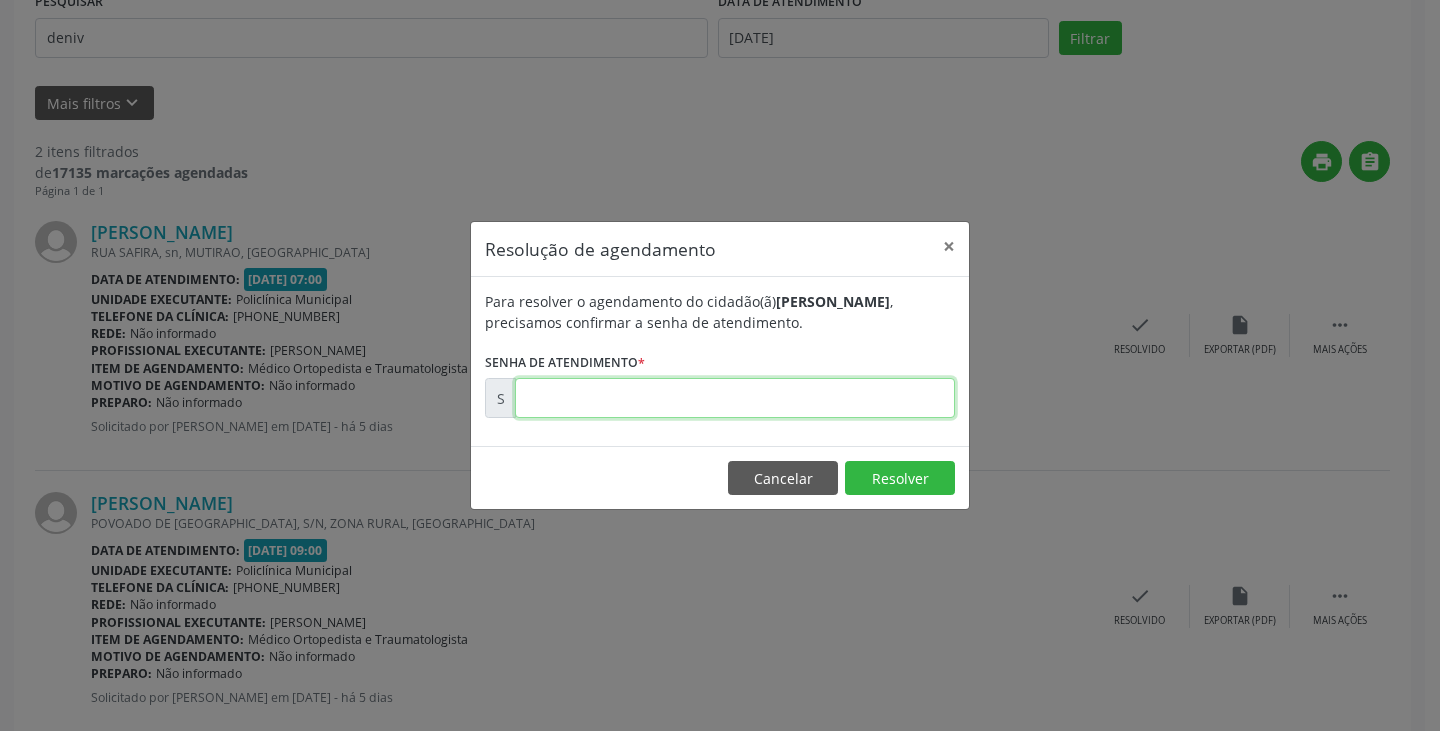 click at bounding box center (735, 398) 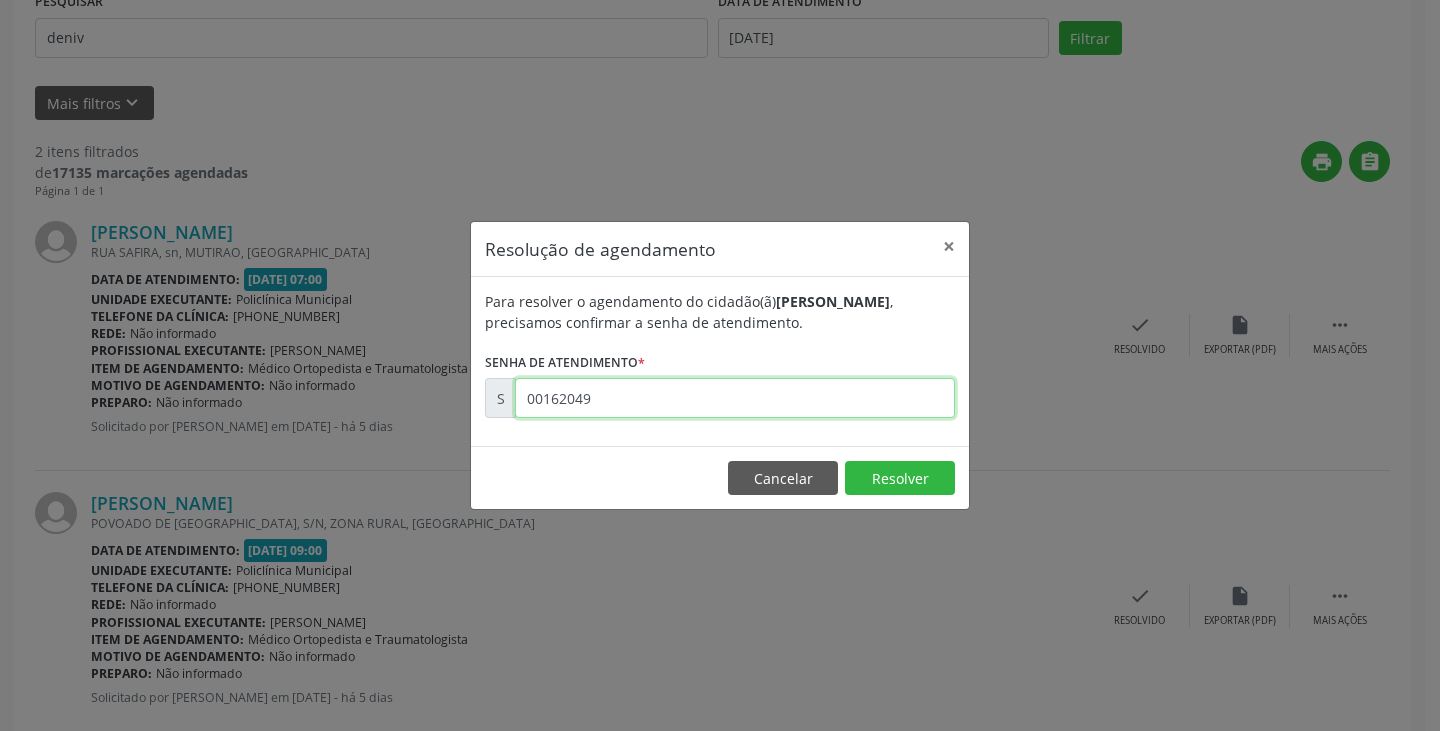 type on "00162049" 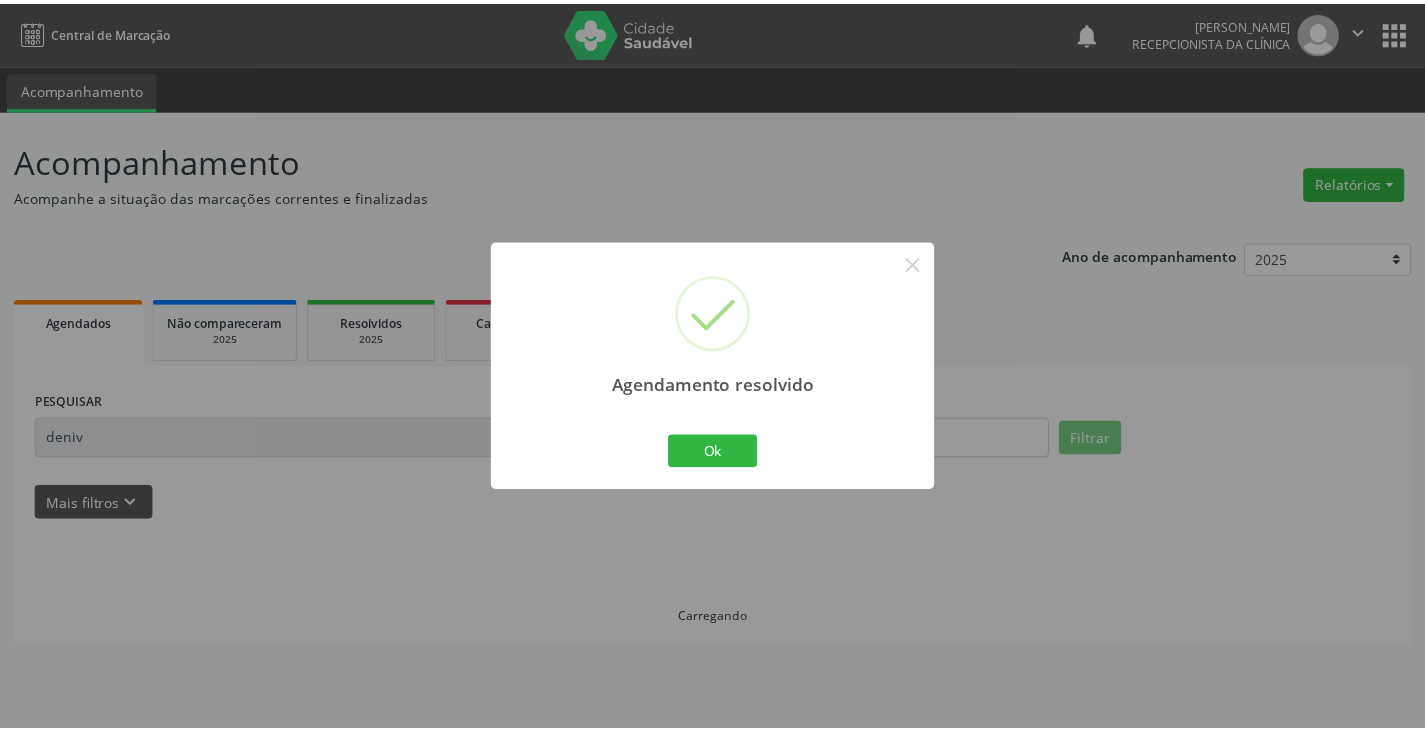 scroll, scrollTop: 0, scrollLeft: 0, axis: both 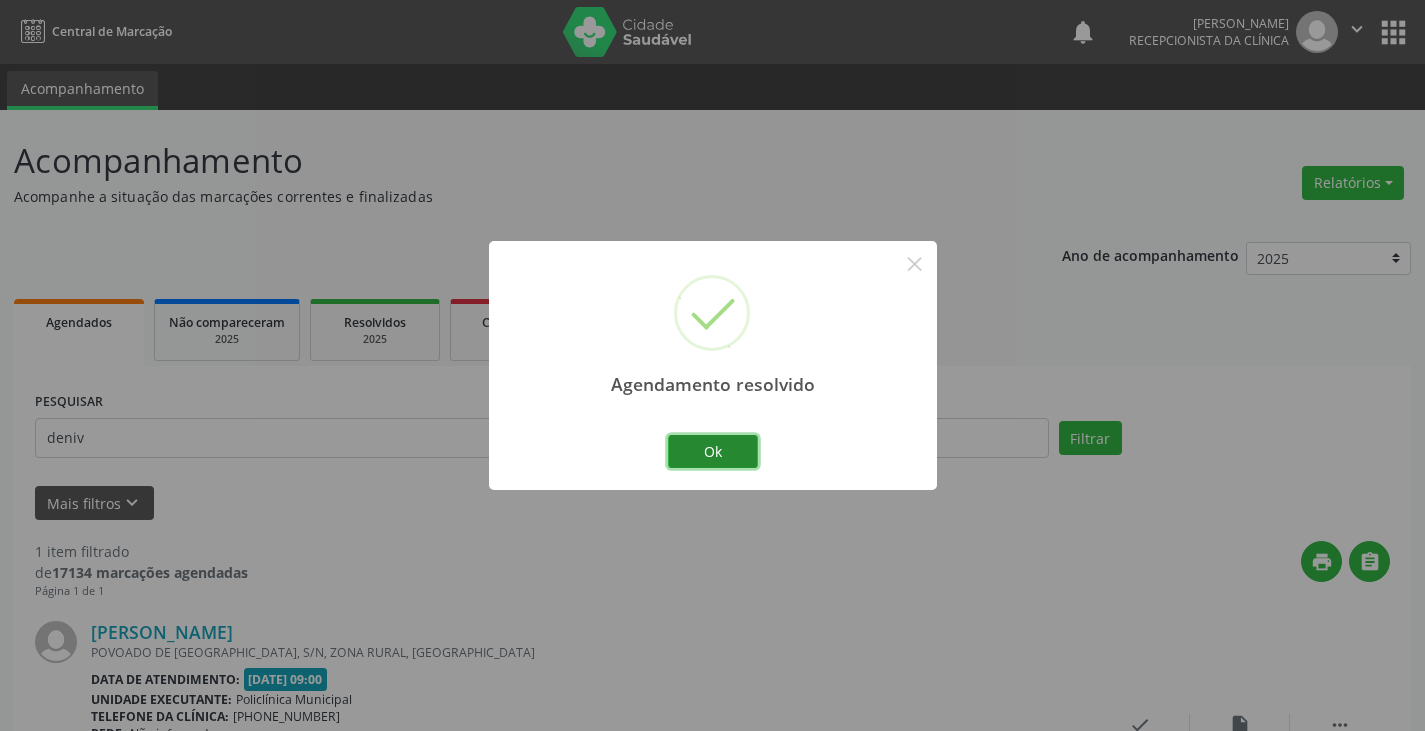 click on "Ok" at bounding box center (713, 452) 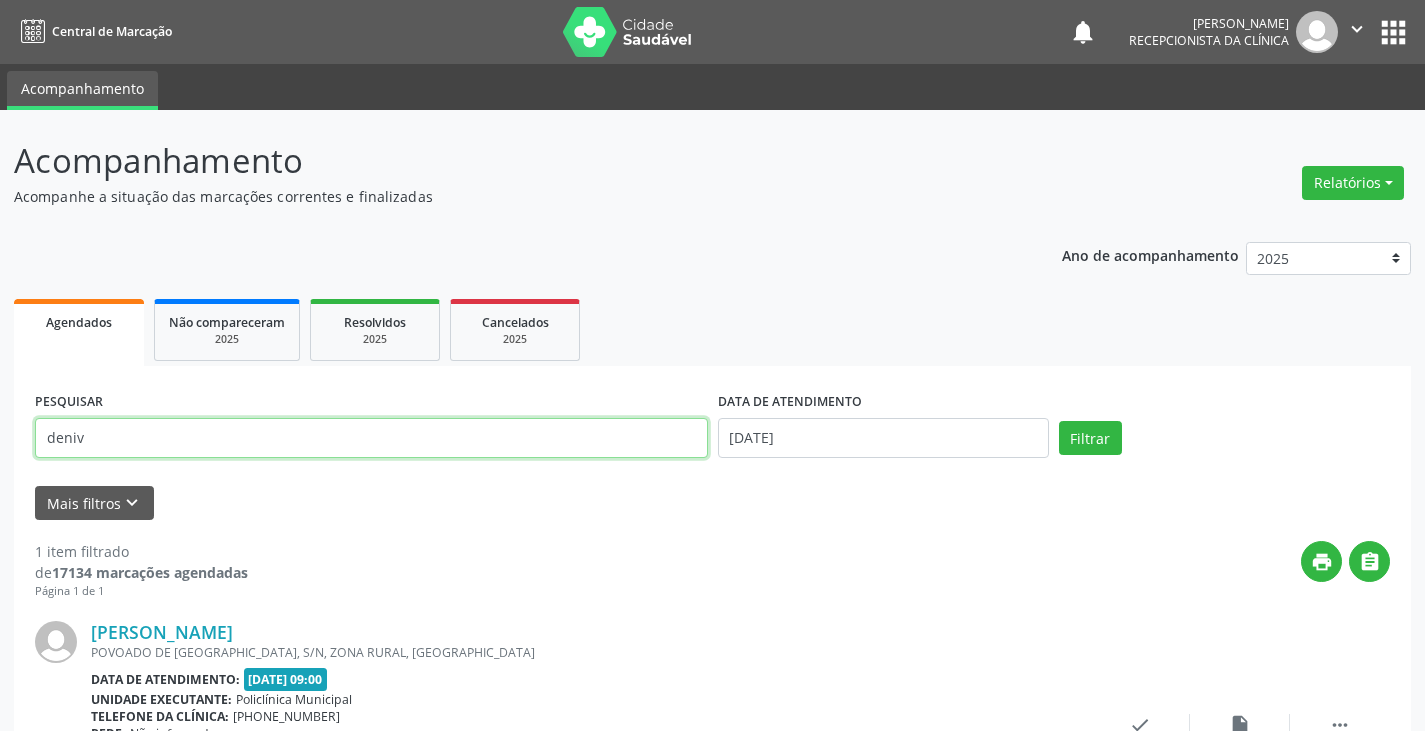 click on "deniv" at bounding box center [371, 438] 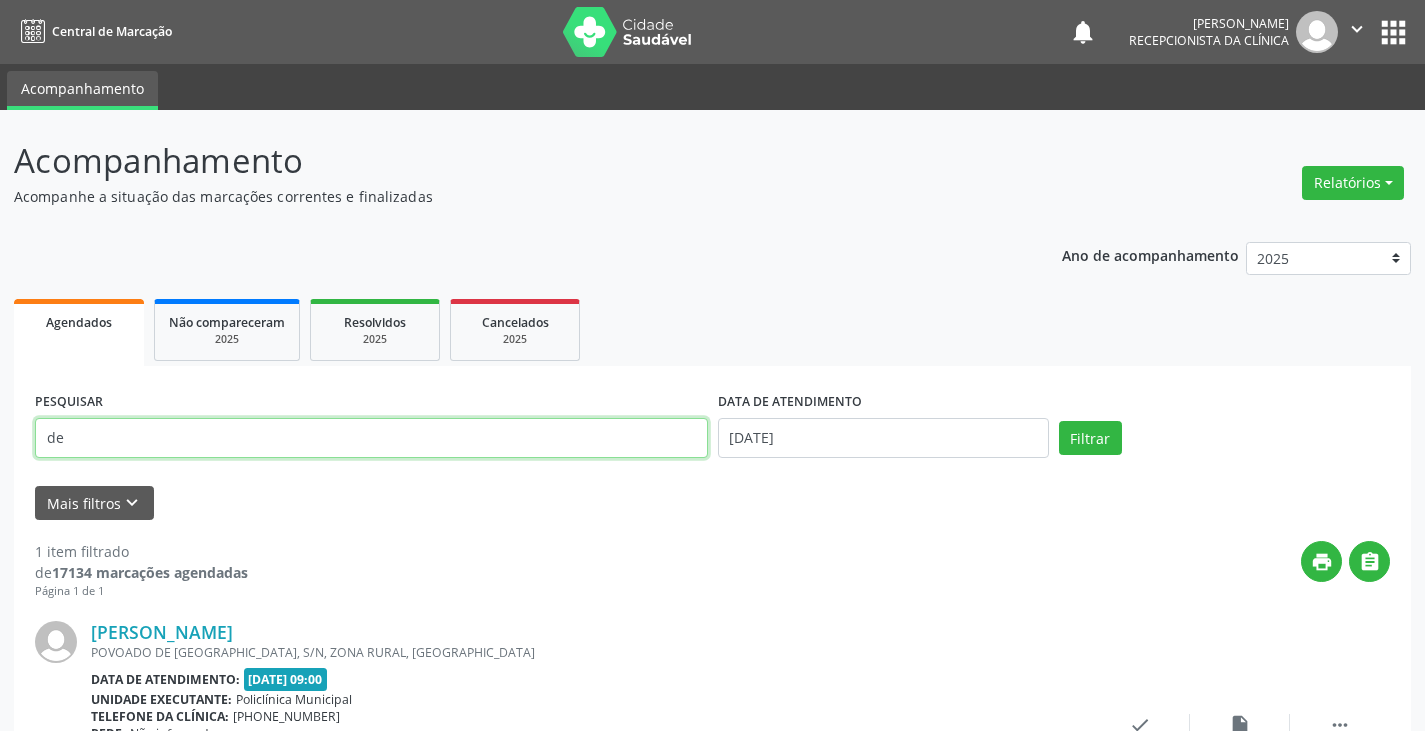 type on "d" 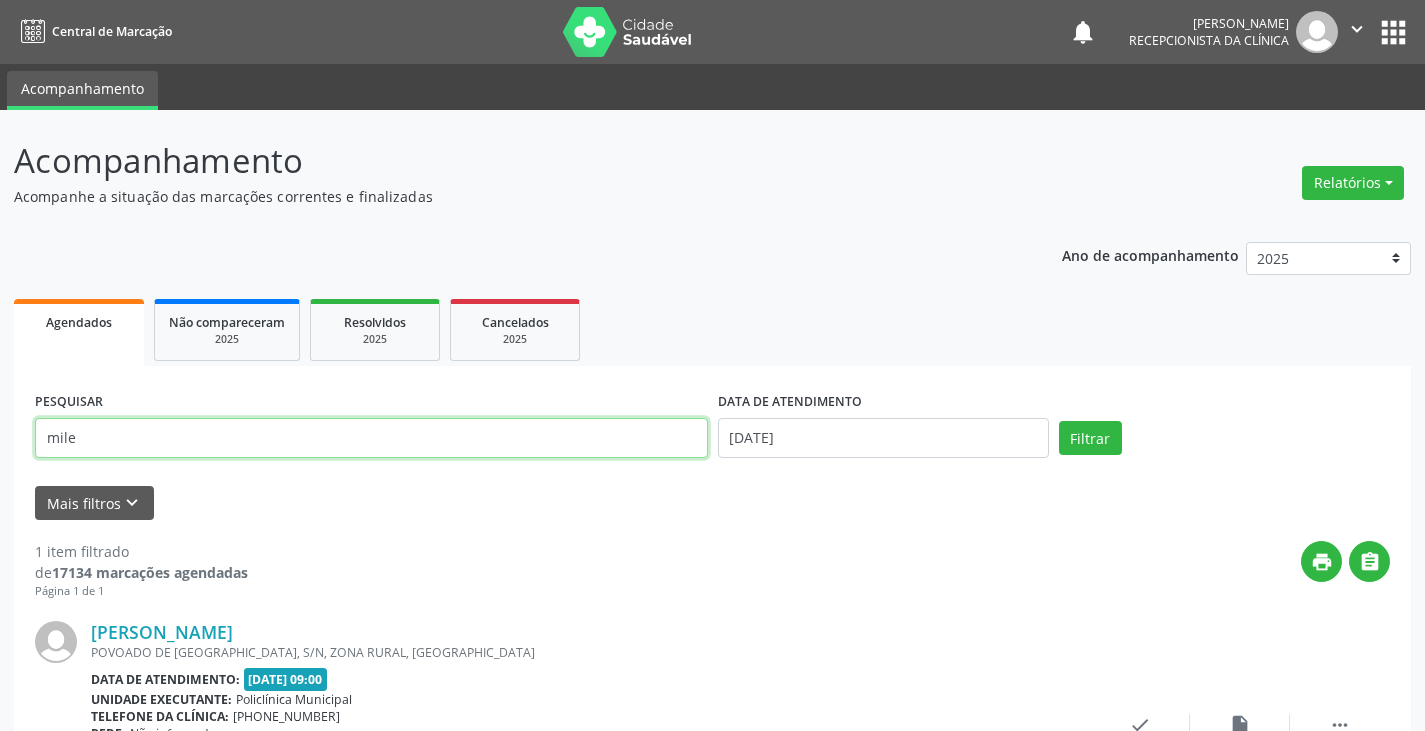 type on "mile" 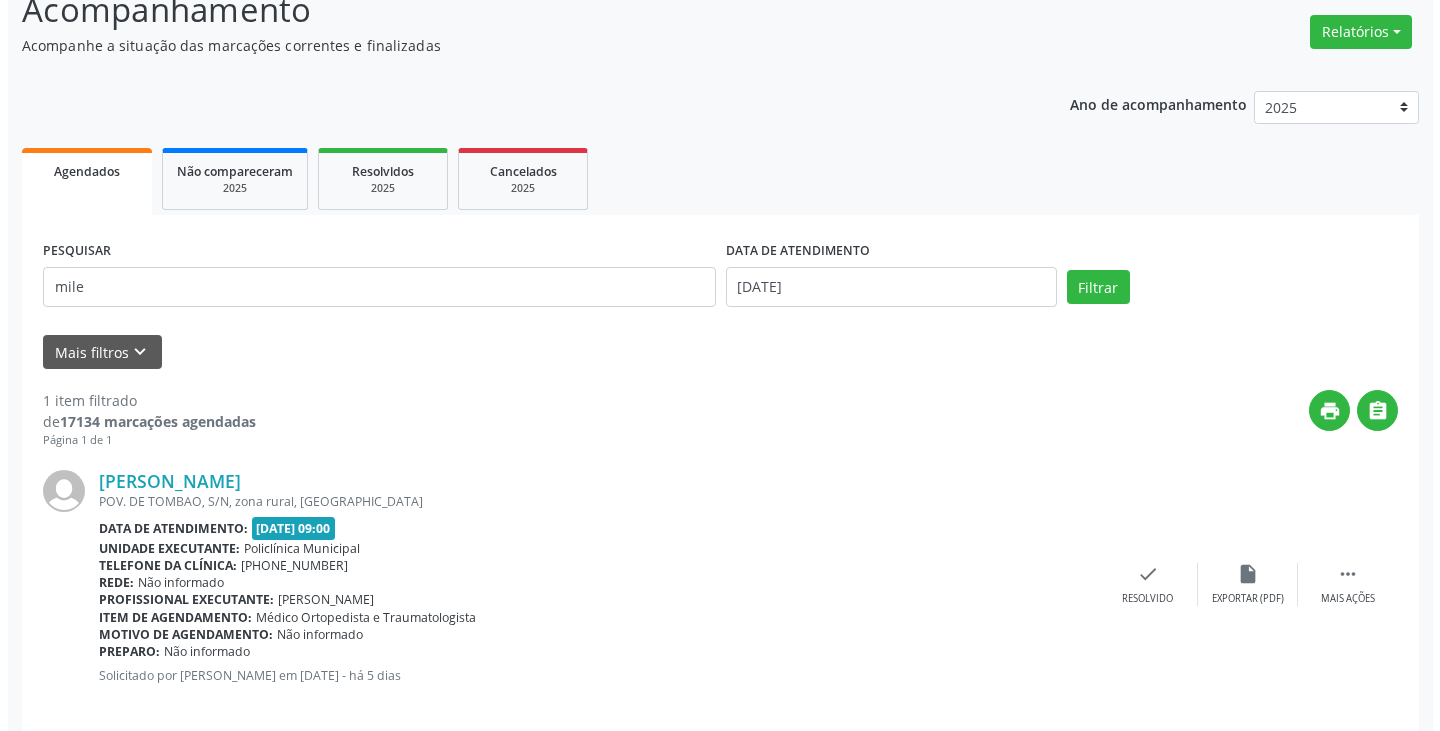 scroll, scrollTop: 174, scrollLeft: 0, axis: vertical 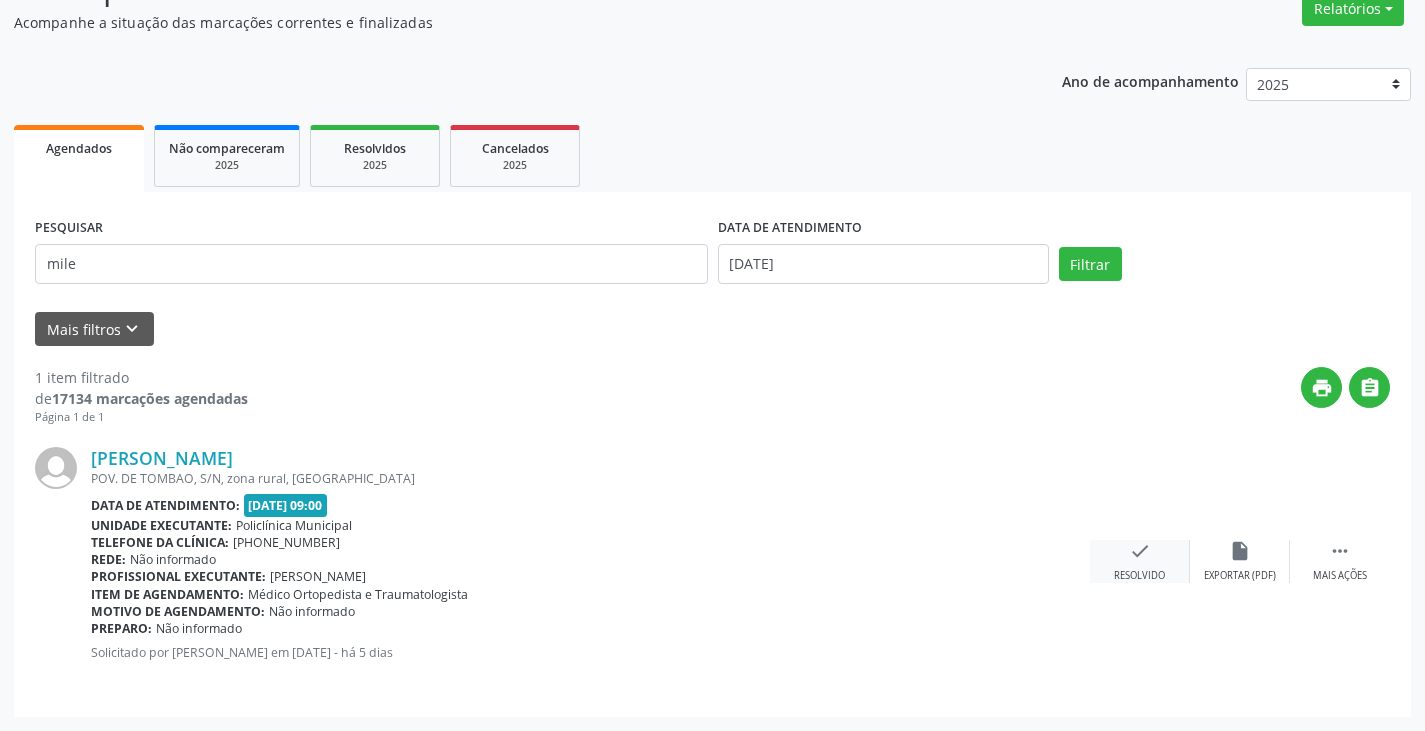 click on "check" at bounding box center [1140, 551] 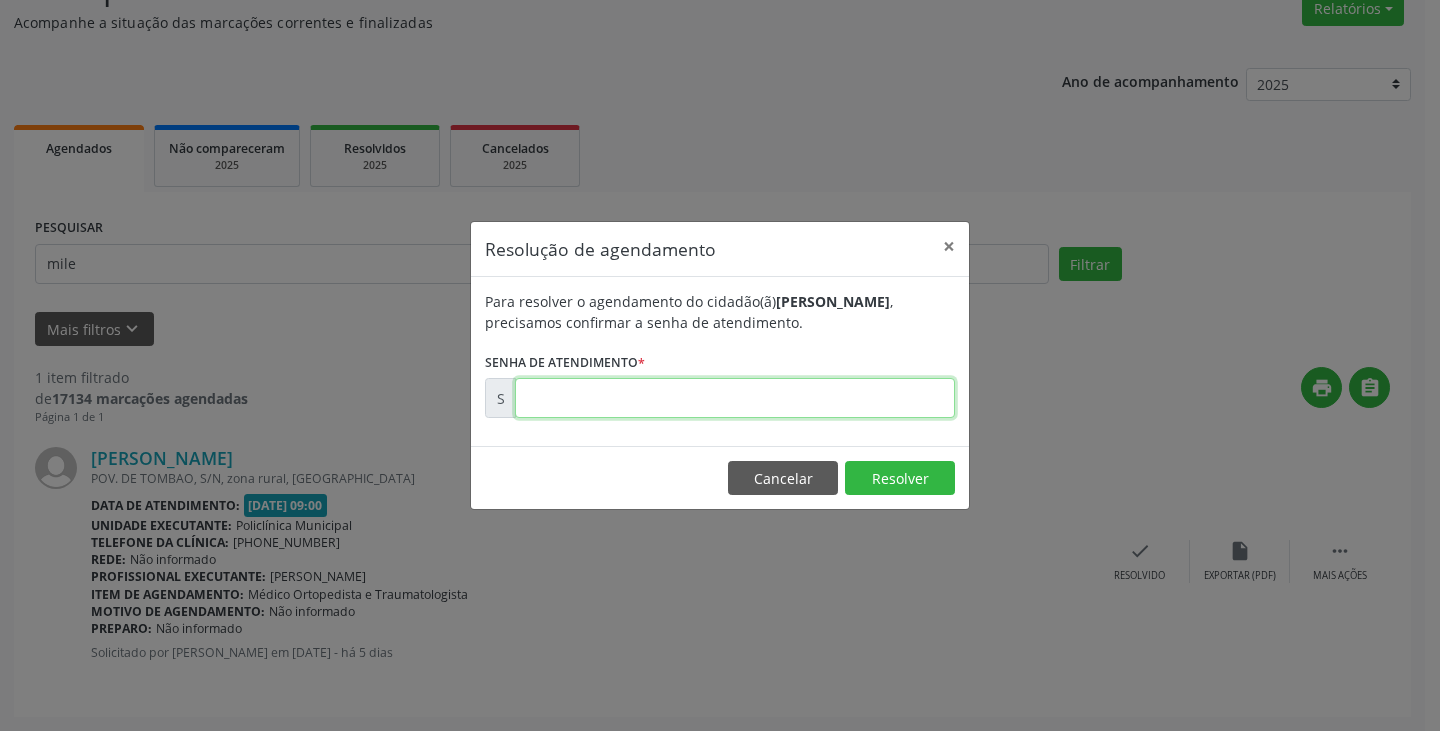 click at bounding box center (735, 398) 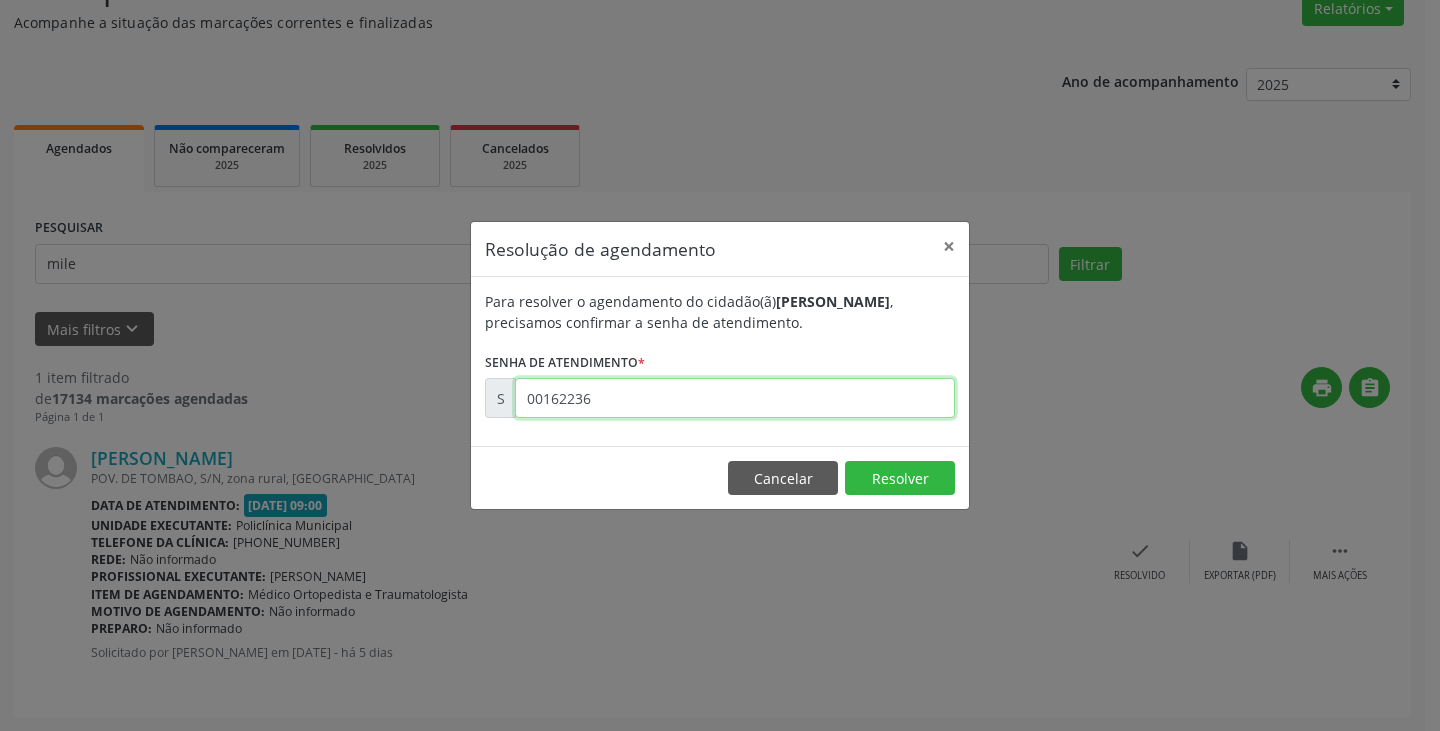 type on "00162236" 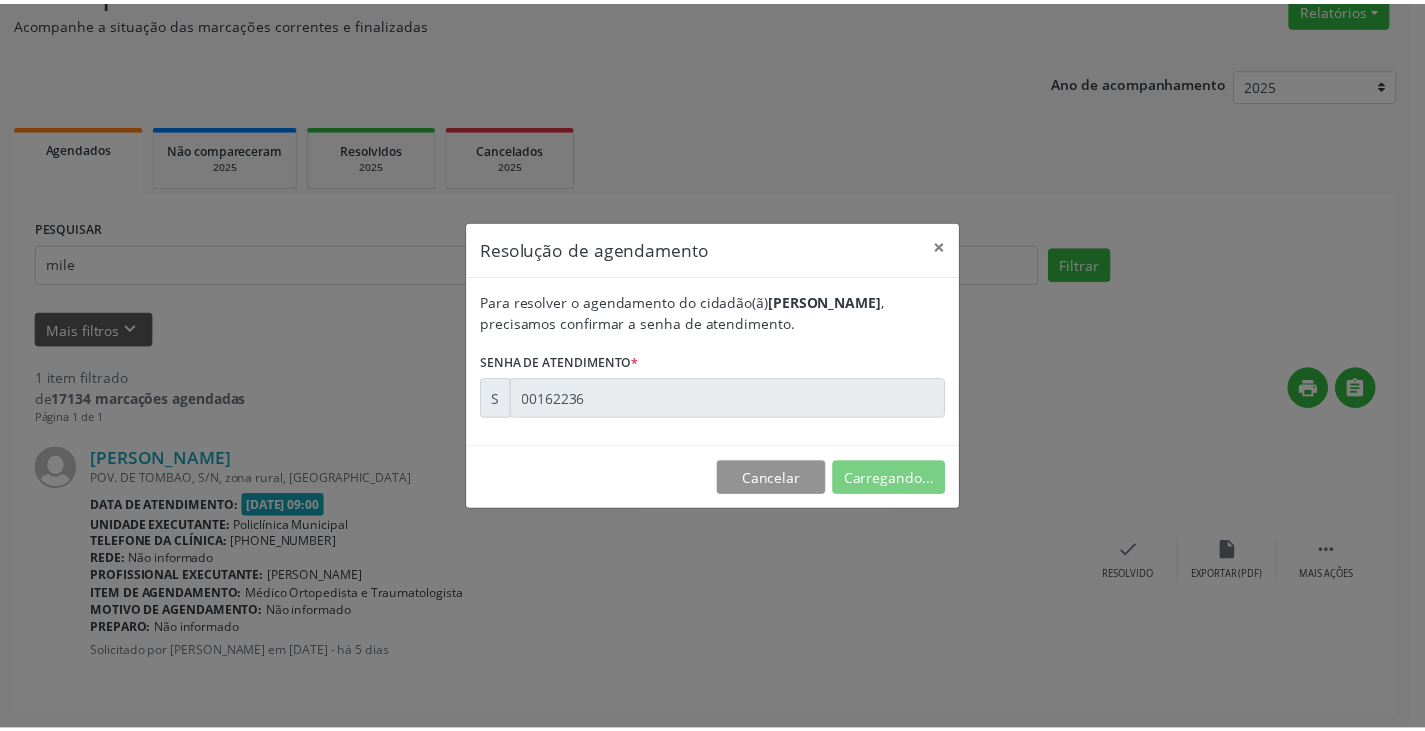 scroll, scrollTop: 0, scrollLeft: 0, axis: both 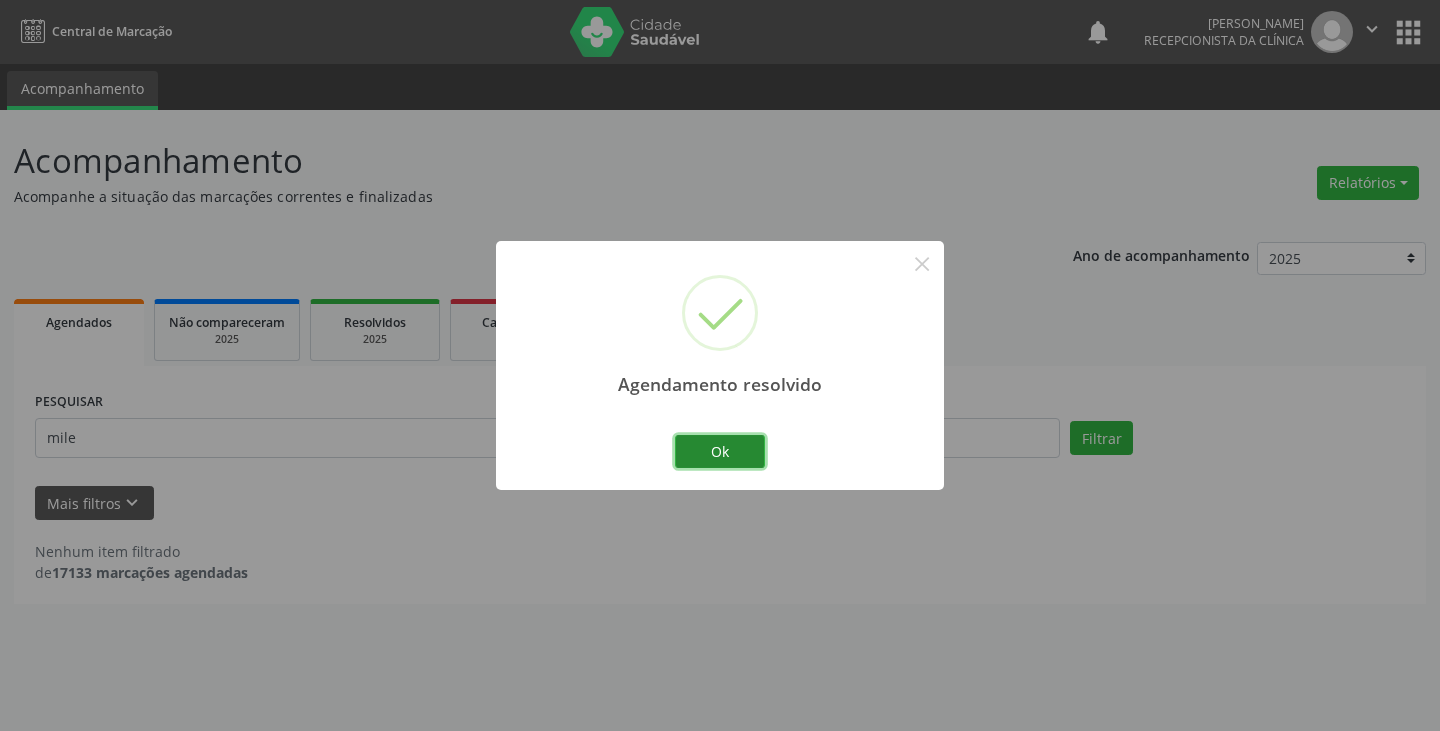click on "Ok" at bounding box center (720, 452) 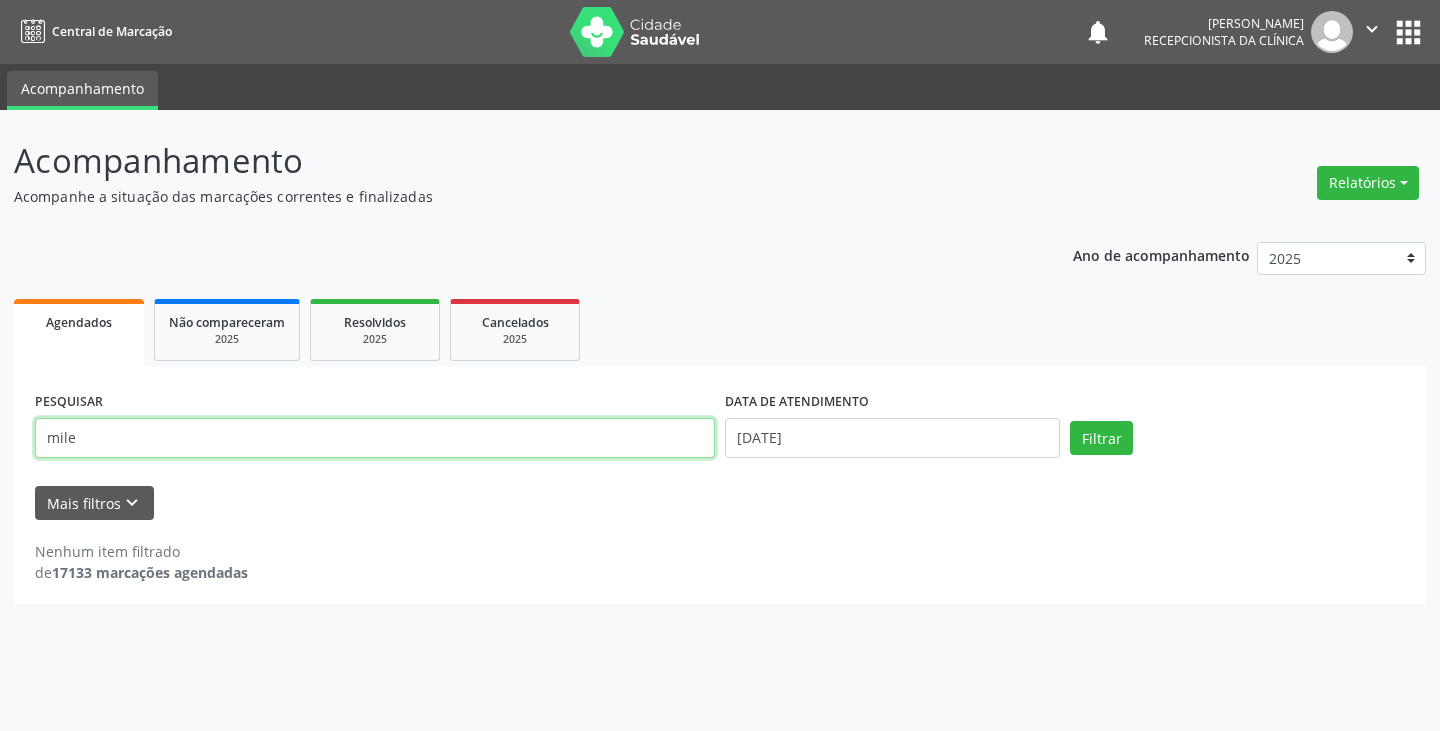 click on "mile" at bounding box center (375, 438) 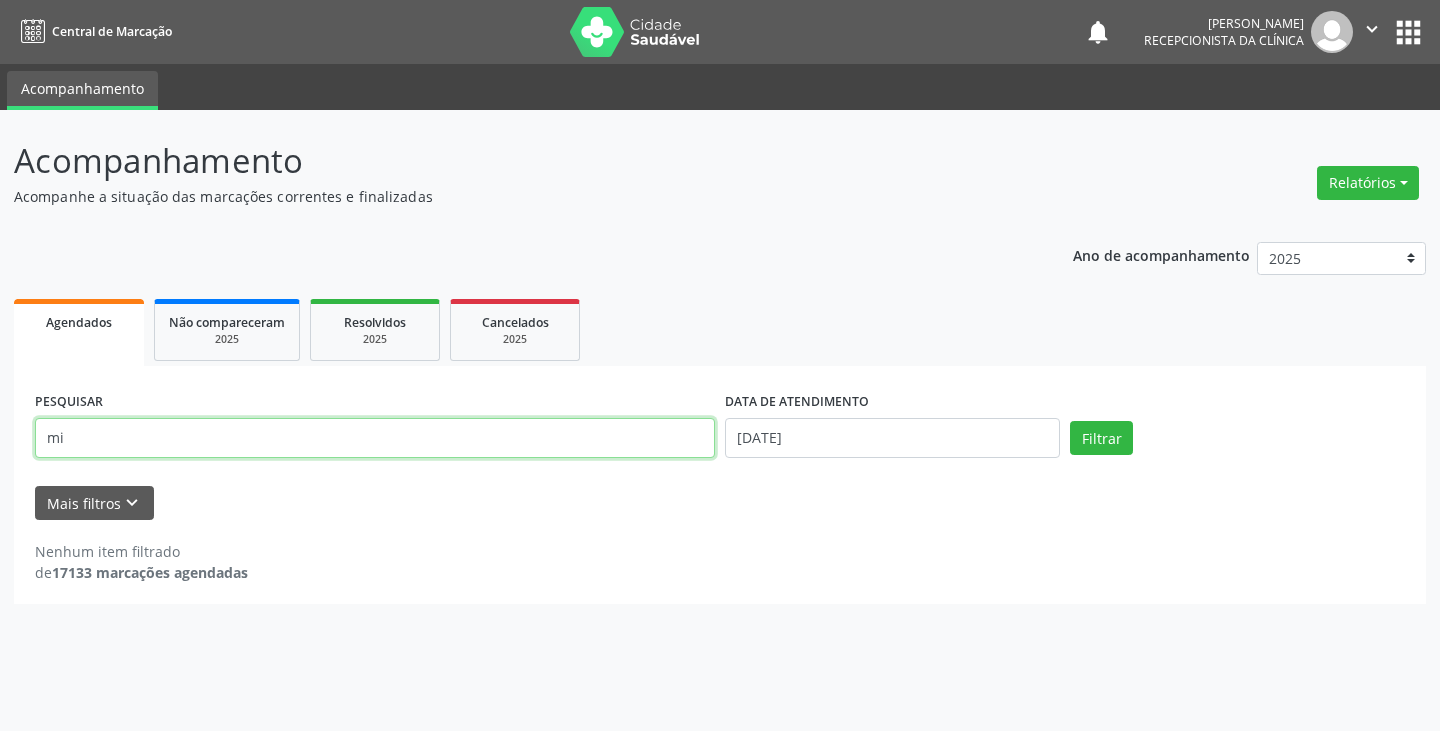 type on "m" 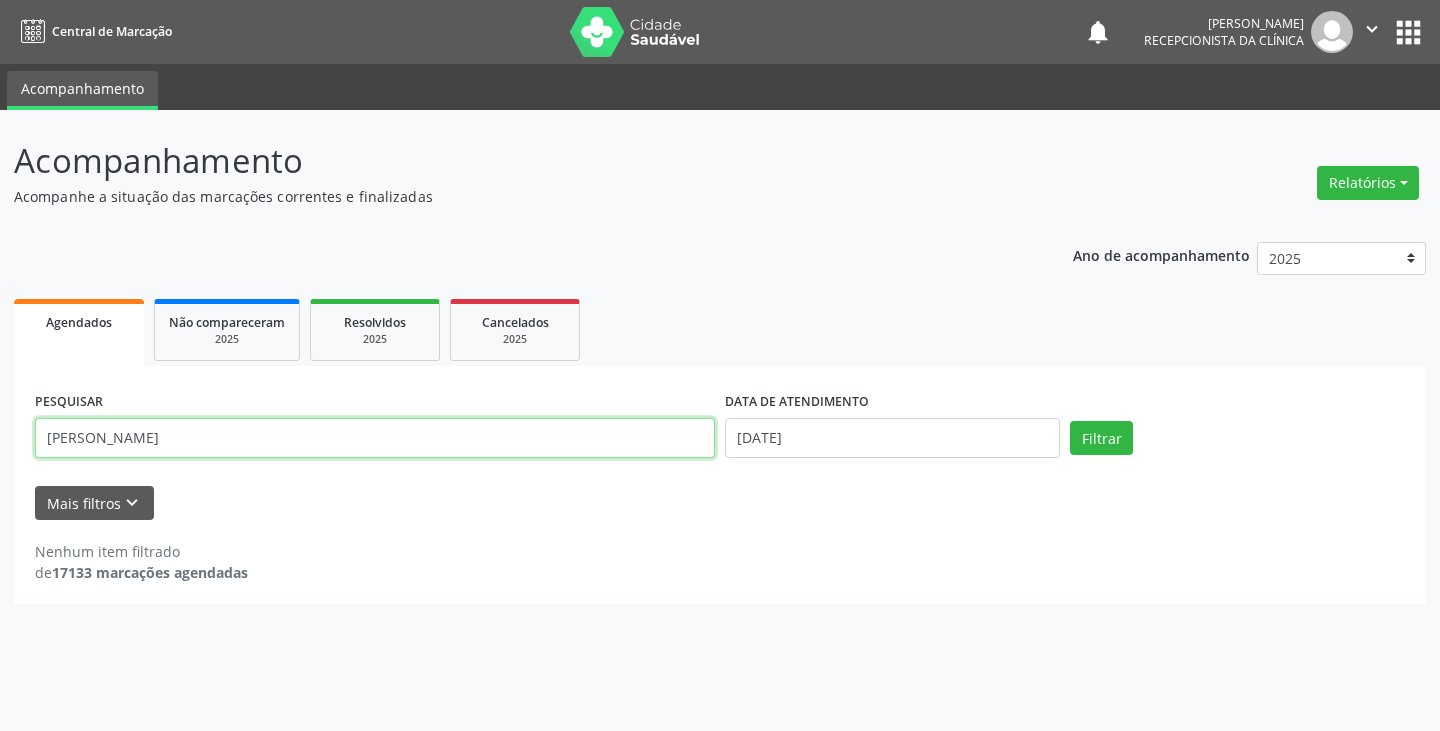 type on "[PERSON_NAME]" 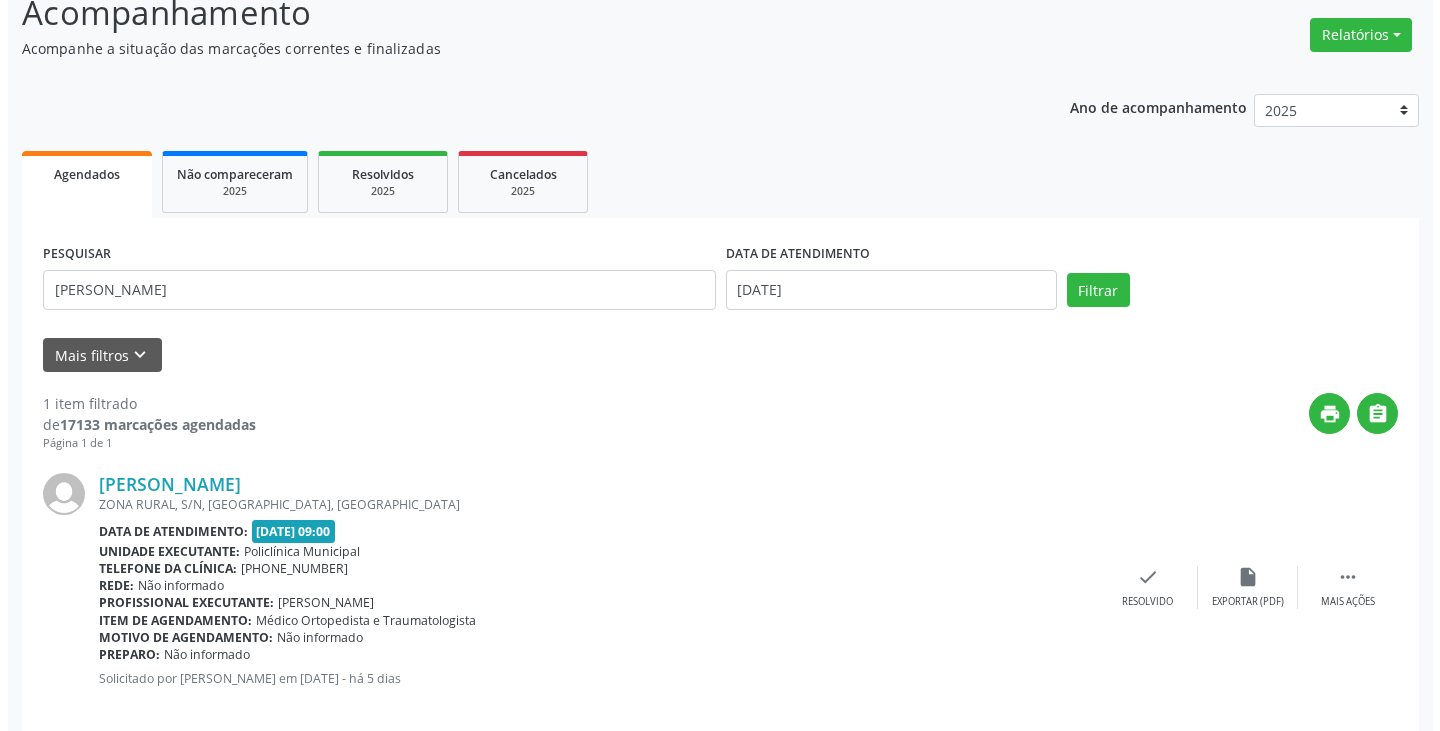 scroll, scrollTop: 174, scrollLeft: 0, axis: vertical 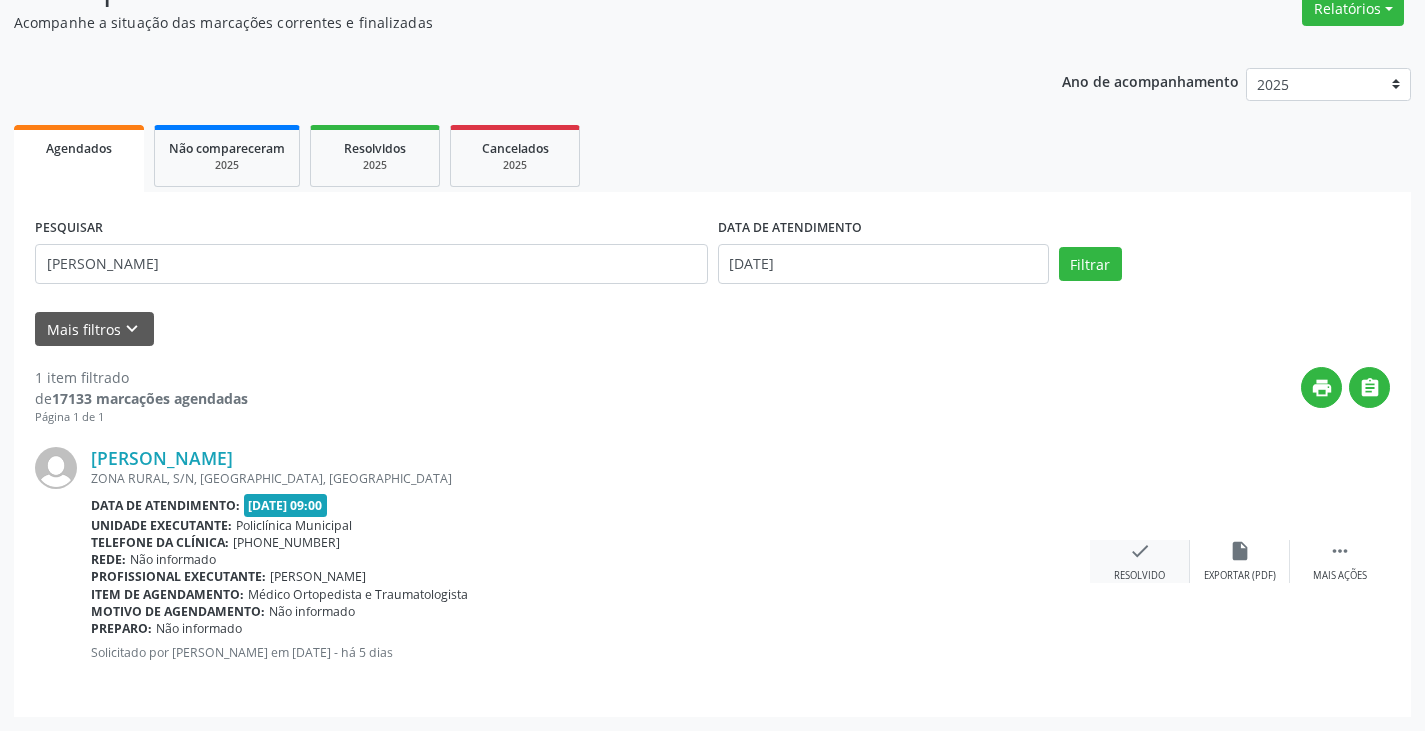 click on "check" at bounding box center [1140, 551] 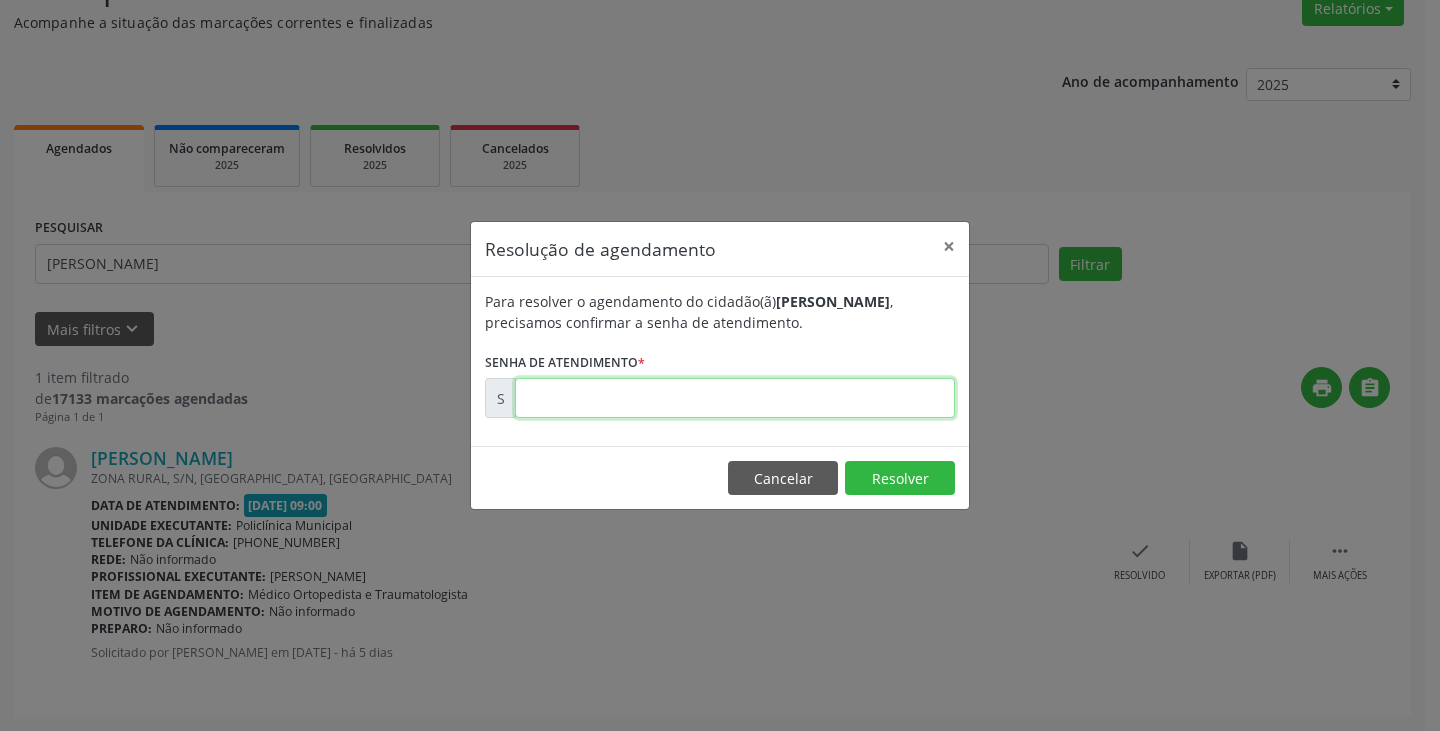 click at bounding box center (735, 398) 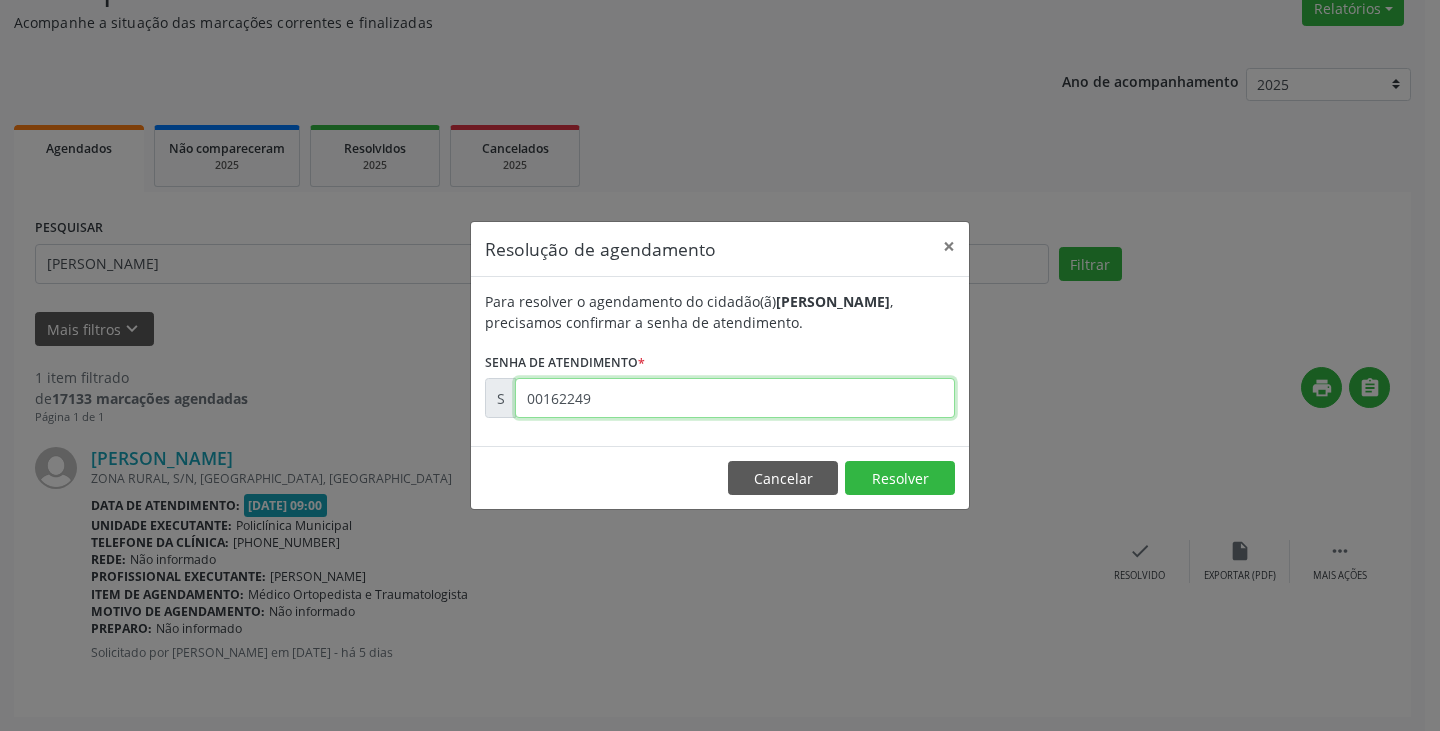 type on "00162249" 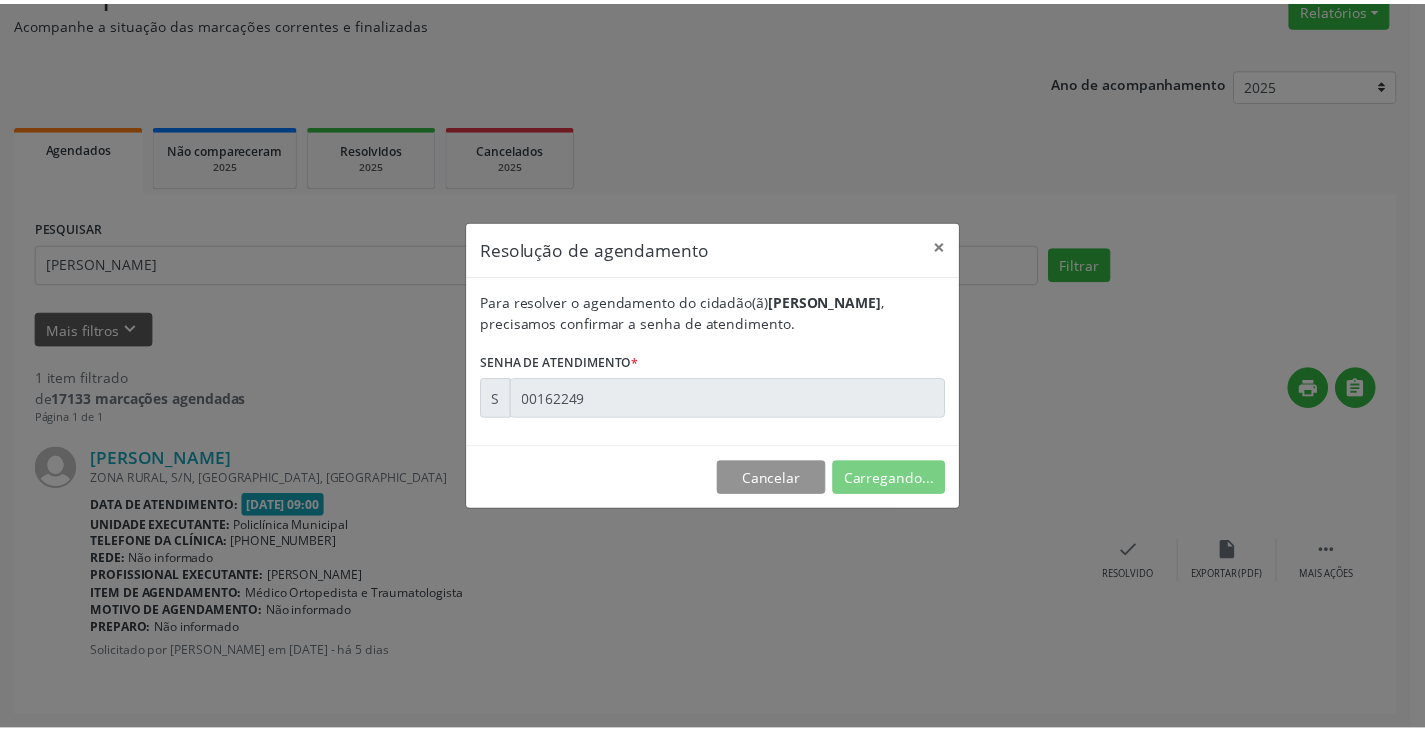 scroll, scrollTop: 0, scrollLeft: 0, axis: both 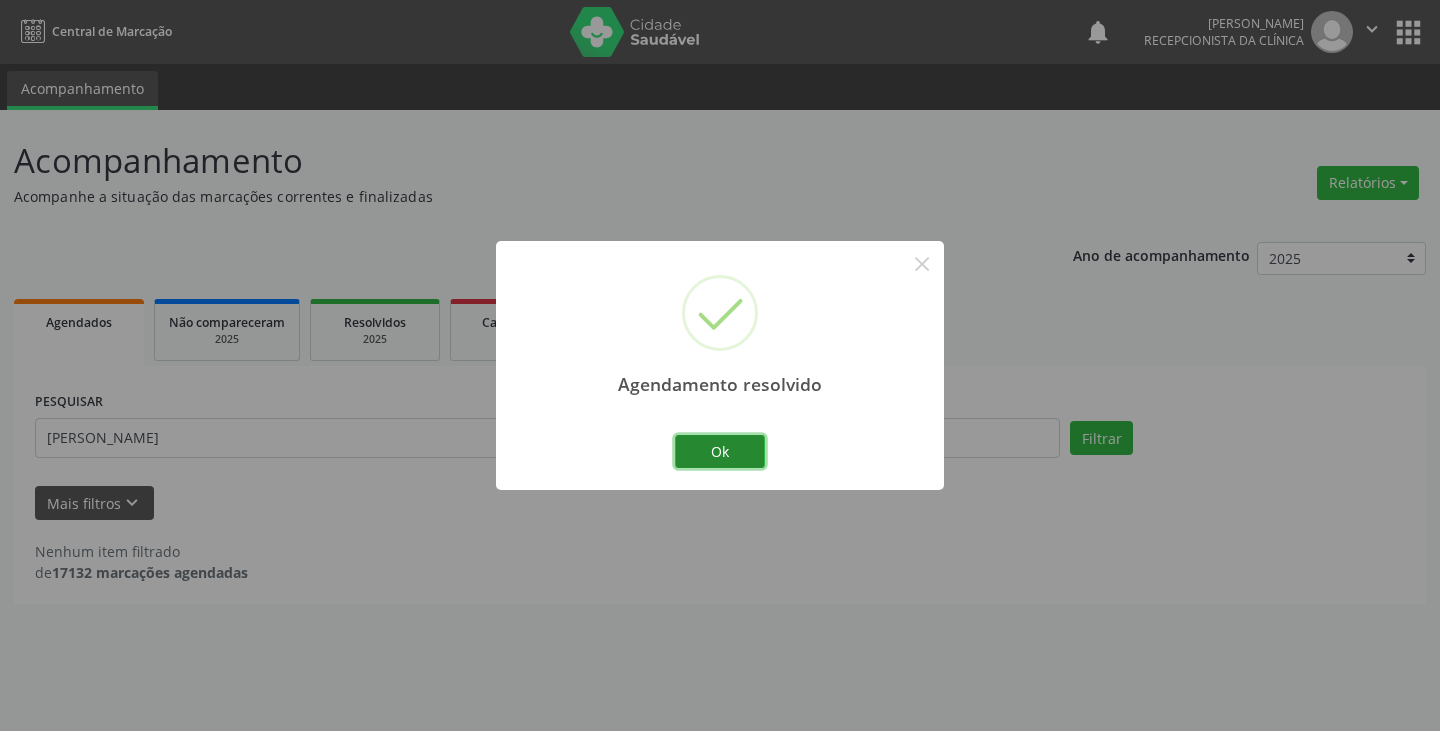 click on "Ok" at bounding box center [720, 452] 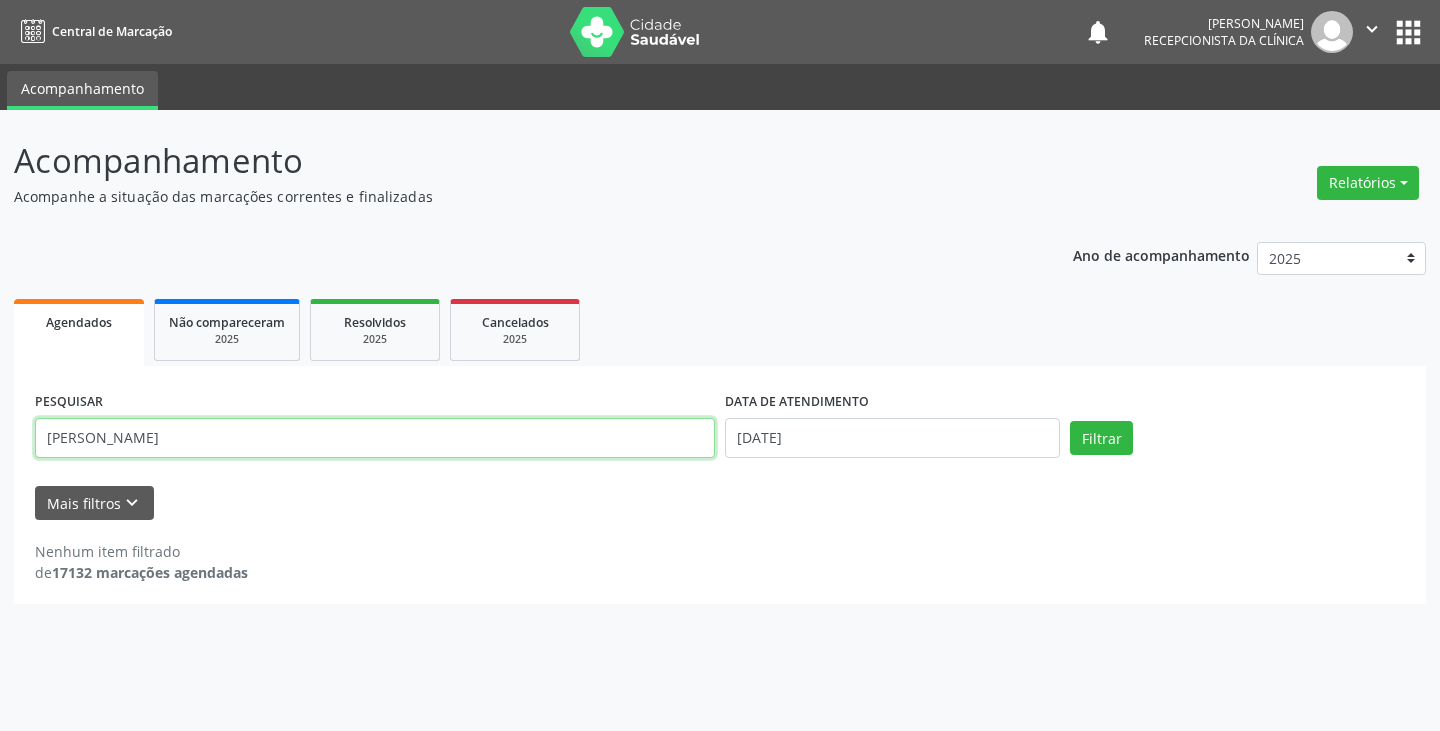 click on "[PERSON_NAME]" at bounding box center (375, 438) 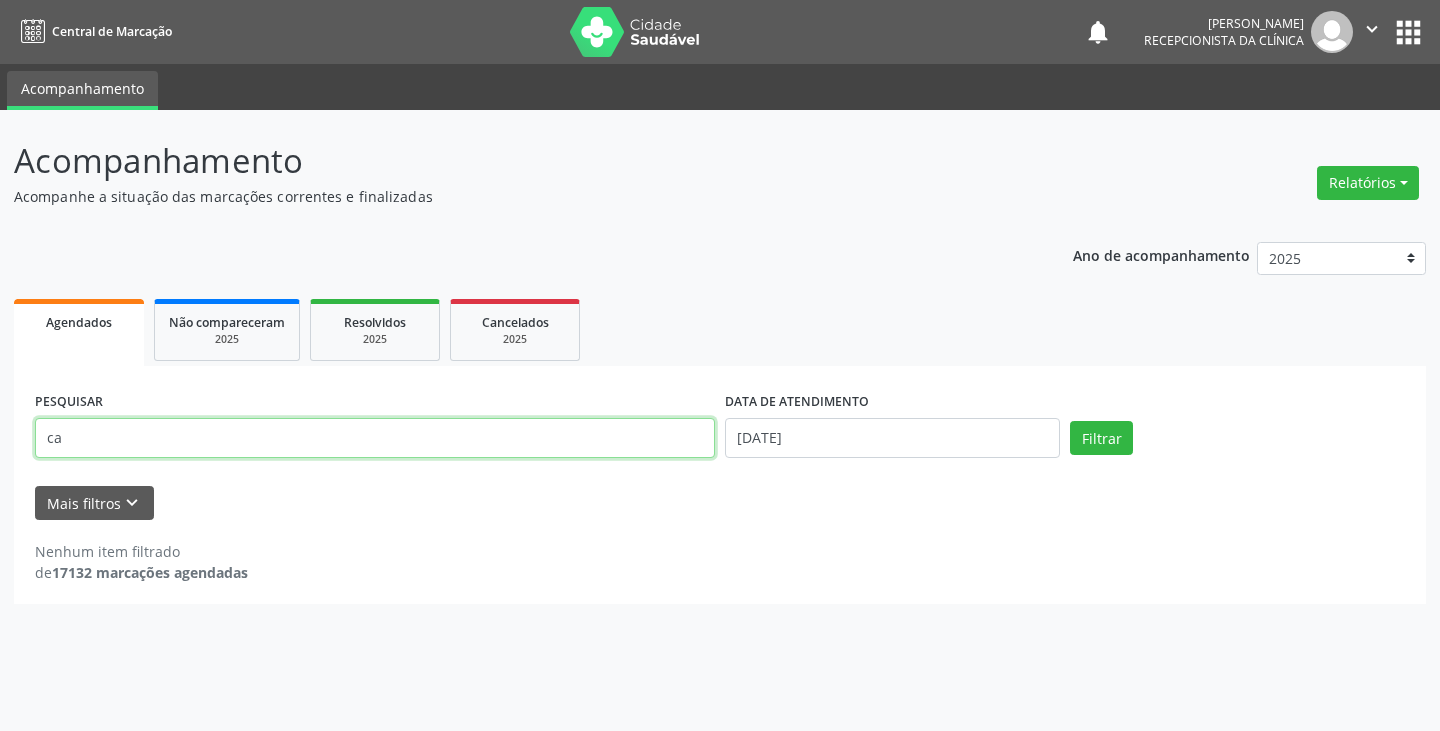 type on "c" 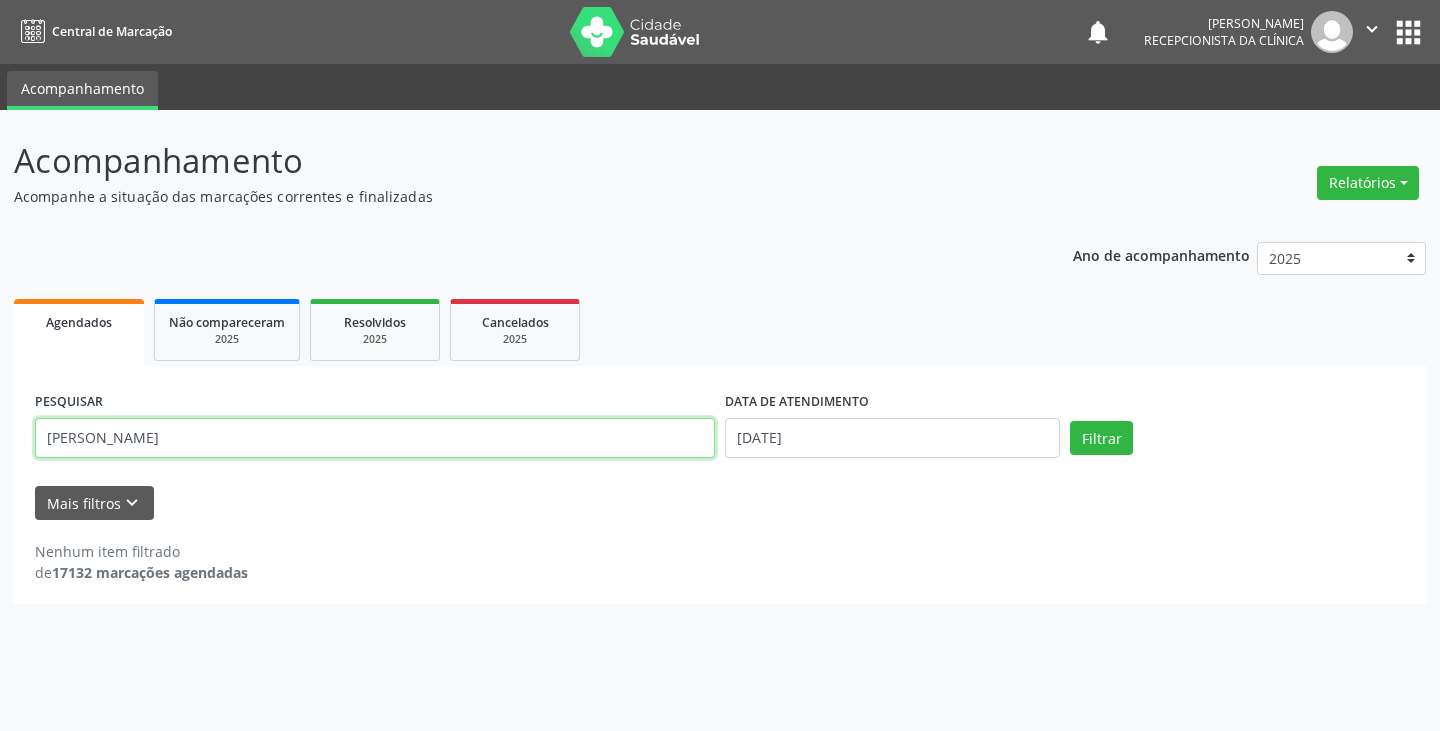 click on "Filtrar" at bounding box center (1101, 438) 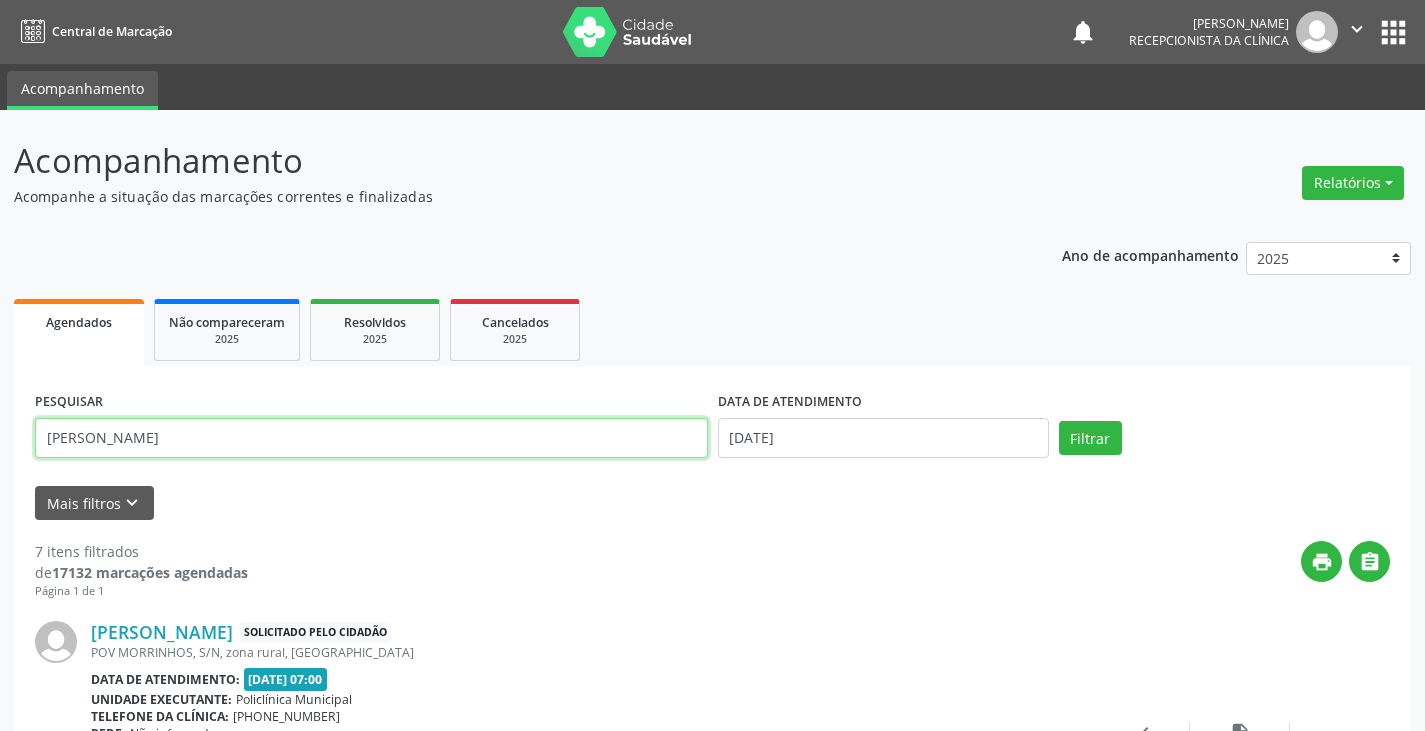 click on "[PERSON_NAME]" at bounding box center (371, 438) 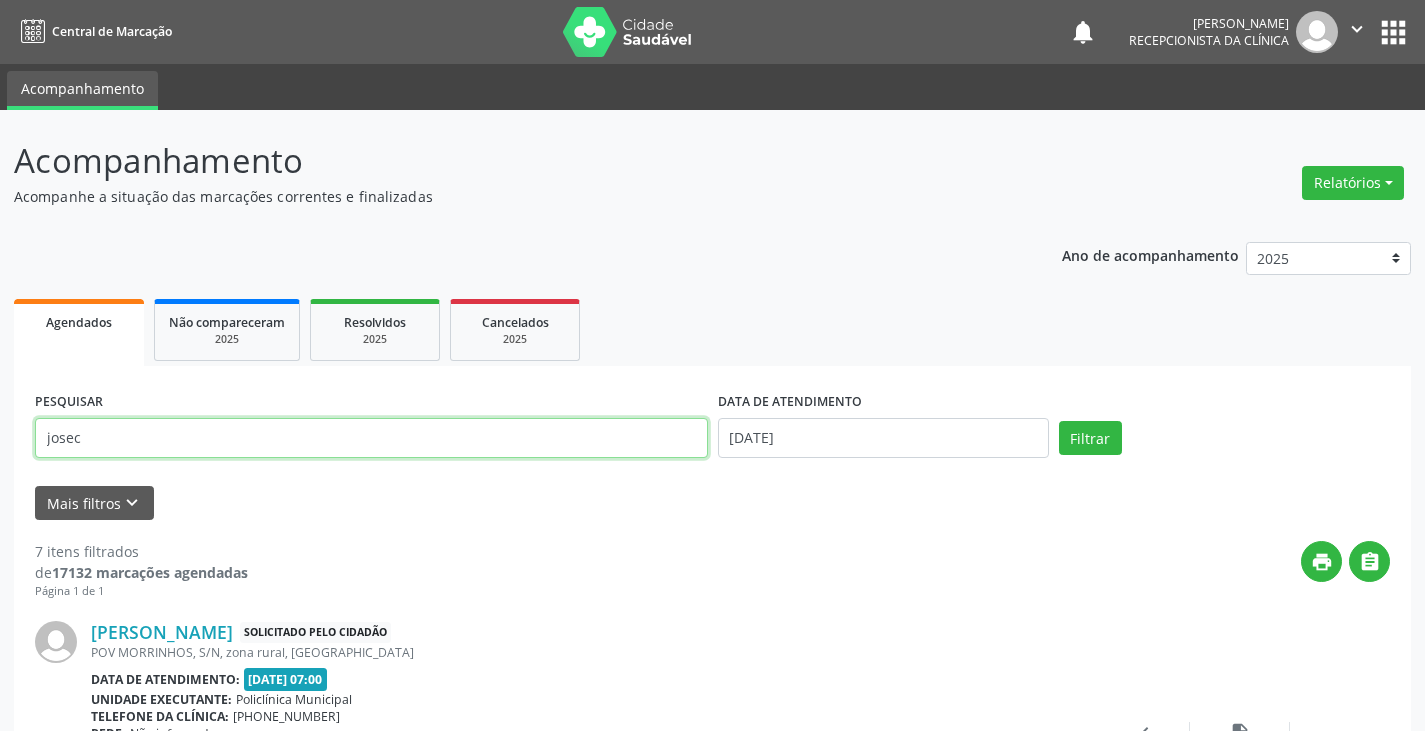 type on "josec" 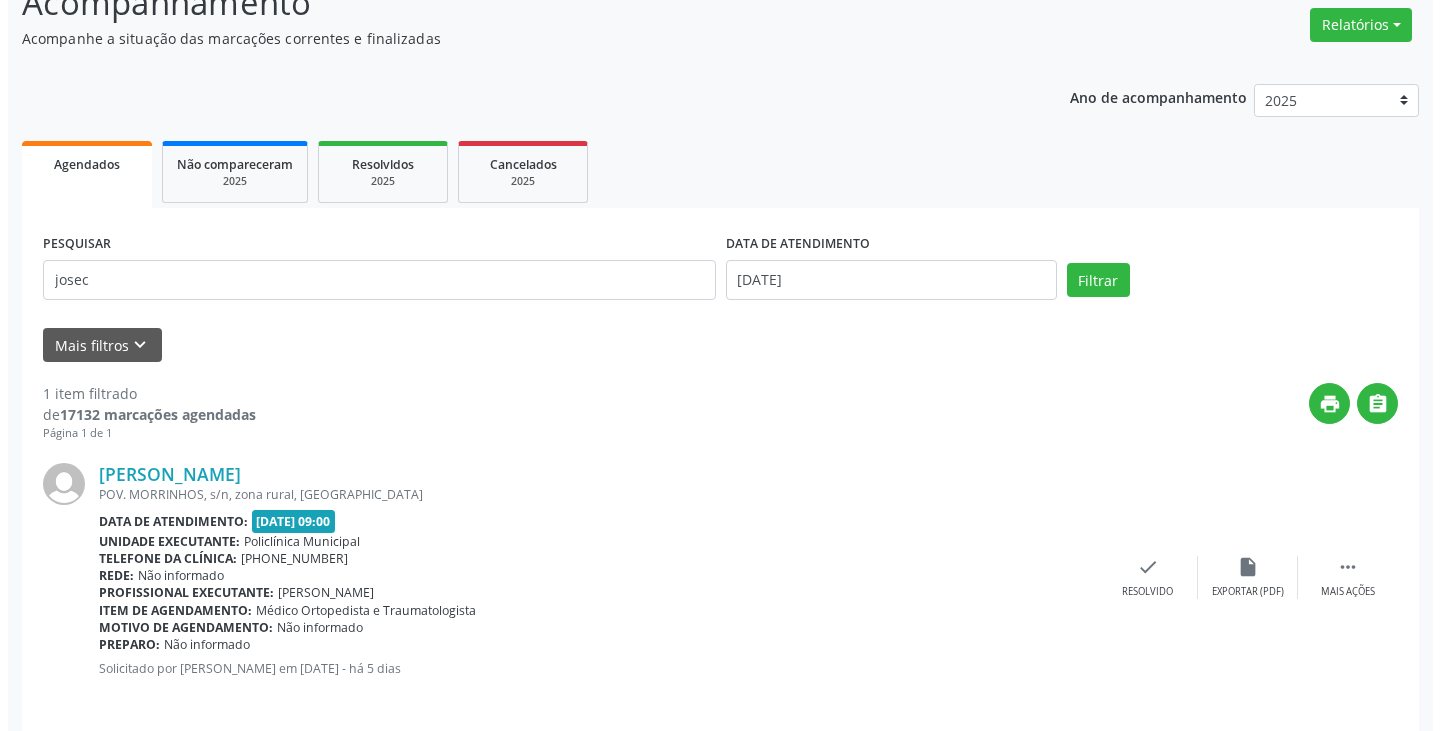 scroll, scrollTop: 174, scrollLeft: 0, axis: vertical 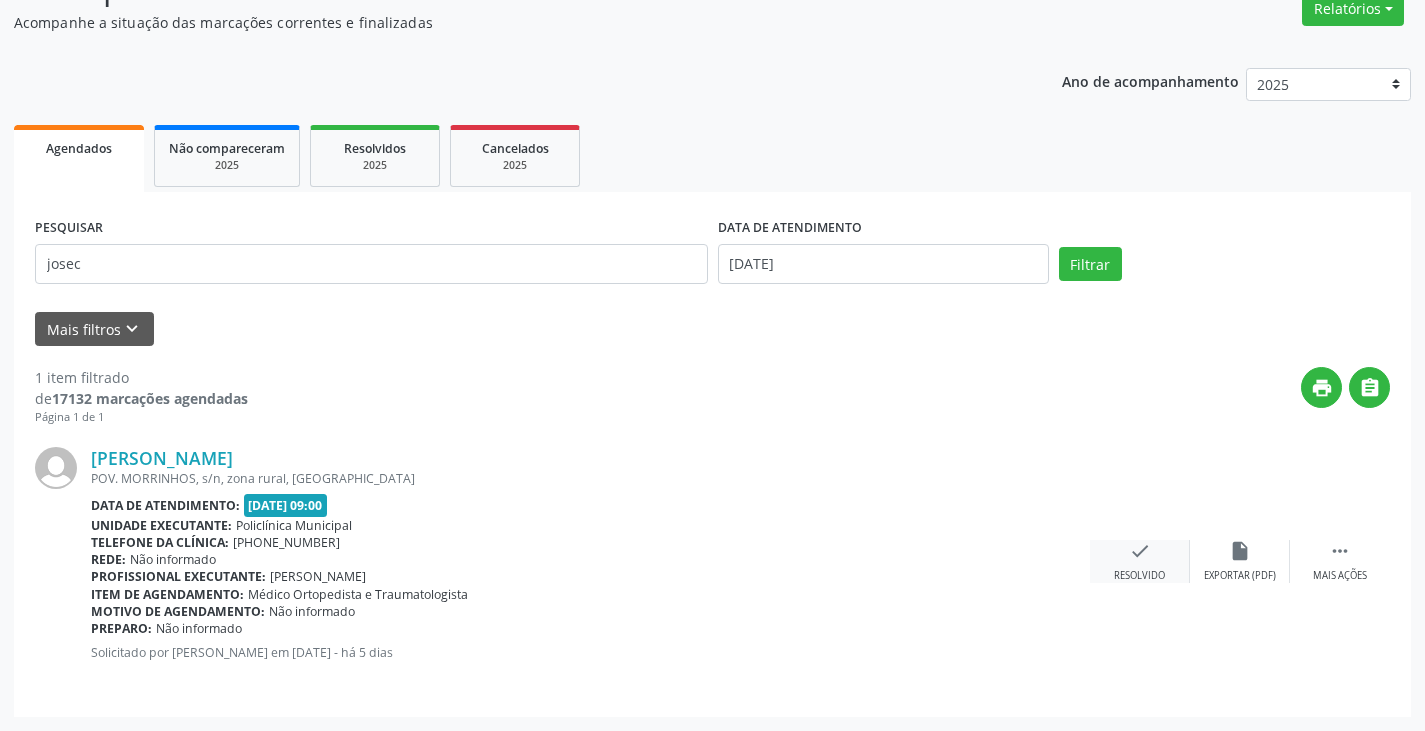 click on "check" at bounding box center [1140, 551] 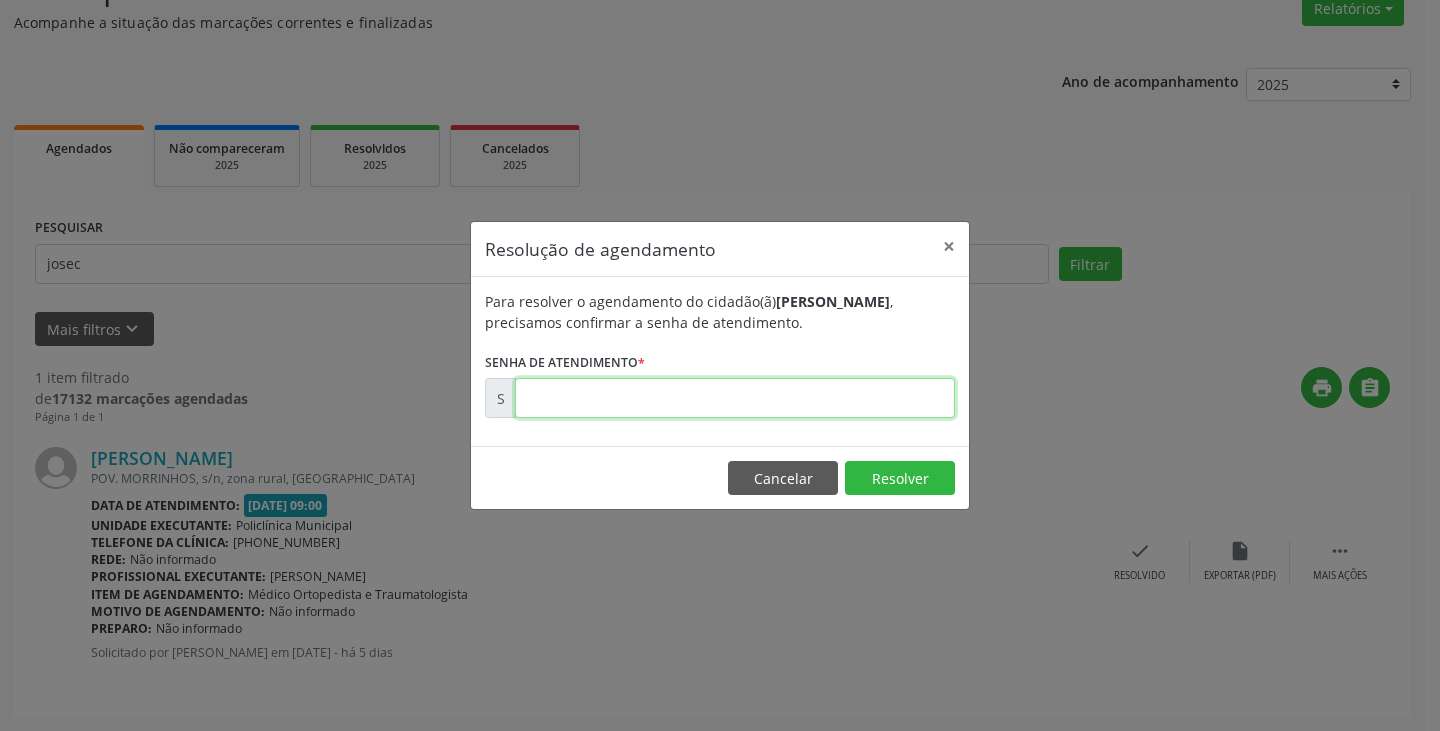 click at bounding box center (735, 398) 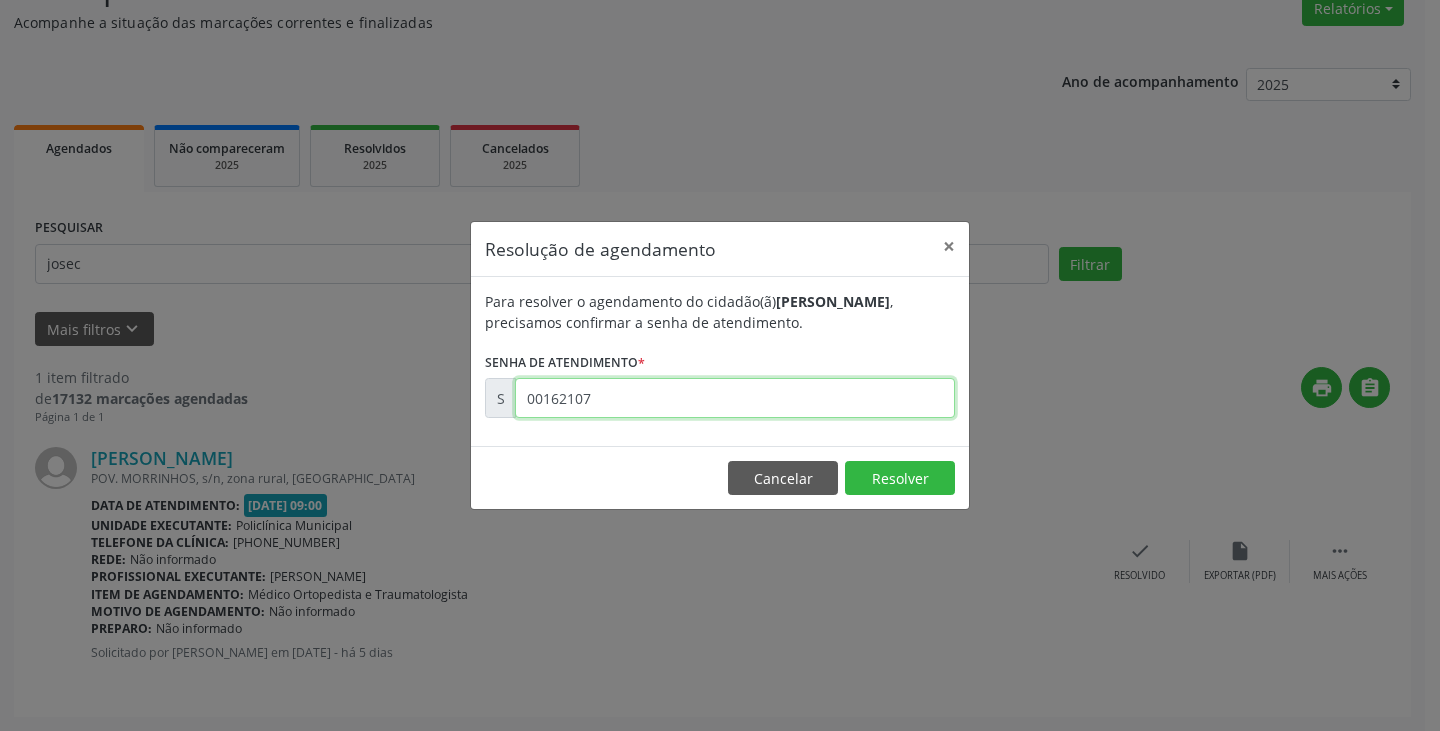 type on "00162107" 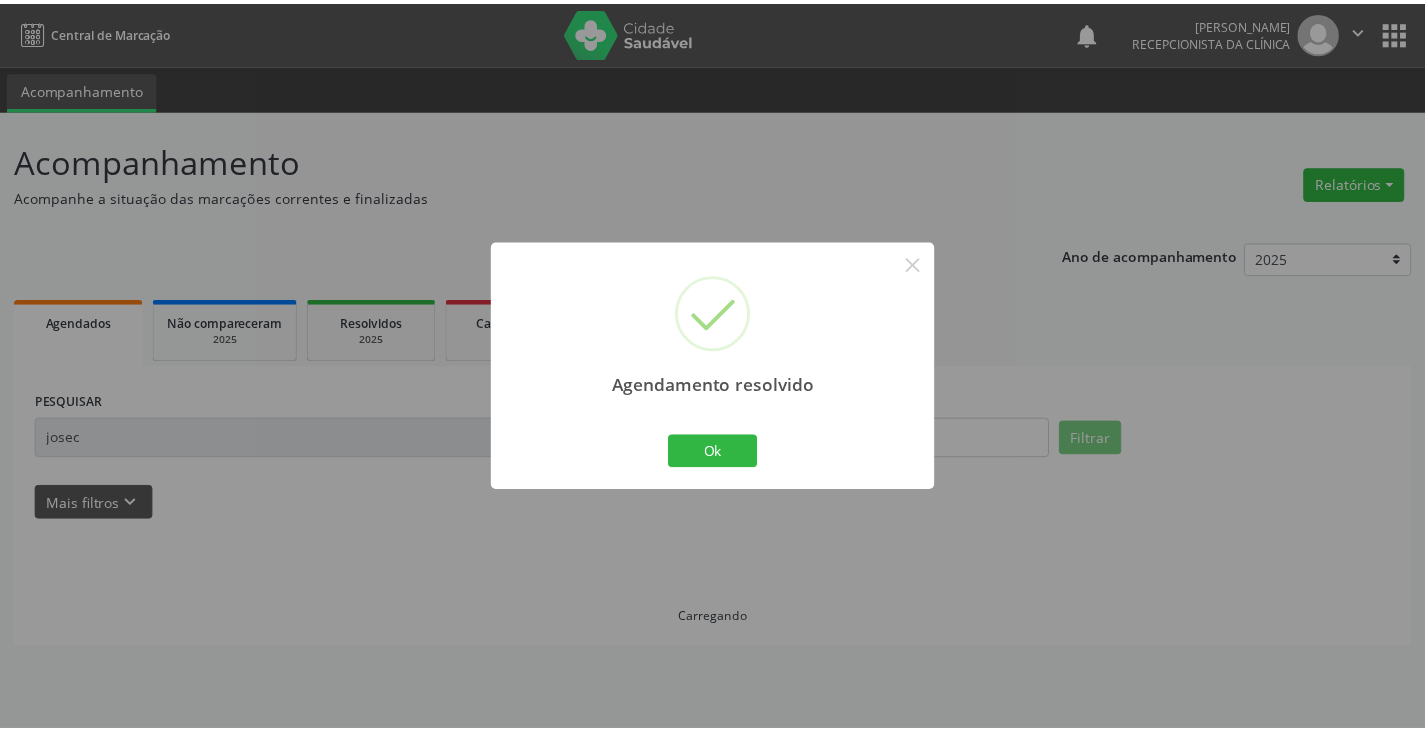 scroll, scrollTop: 0, scrollLeft: 0, axis: both 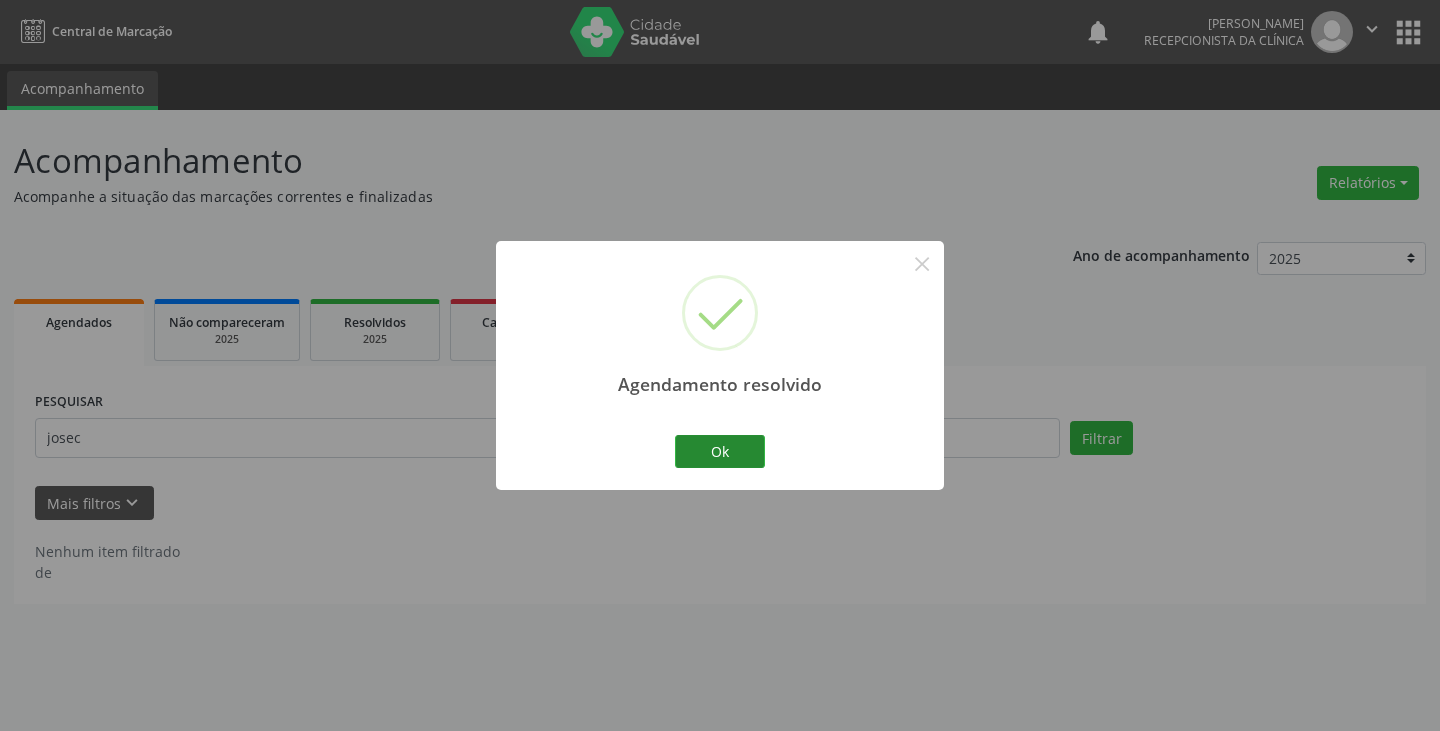 drag, startPoint x: 645, startPoint y: 442, endPoint x: 676, endPoint y: 446, distance: 31.257 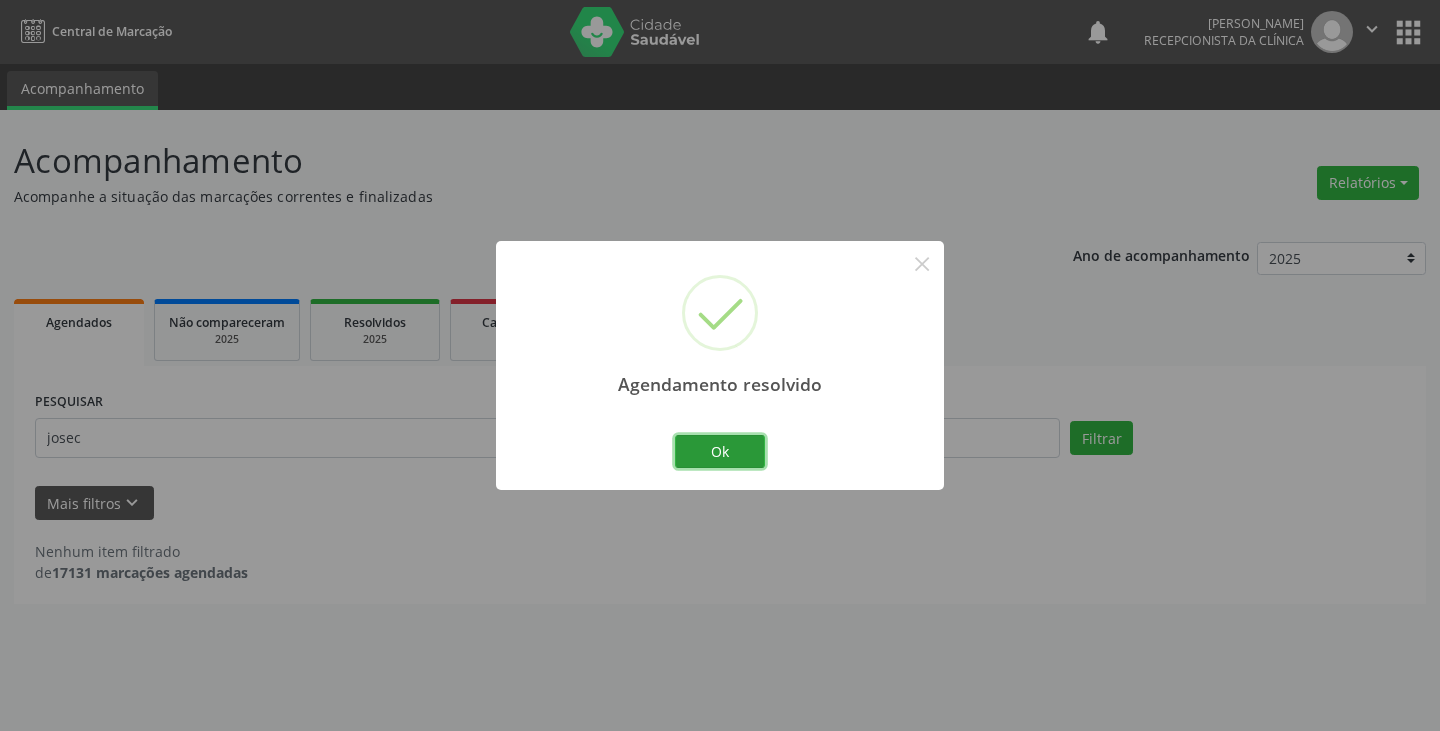 drag, startPoint x: 729, startPoint y: 454, endPoint x: 688, endPoint y: 444, distance: 42.201897 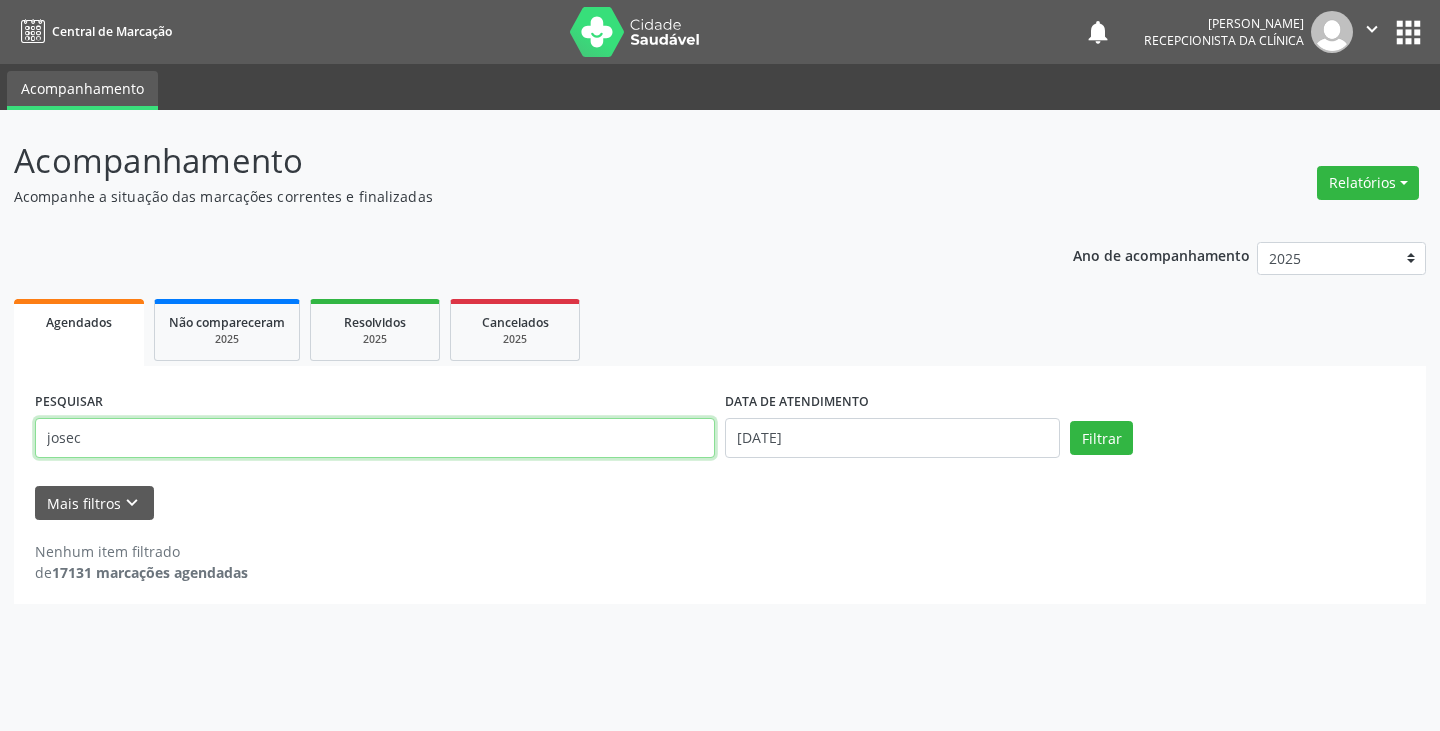 click on "josec" at bounding box center (375, 438) 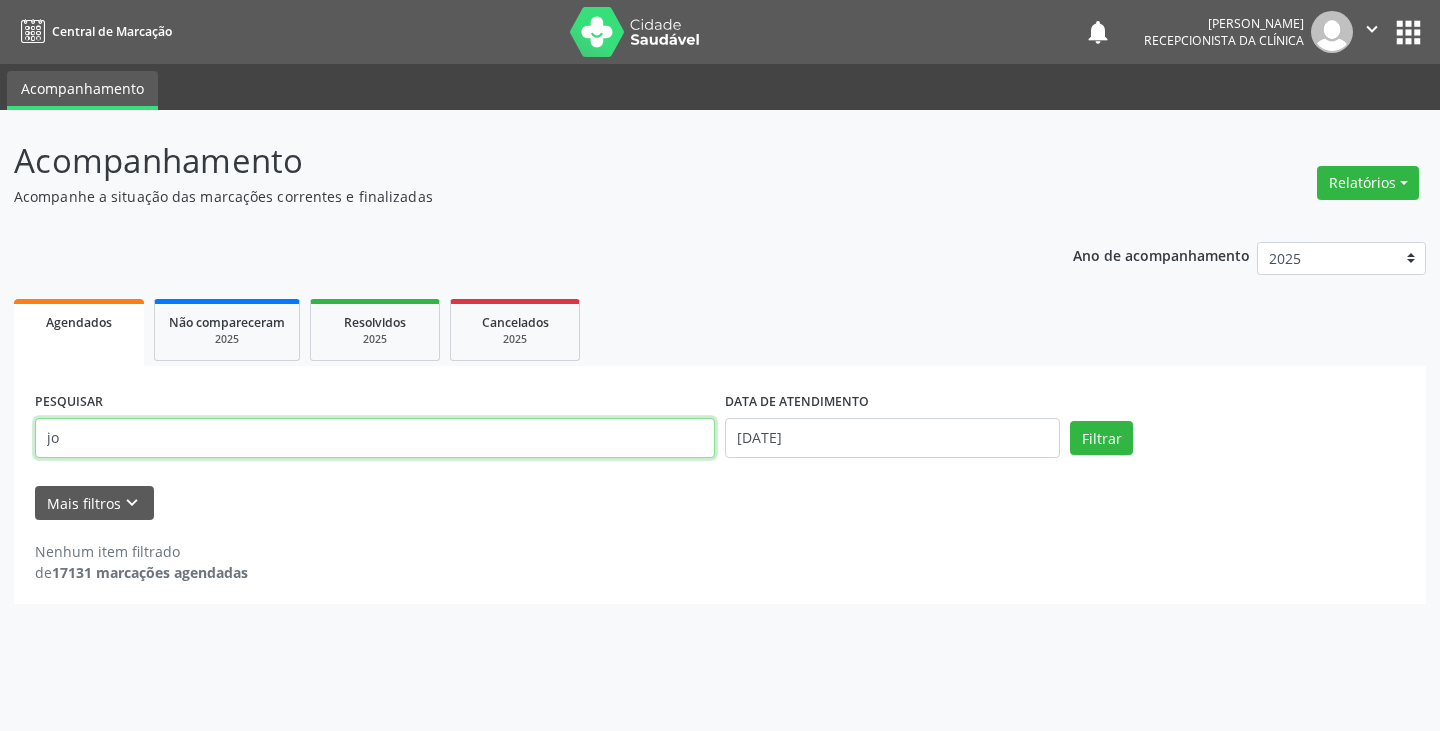 type on "j" 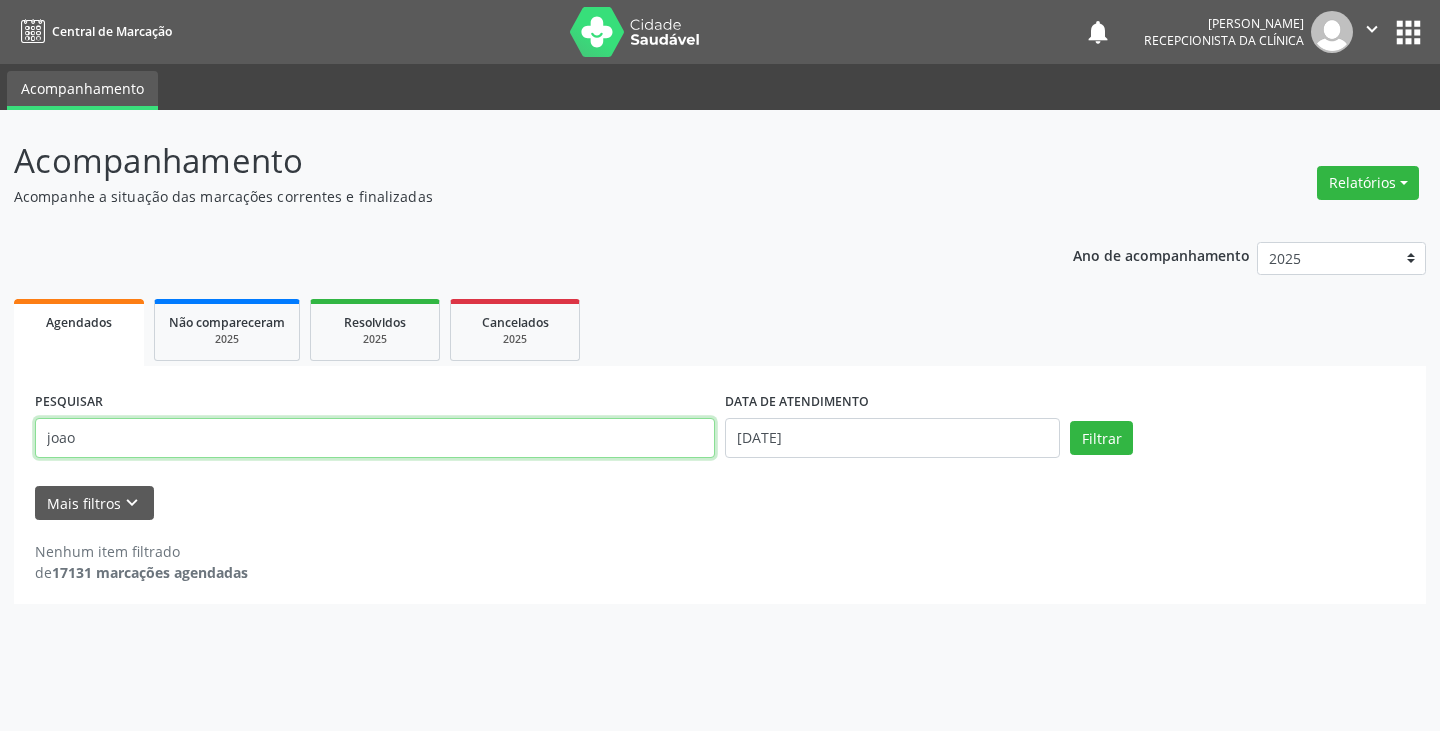 type on "joao" 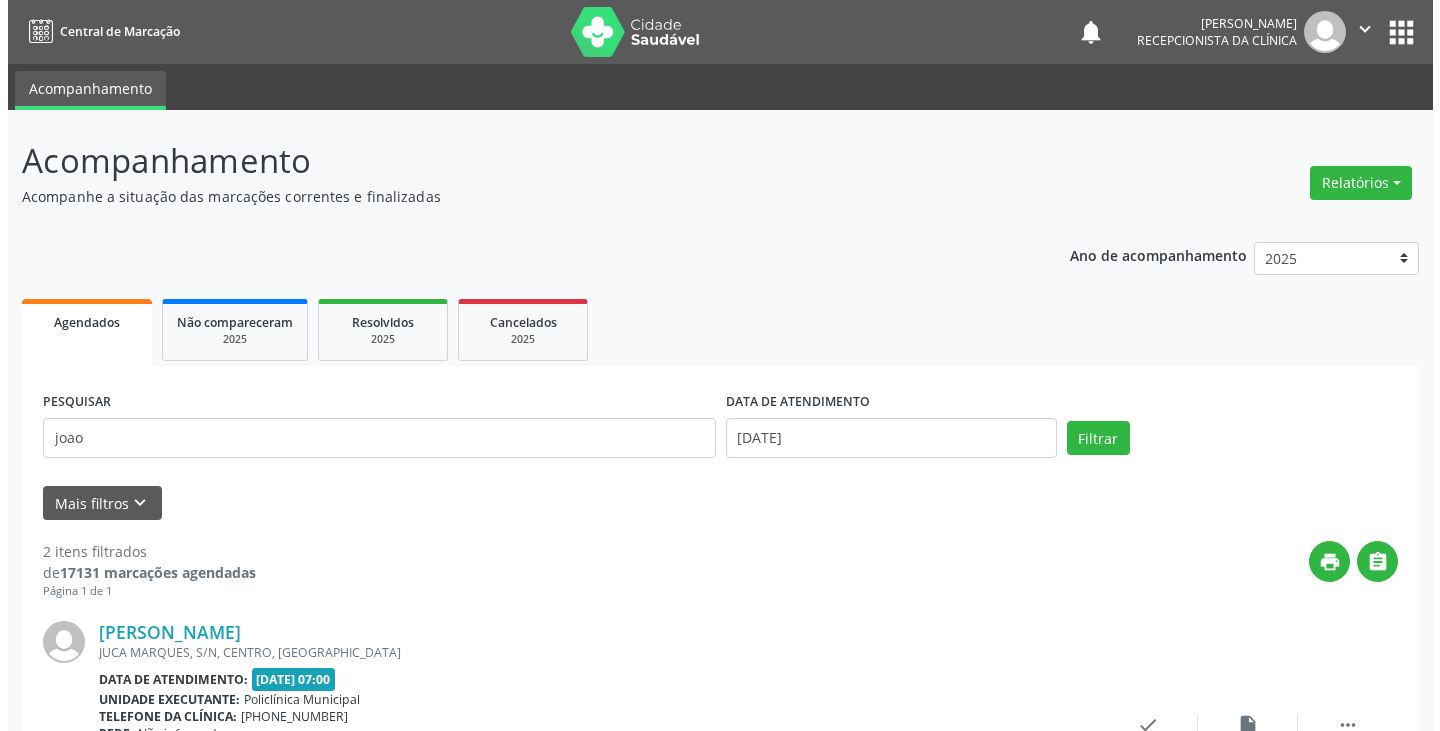 scroll, scrollTop: 300, scrollLeft: 0, axis: vertical 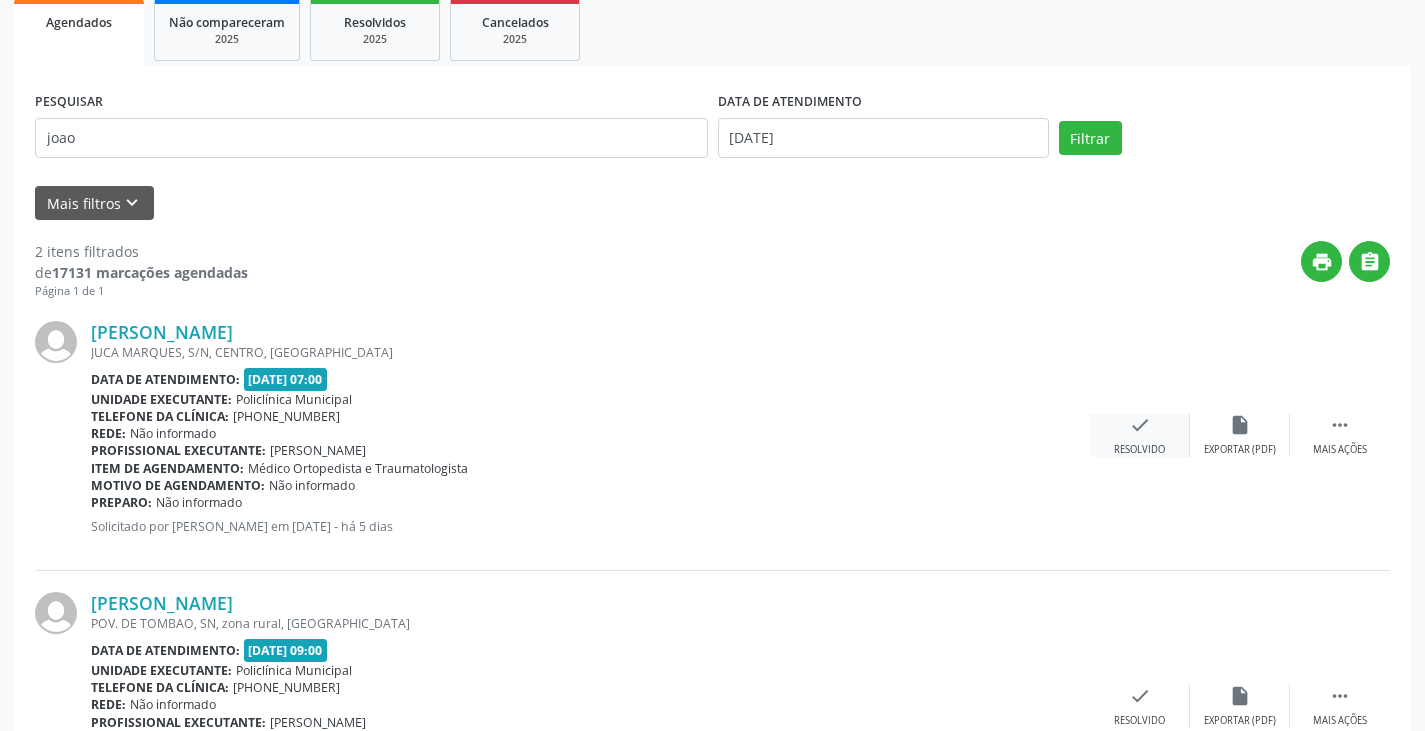 click on "check" at bounding box center [1140, 425] 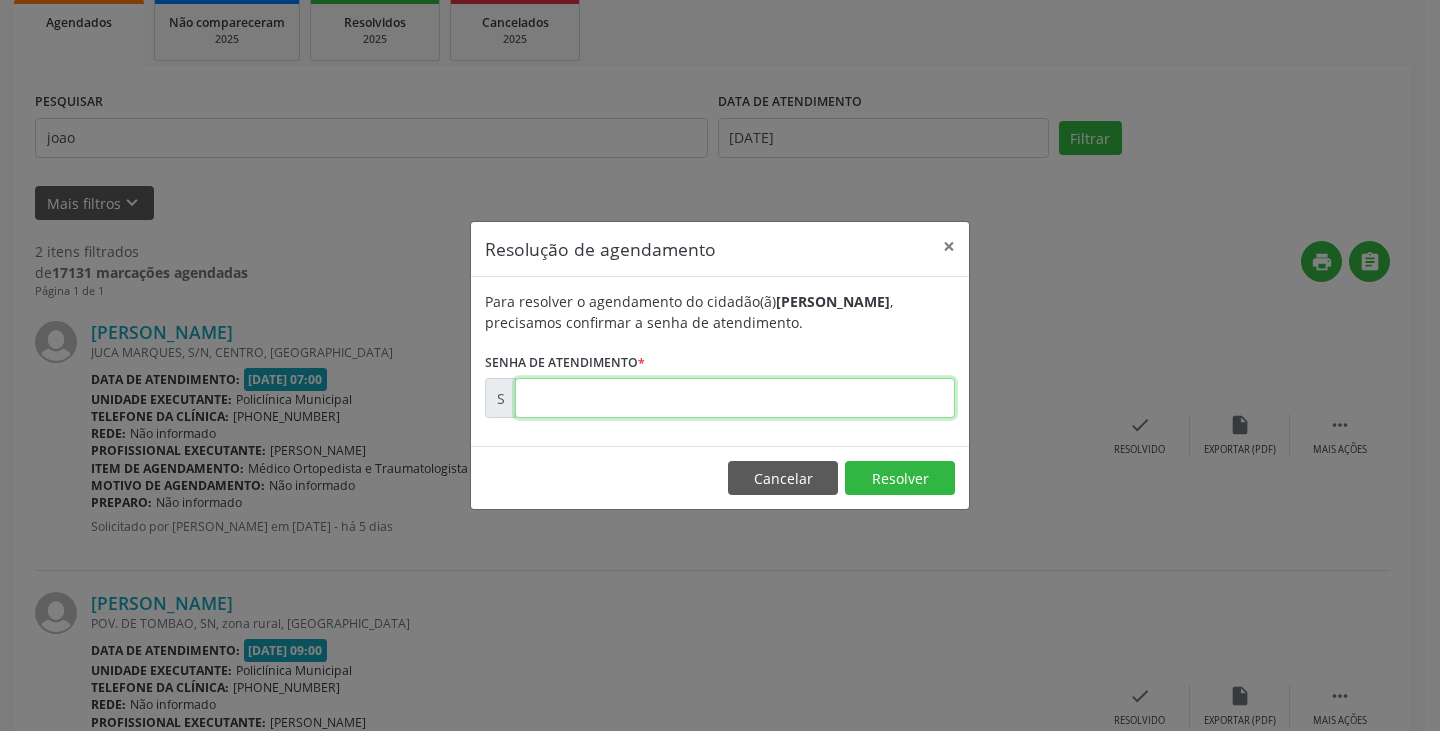 click at bounding box center (735, 398) 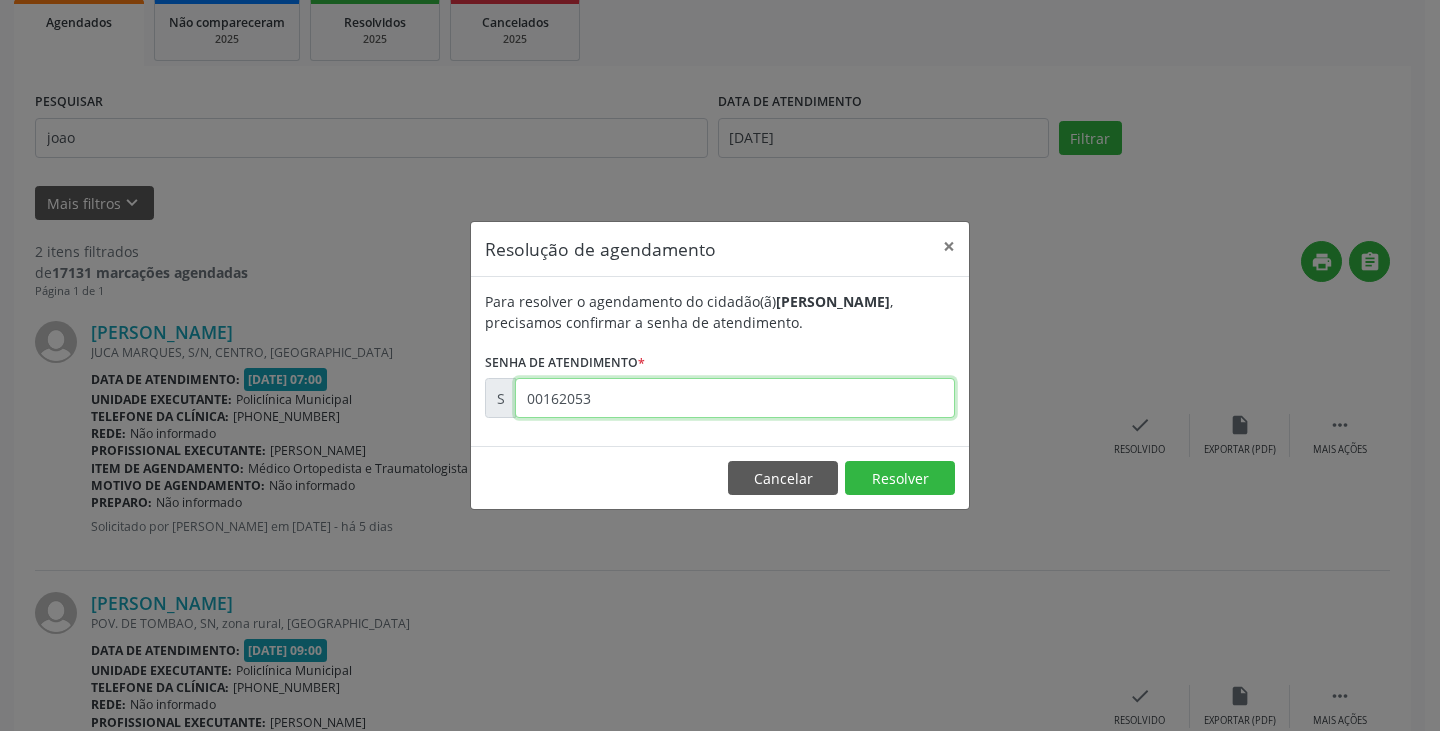 type on "00162053" 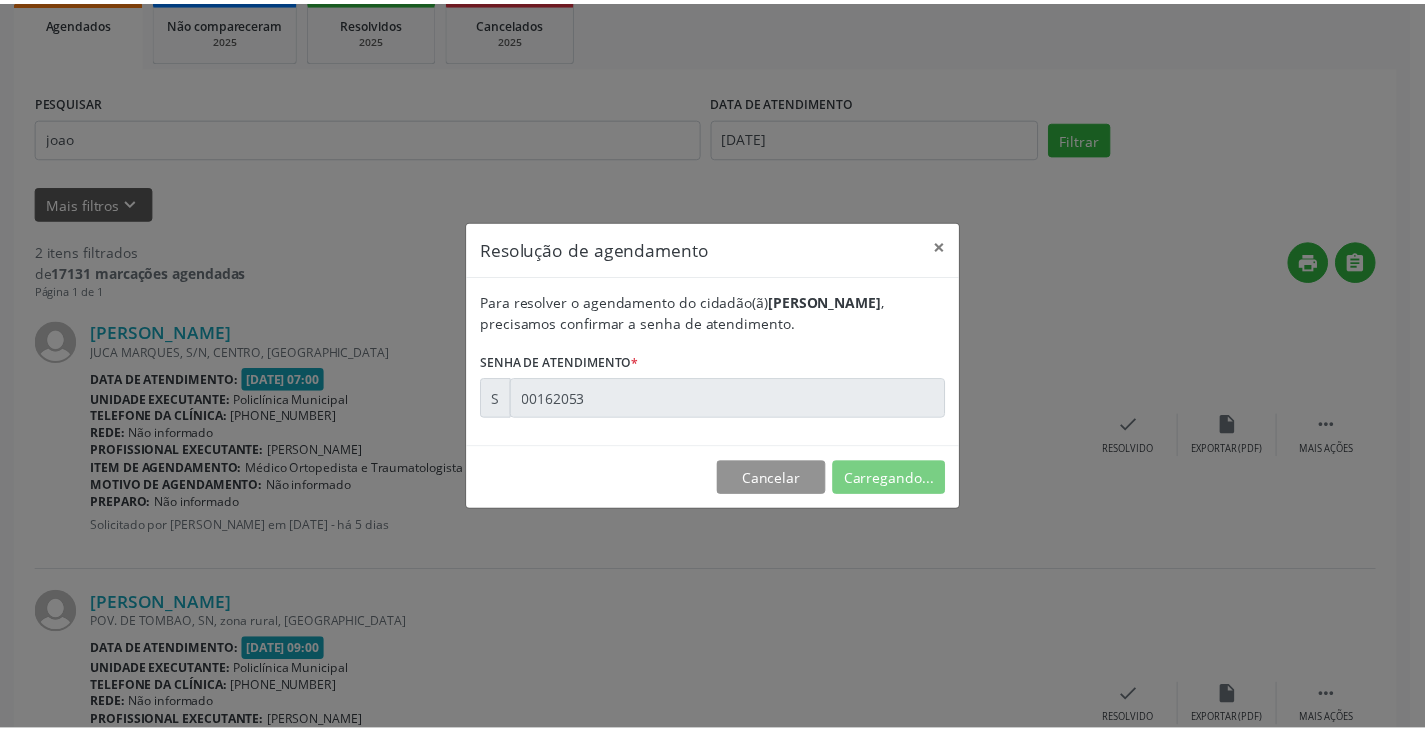 scroll, scrollTop: 0, scrollLeft: 0, axis: both 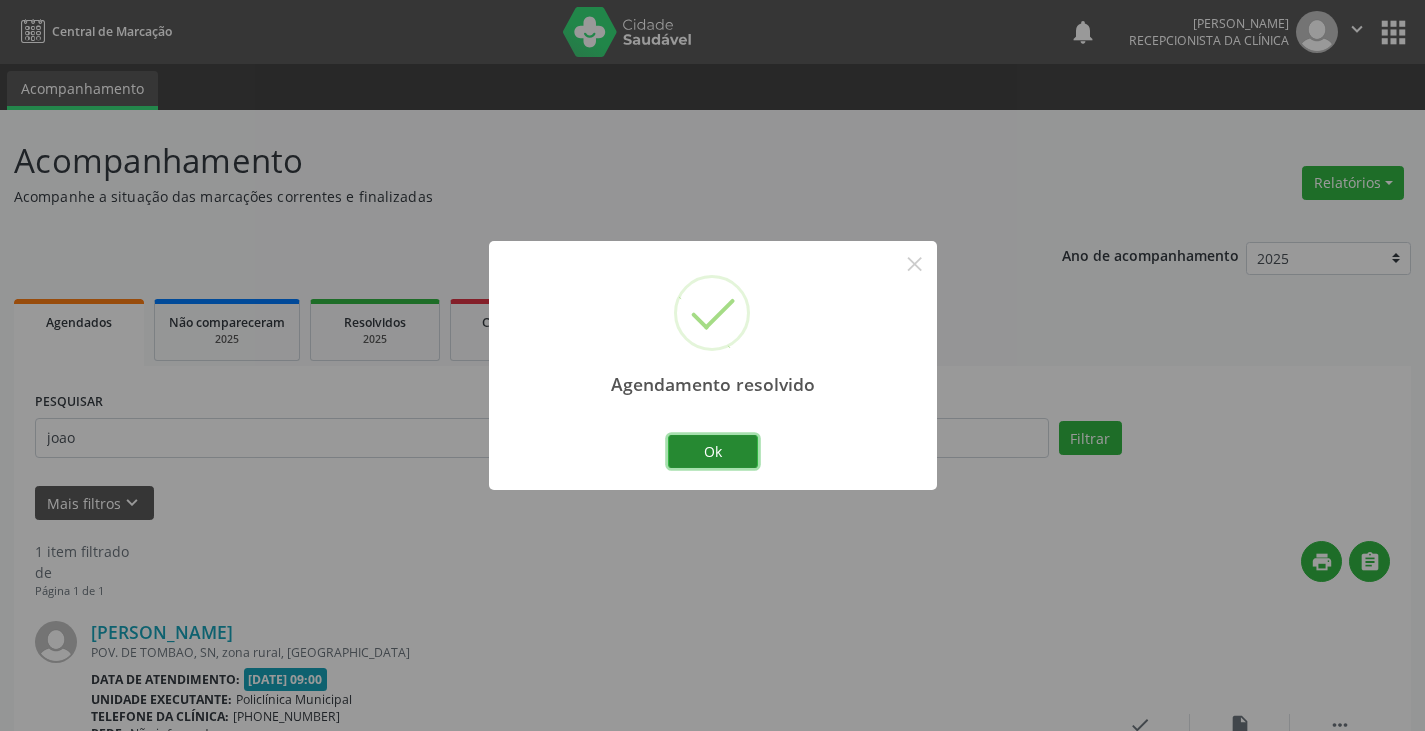 click on "Ok" at bounding box center (713, 452) 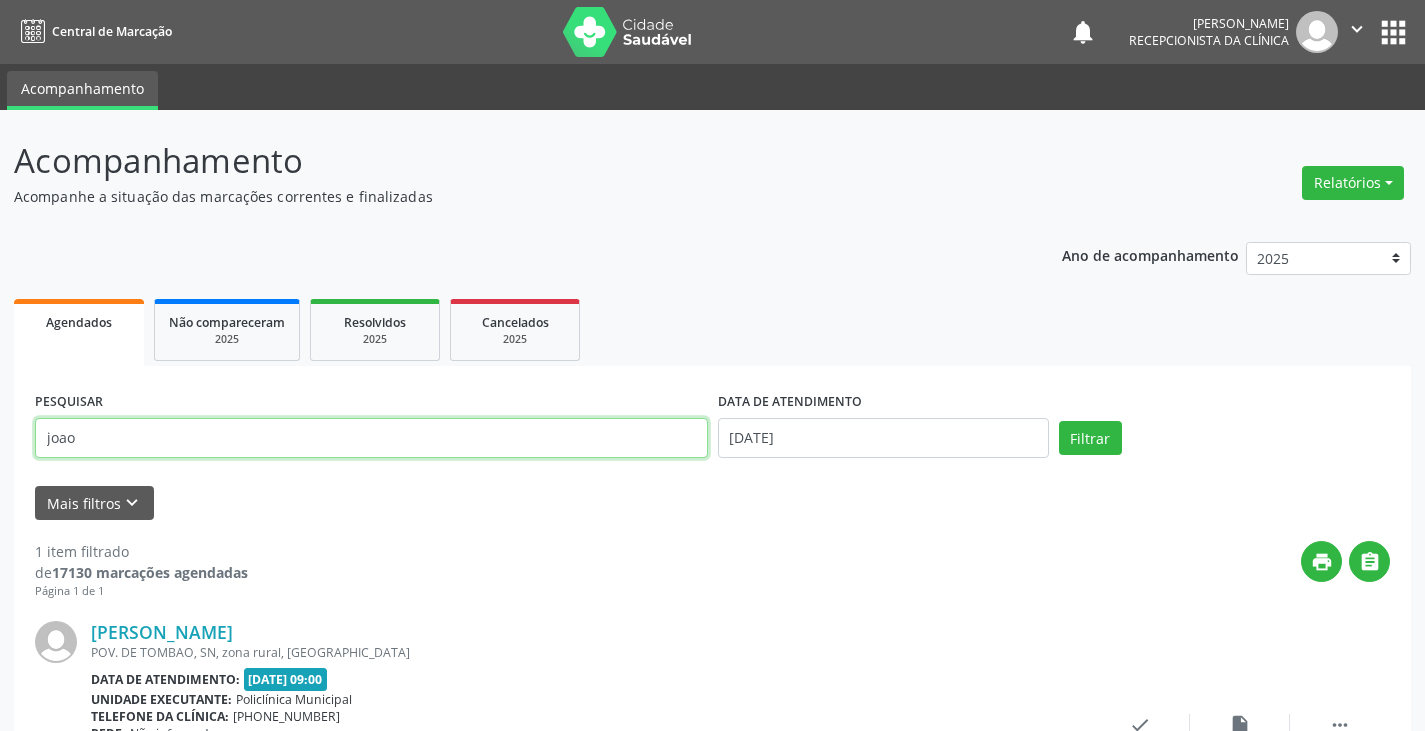click on "joao" at bounding box center (371, 438) 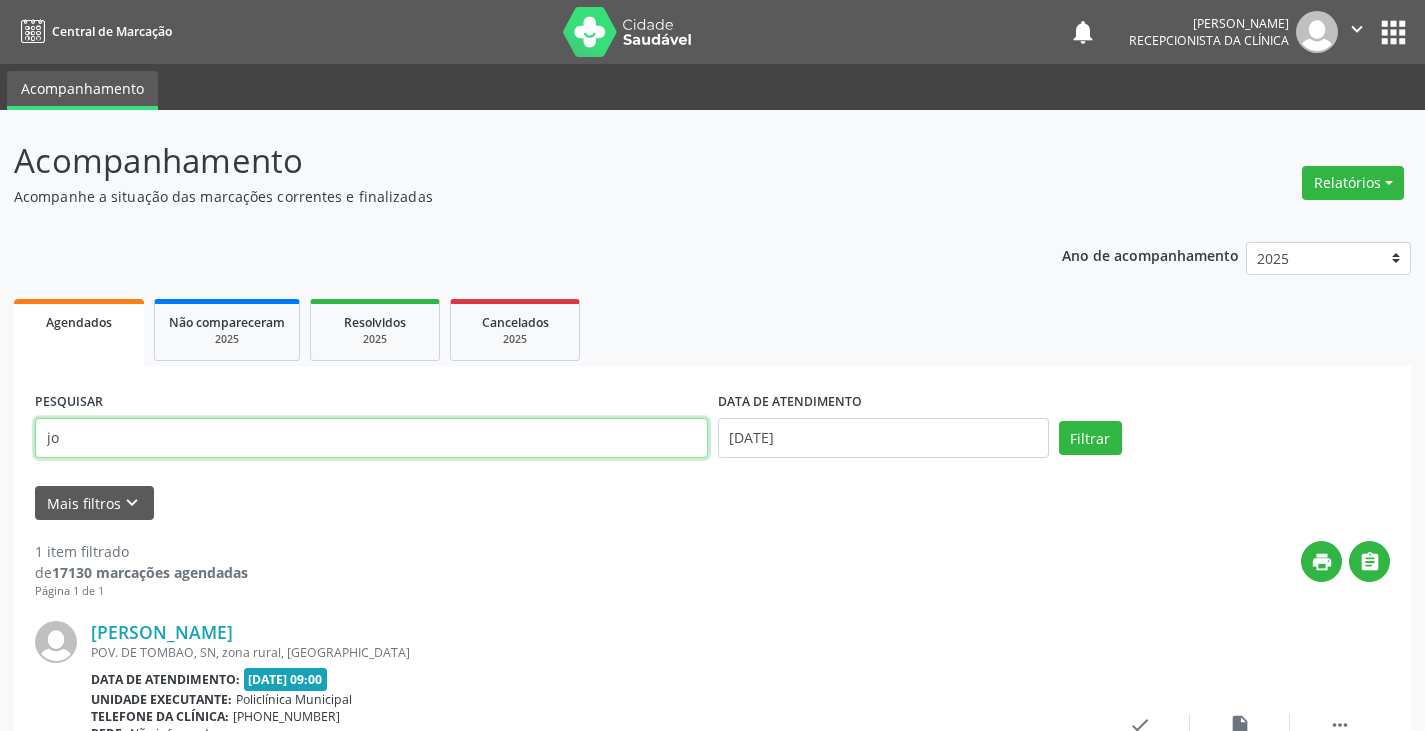 type on "j" 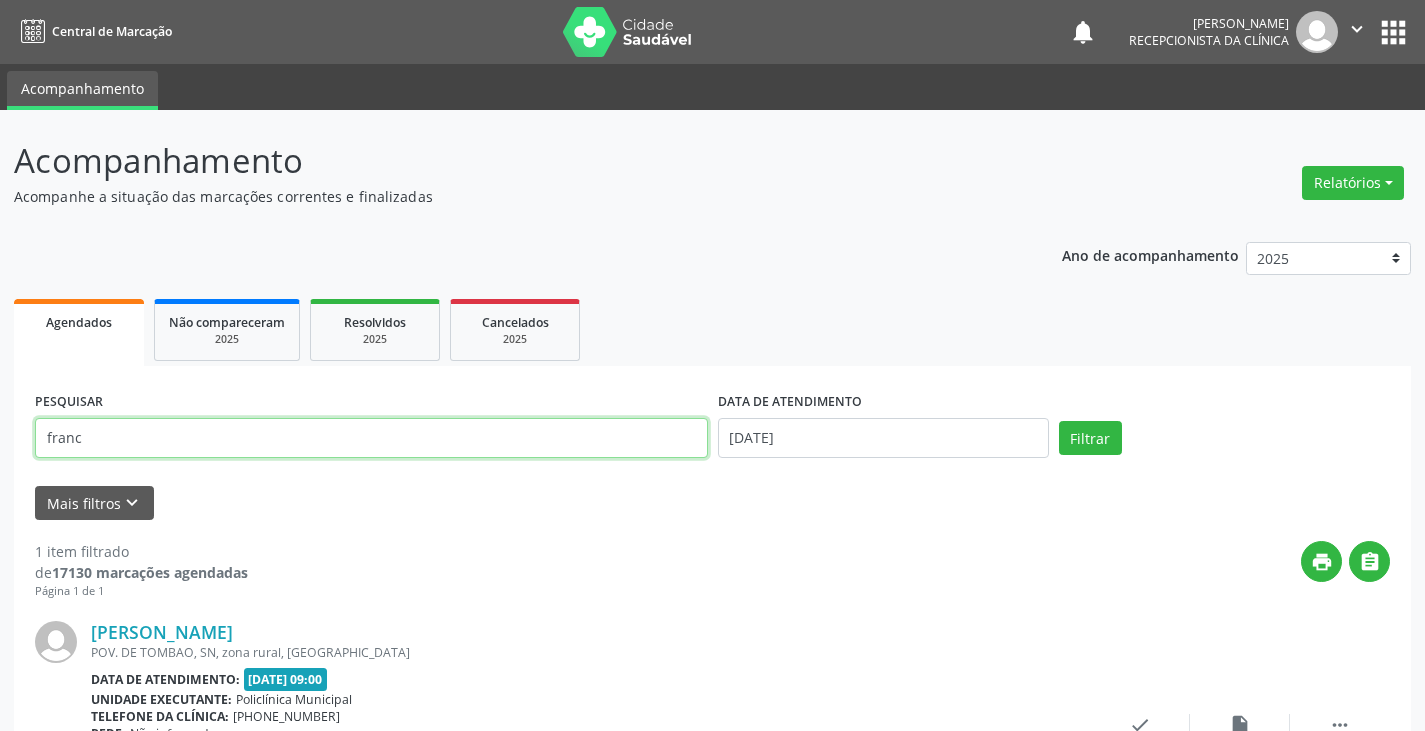 type on "franc" 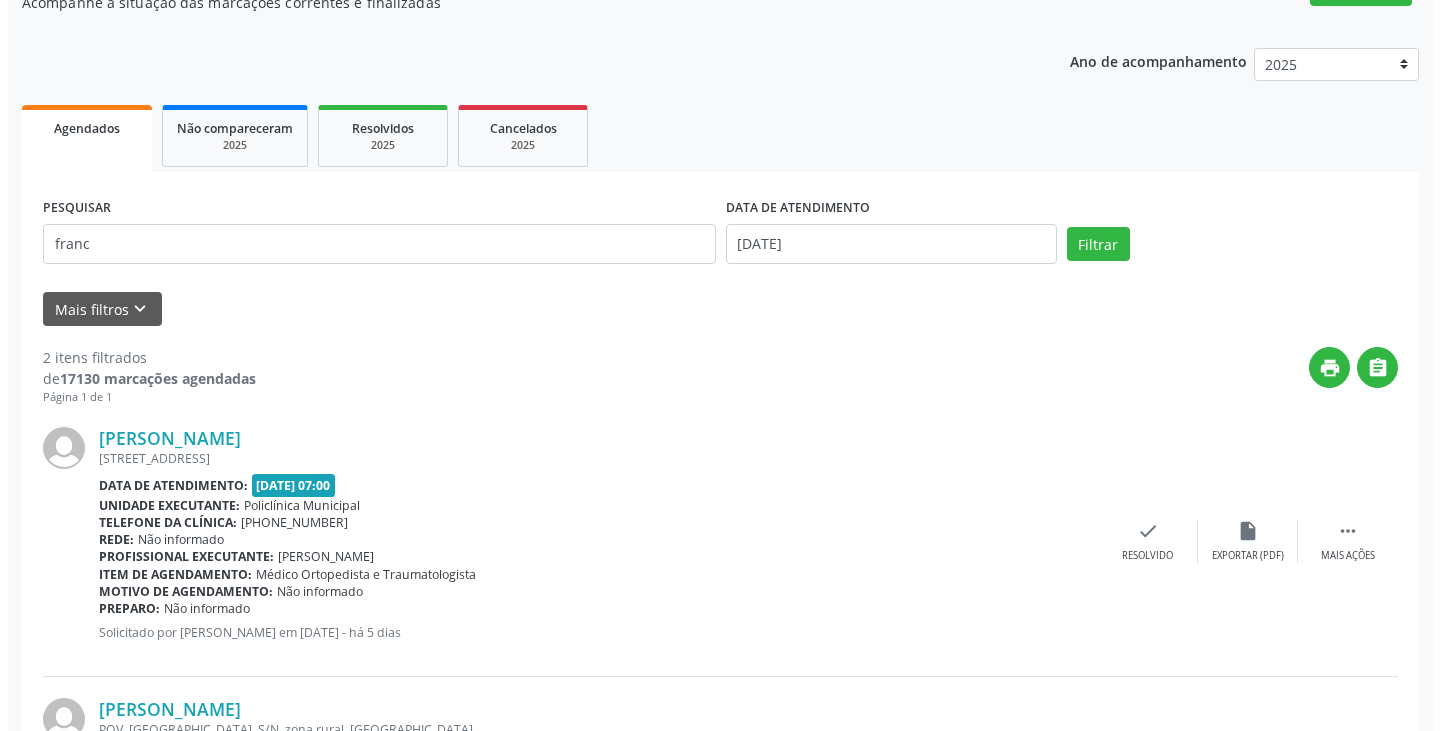 scroll, scrollTop: 200, scrollLeft: 0, axis: vertical 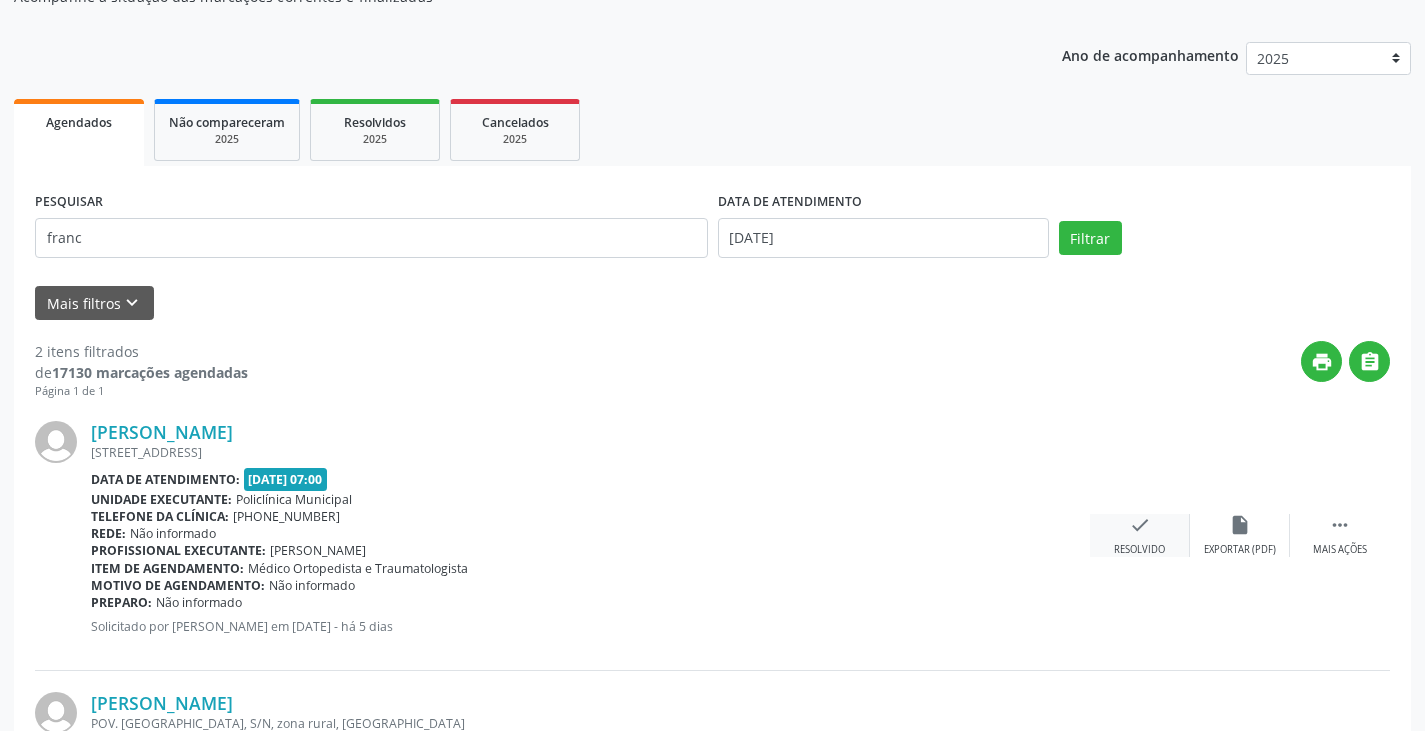 click on "check" at bounding box center [1140, 525] 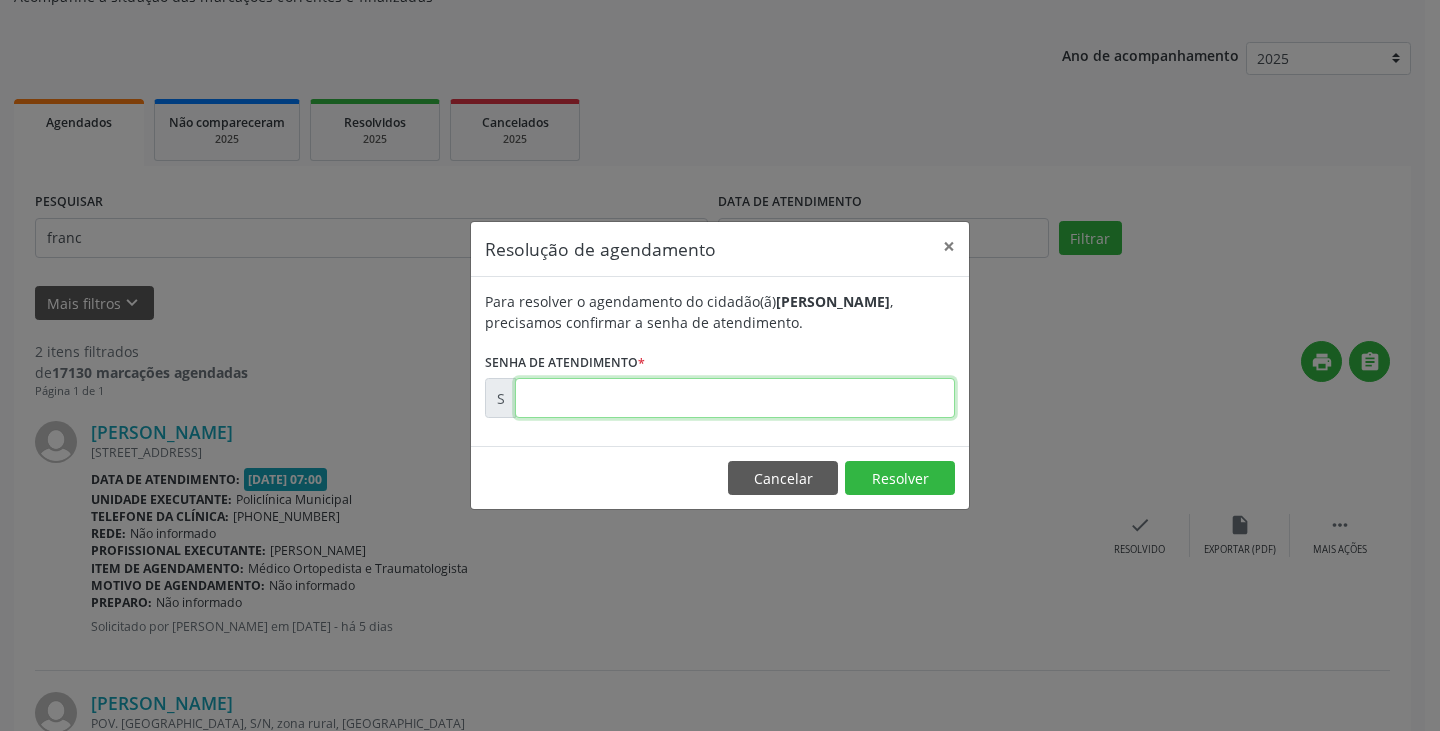 click at bounding box center (735, 398) 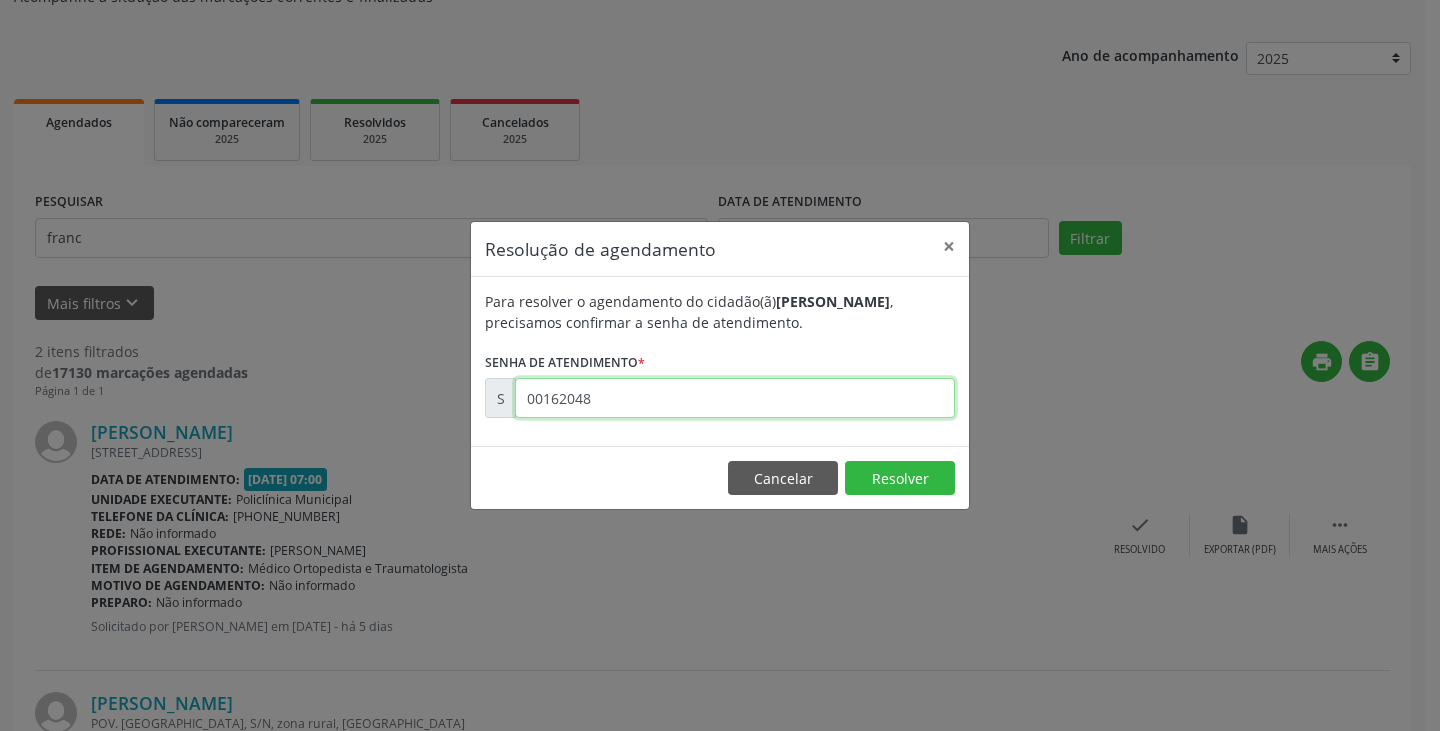 type on "00162048" 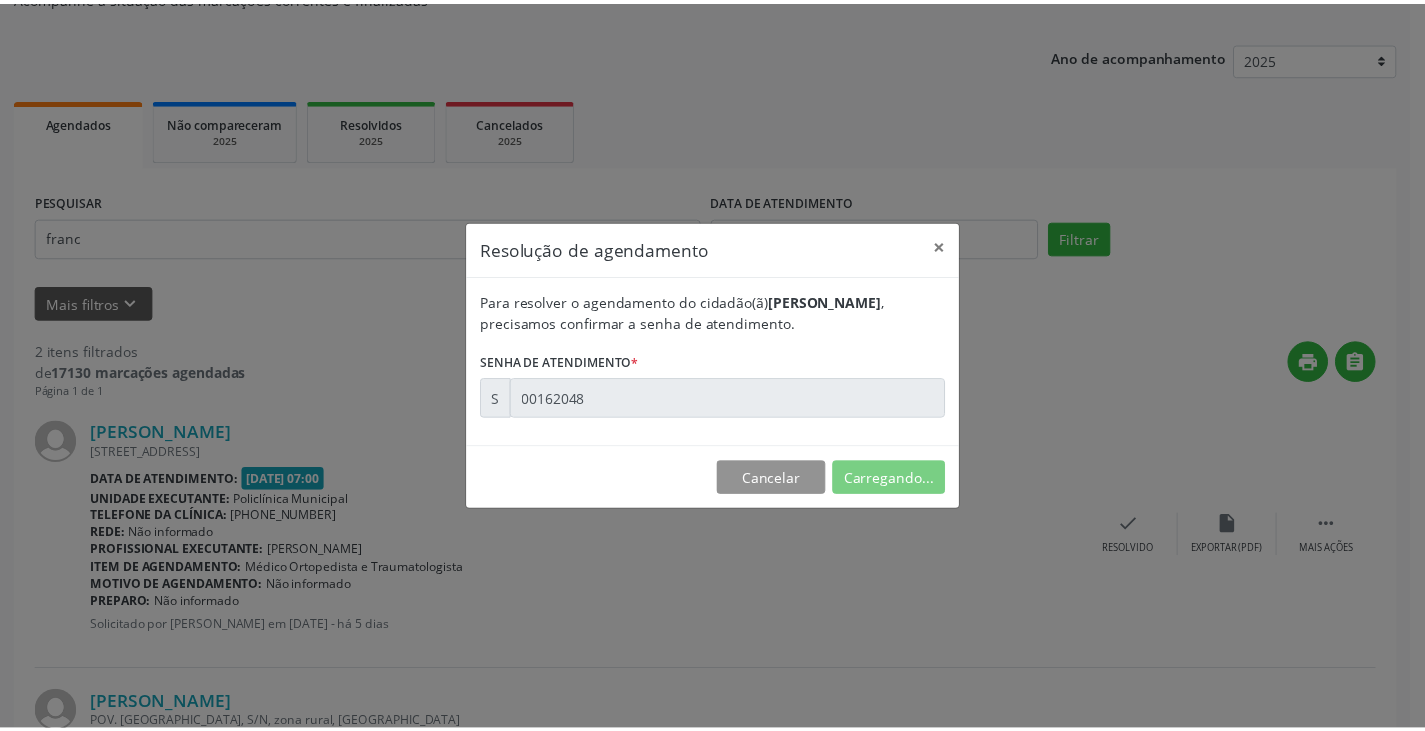 scroll, scrollTop: 0, scrollLeft: 0, axis: both 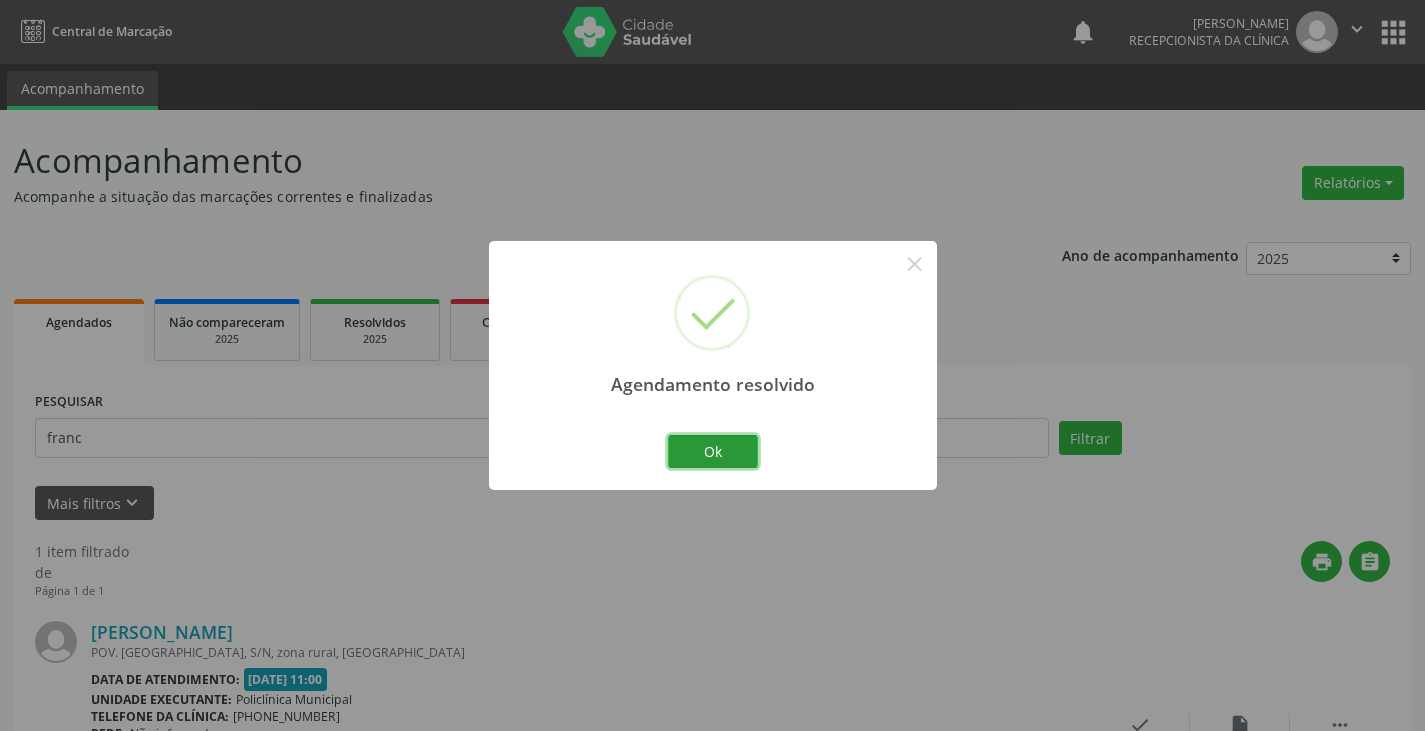 drag, startPoint x: 745, startPoint y: 441, endPoint x: 703, endPoint y: 447, distance: 42.426407 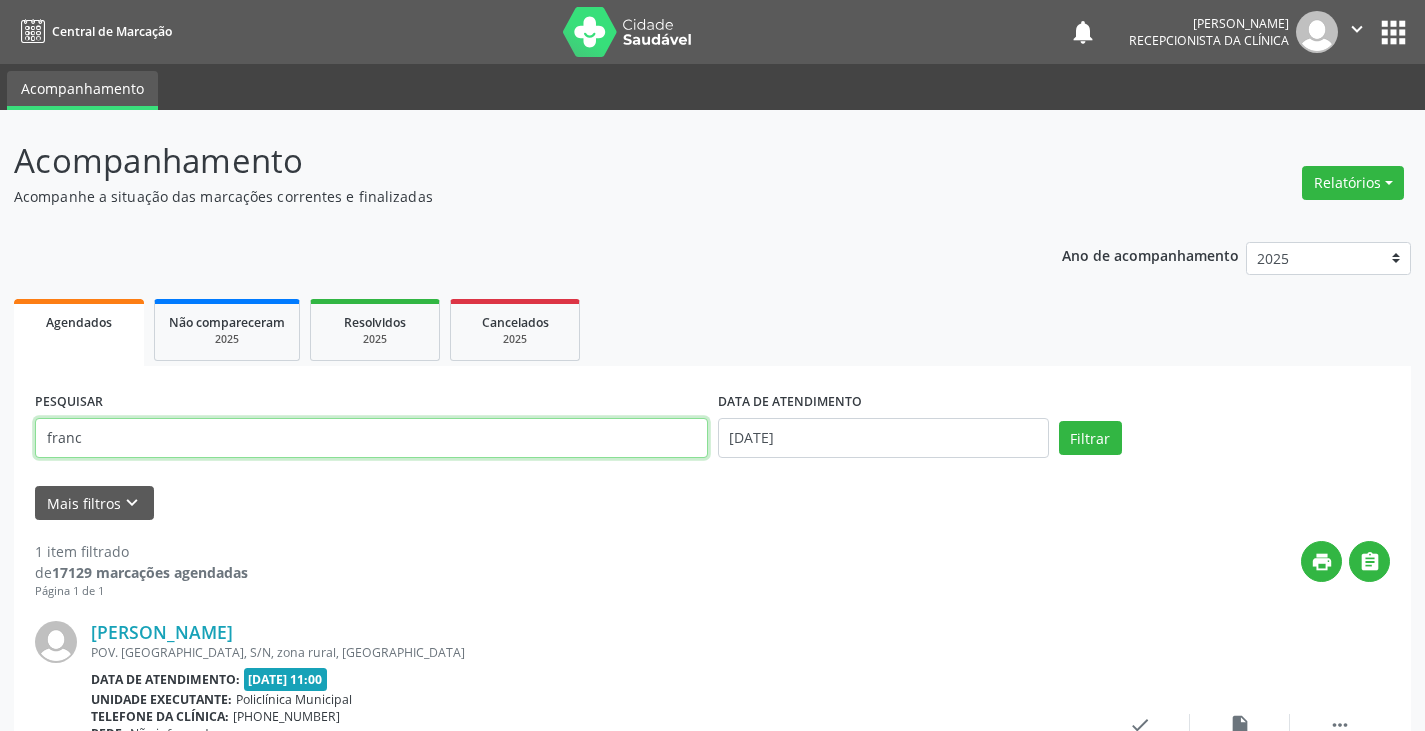 click on "franc" at bounding box center (371, 438) 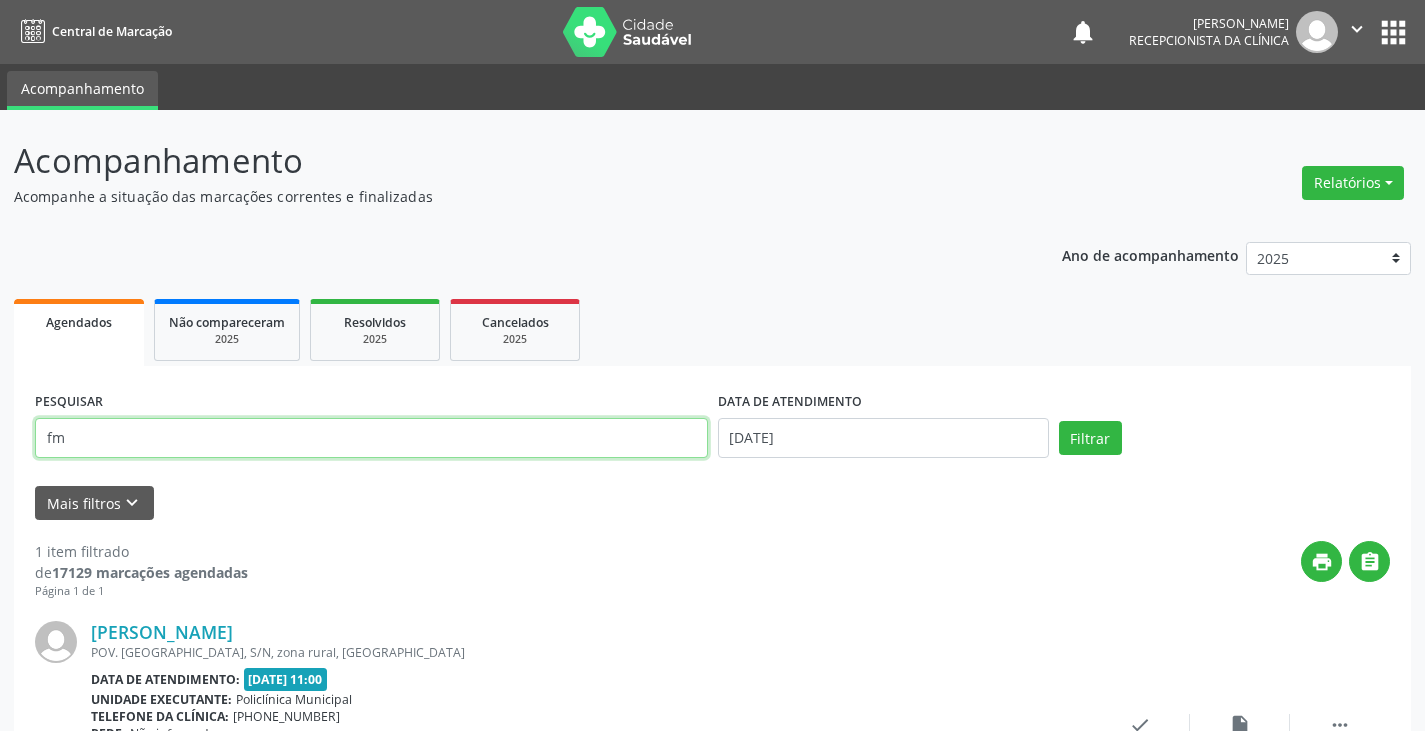 type on "f" 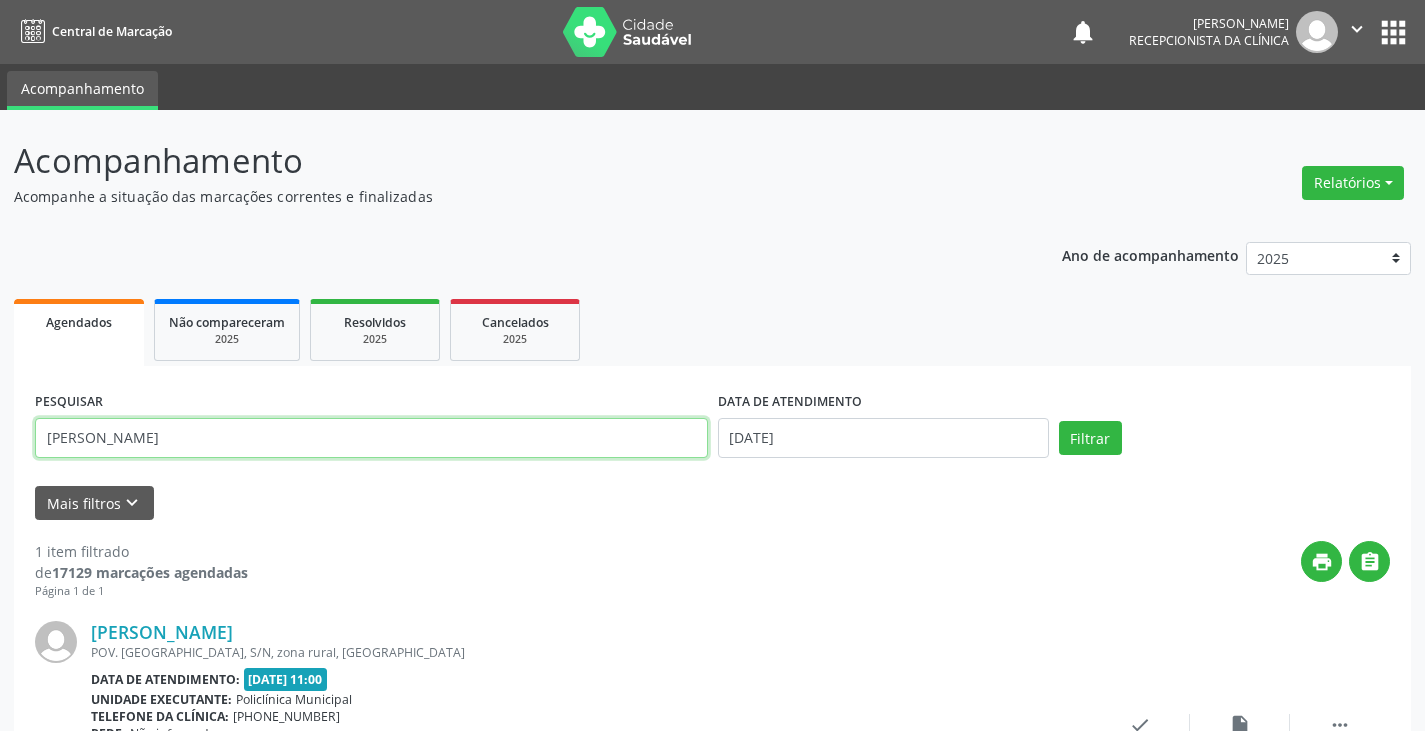 type on "[PERSON_NAME]" 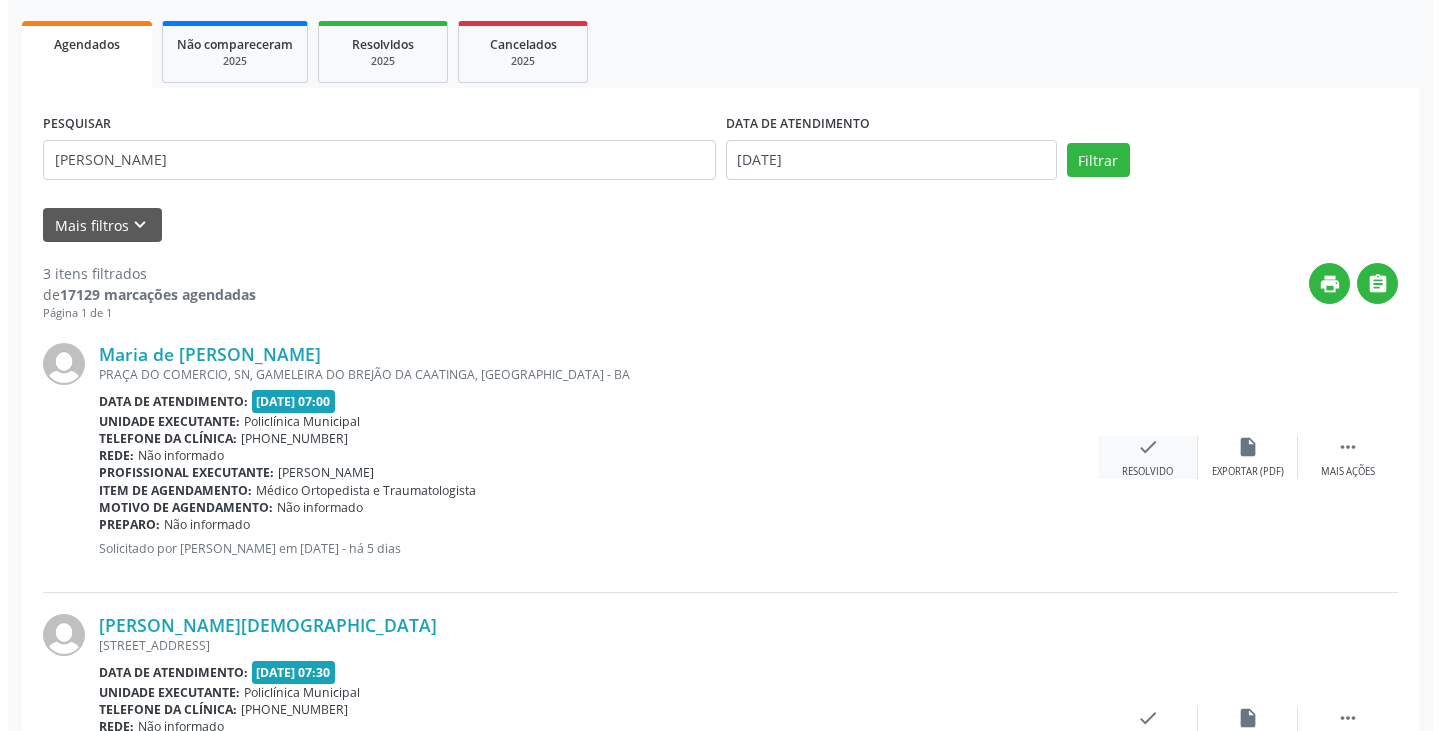 scroll, scrollTop: 300, scrollLeft: 0, axis: vertical 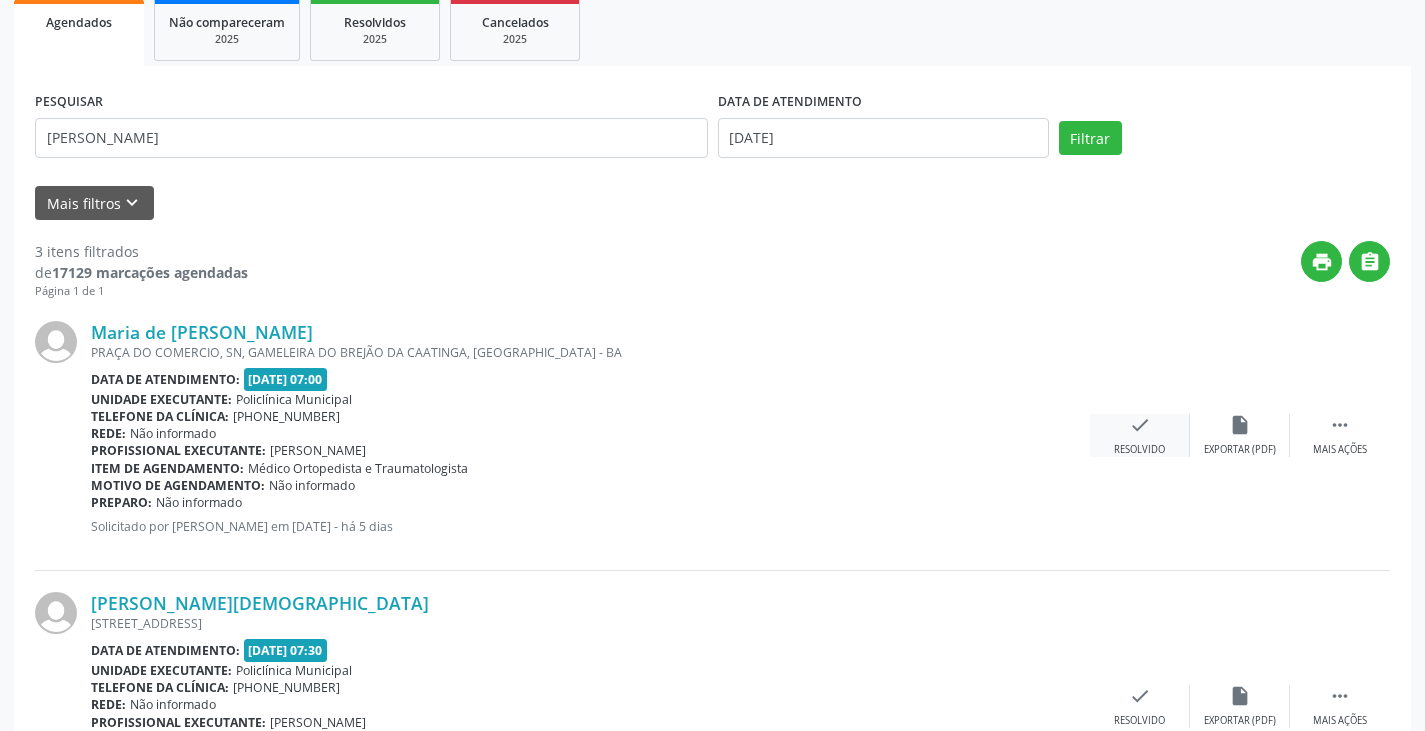 click on "check" at bounding box center (1140, 425) 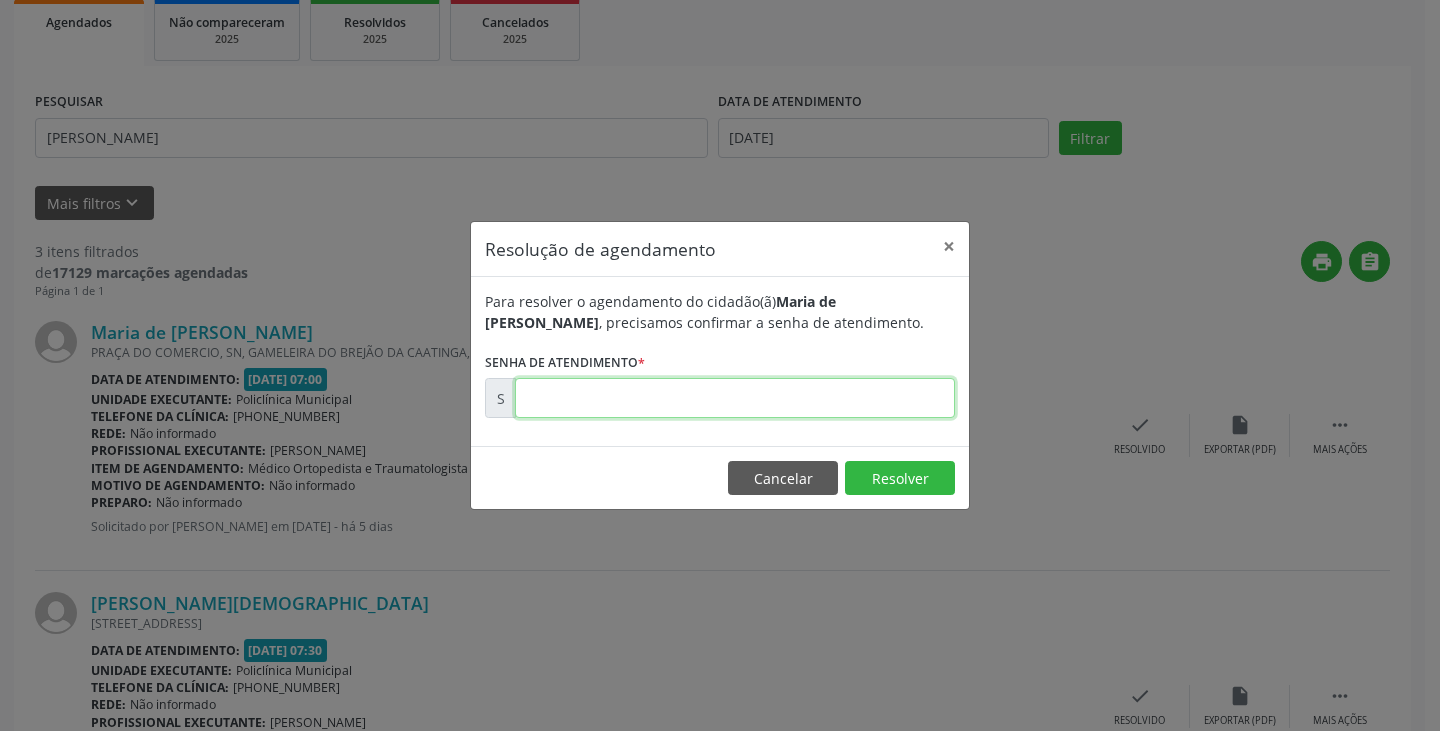 click at bounding box center [735, 398] 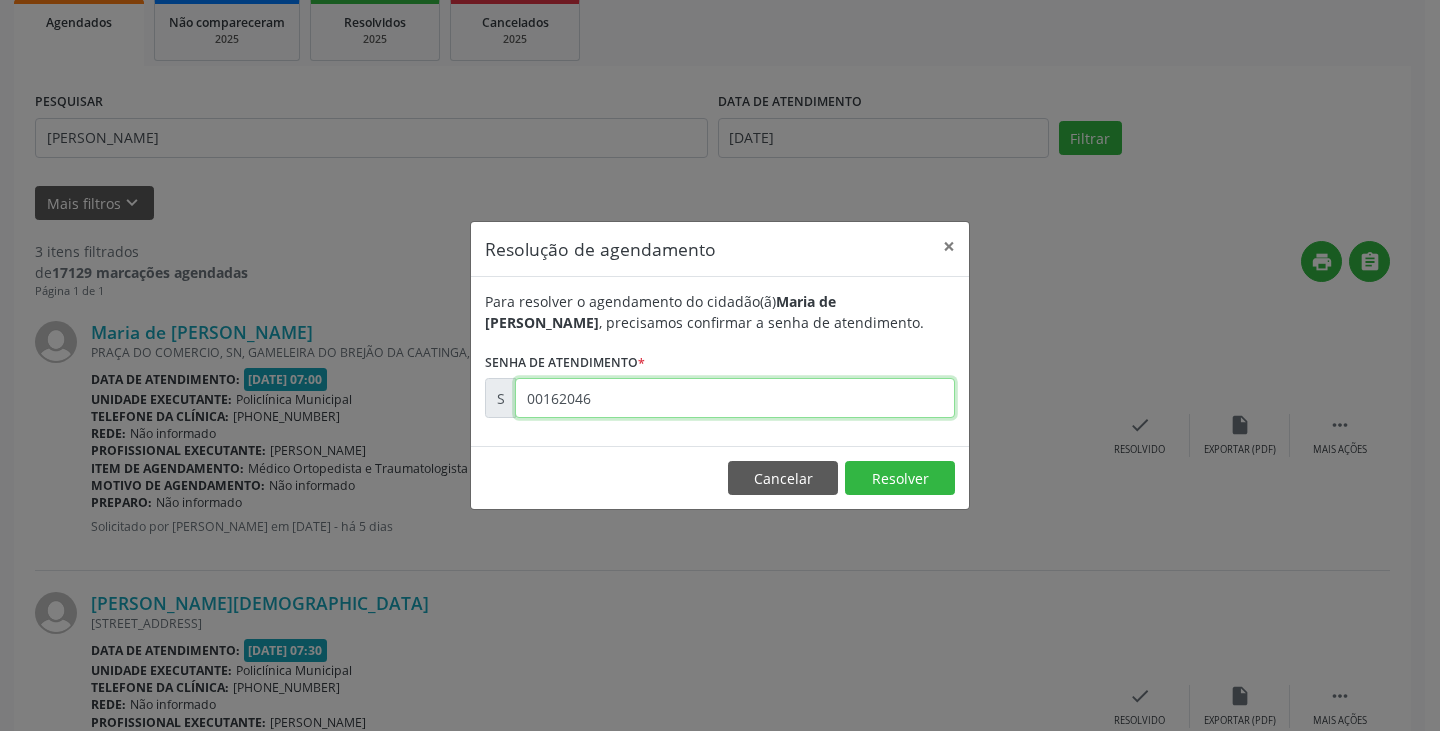 type on "00162046" 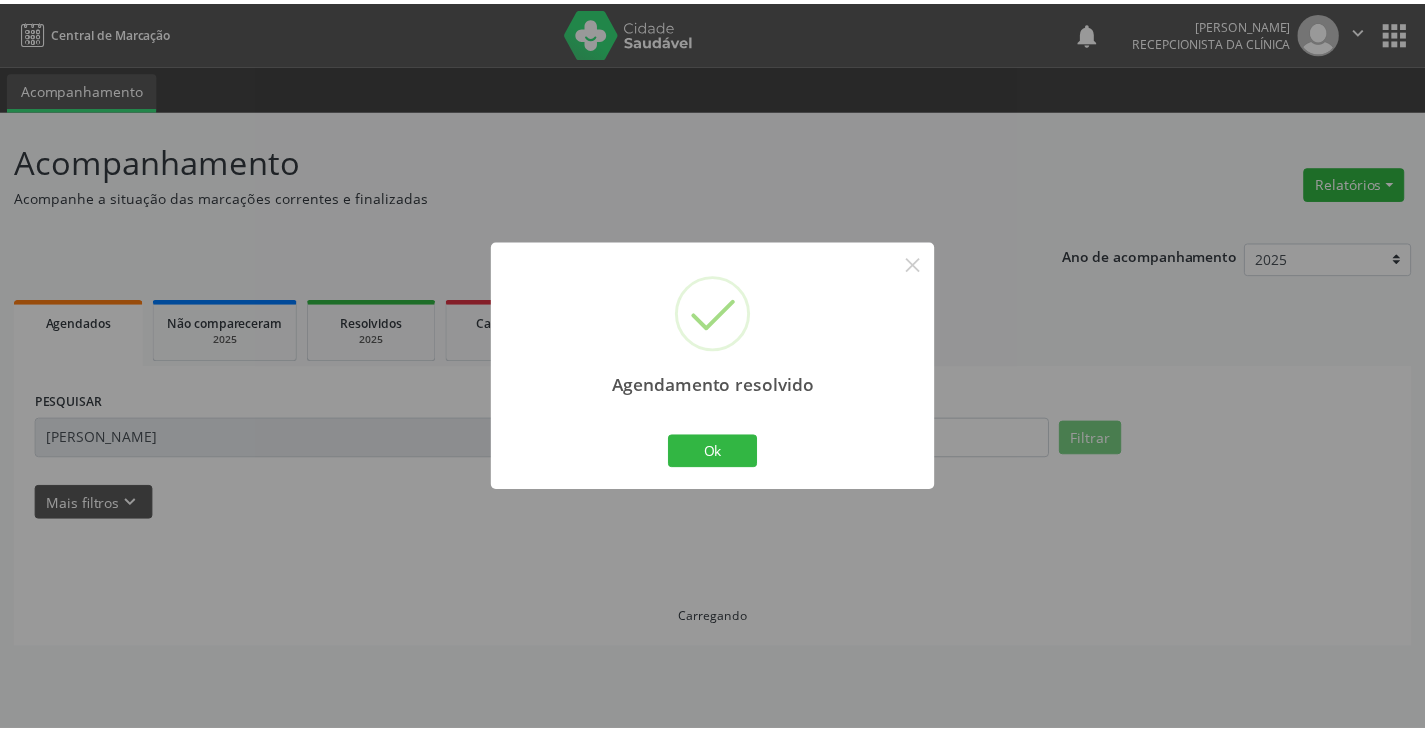 scroll, scrollTop: 0, scrollLeft: 0, axis: both 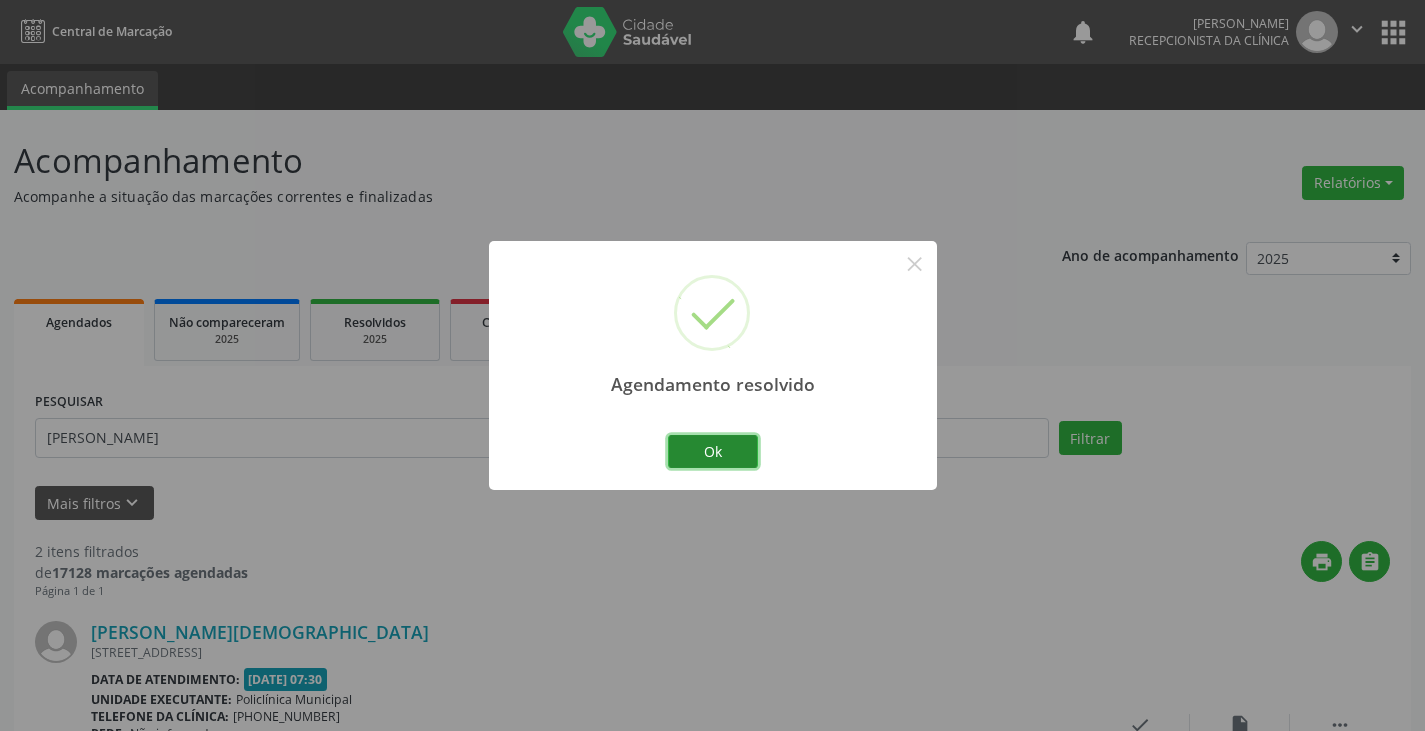 click on "Ok" at bounding box center [713, 452] 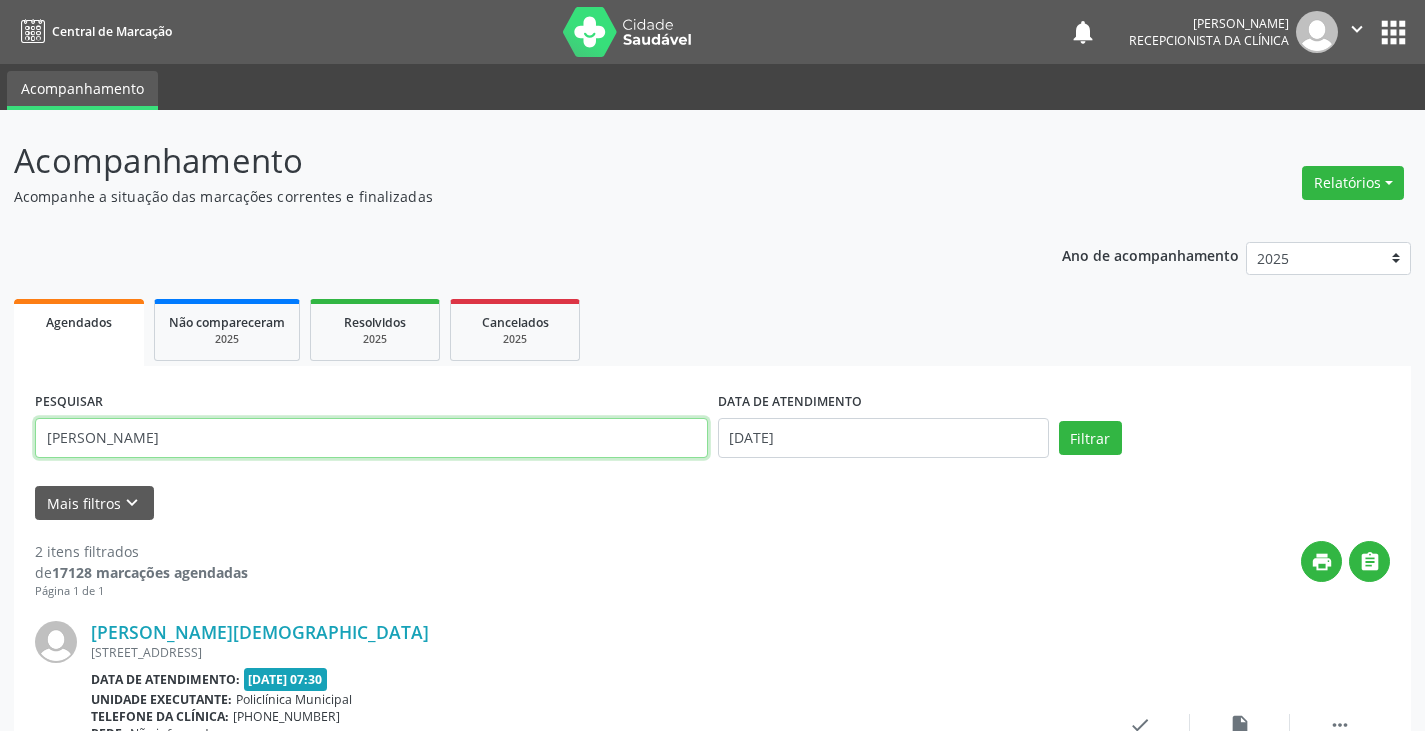 click on "[PERSON_NAME]" at bounding box center (371, 438) 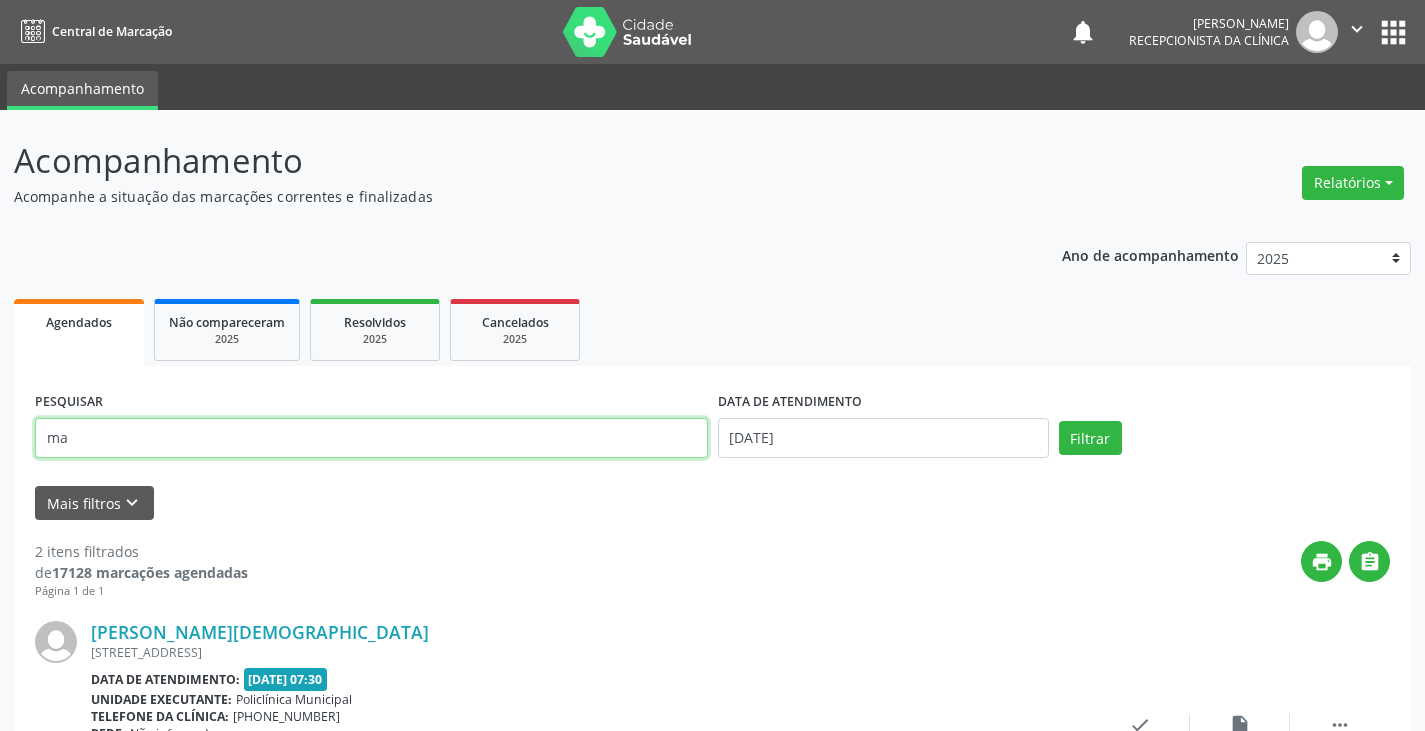 type on "m" 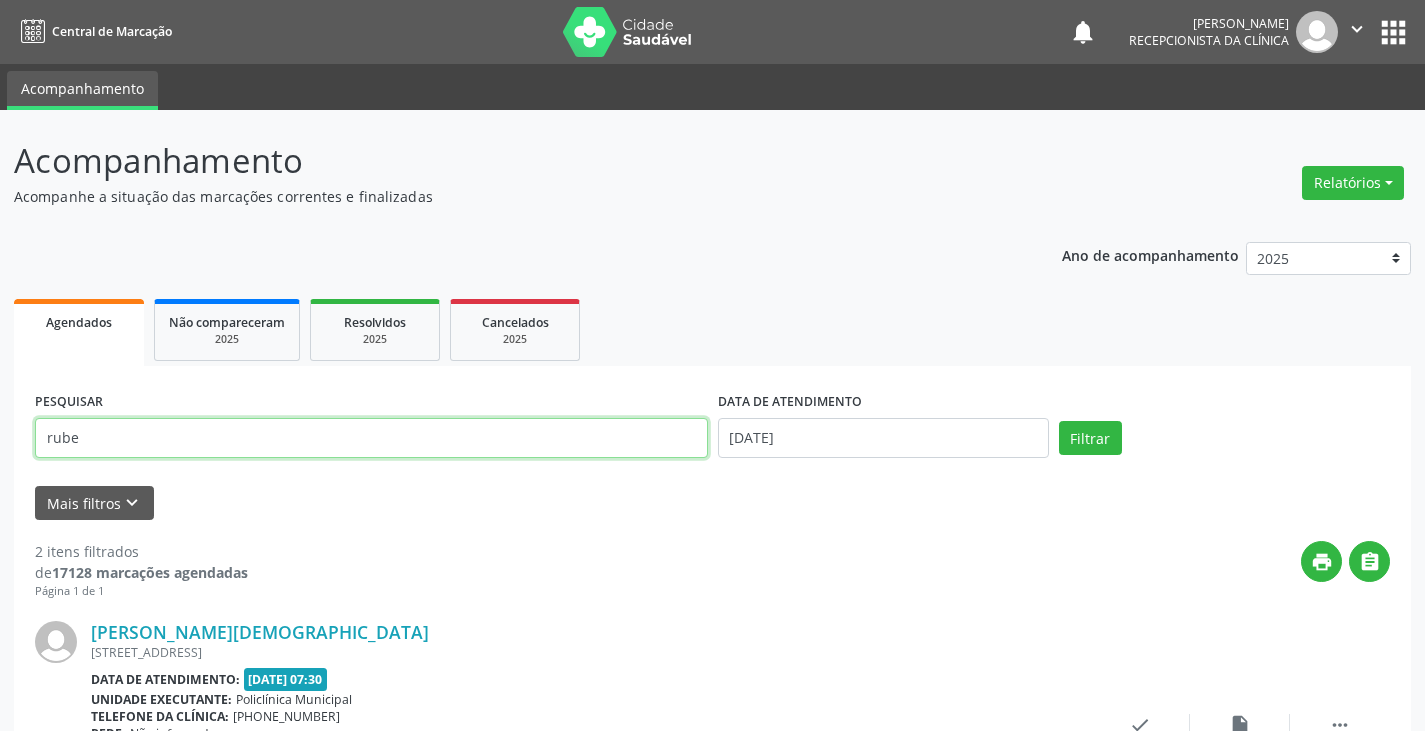 type on "rube" 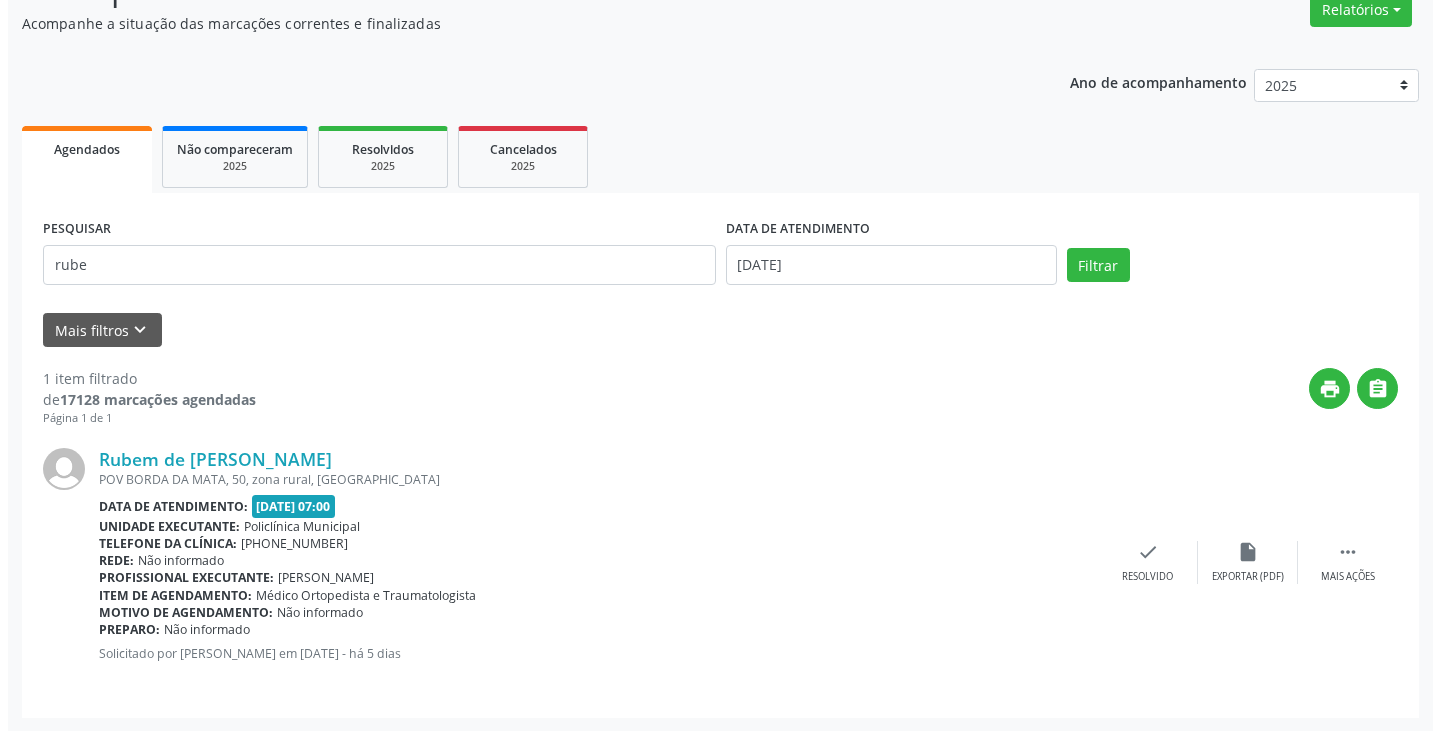 scroll, scrollTop: 174, scrollLeft: 0, axis: vertical 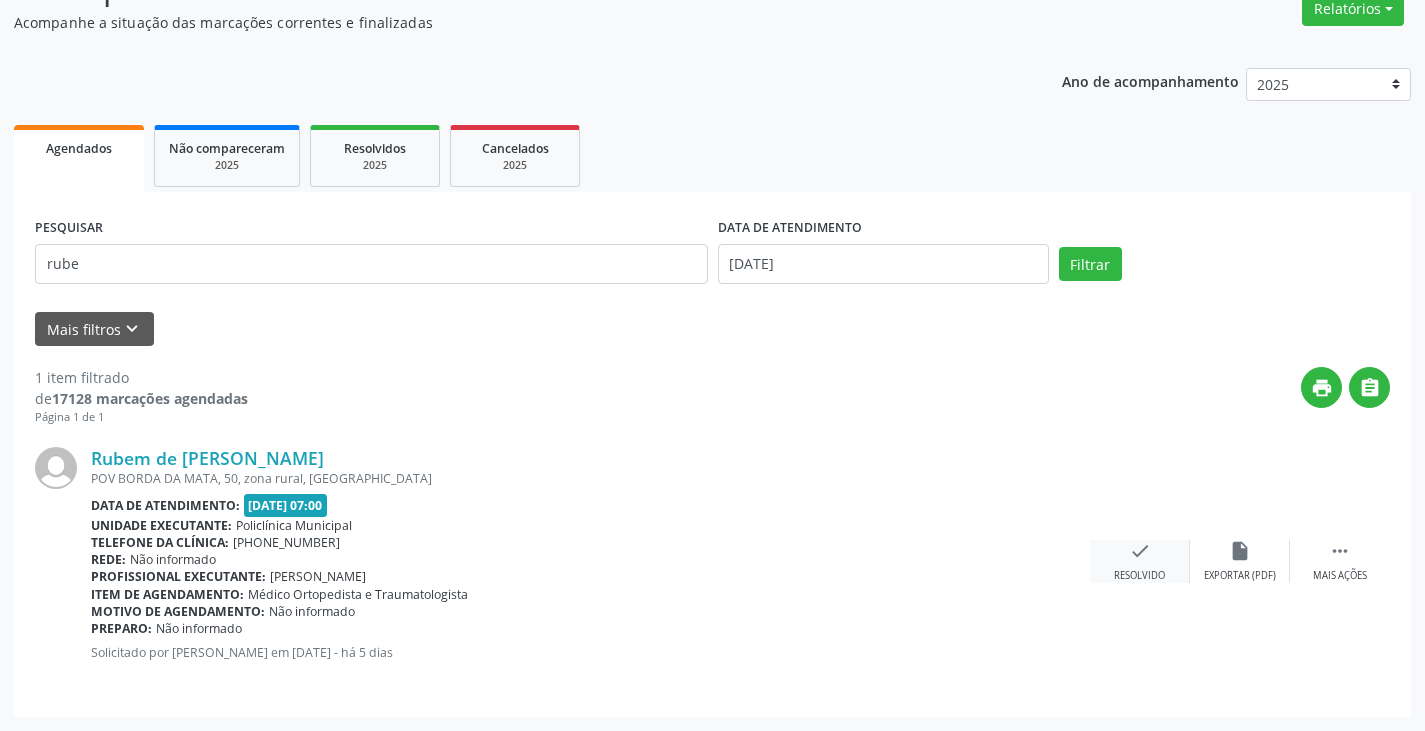 click on "check" at bounding box center (1140, 551) 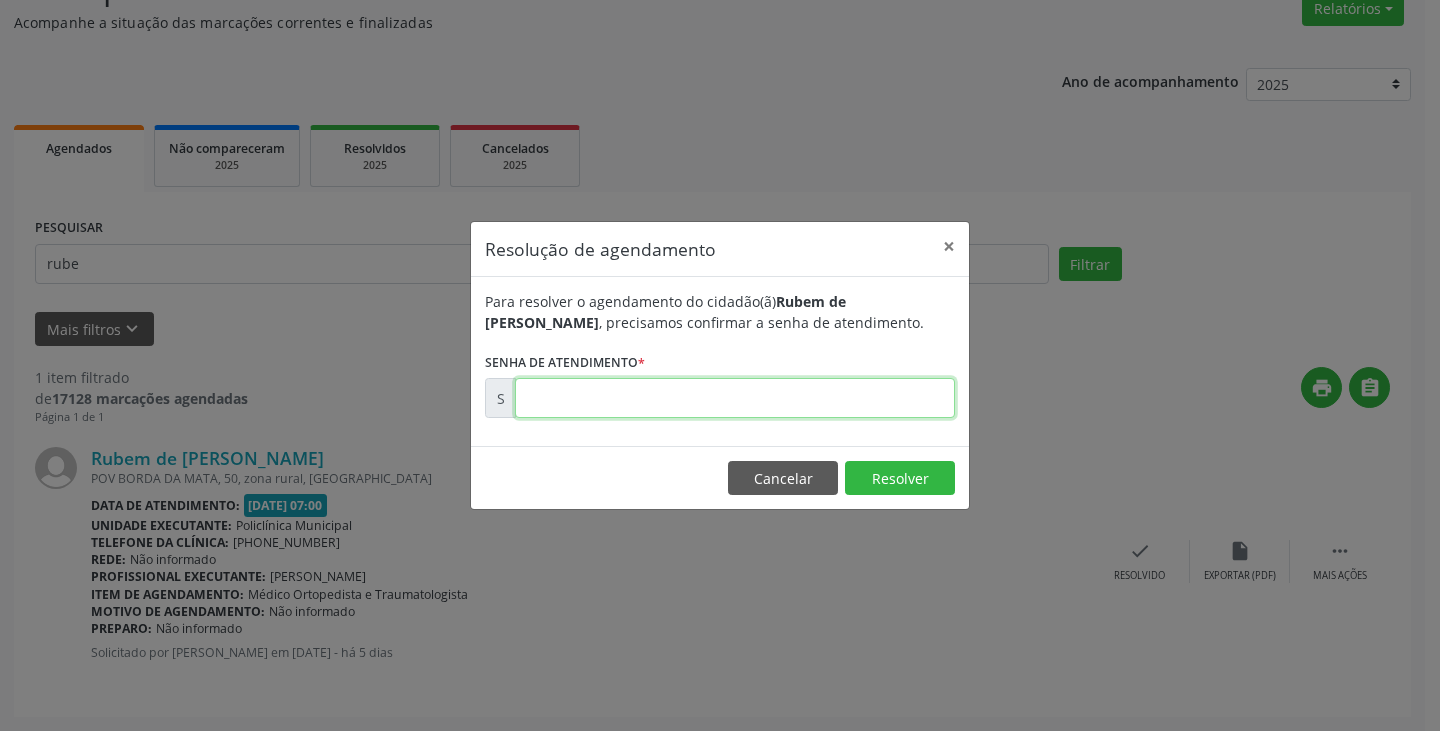 click at bounding box center [735, 398] 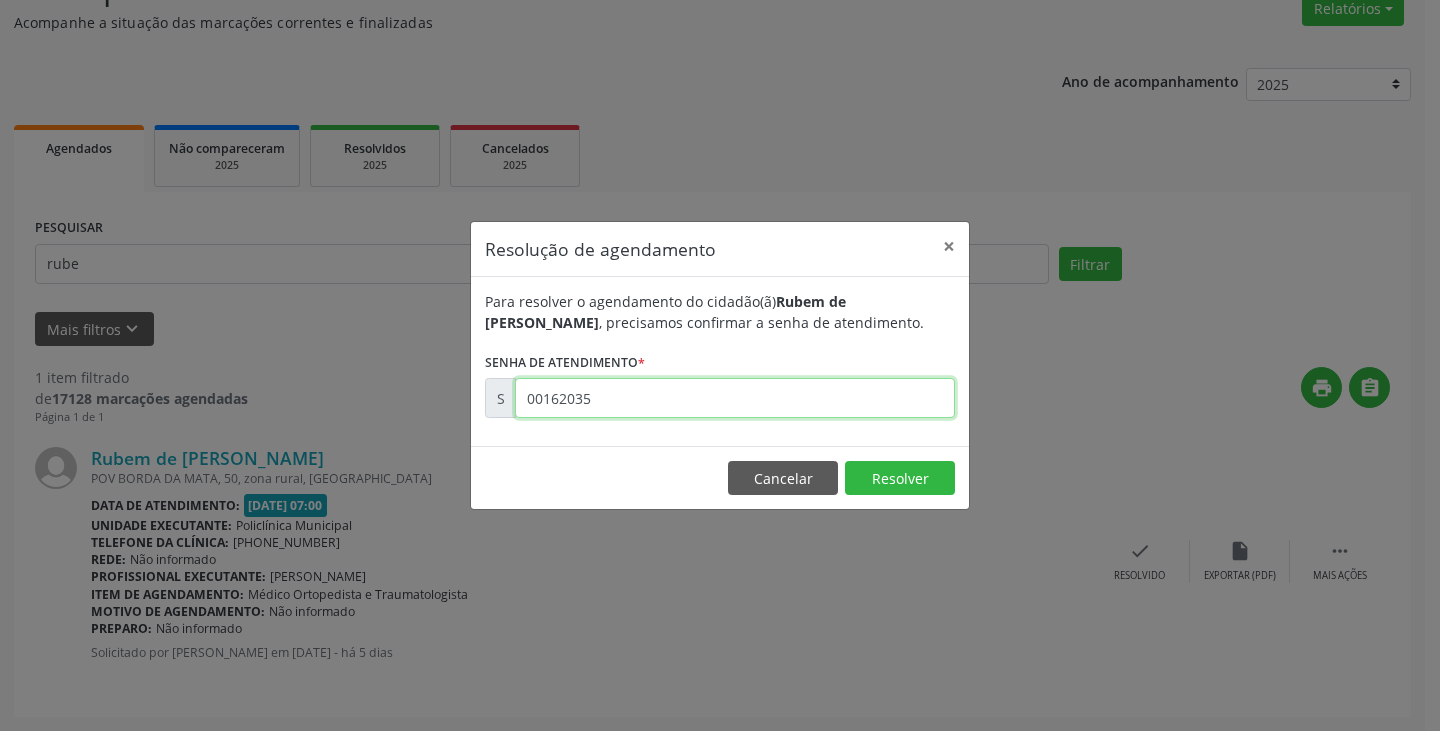 type on "00162035" 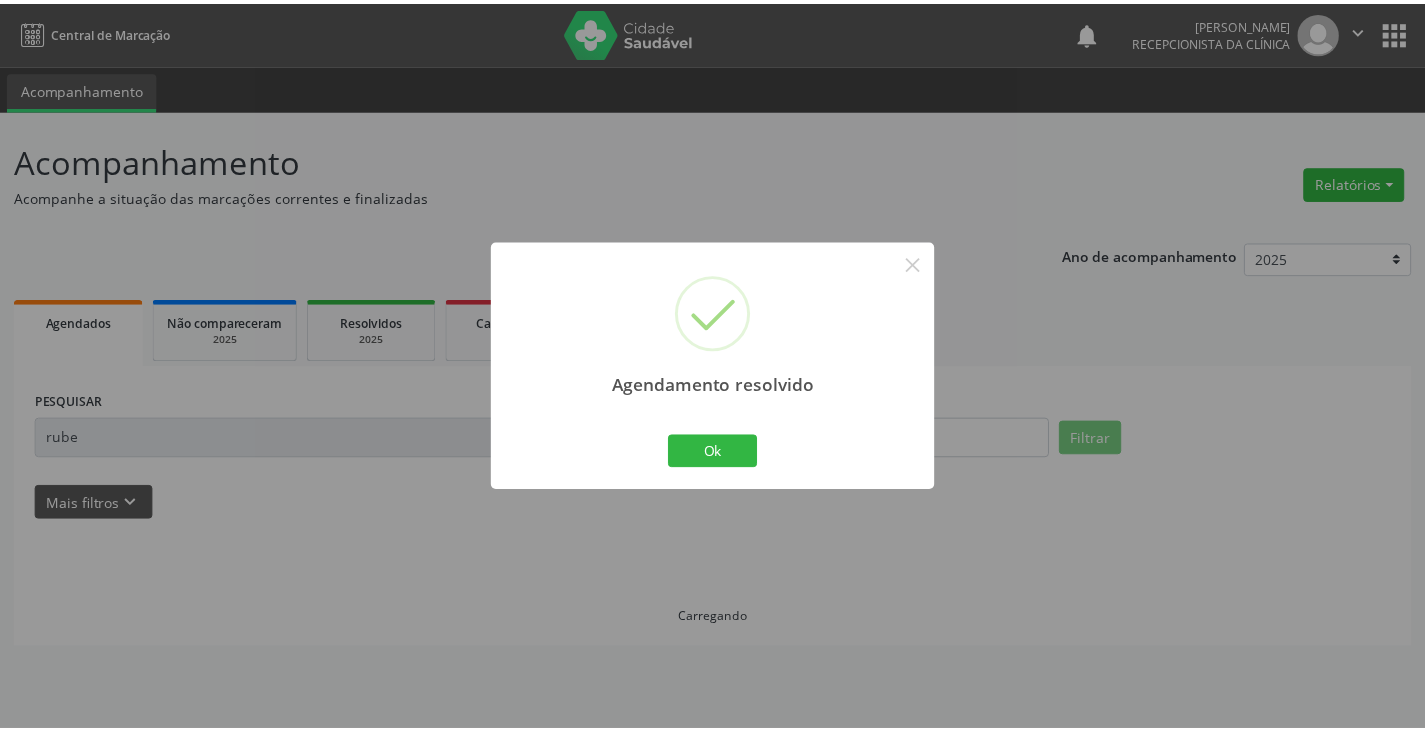 scroll, scrollTop: 0, scrollLeft: 0, axis: both 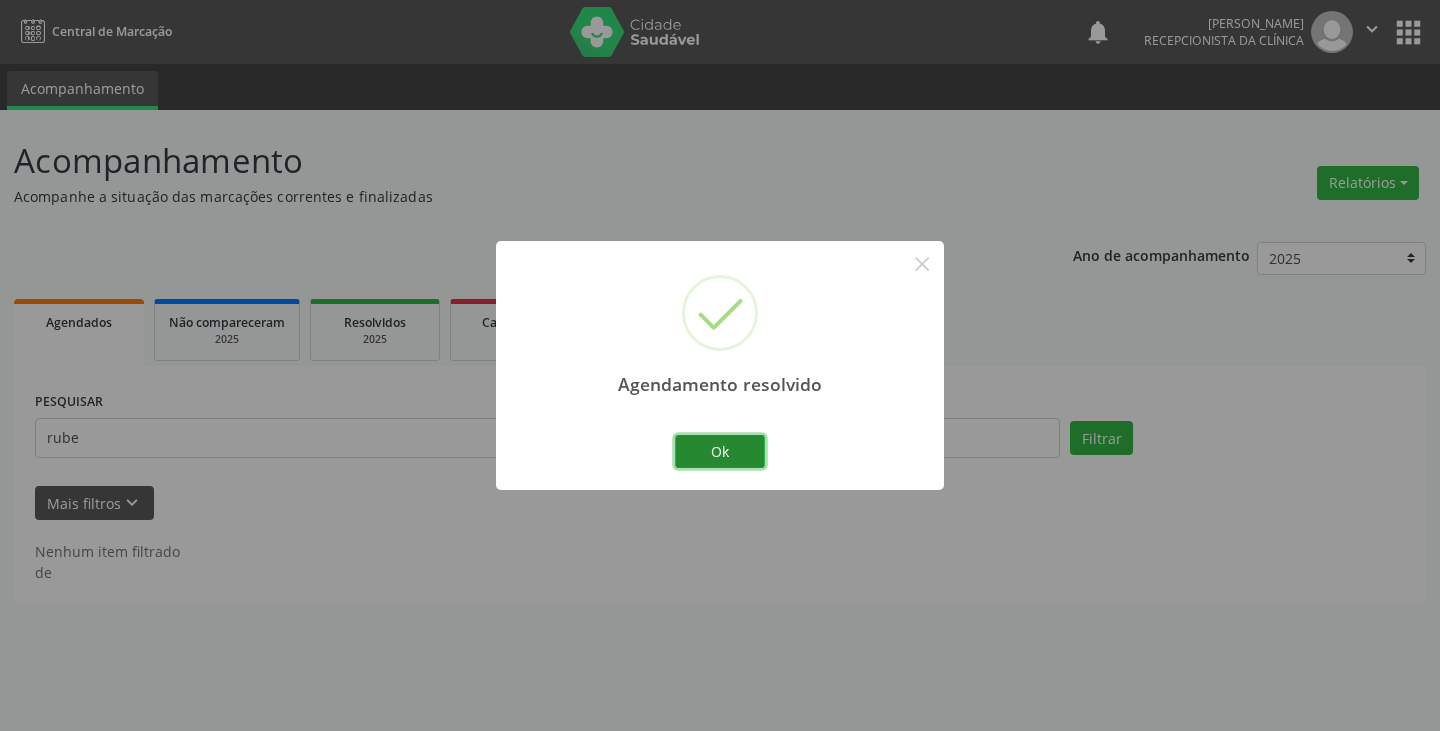 click on "Ok" at bounding box center (720, 452) 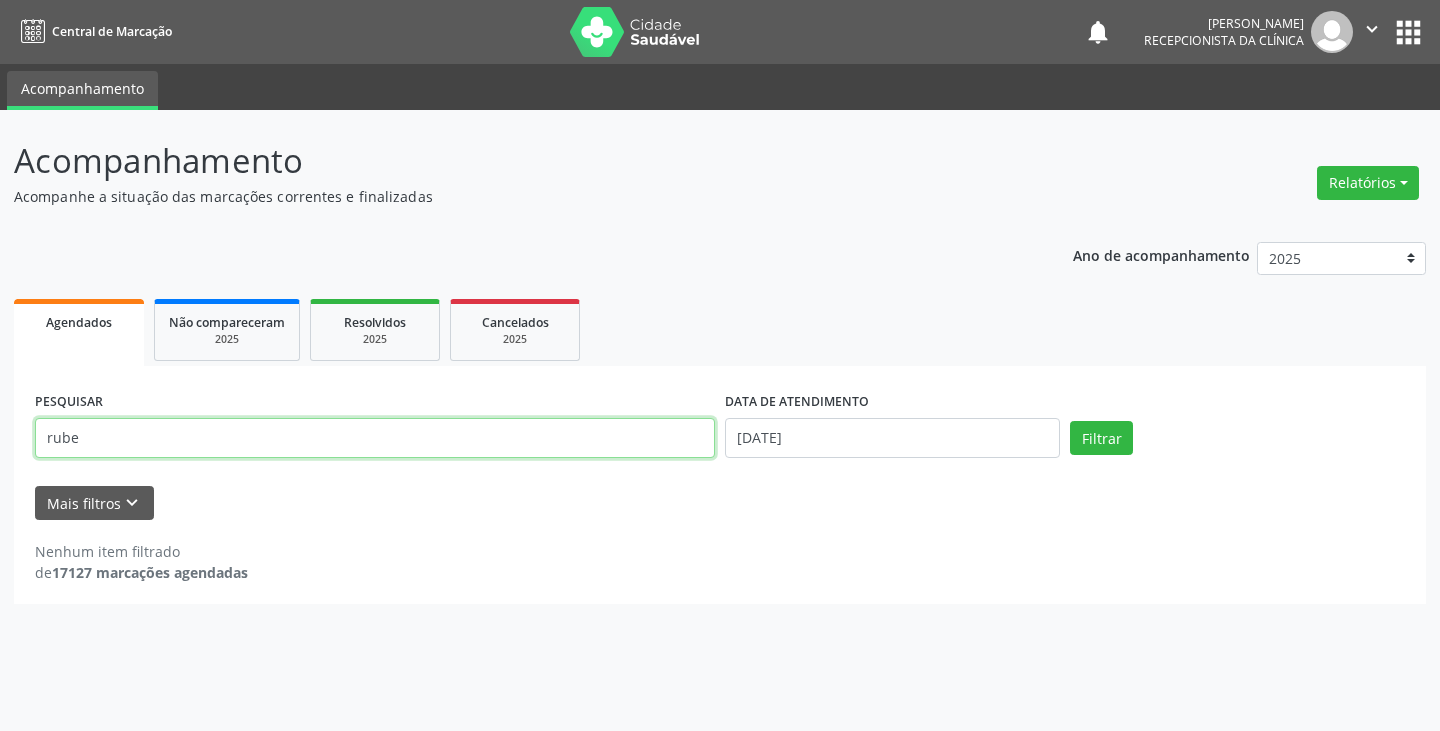 click on "rube" at bounding box center (375, 438) 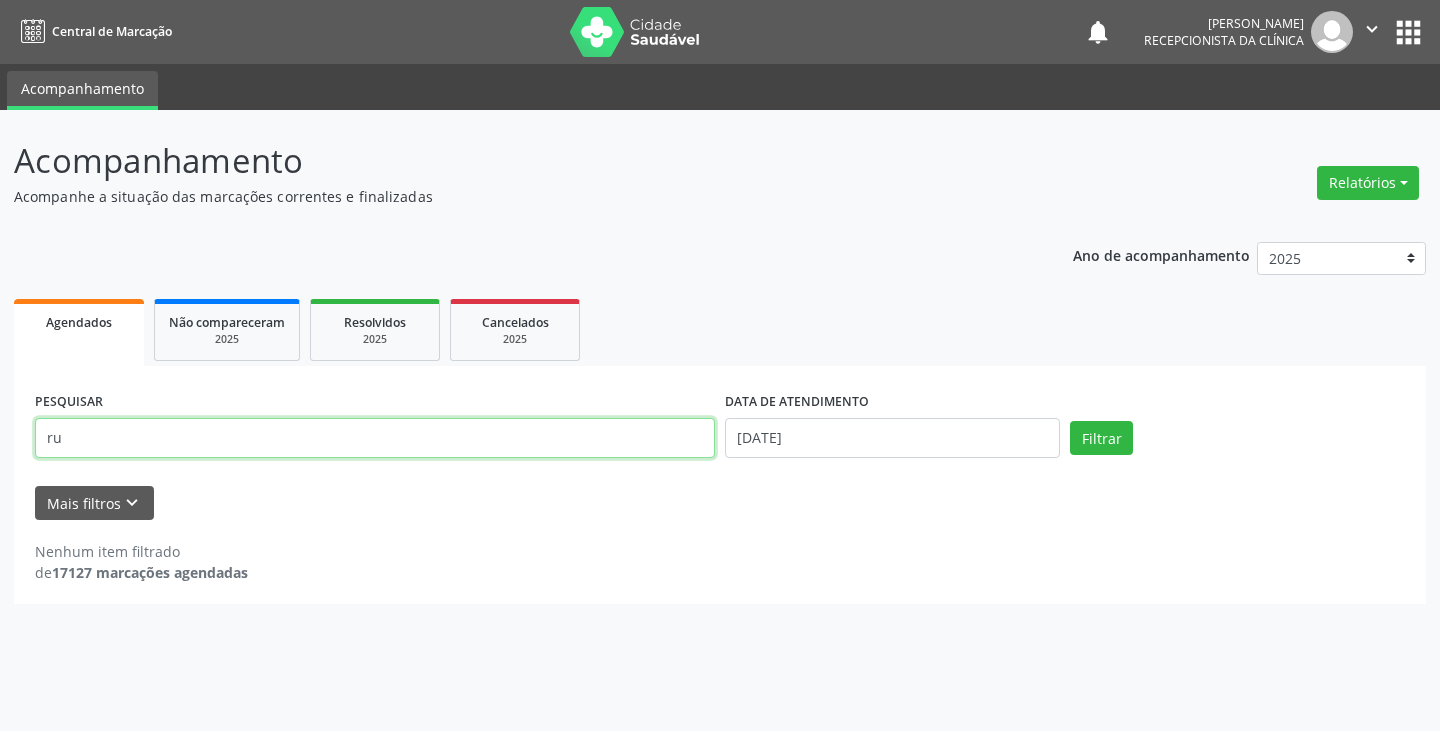 type on "r" 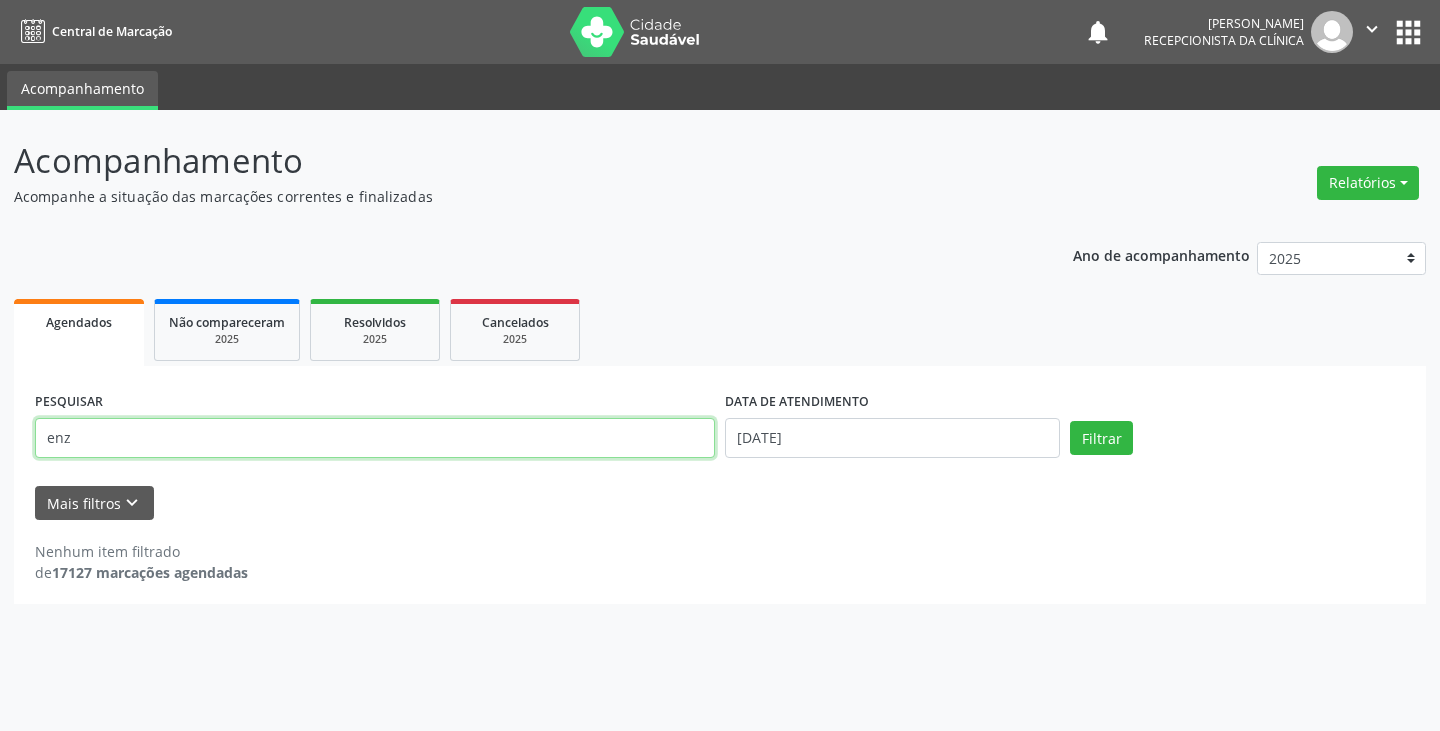 type on "enz" 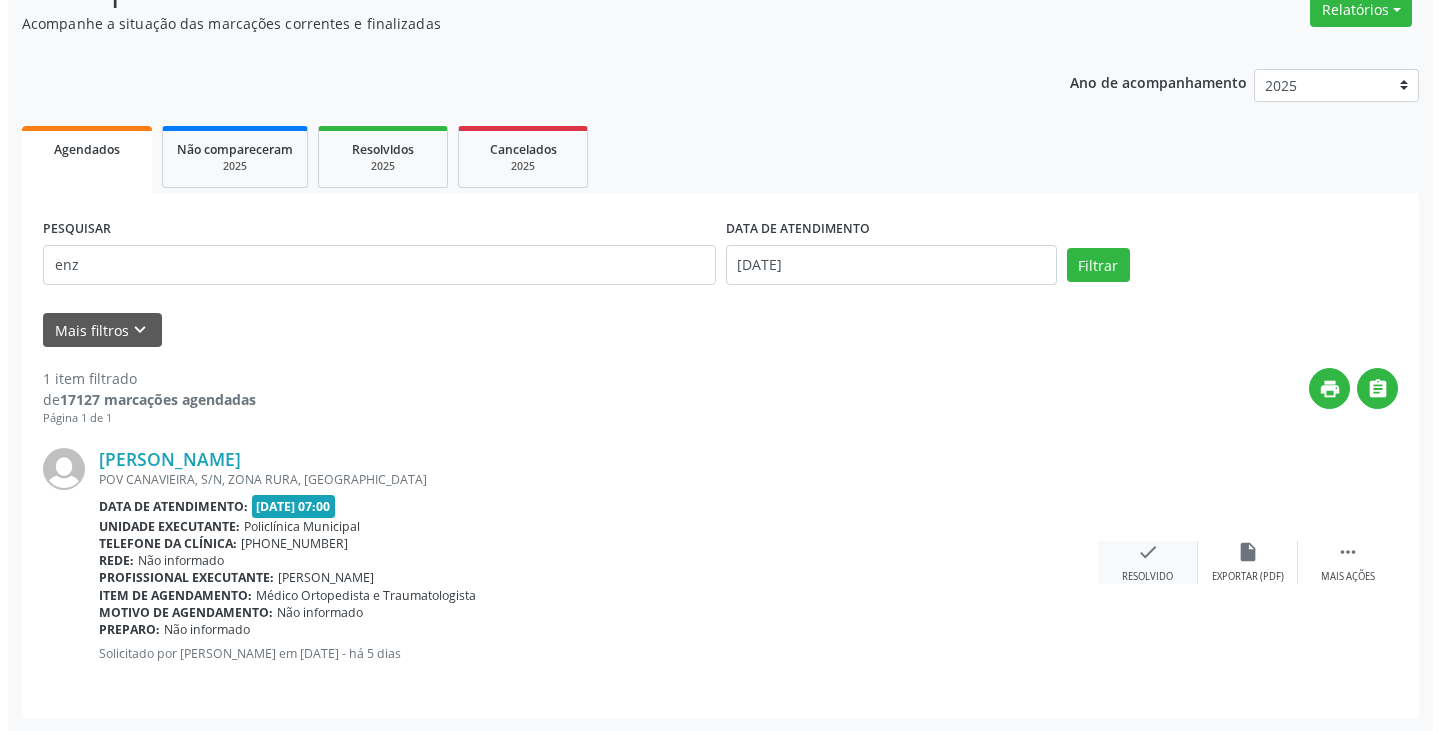 scroll, scrollTop: 174, scrollLeft: 0, axis: vertical 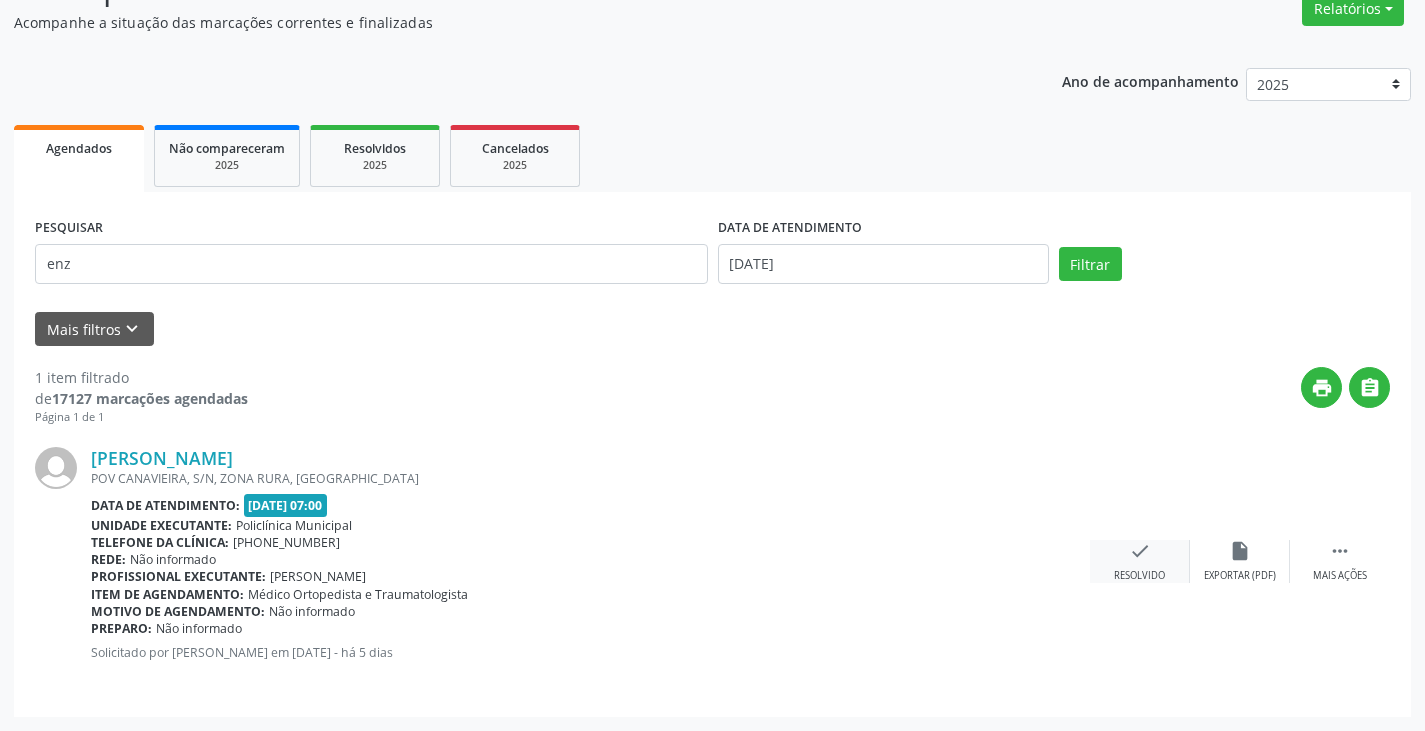 click on "check" at bounding box center [1140, 551] 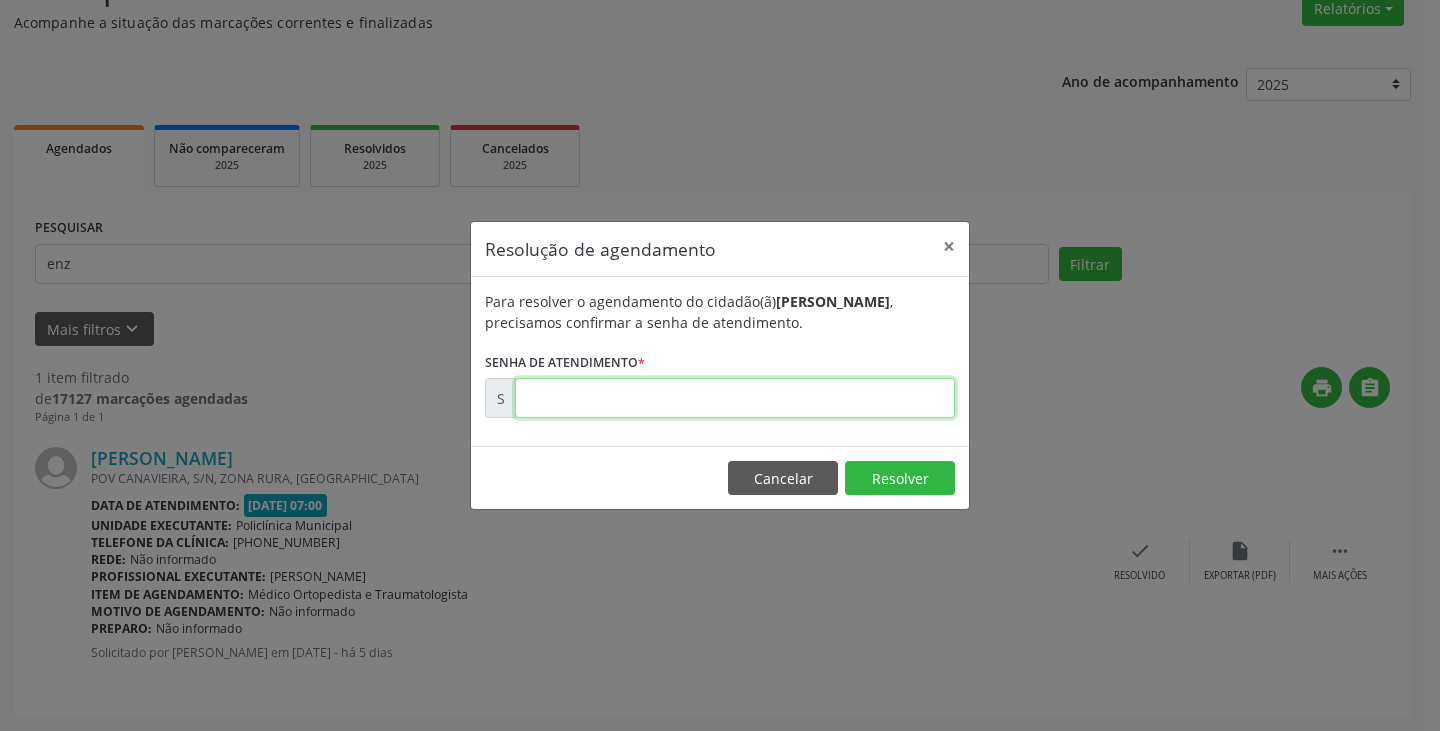 click at bounding box center [735, 398] 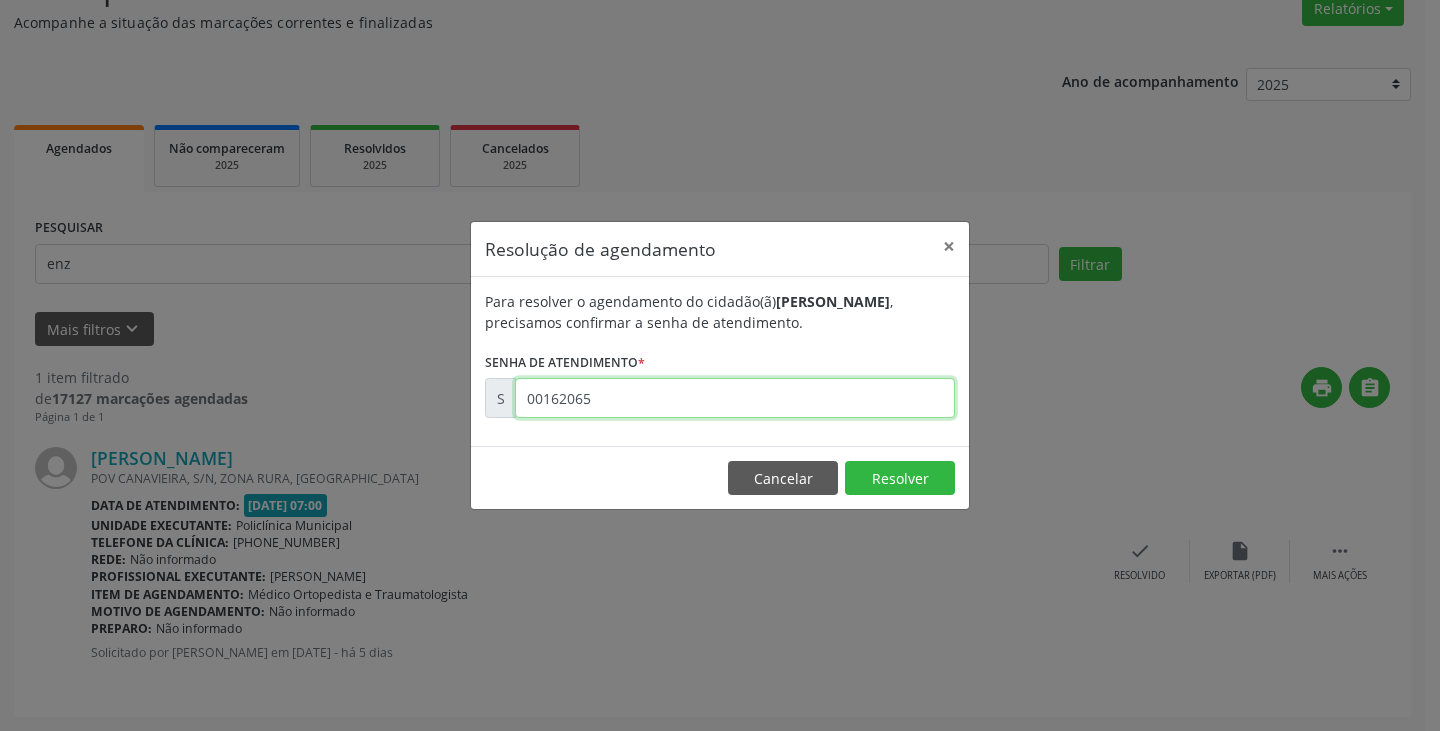 type on "00162065" 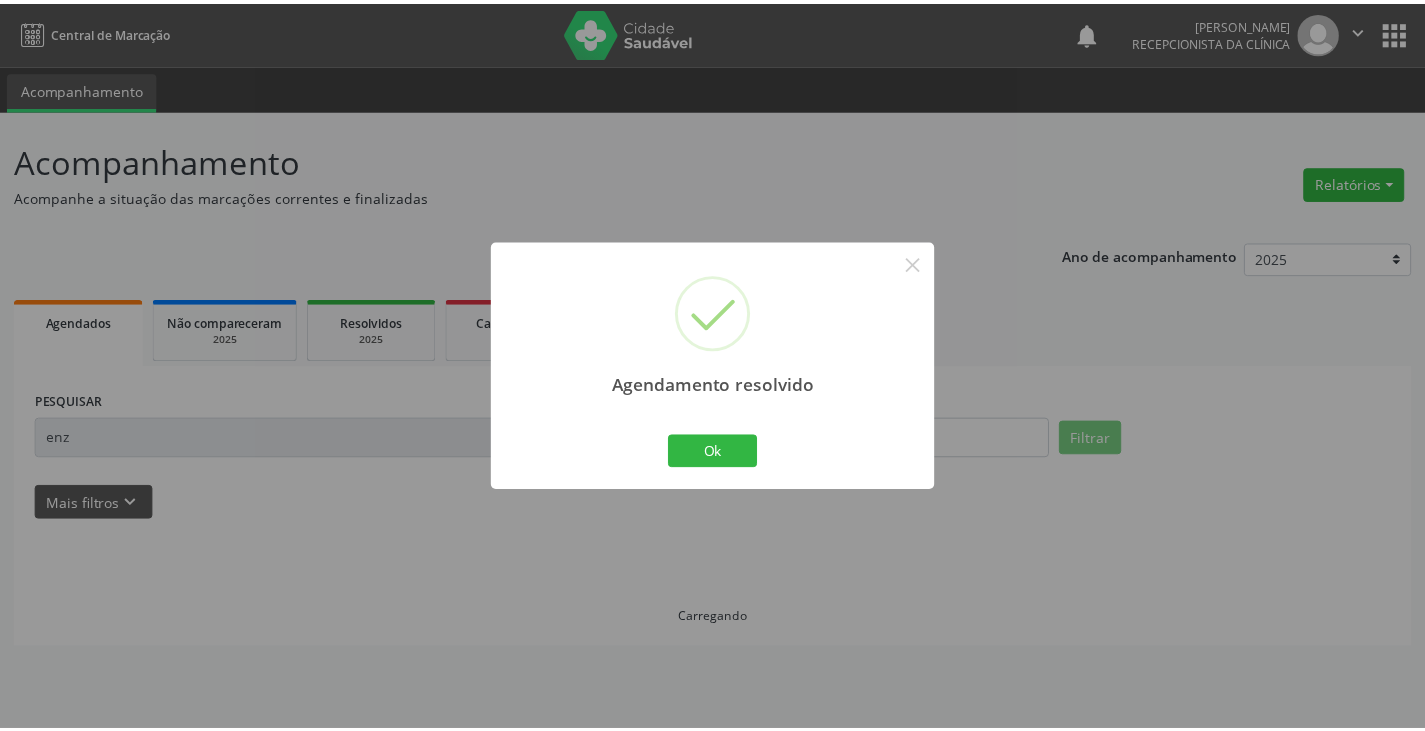 scroll, scrollTop: 0, scrollLeft: 0, axis: both 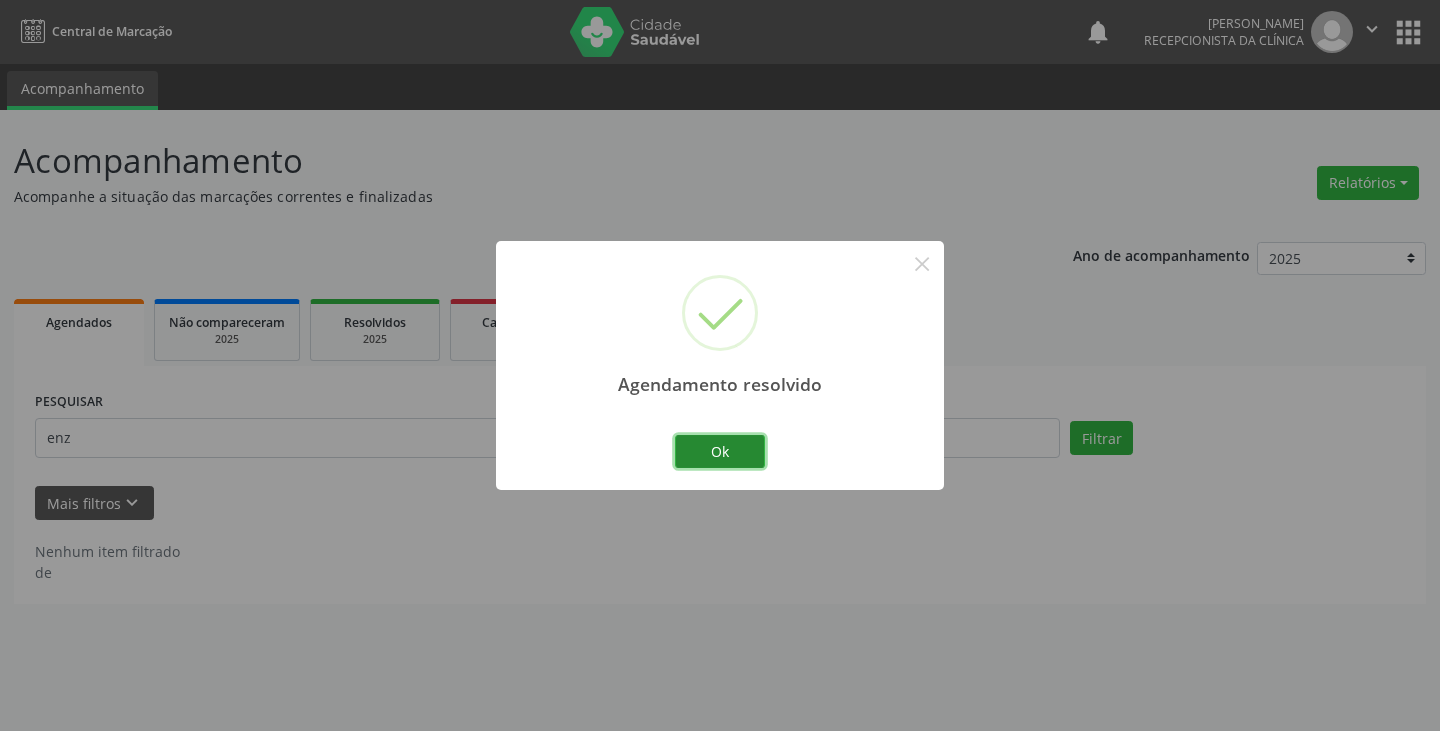 click on "Ok" at bounding box center (720, 452) 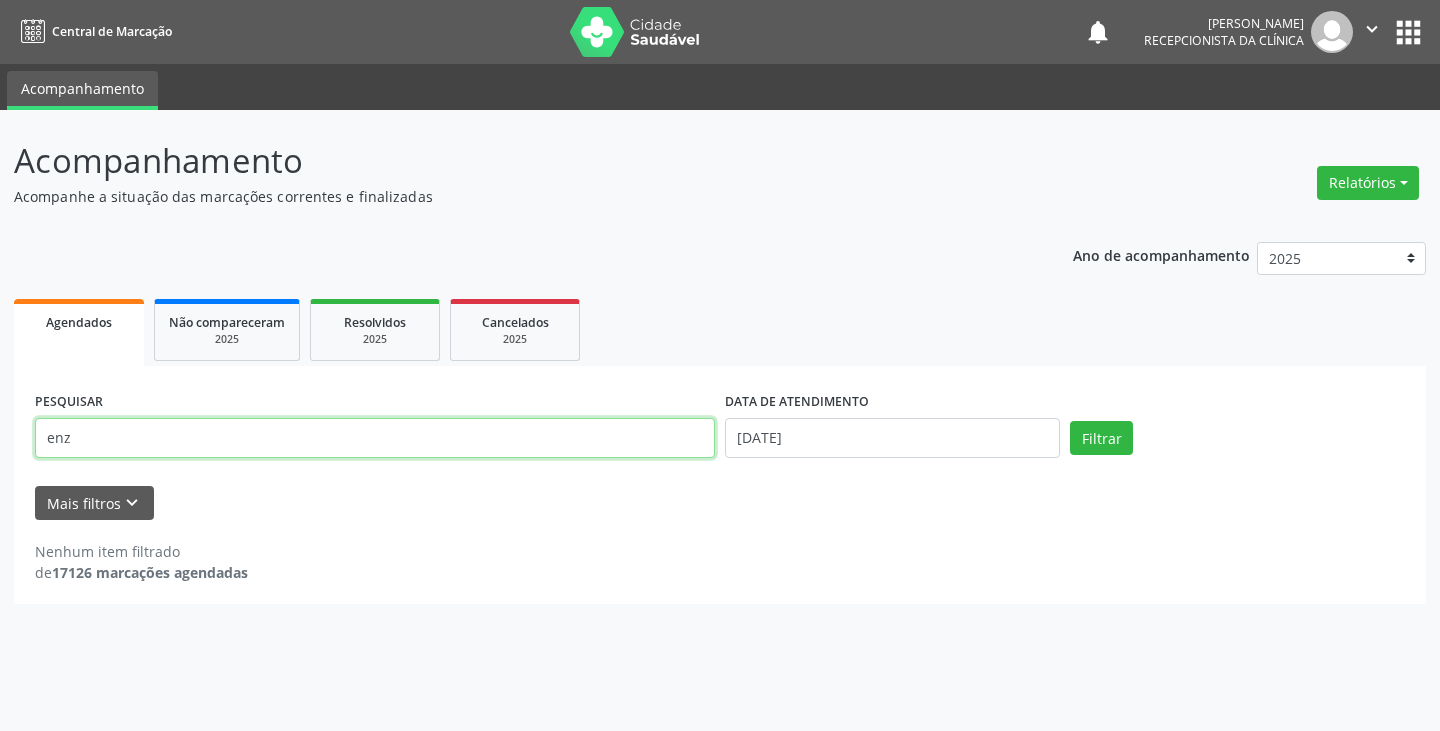 click on "enz" at bounding box center (375, 438) 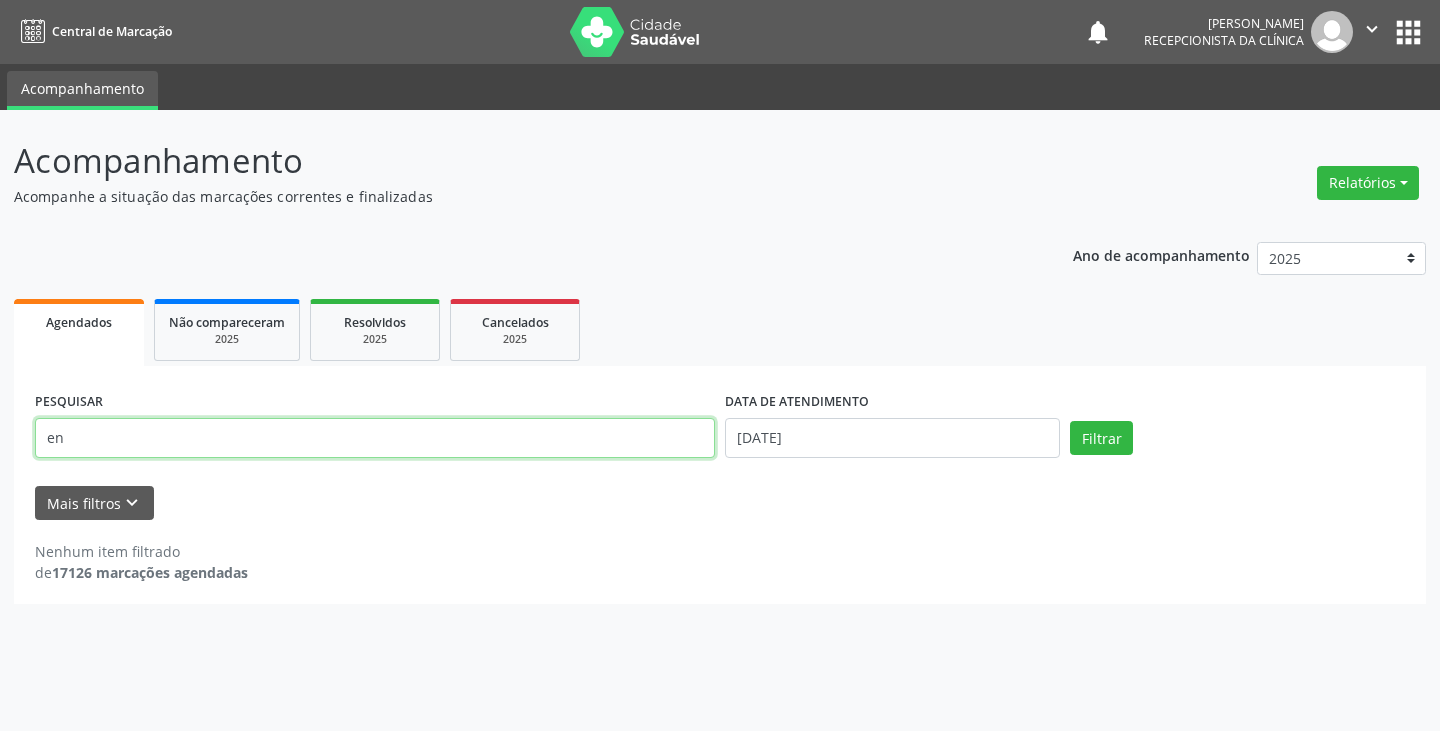 type on "e" 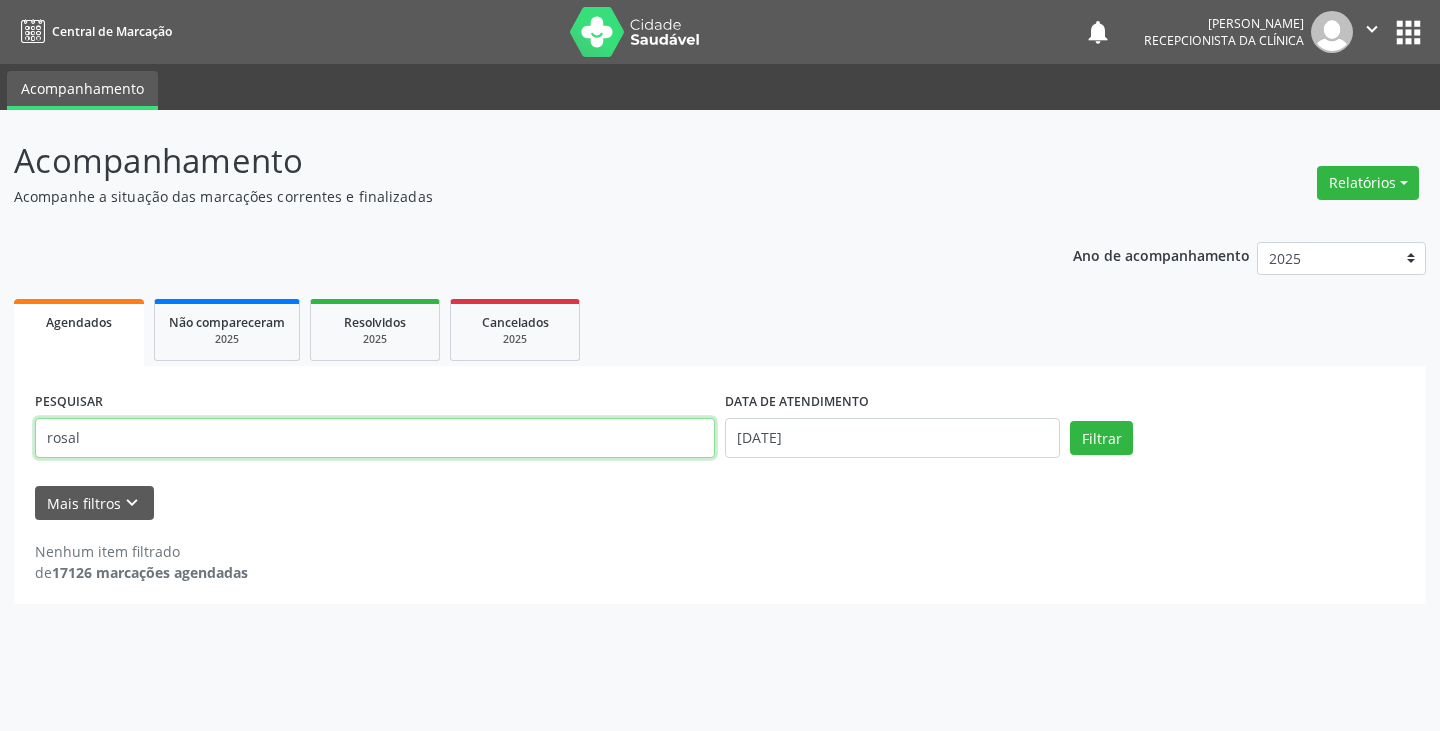type on "rosal" 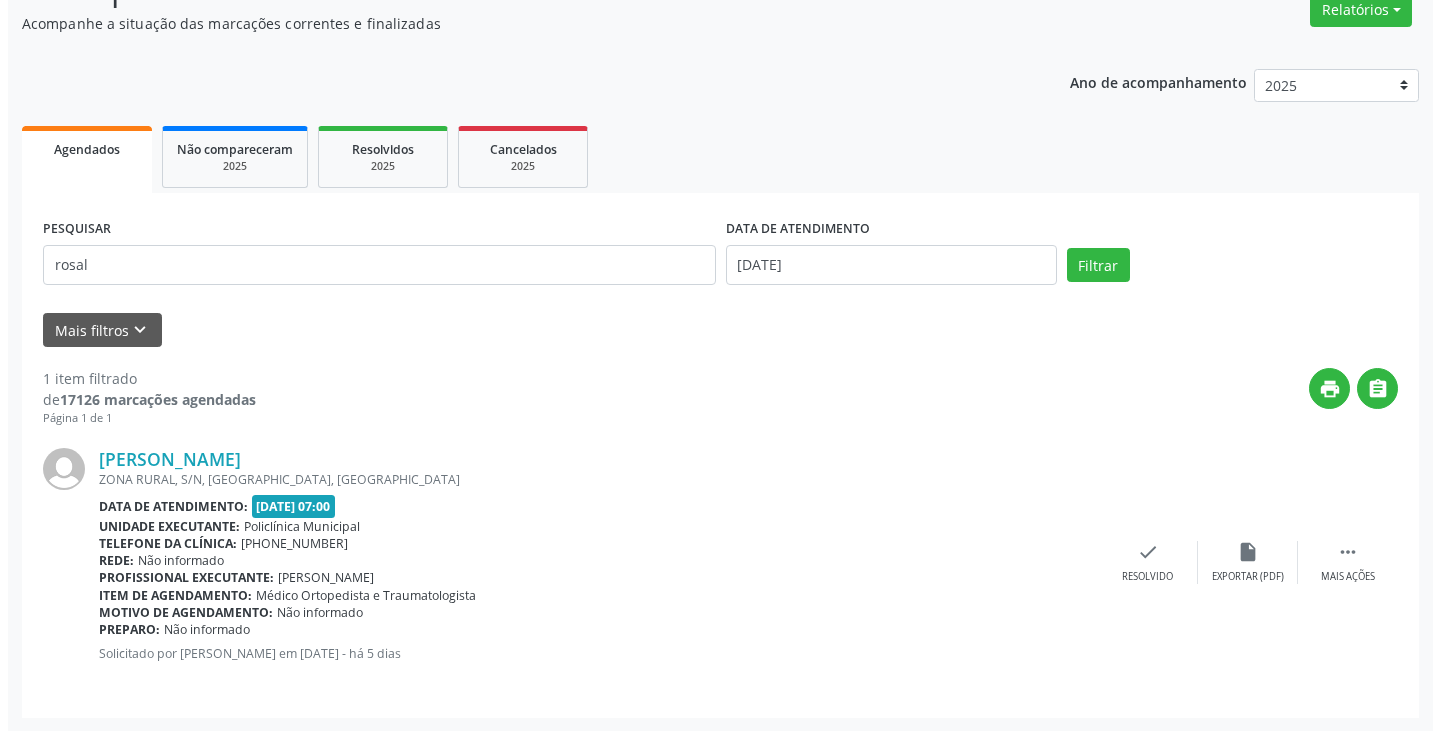 scroll, scrollTop: 174, scrollLeft: 0, axis: vertical 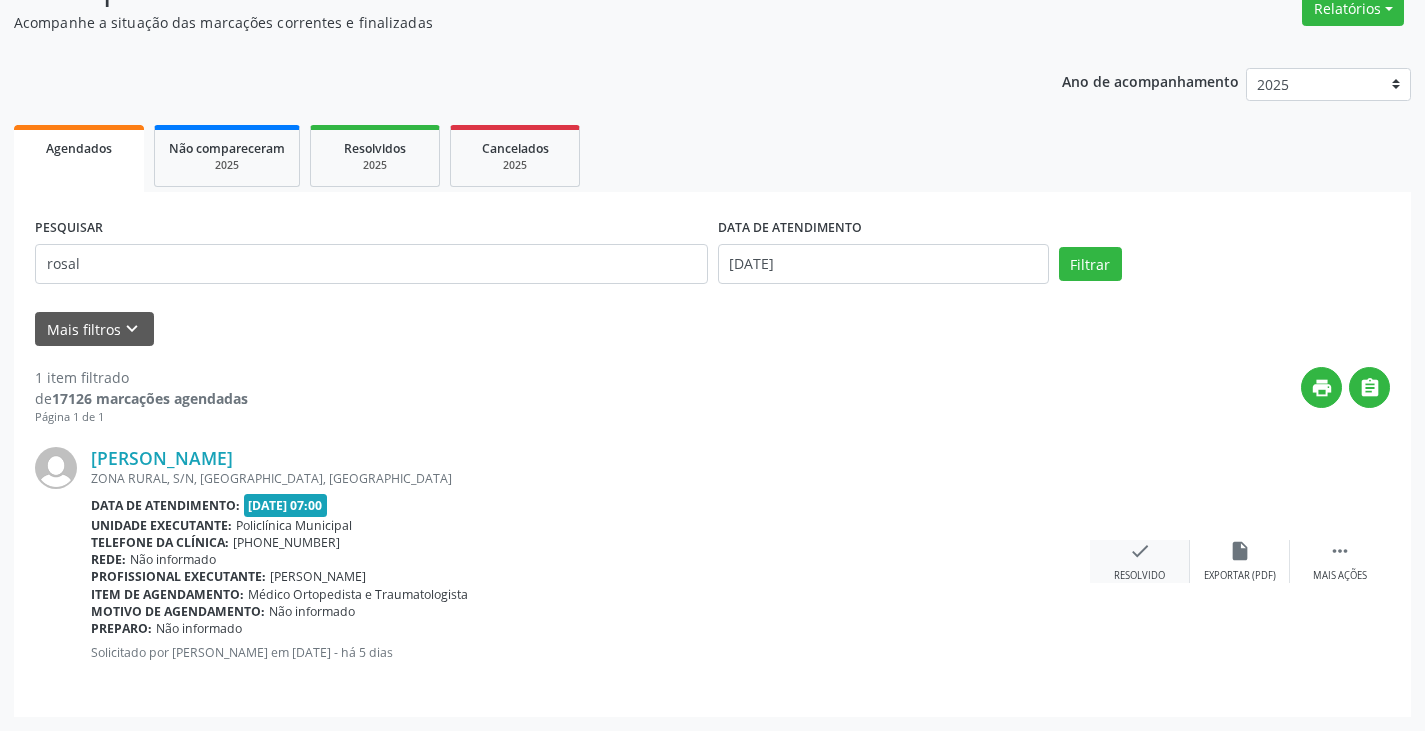 click on "Resolvido" at bounding box center (1139, 576) 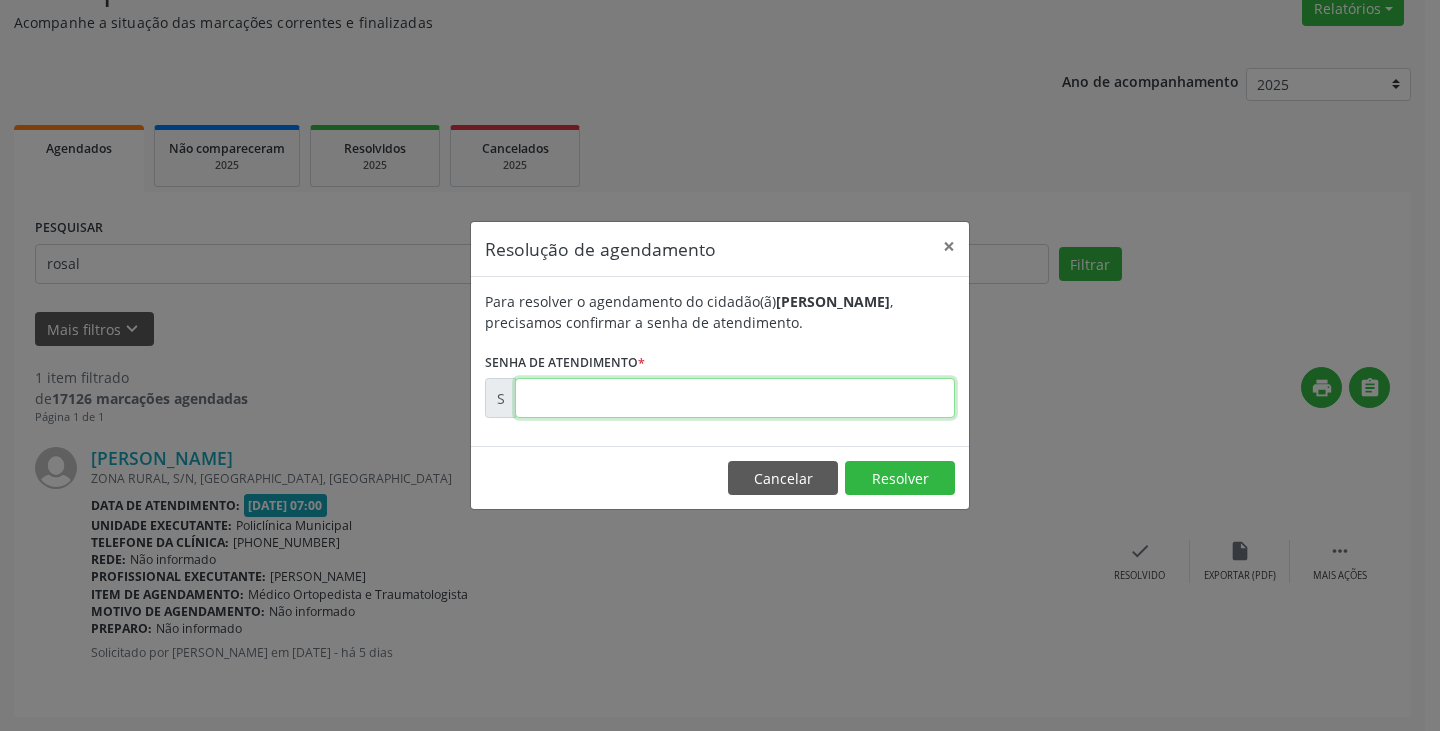 click at bounding box center [735, 398] 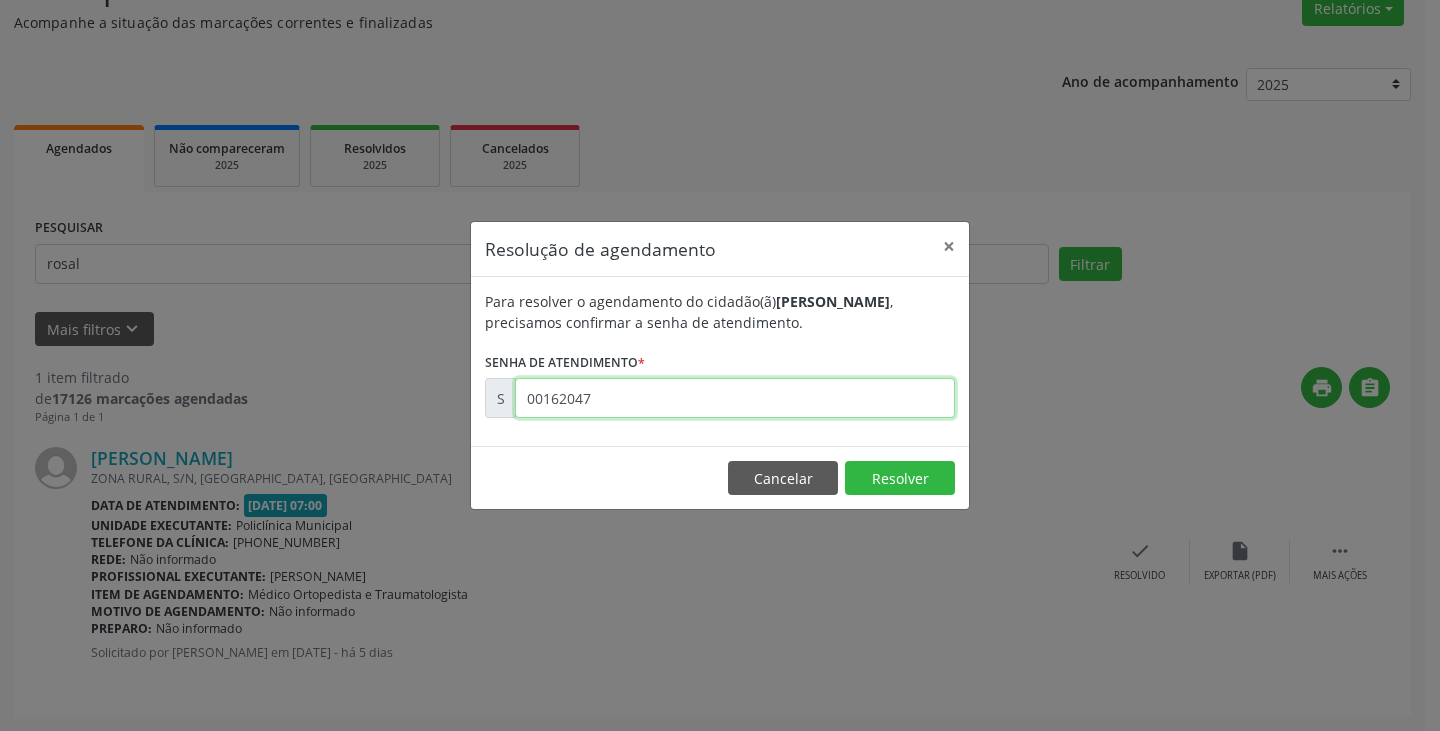 type on "00162047" 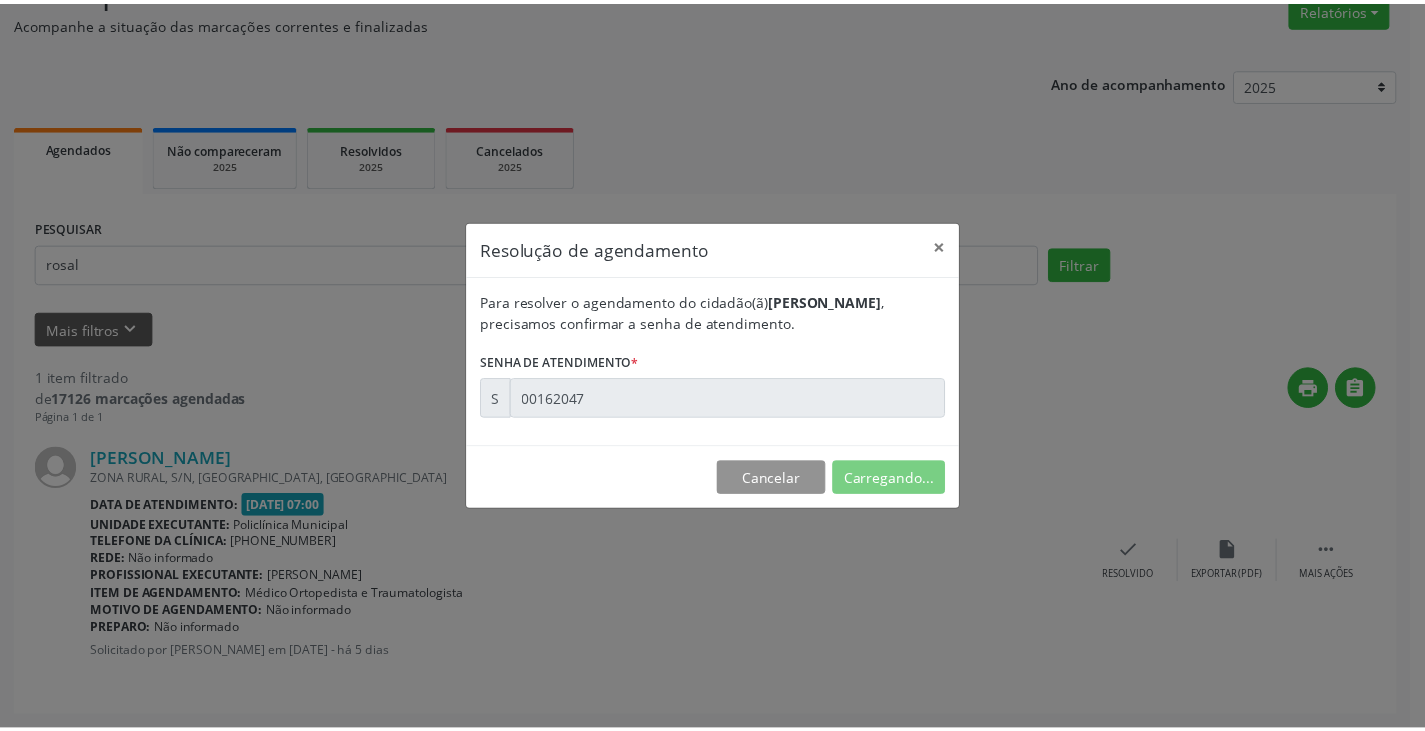 scroll, scrollTop: 0, scrollLeft: 0, axis: both 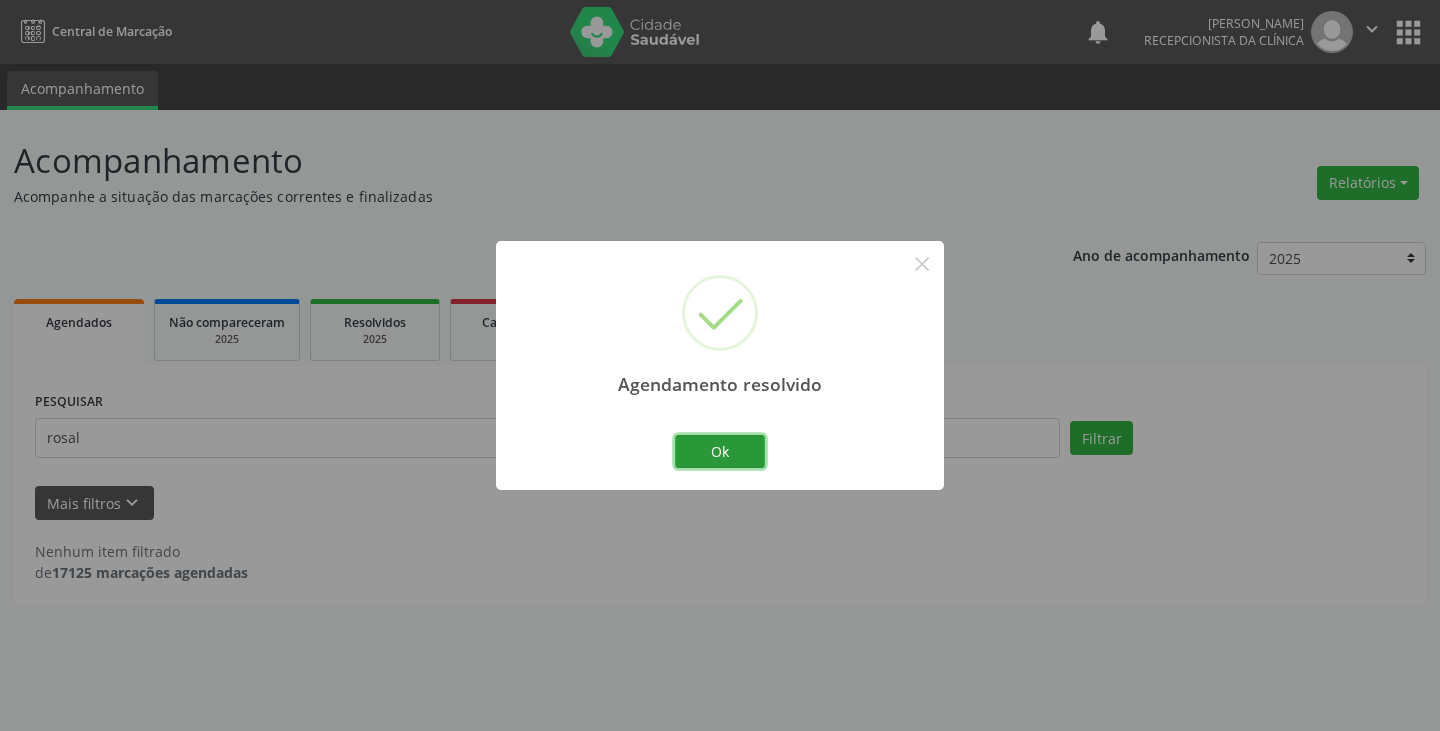 drag, startPoint x: 740, startPoint y: 452, endPoint x: 644, endPoint y: 454, distance: 96.02083 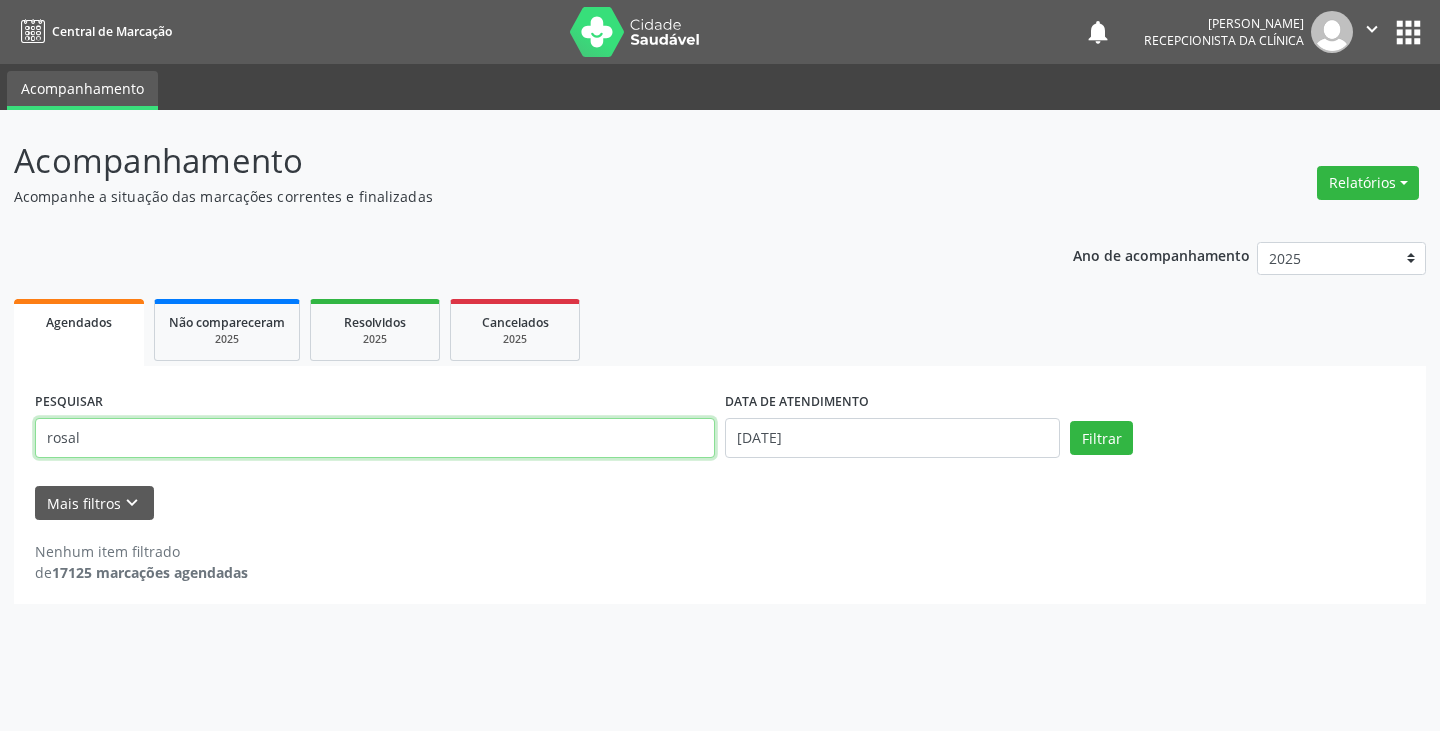 click on "rosal" at bounding box center [375, 438] 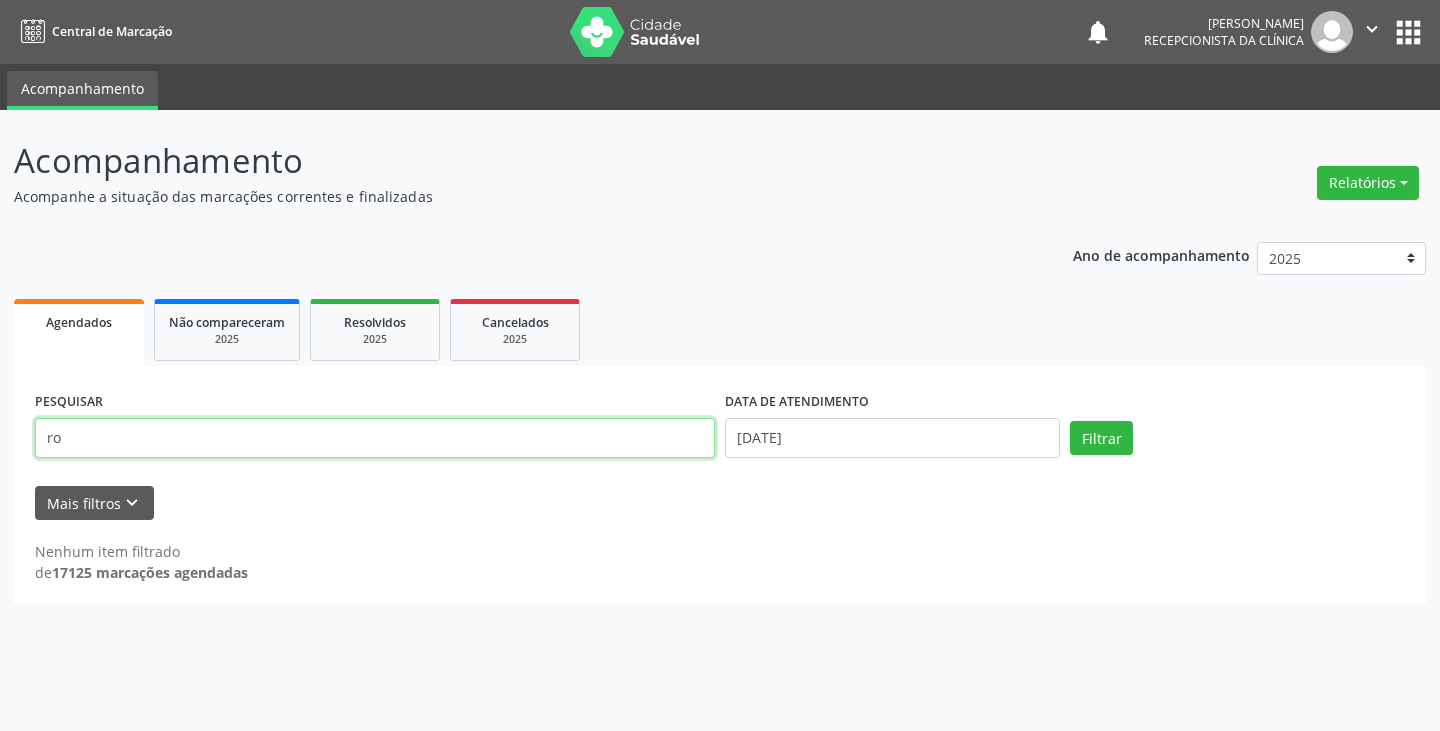 type on "r" 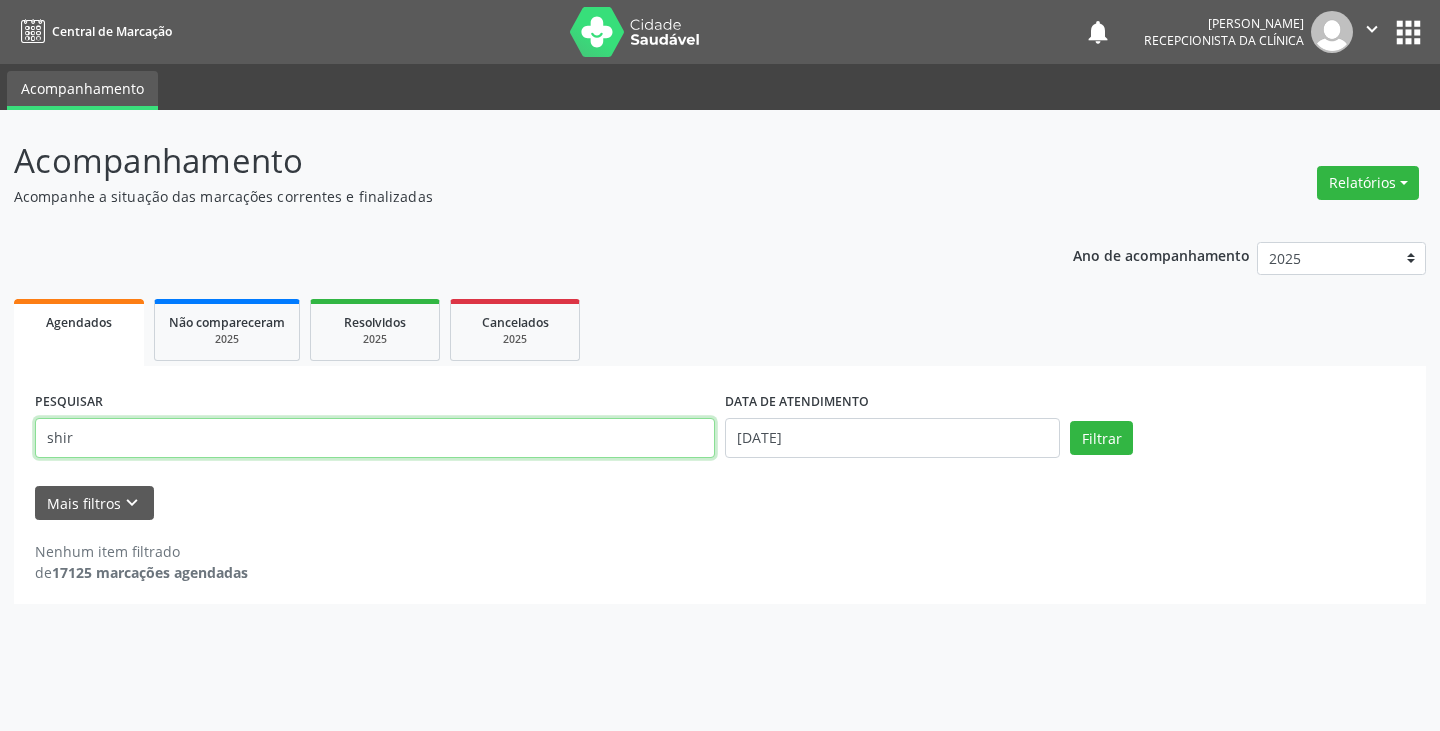 type on "shir" 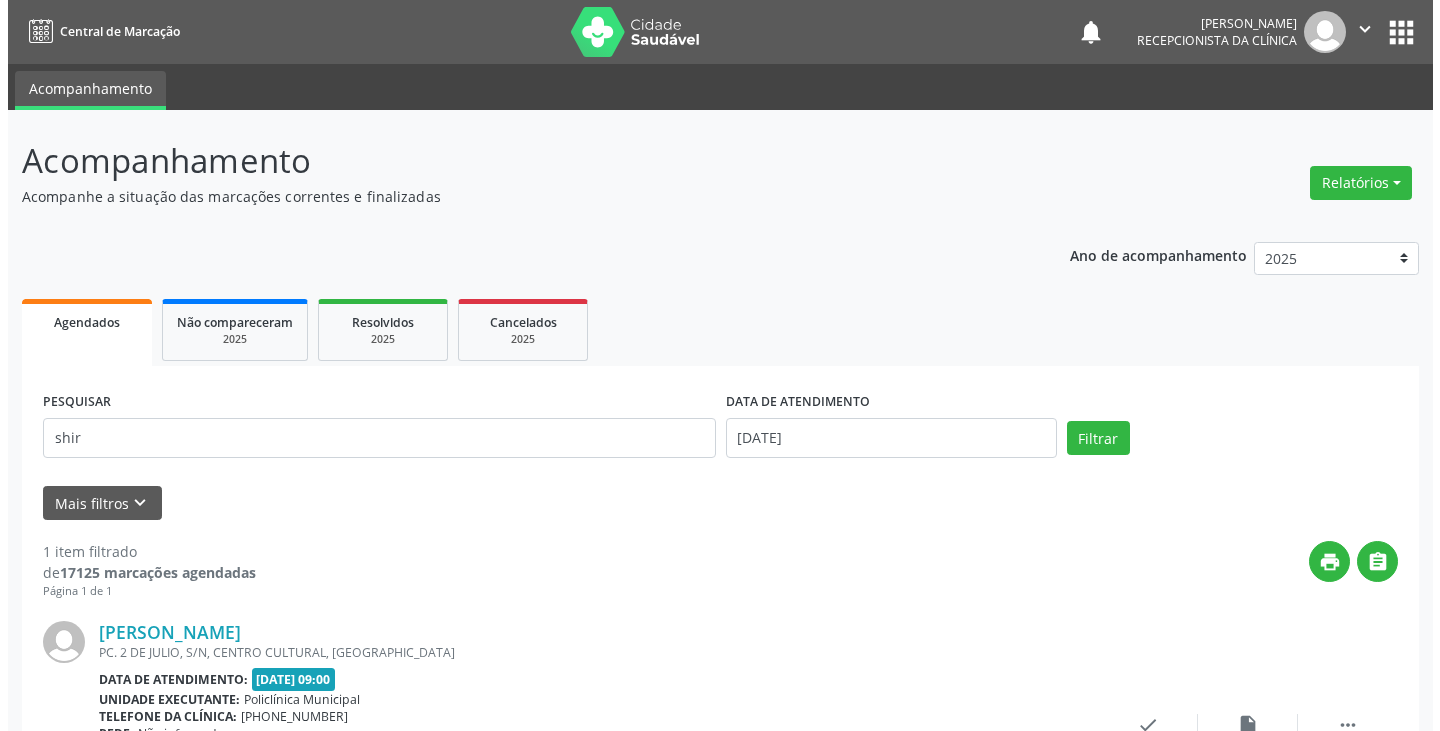 scroll, scrollTop: 174, scrollLeft: 0, axis: vertical 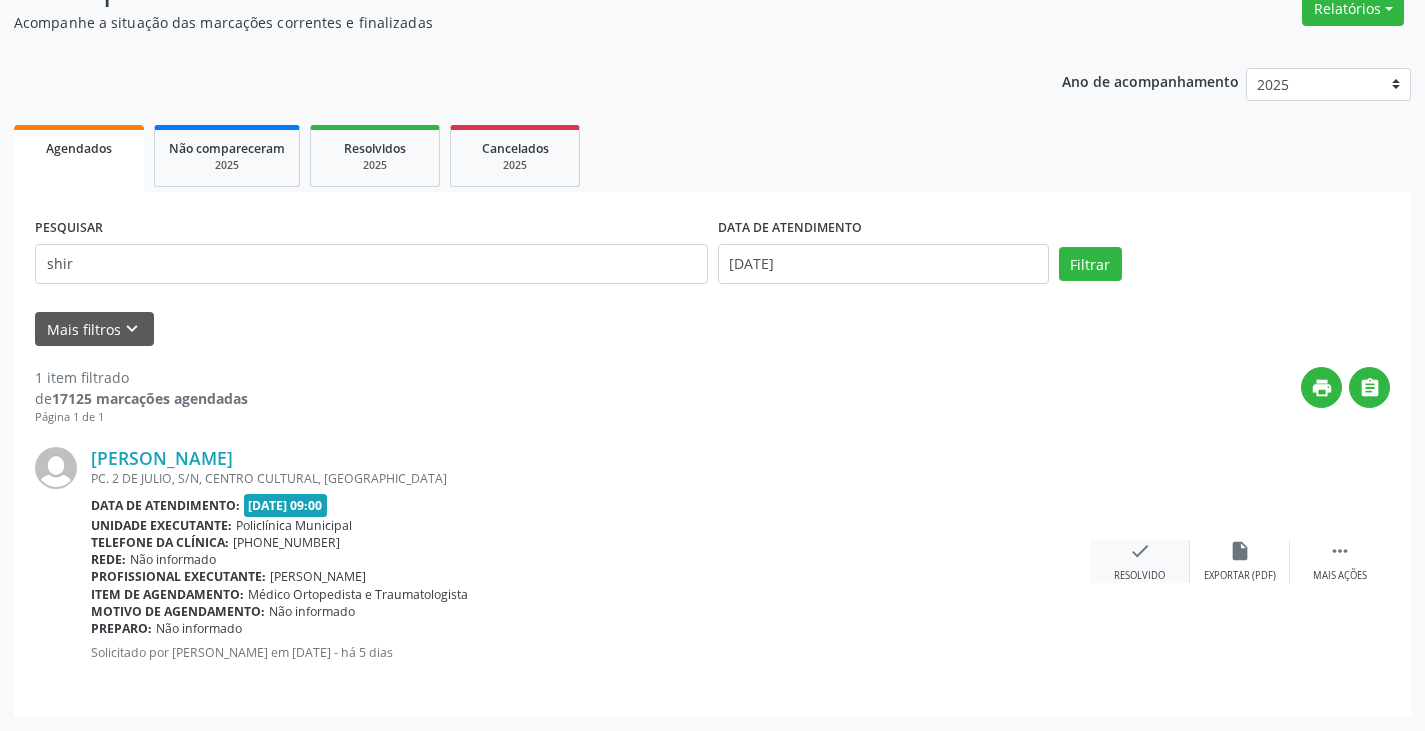 click on "check" at bounding box center (1140, 551) 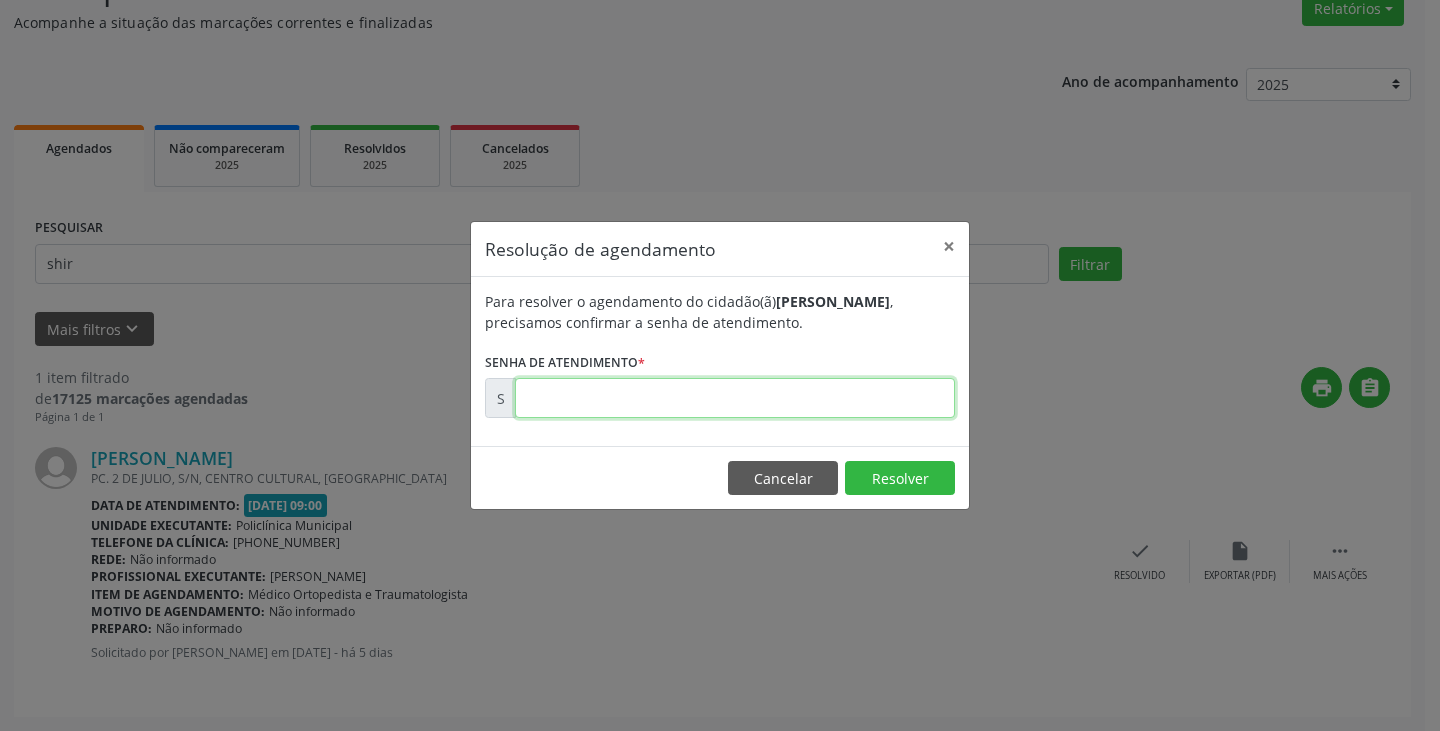 click at bounding box center [735, 398] 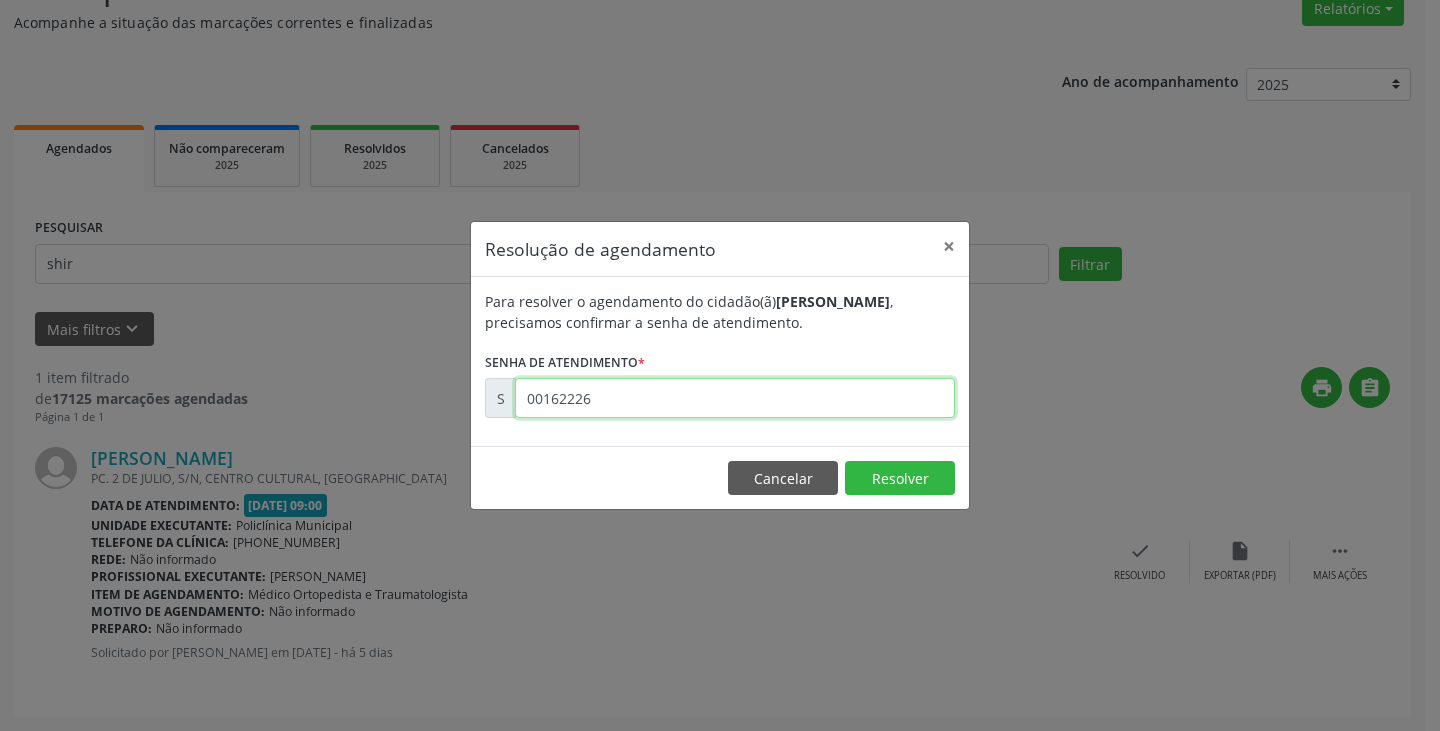 type on "00162226" 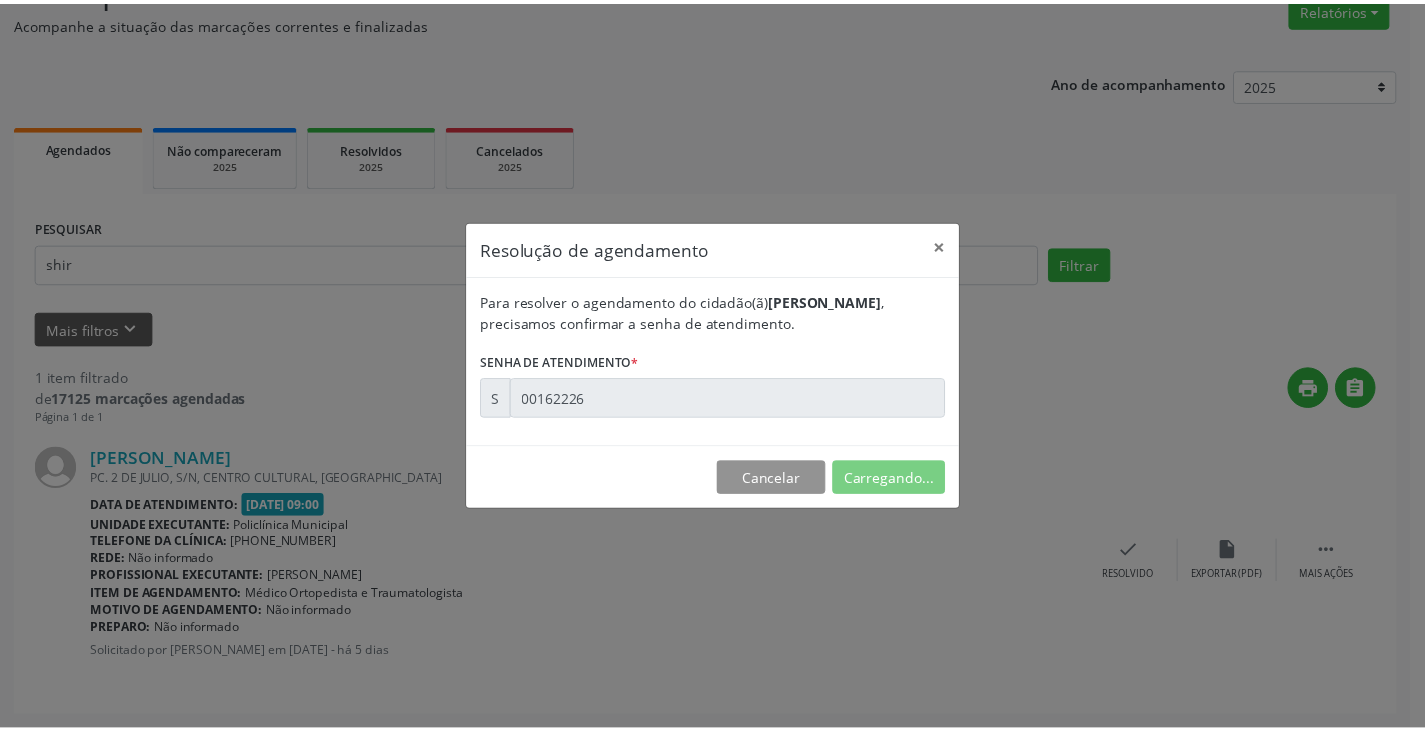 scroll, scrollTop: 0, scrollLeft: 0, axis: both 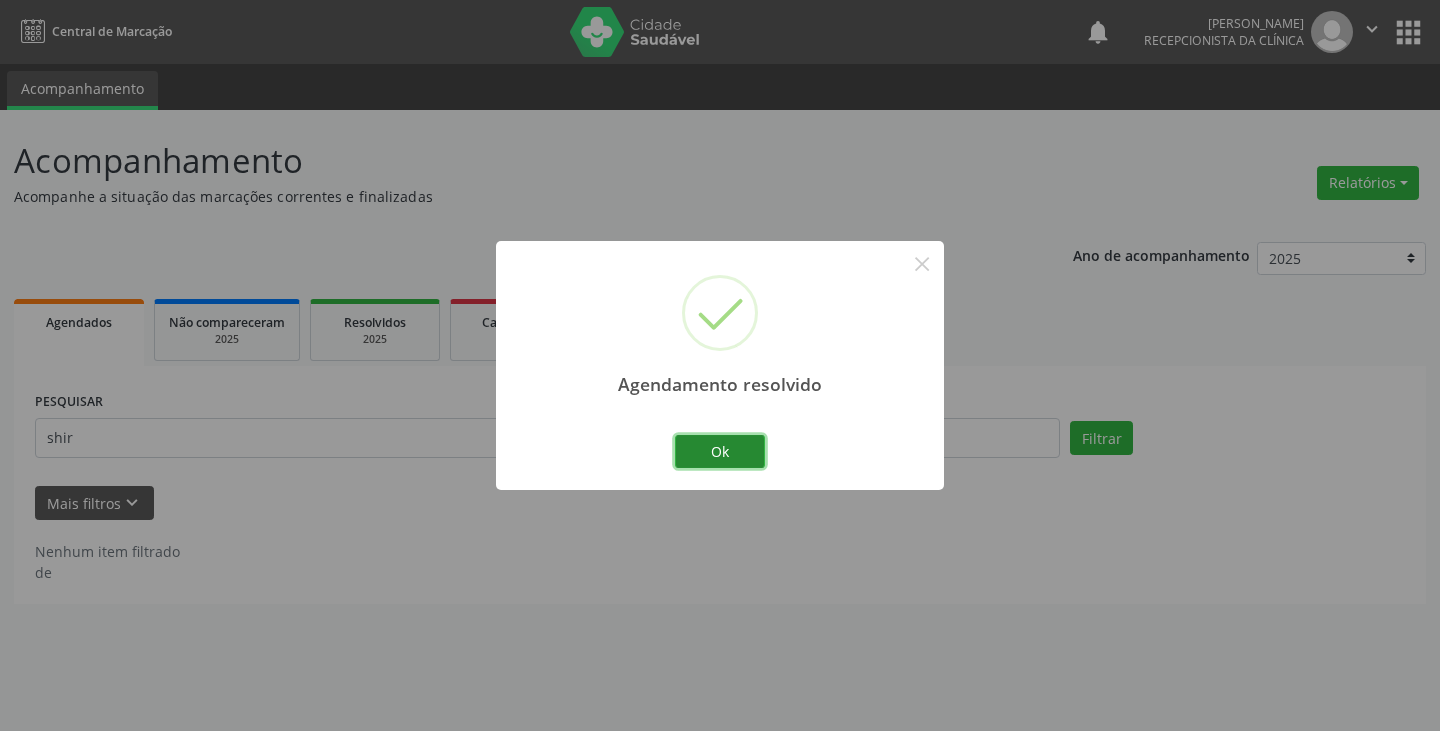 click on "Ok" at bounding box center (720, 452) 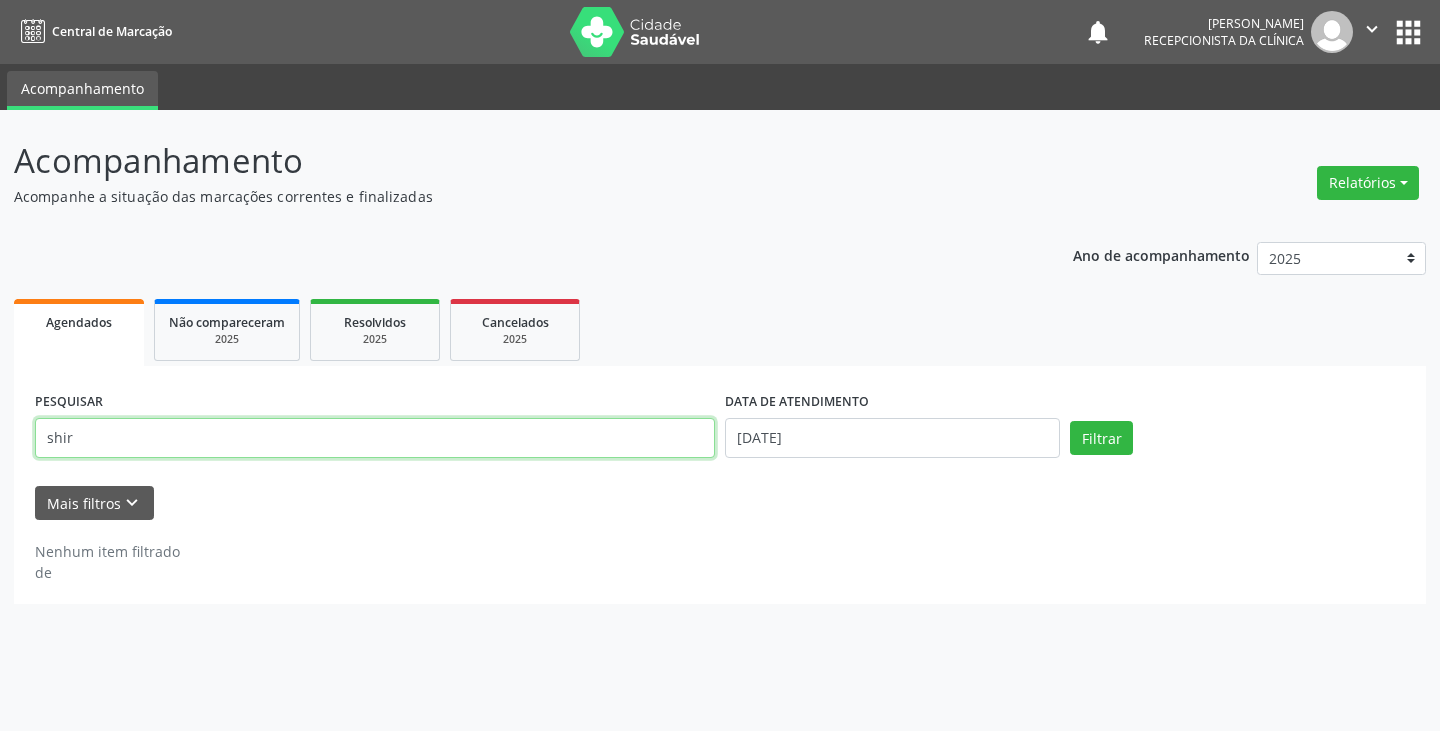 click on "shir" at bounding box center [375, 438] 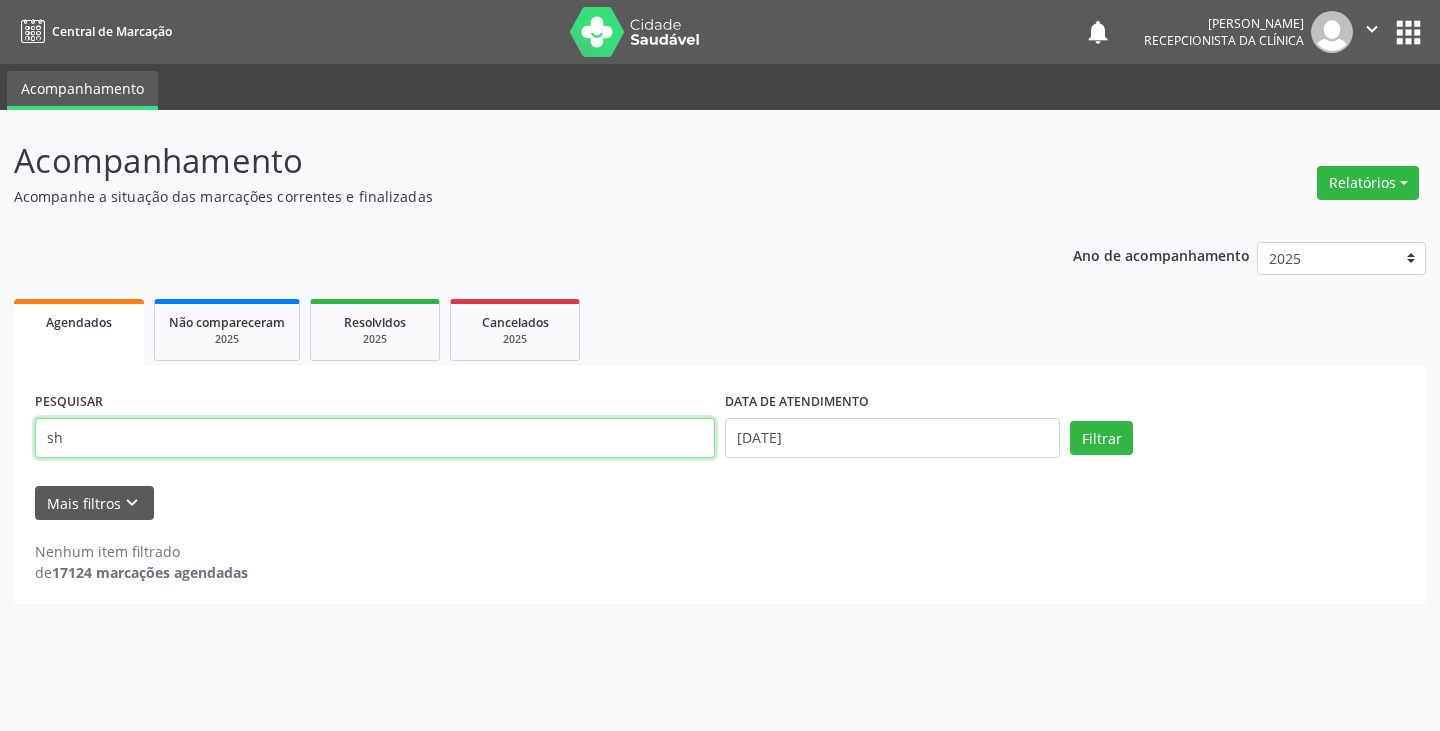 type on "s" 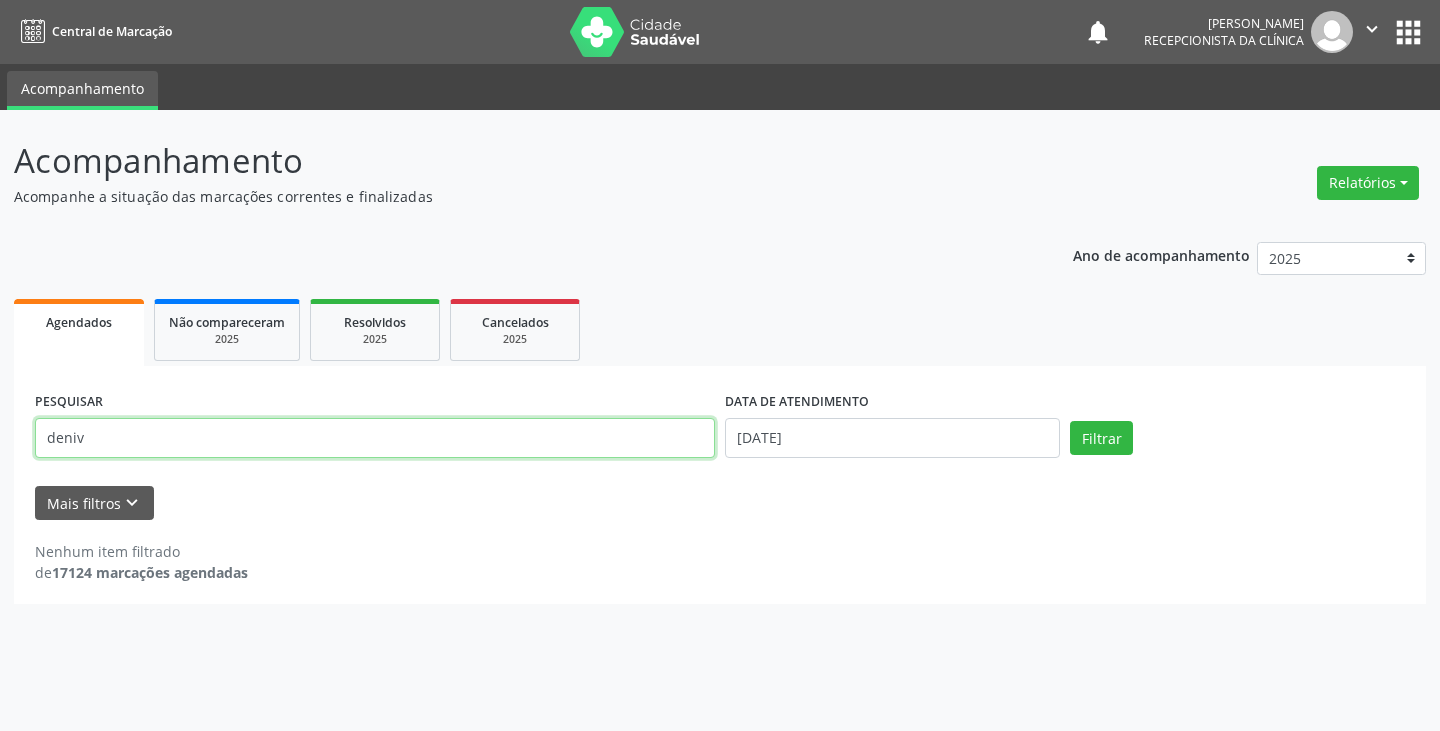 type on "deniv" 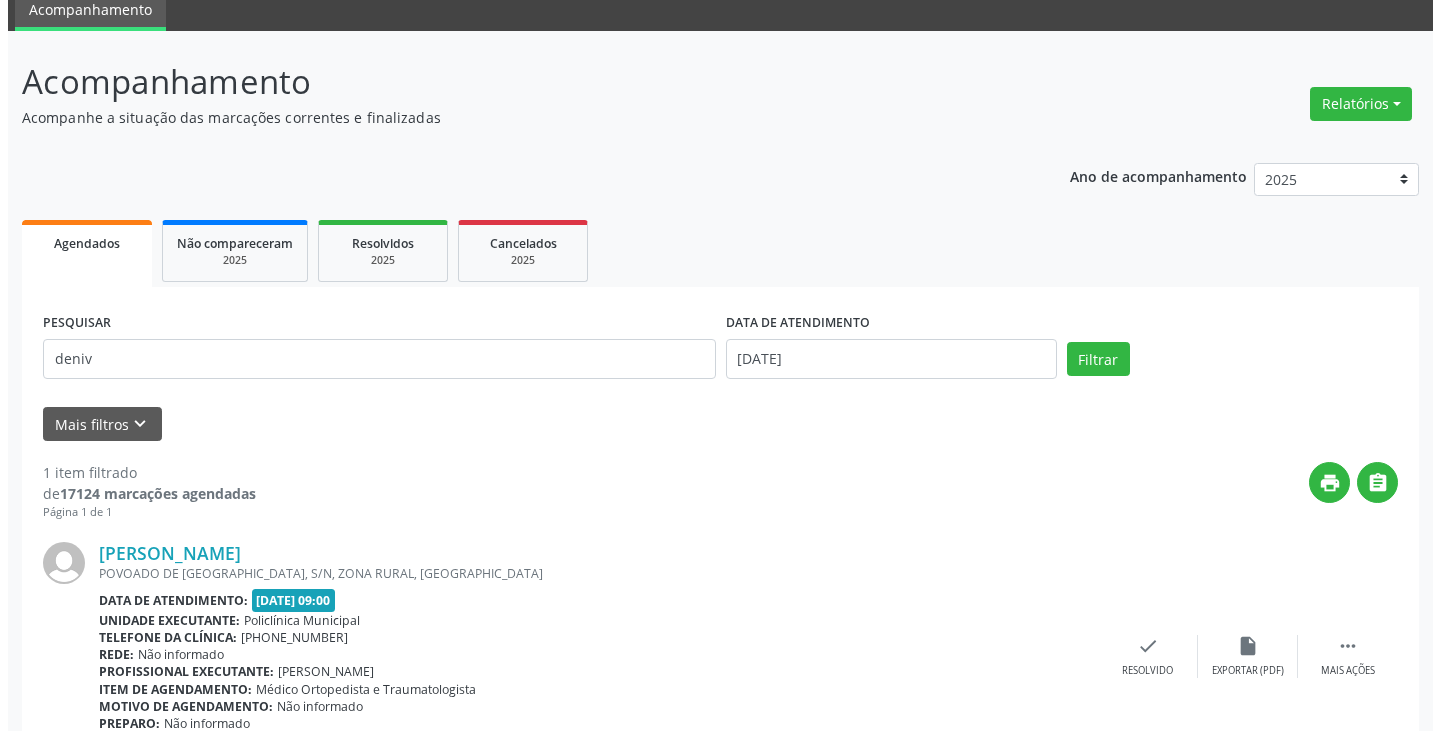 scroll, scrollTop: 174, scrollLeft: 0, axis: vertical 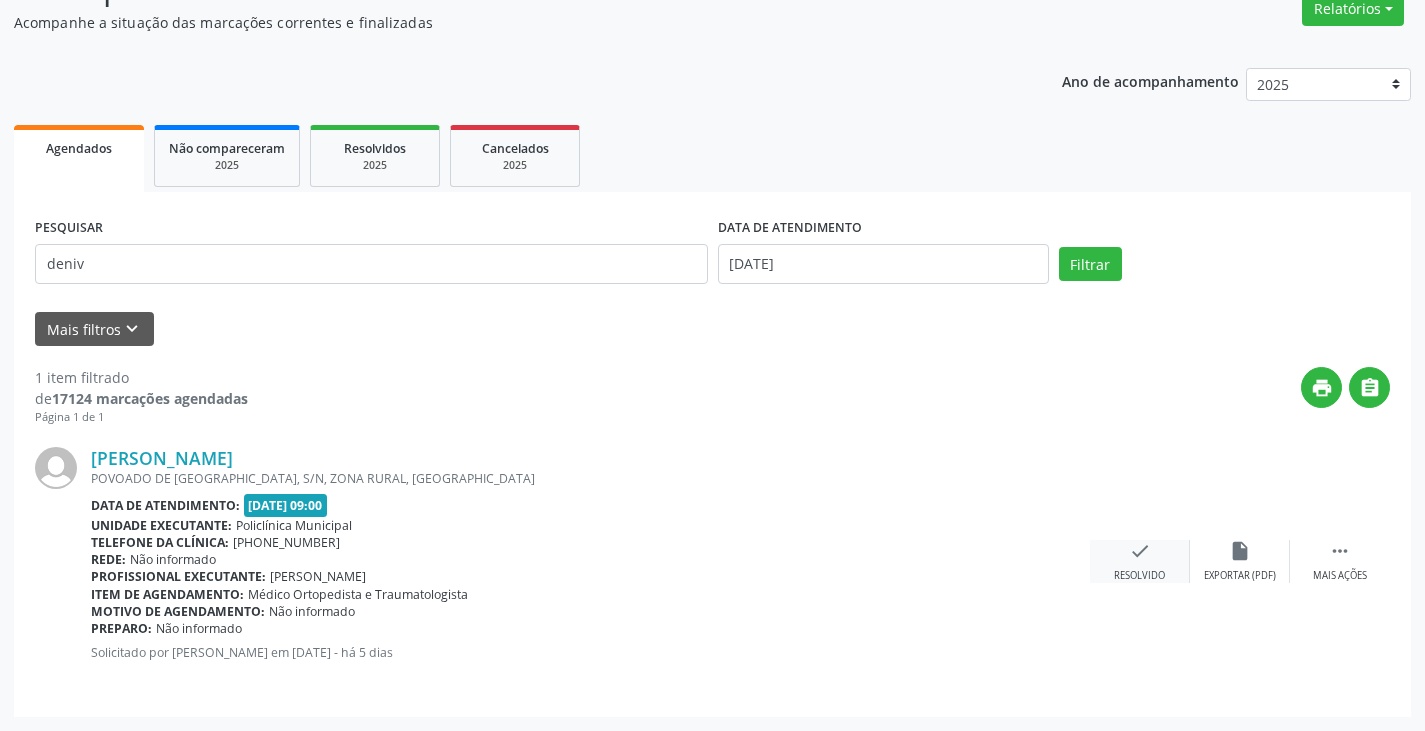 click on "check" at bounding box center (1140, 551) 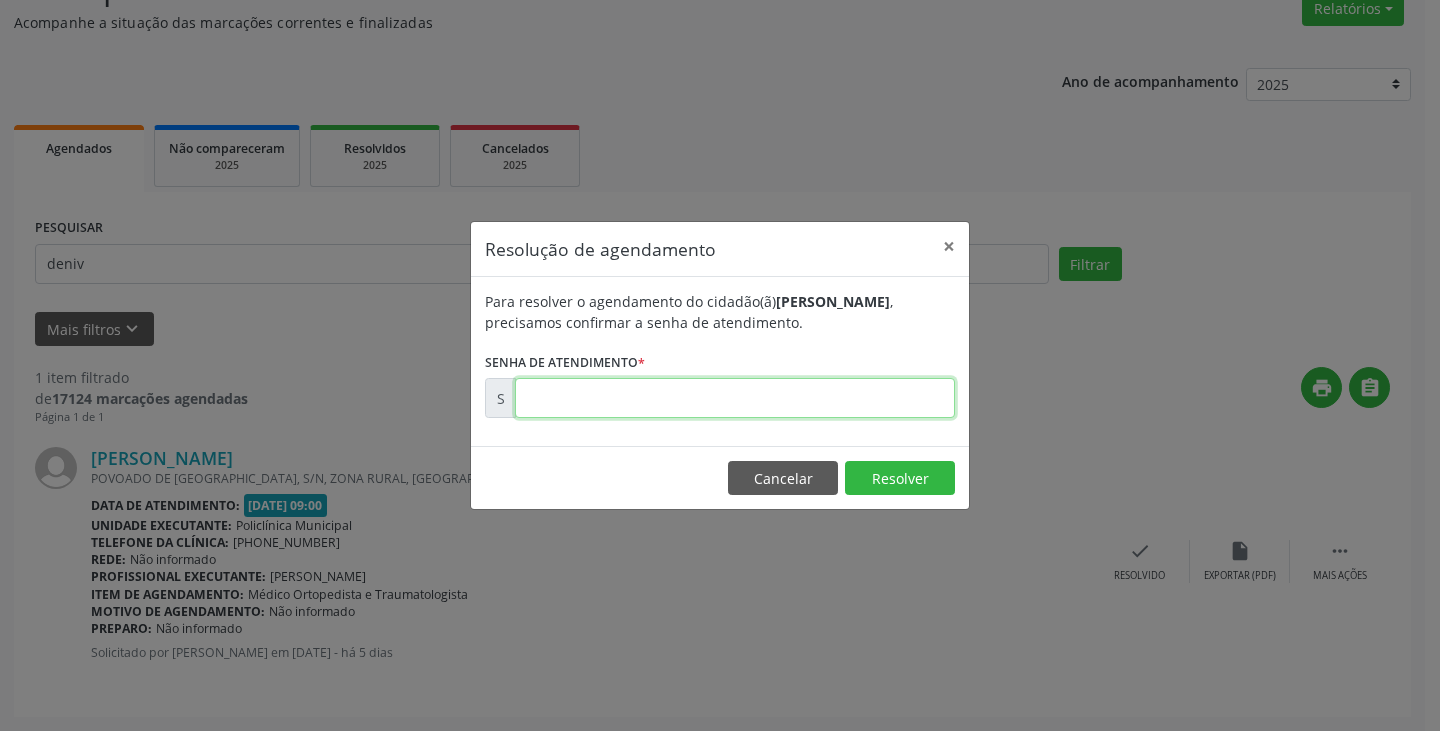 click at bounding box center (735, 398) 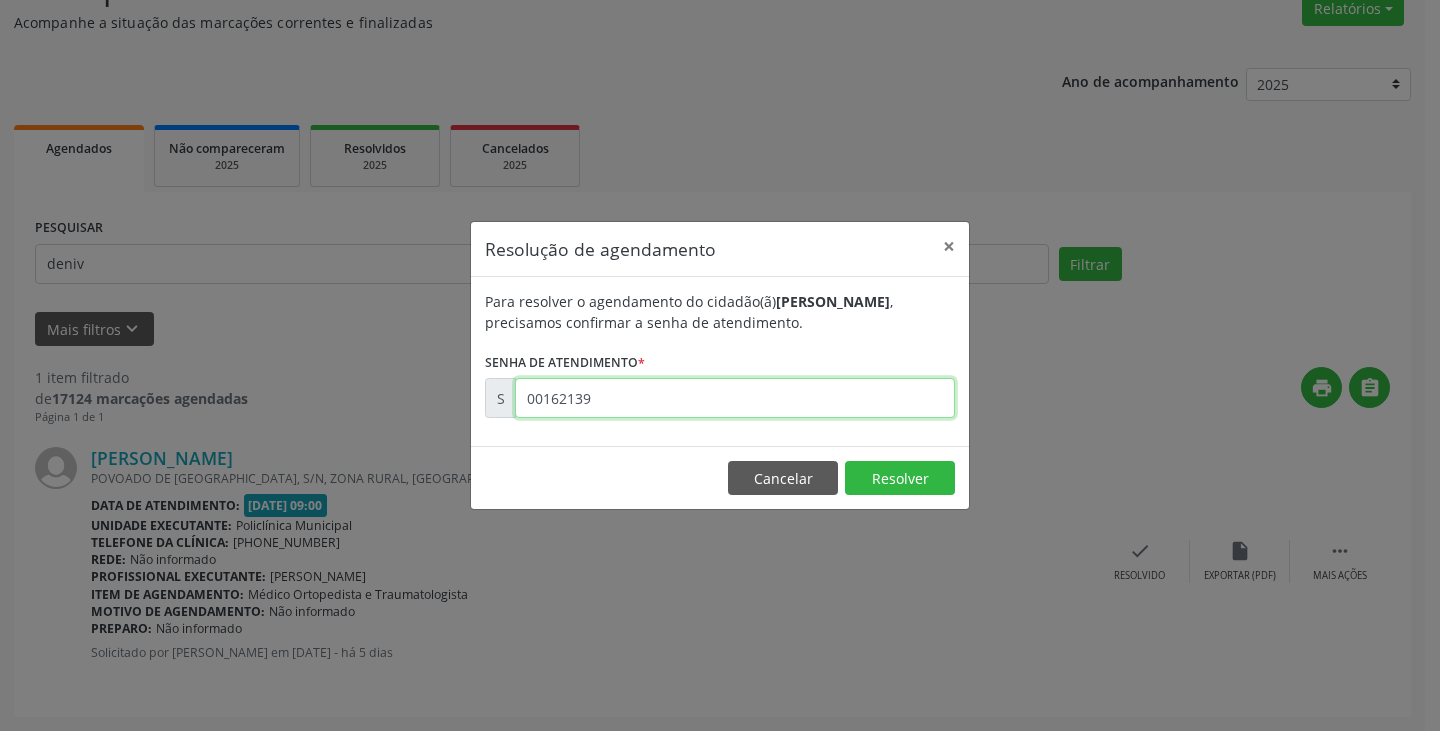 type on "00162139" 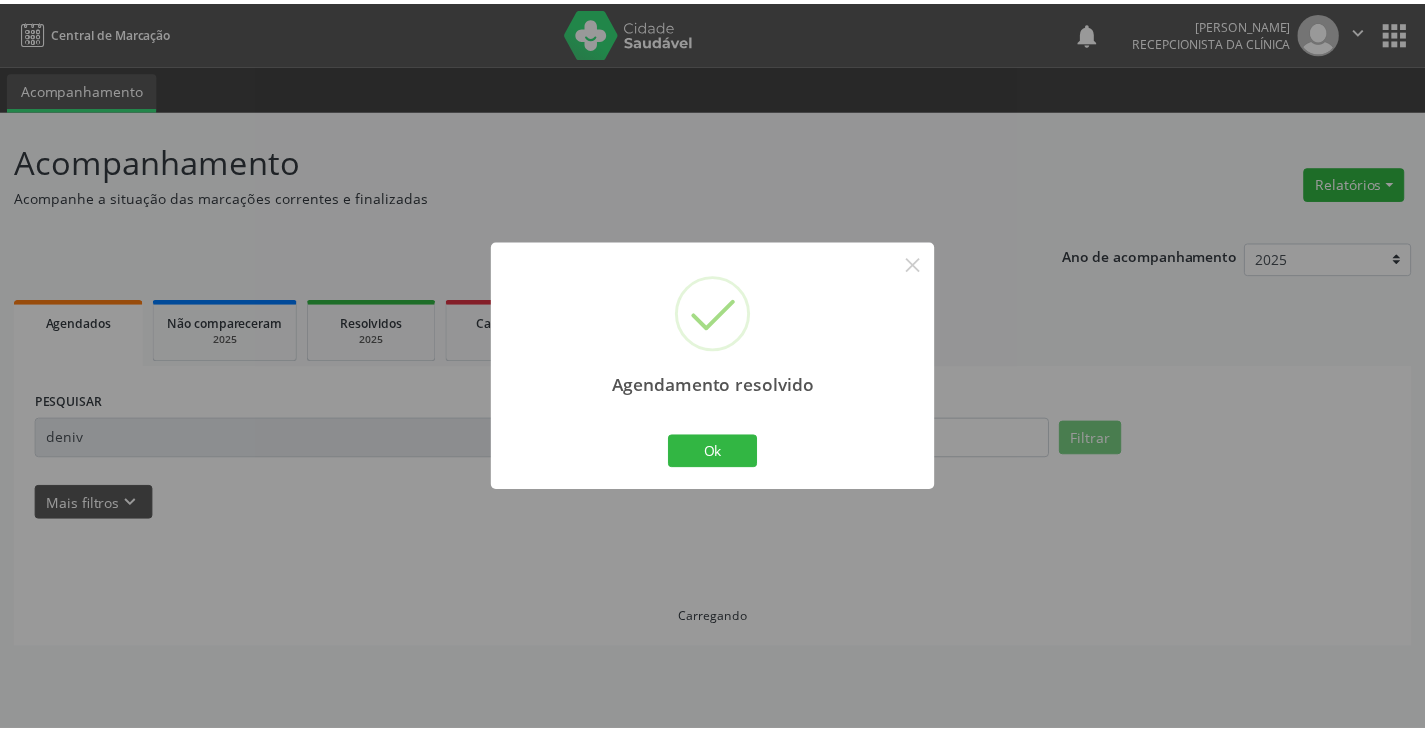 scroll, scrollTop: 0, scrollLeft: 0, axis: both 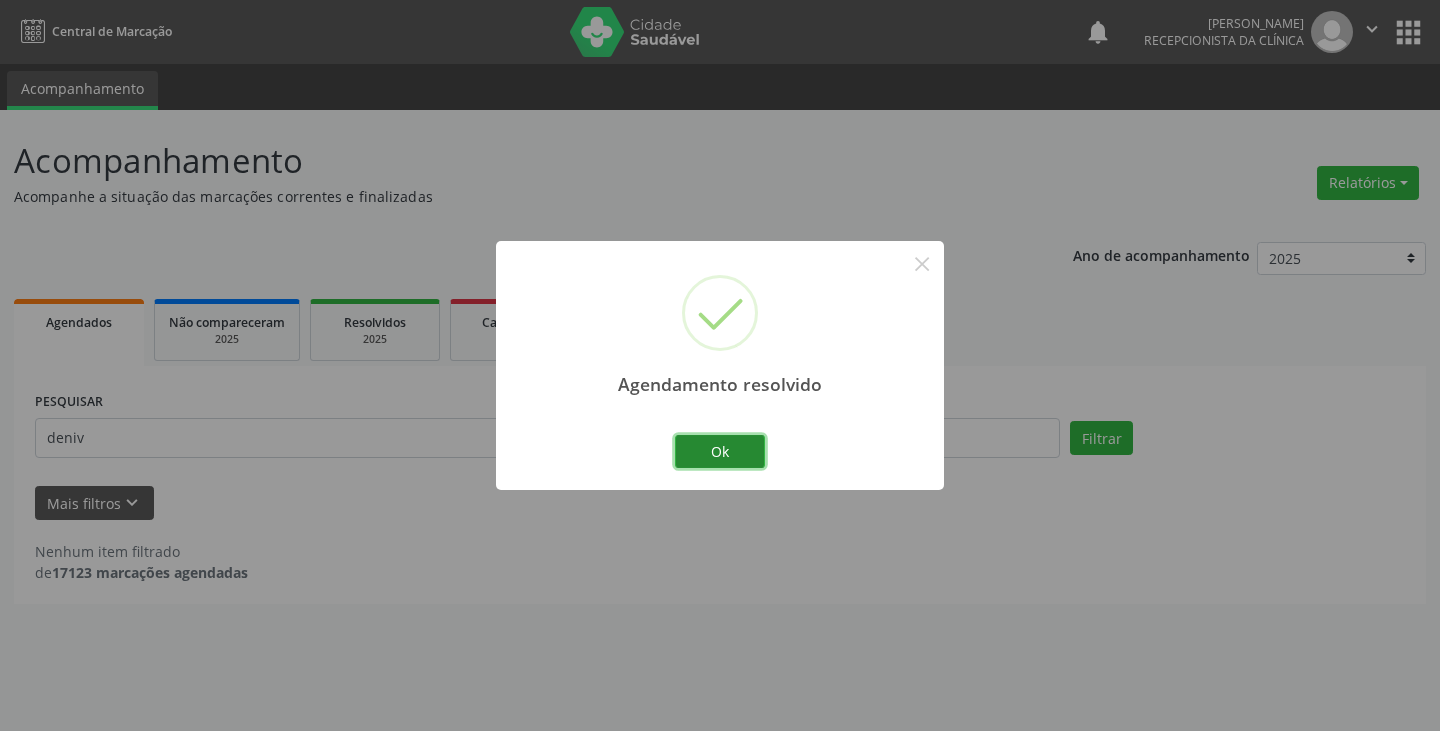 click on "Ok" at bounding box center [720, 452] 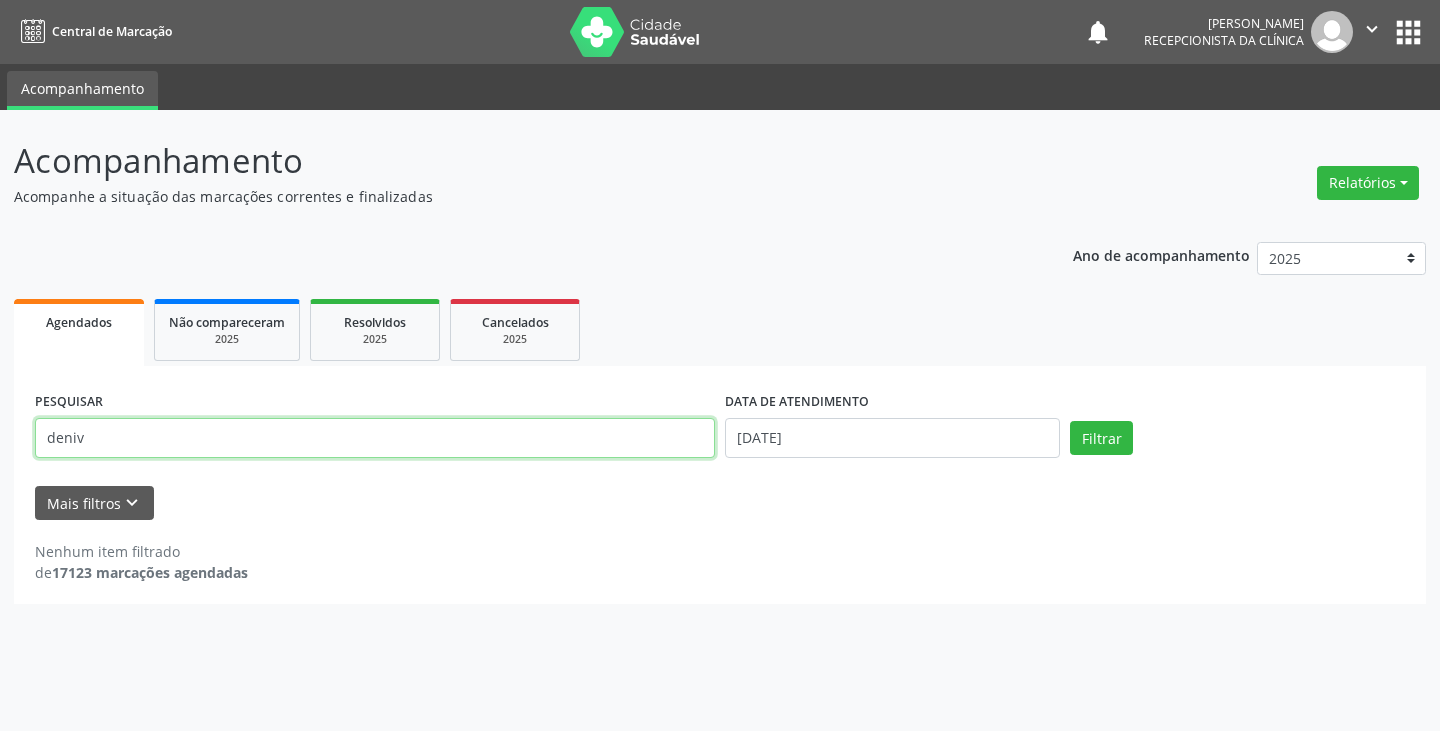 click on "deniv" at bounding box center [375, 438] 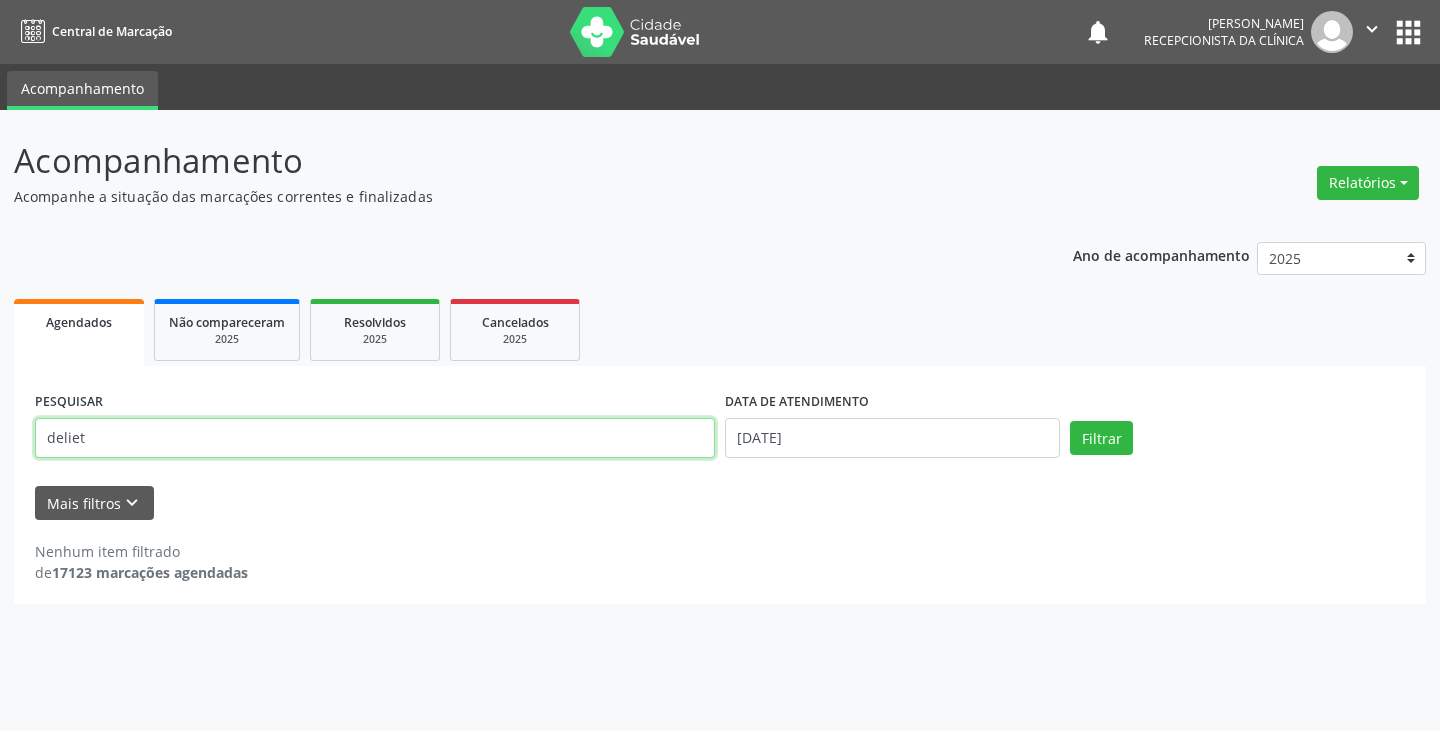 click on "Filtrar" at bounding box center (1101, 438) 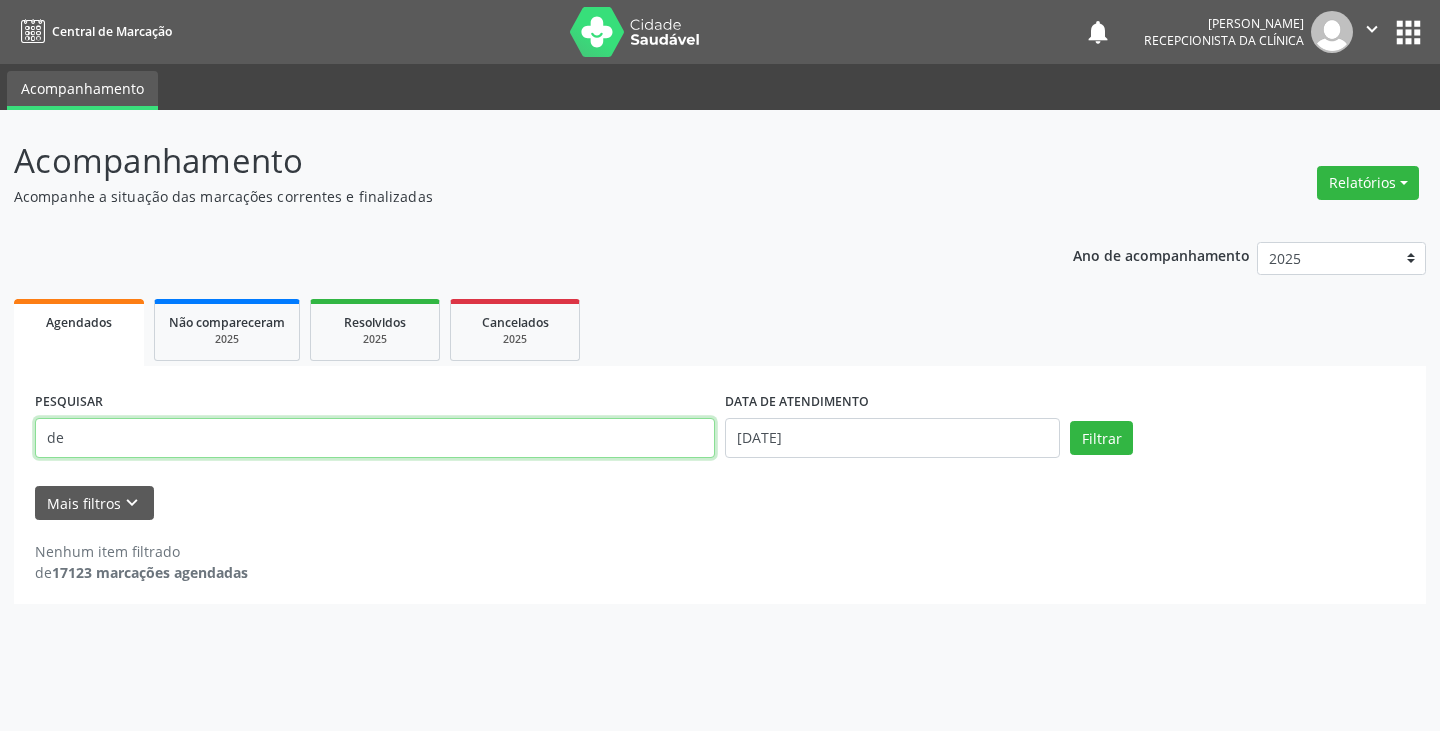 type on "d" 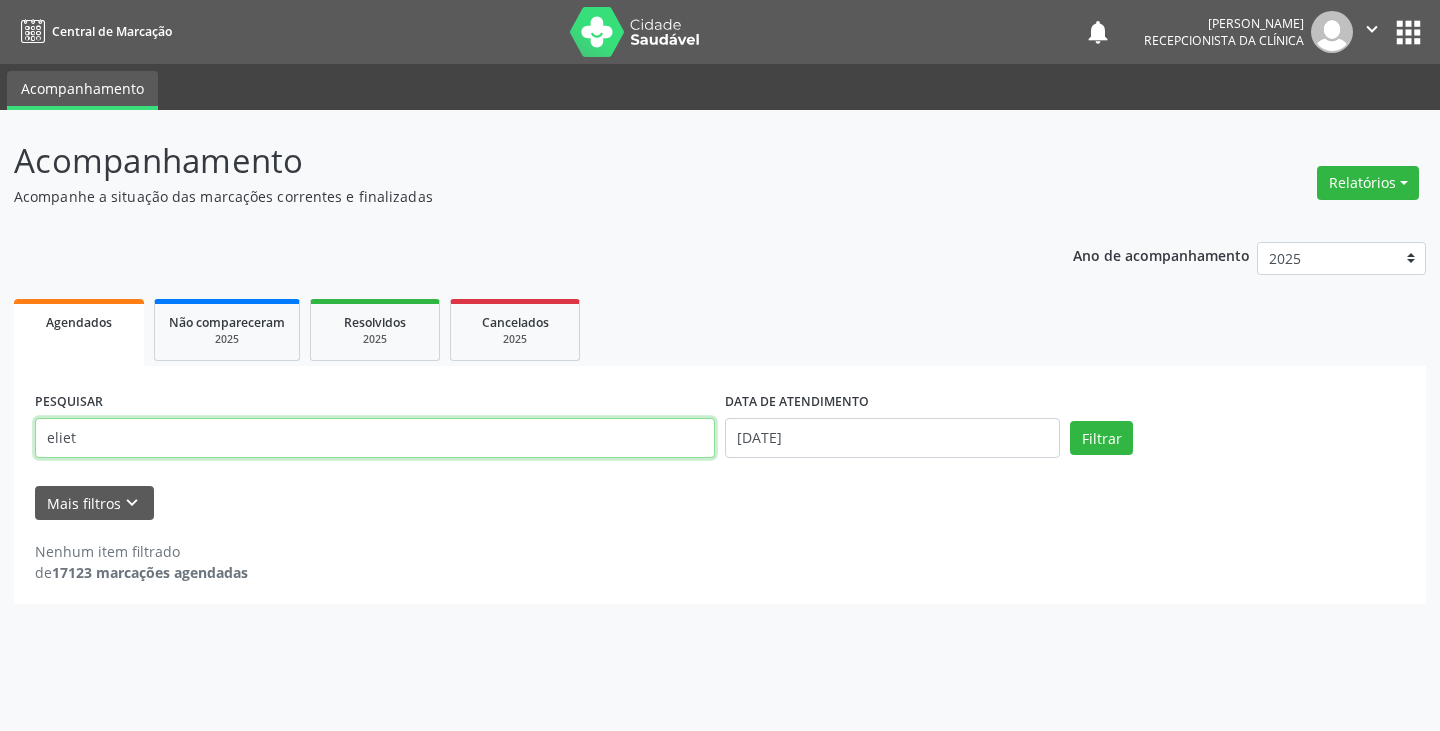 type on "eliet" 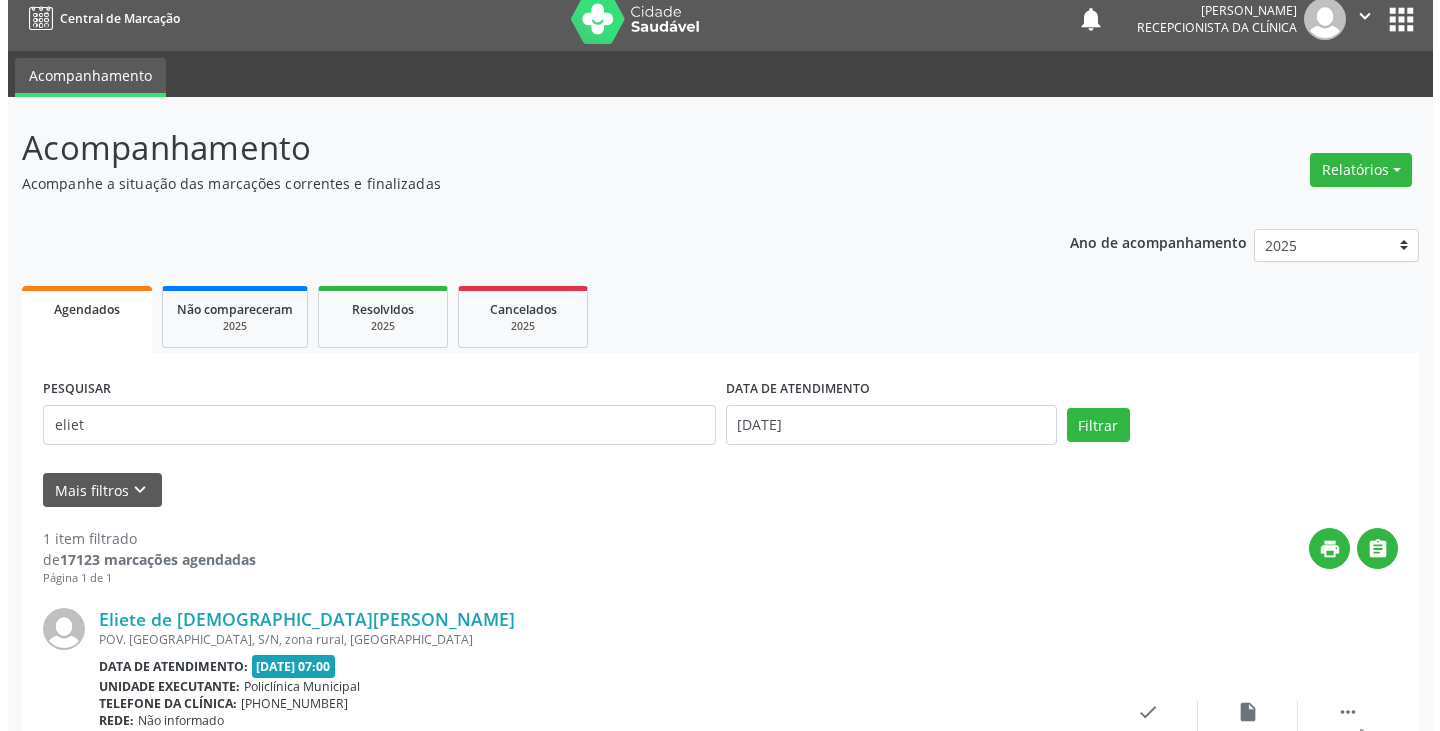 scroll, scrollTop: 174, scrollLeft: 0, axis: vertical 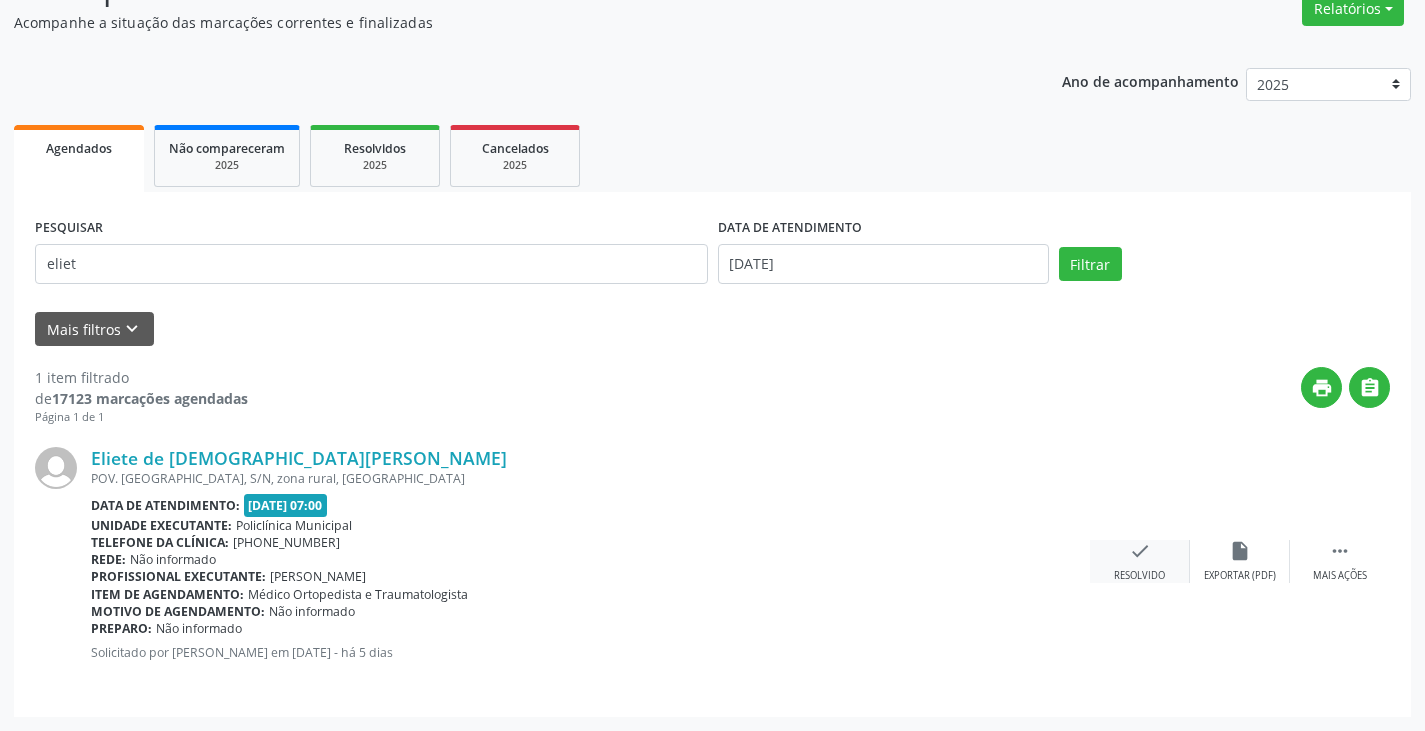 click on "check" at bounding box center (1140, 551) 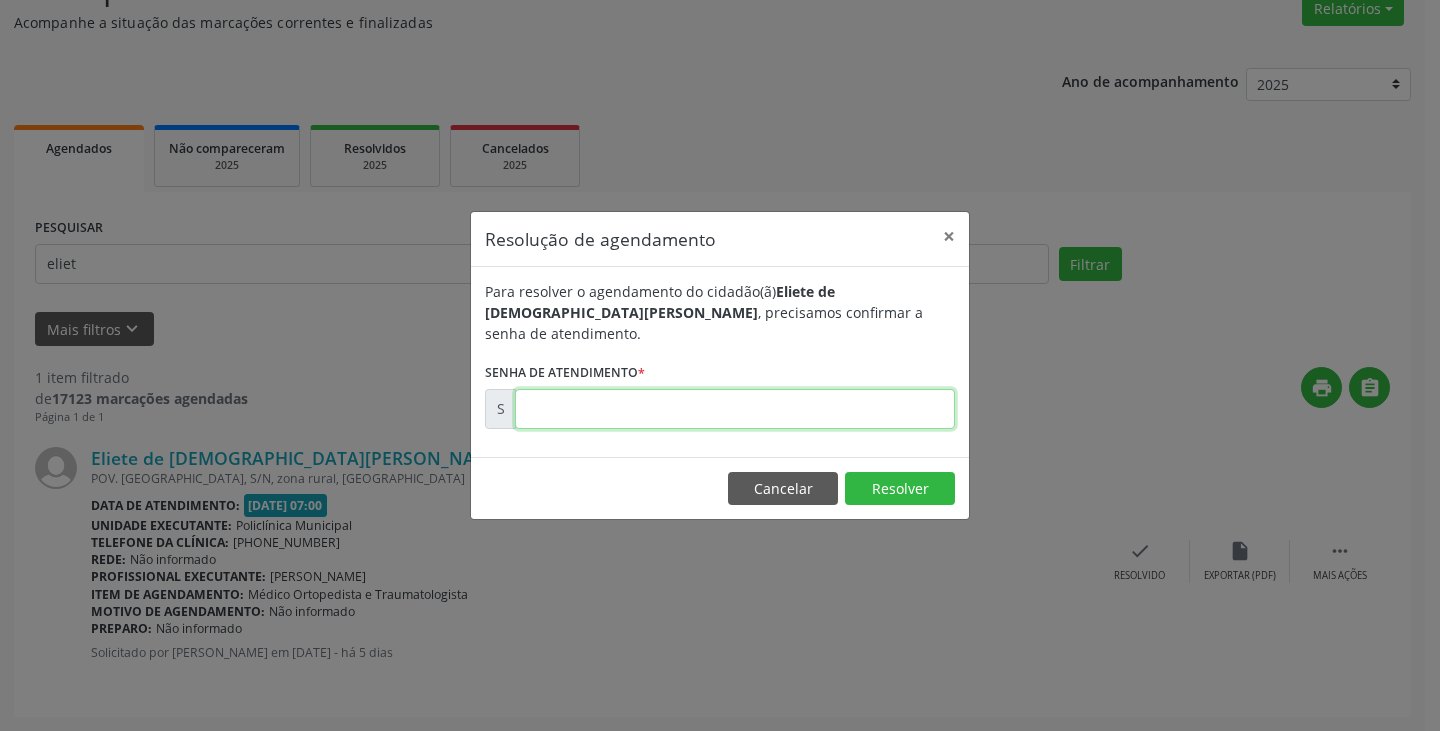 click at bounding box center [735, 409] 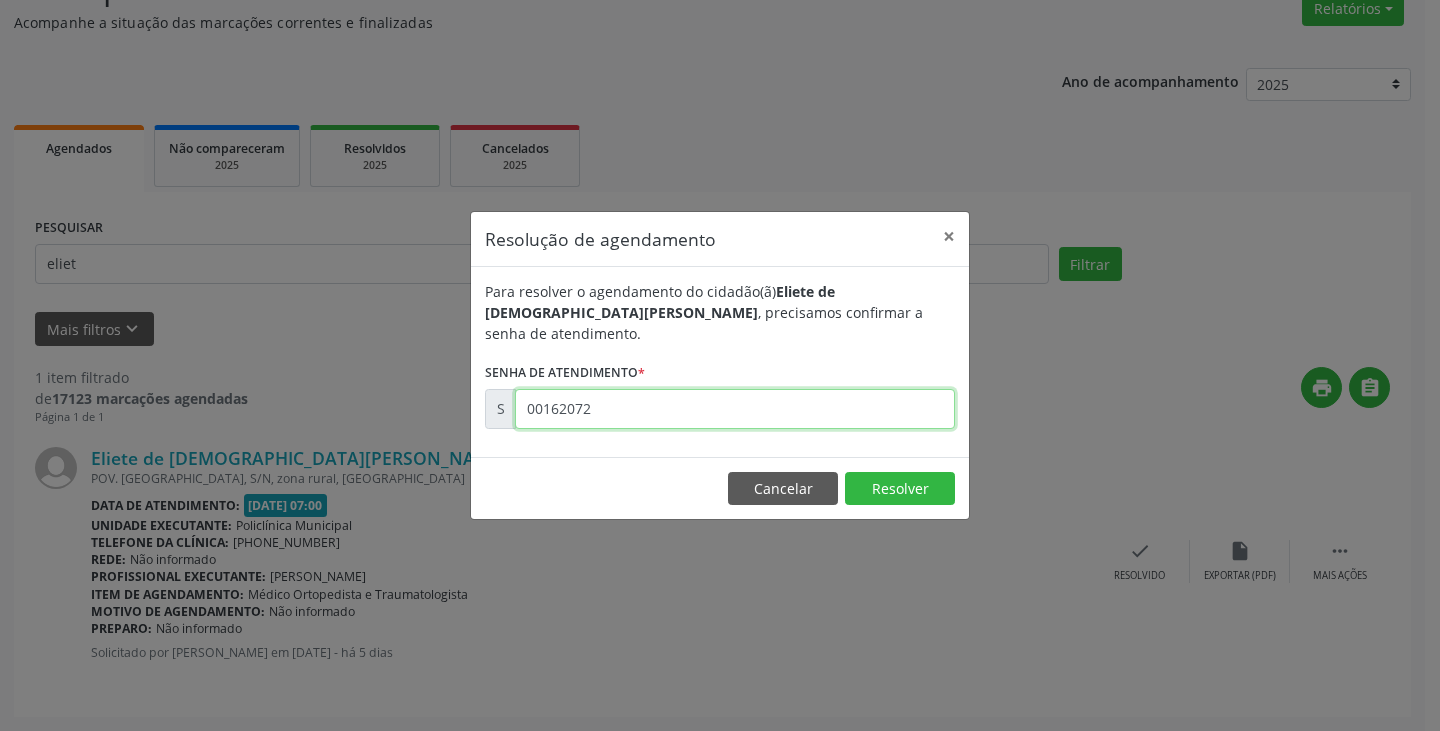type on "00162072" 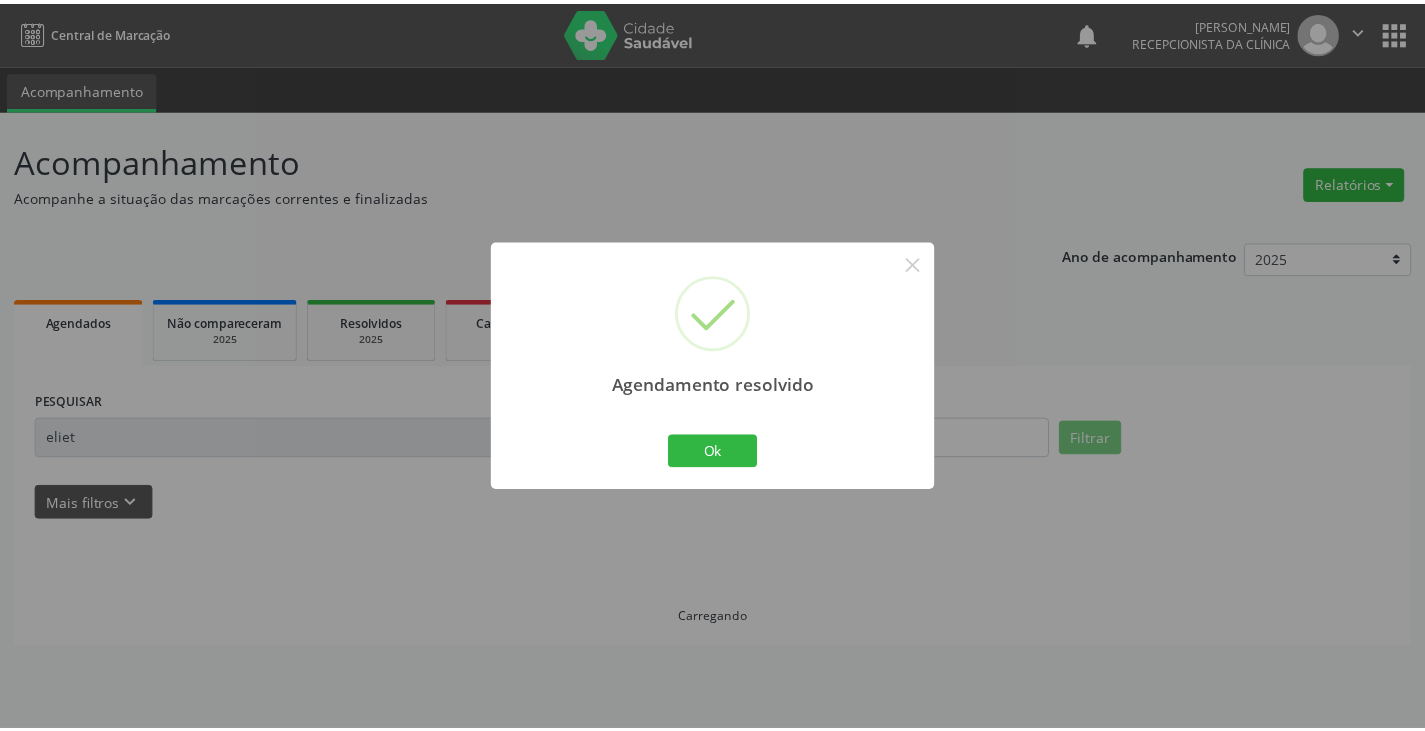 scroll, scrollTop: 0, scrollLeft: 0, axis: both 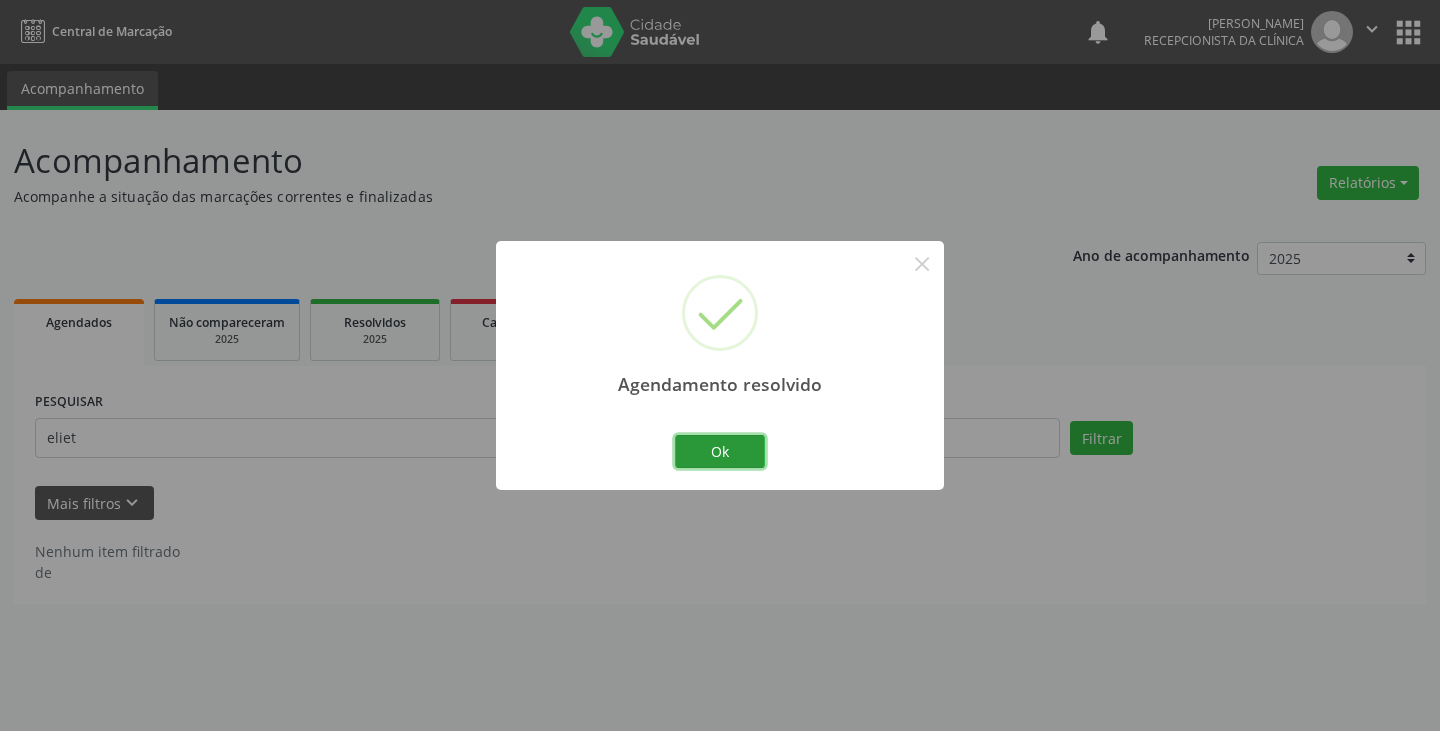 drag, startPoint x: 741, startPoint y: 448, endPoint x: 621, endPoint y: 433, distance: 120.93387 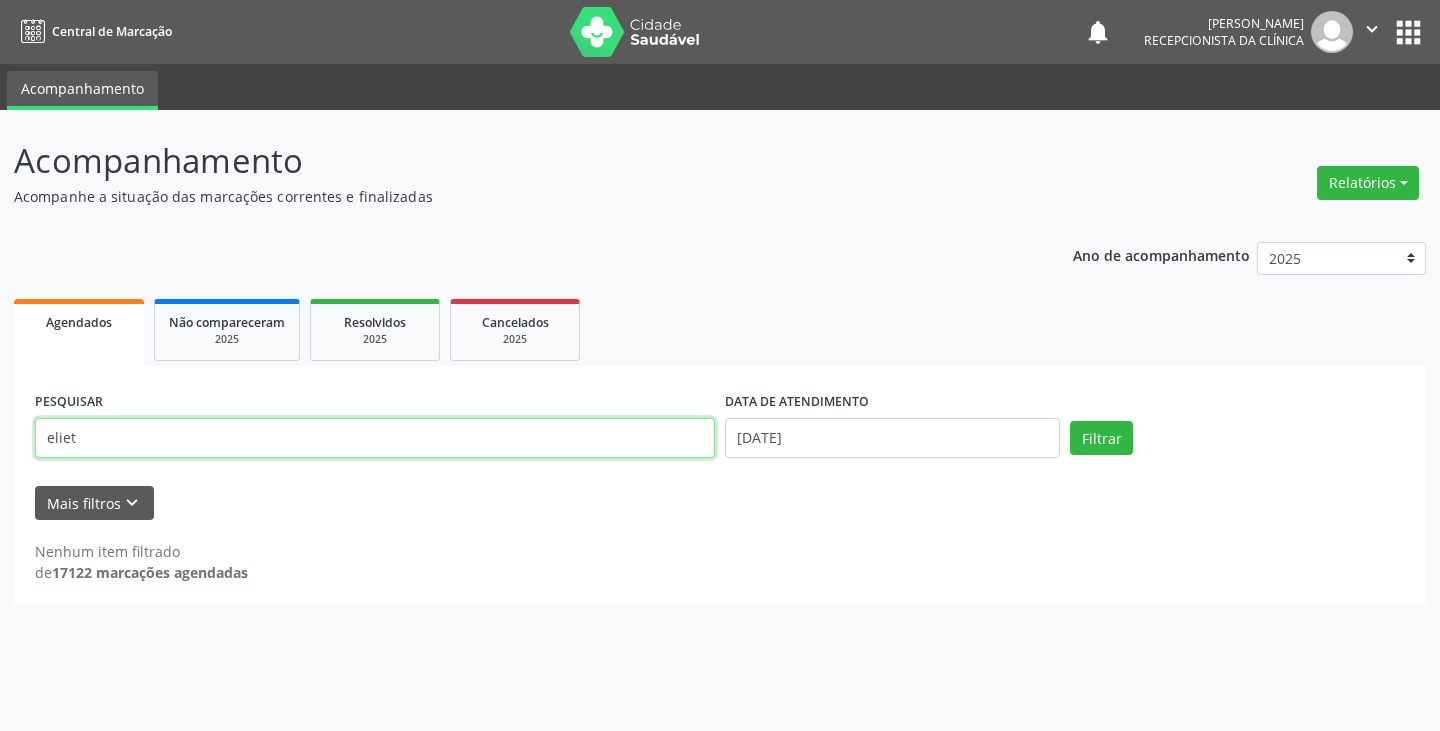 click on "eliet" at bounding box center (375, 438) 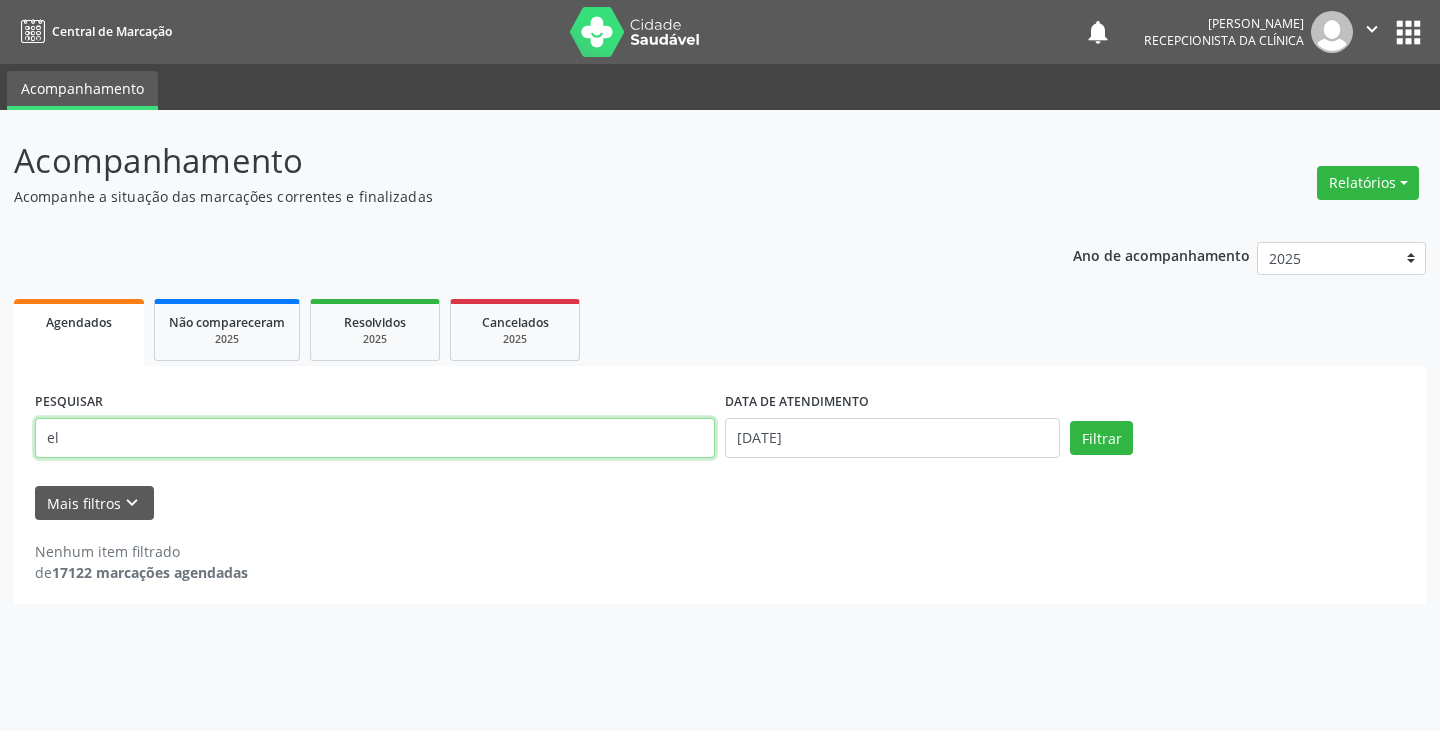 type on "e" 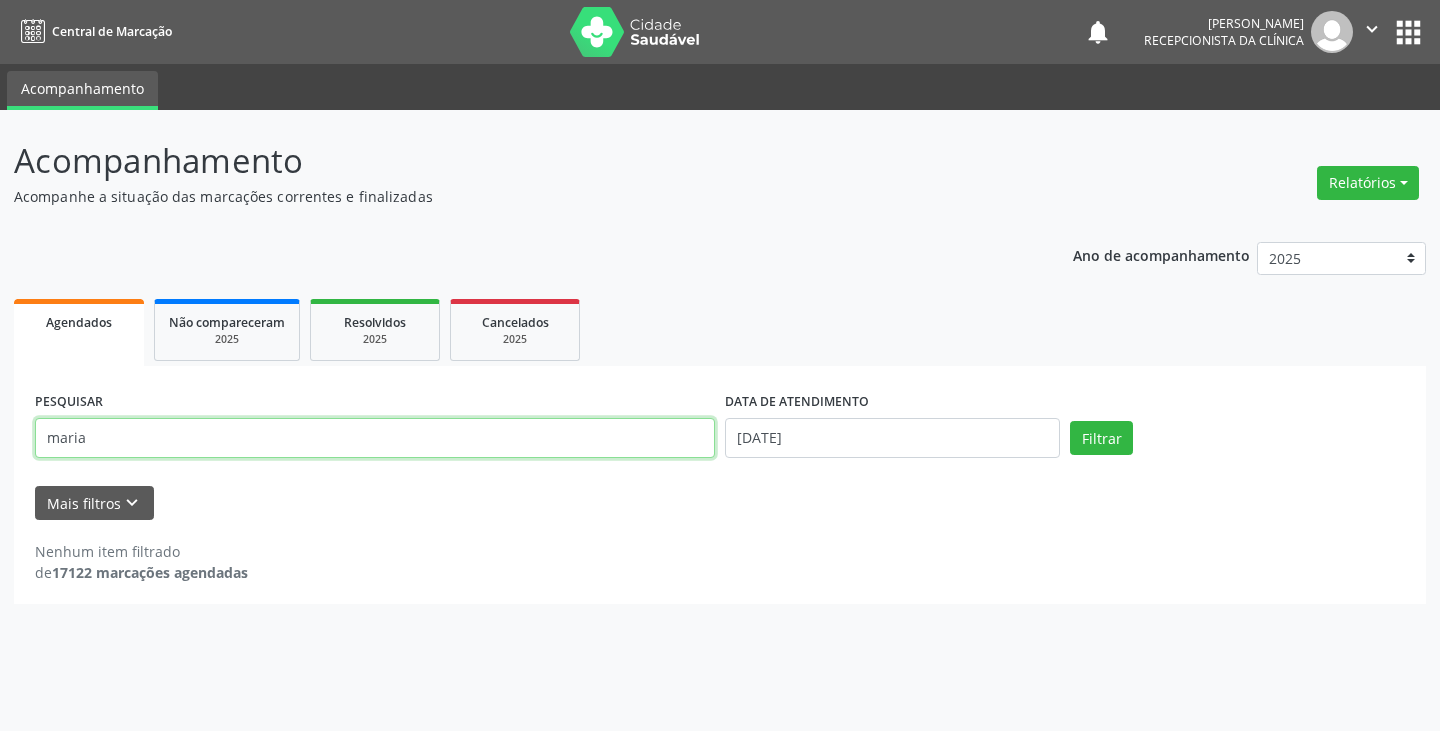 click on "Filtrar" at bounding box center [1101, 438] 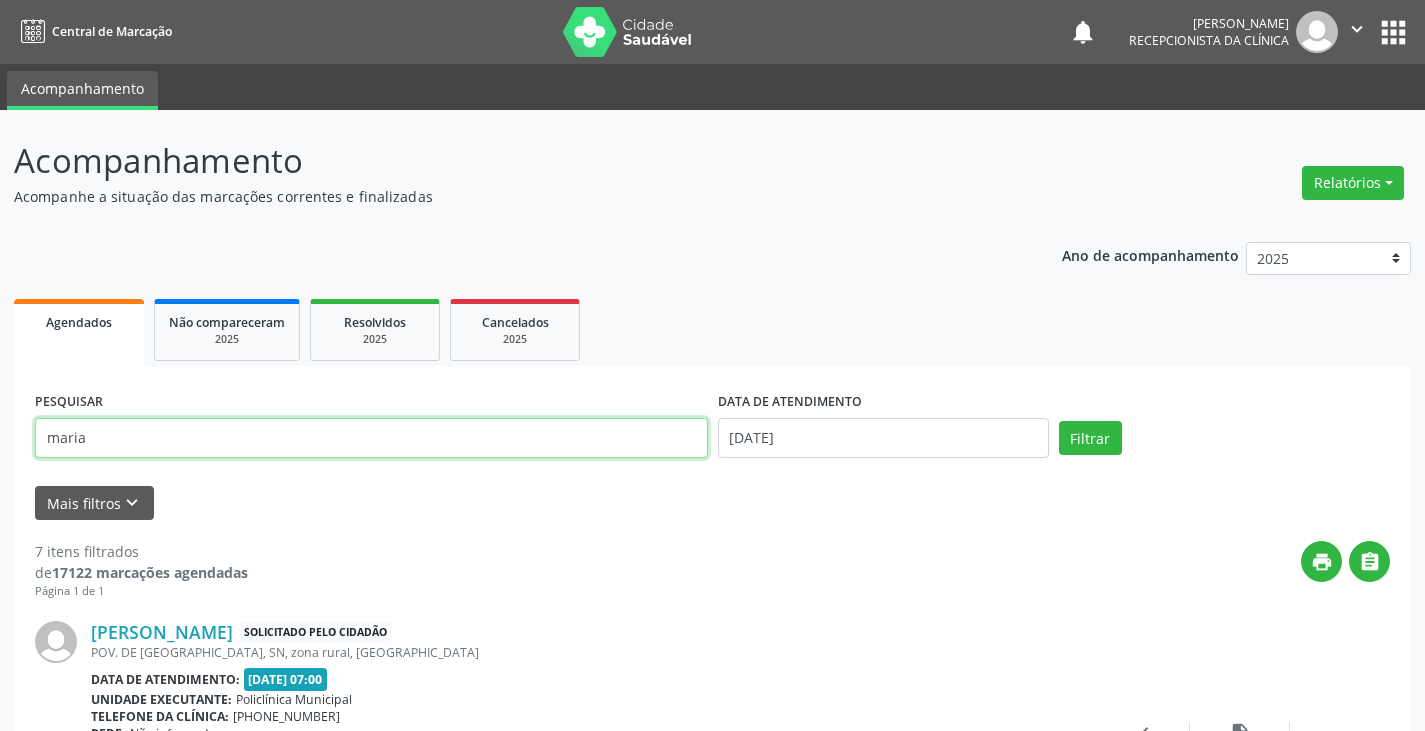 click on "maria" at bounding box center (371, 438) 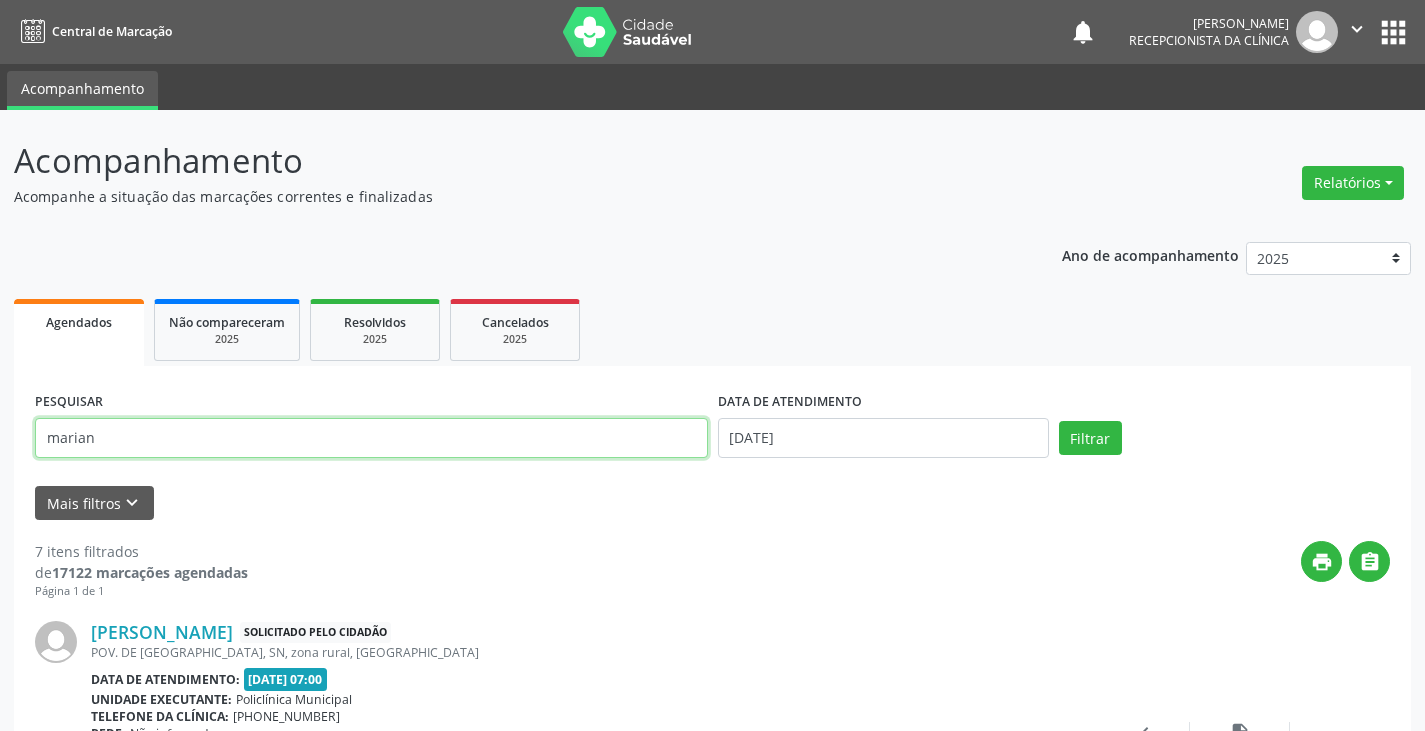 type on "marian" 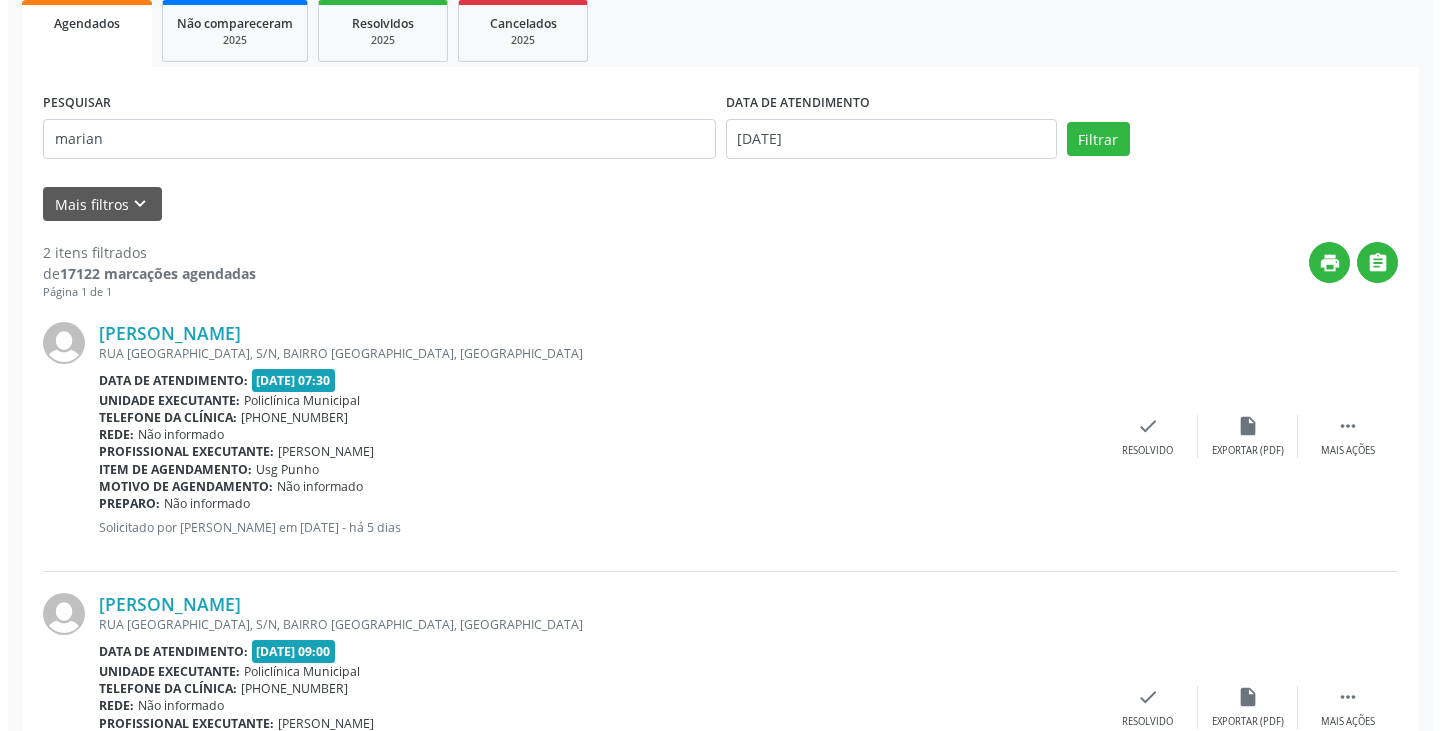 scroll, scrollTop: 300, scrollLeft: 0, axis: vertical 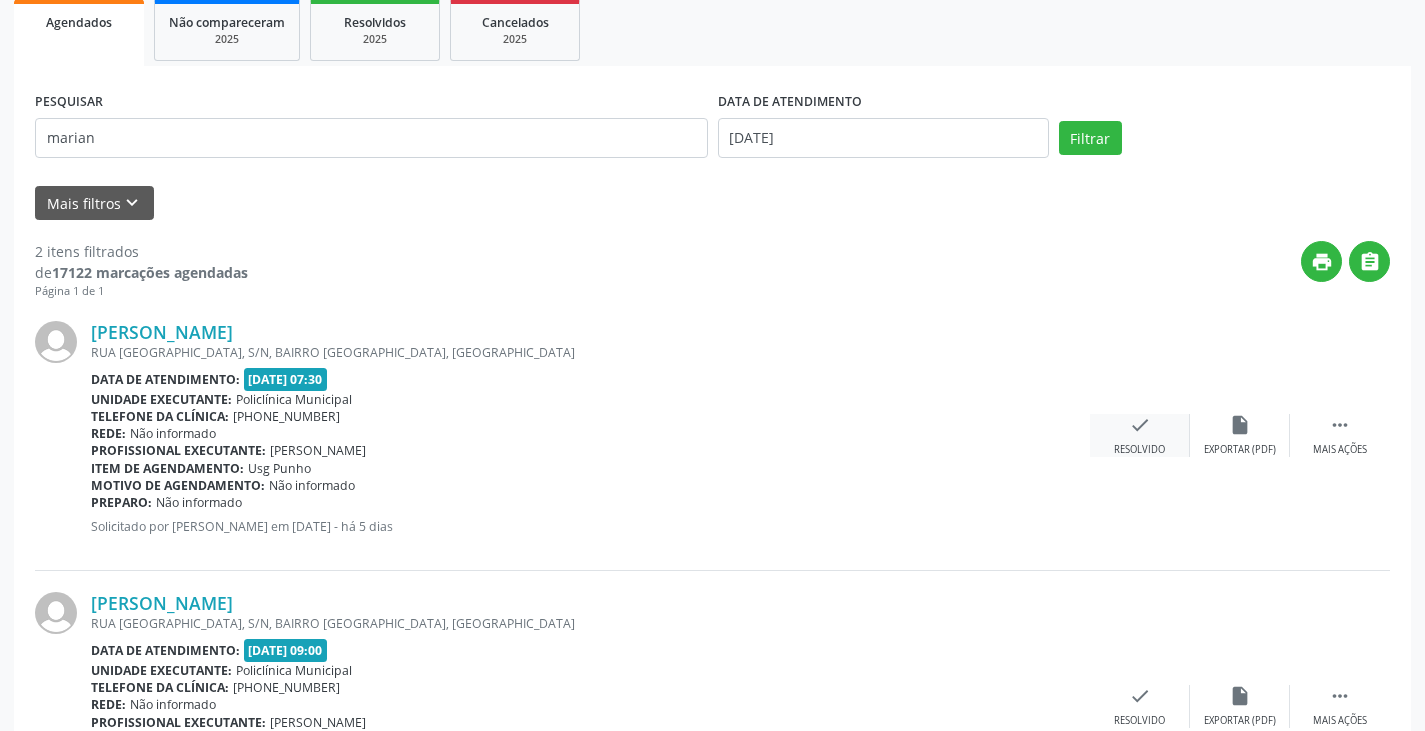 click on "Resolvido" at bounding box center (1139, 450) 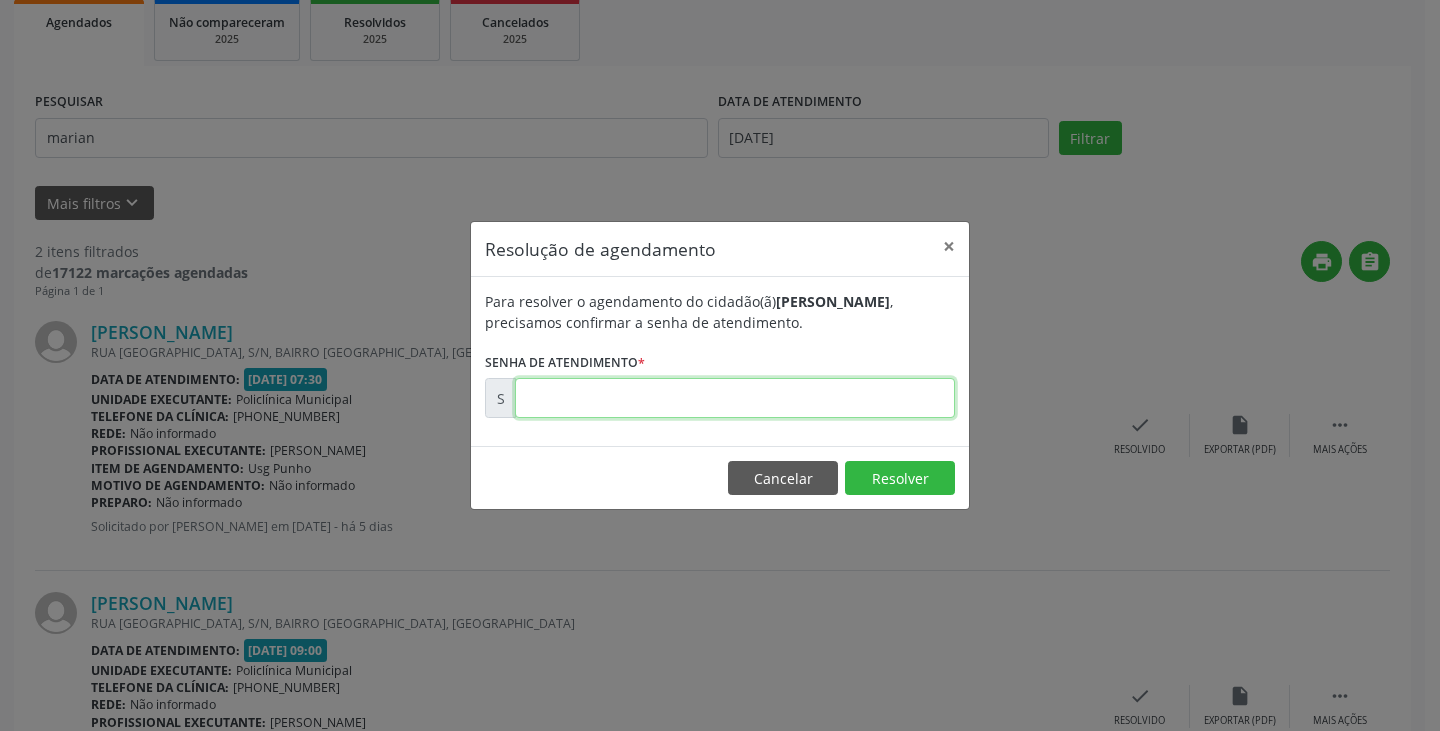 click at bounding box center [735, 398] 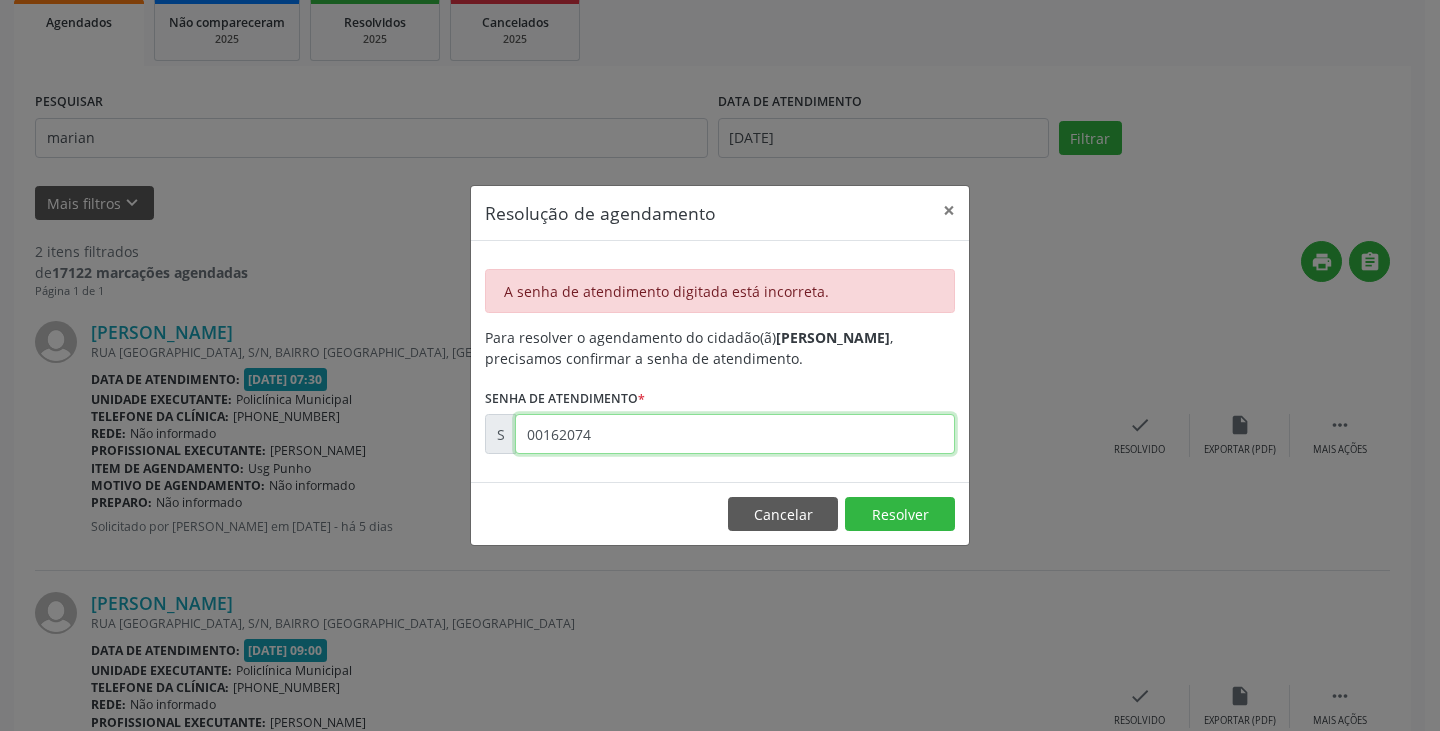 click on "00162074" at bounding box center [735, 434] 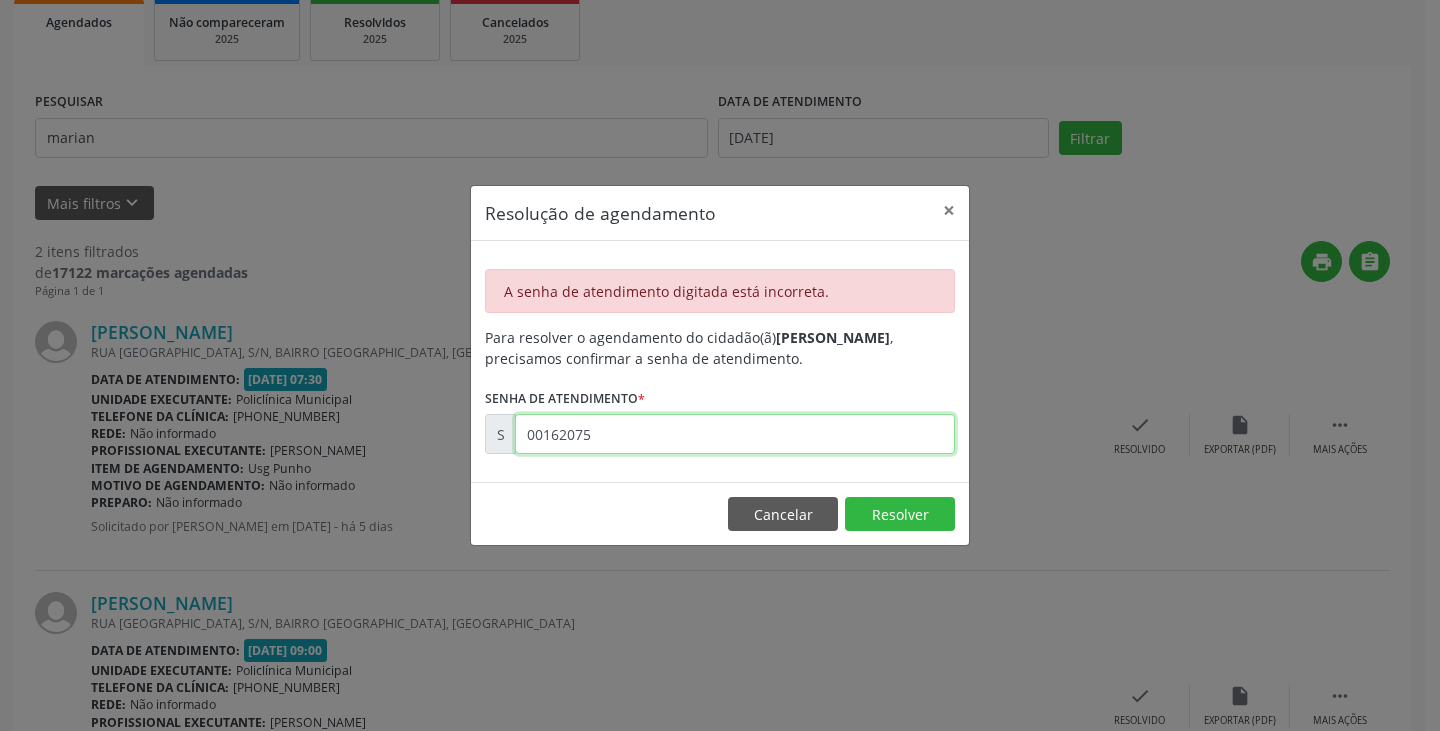 click on "00162075" at bounding box center (735, 434) 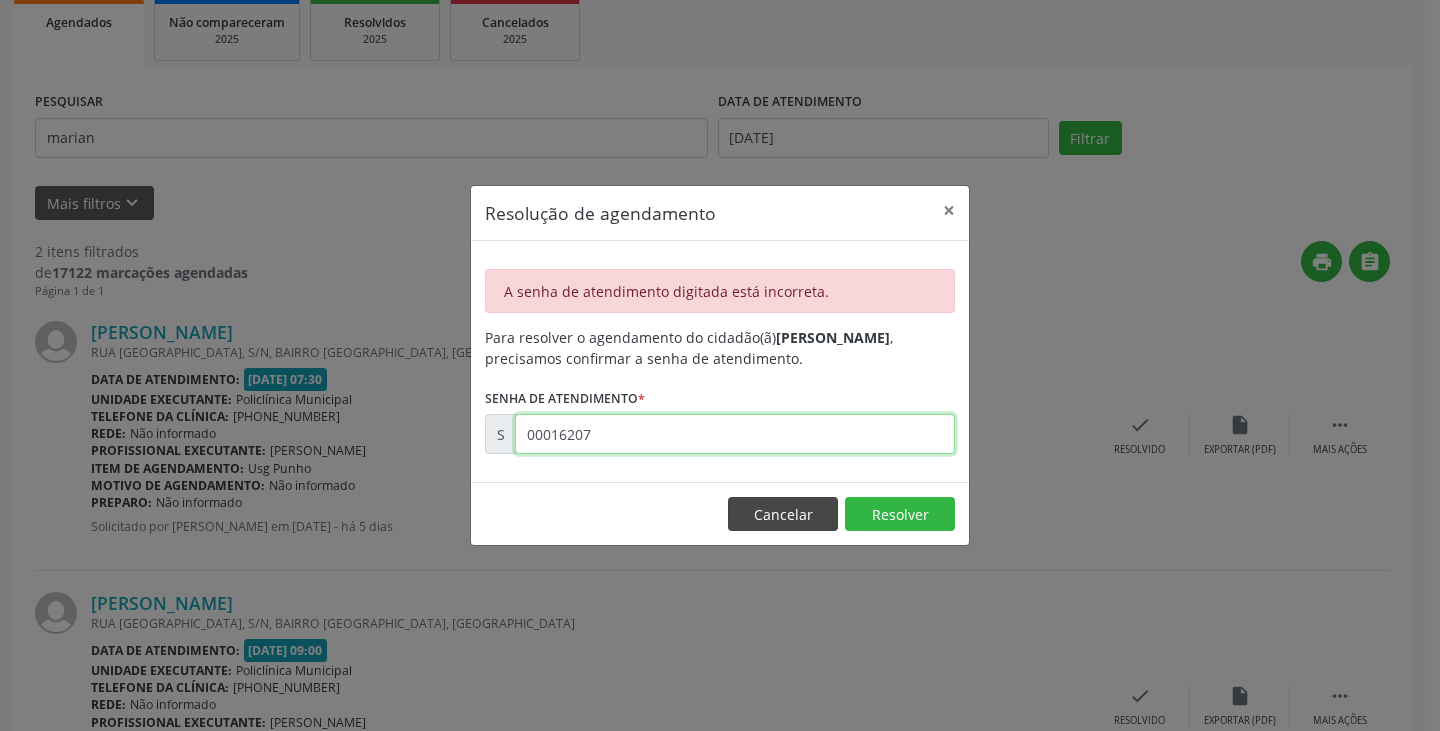 type on "00016207" 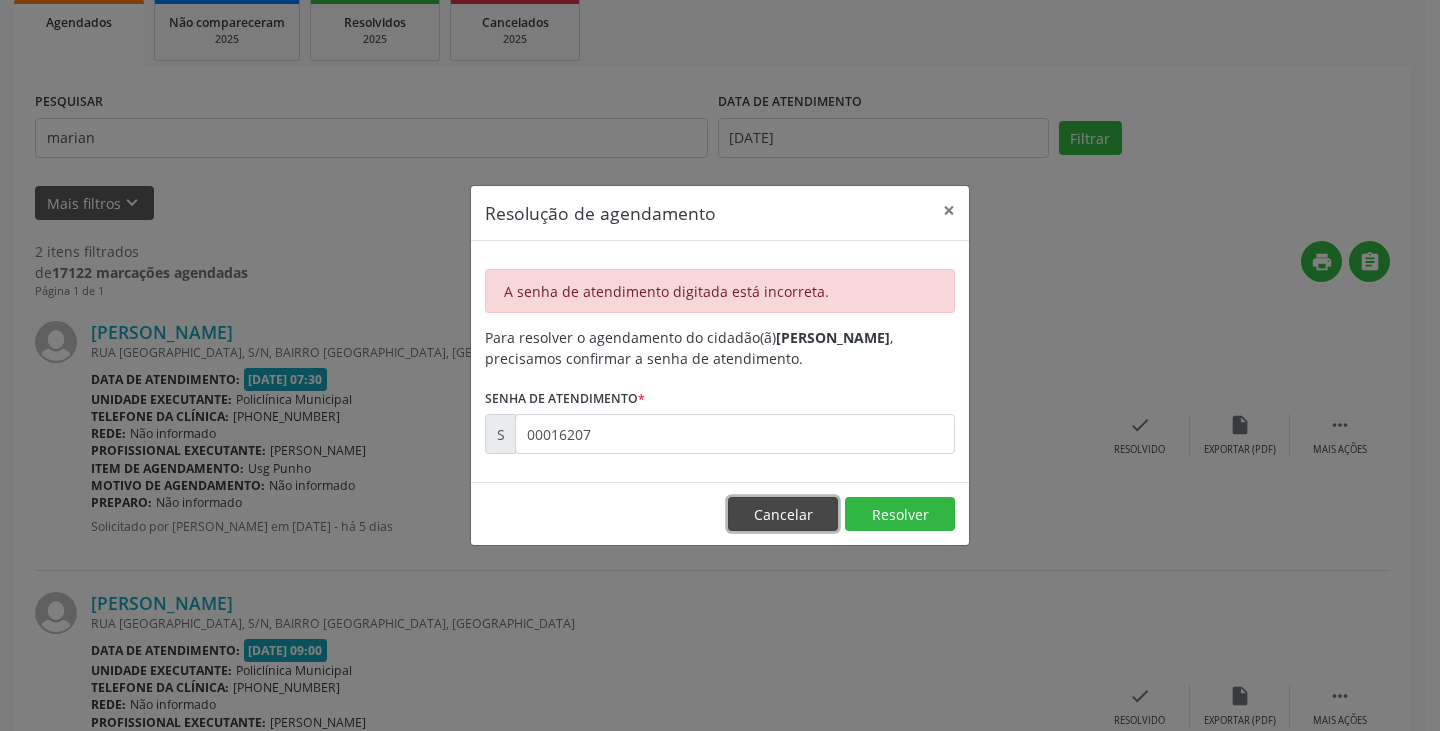 click on "Cancelar" at bounding box center (783, 514) 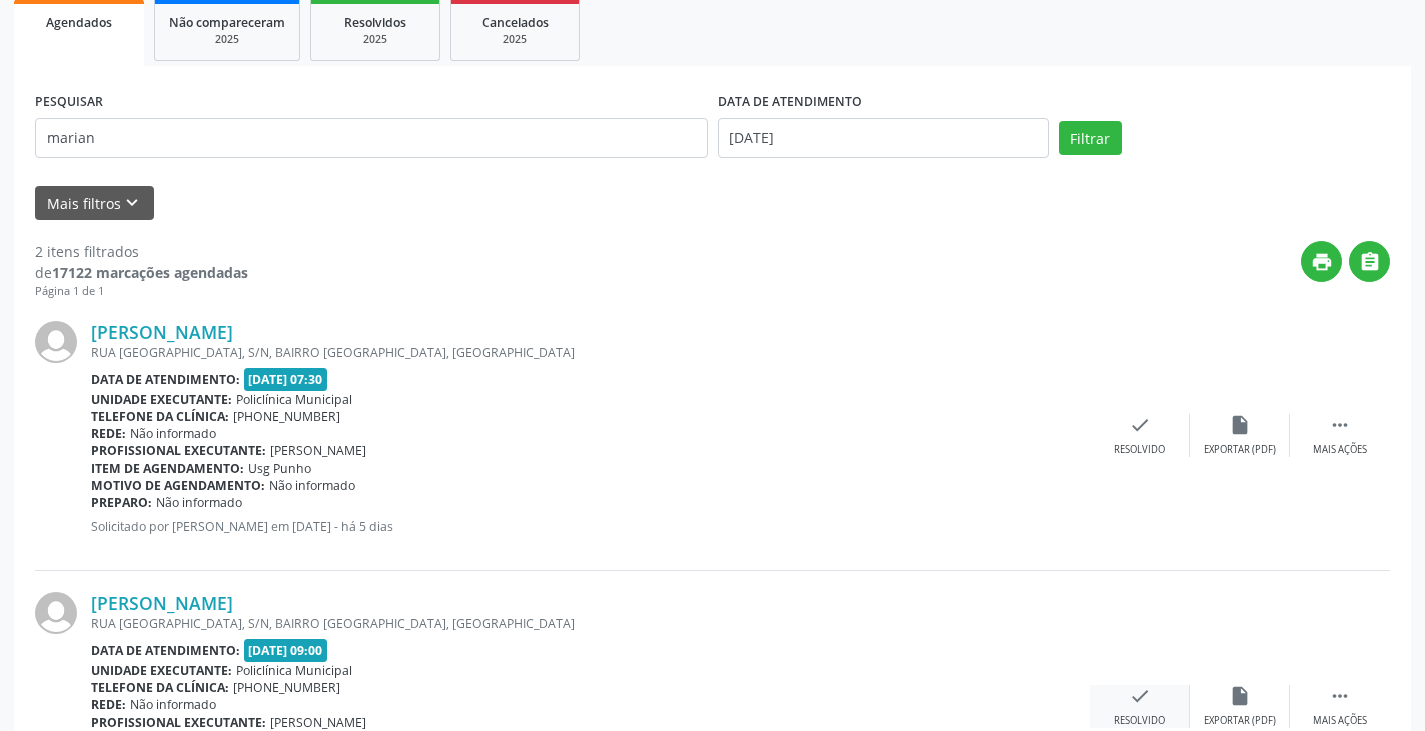 click on "check" at bounding box center (1140, 696) 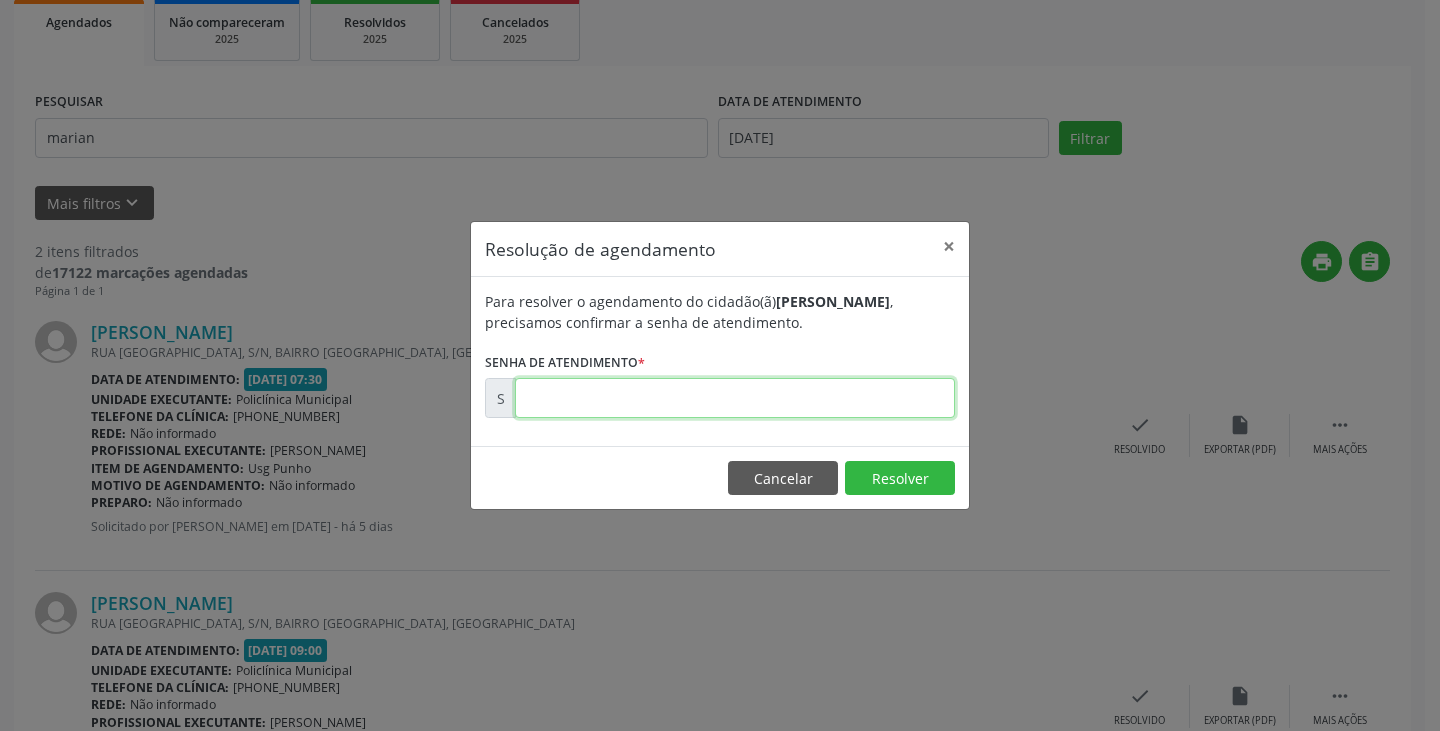 click at bounding box center [735, 398] 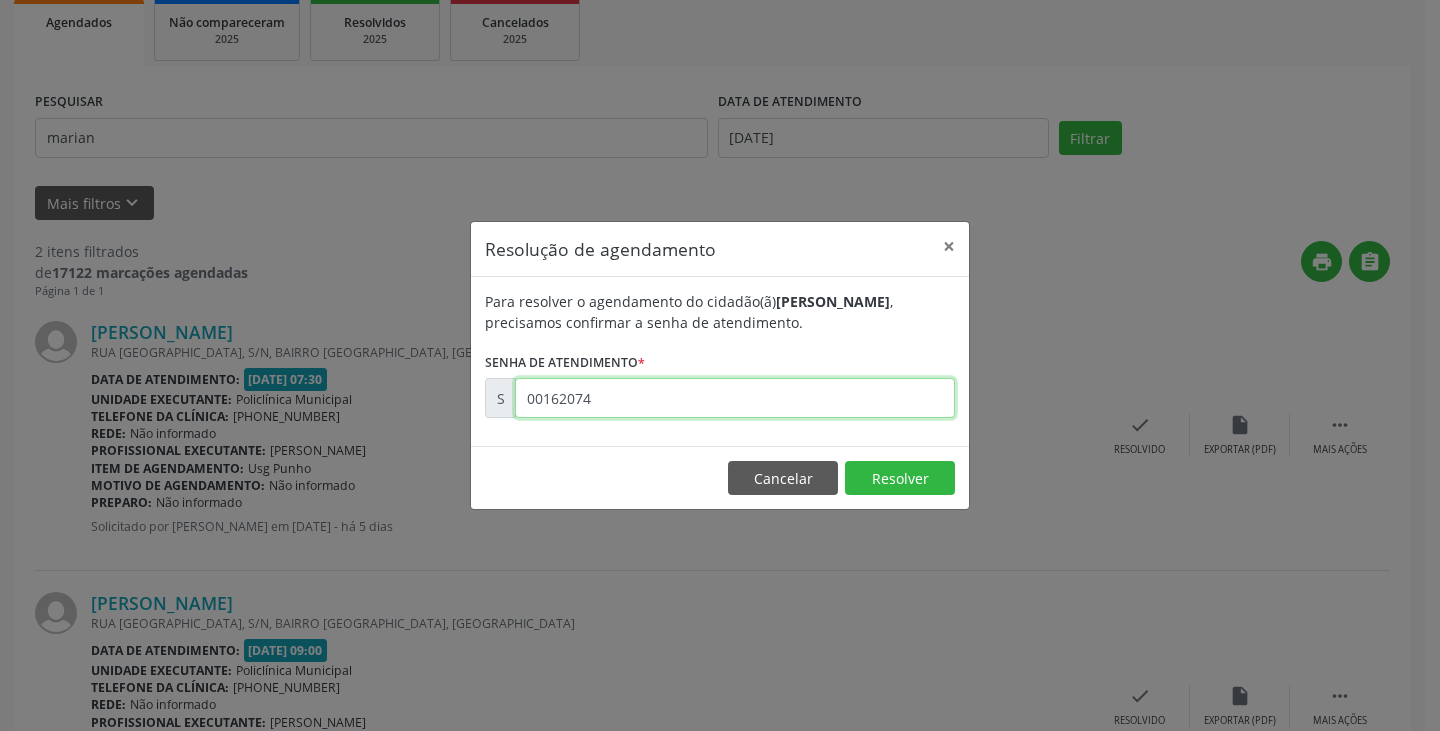 type on "00162074" 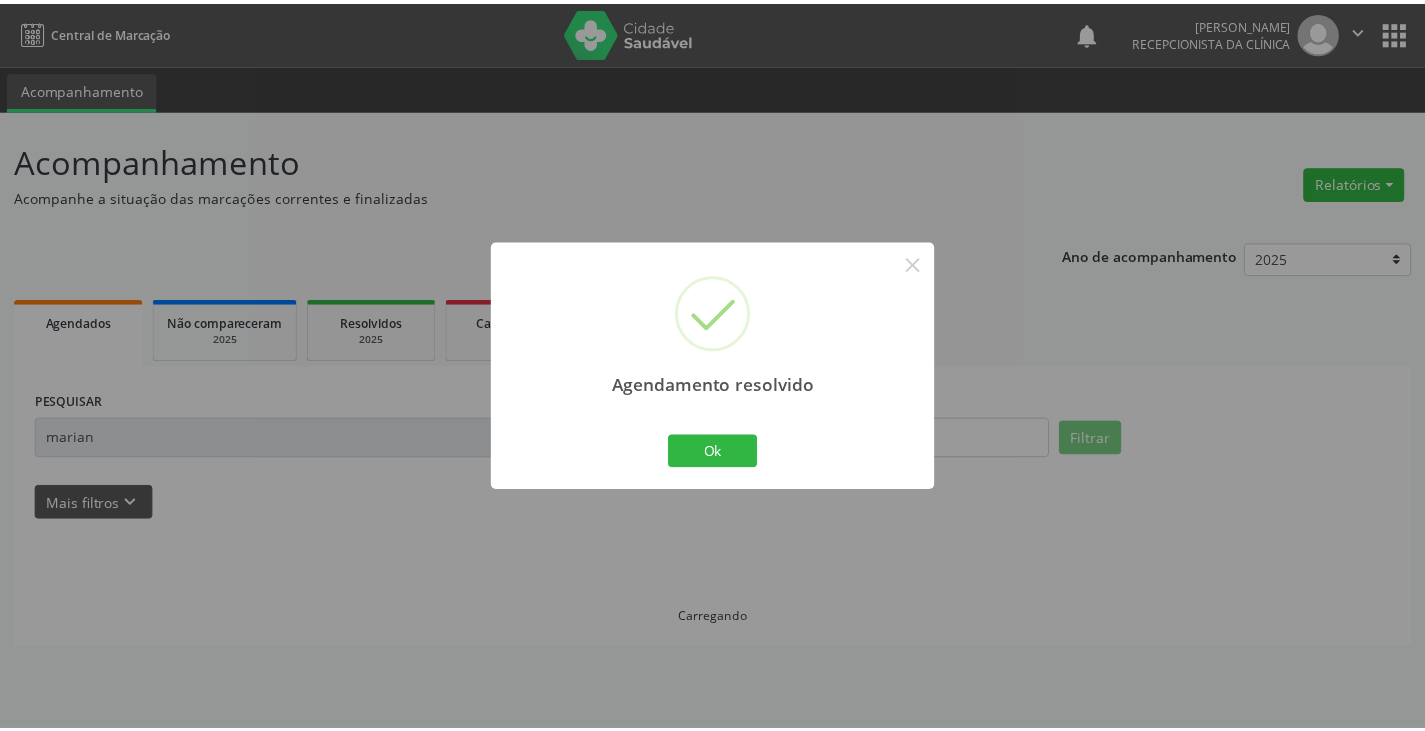 scroll, scrollTop: 0, scrollLeft: 0, axis: both 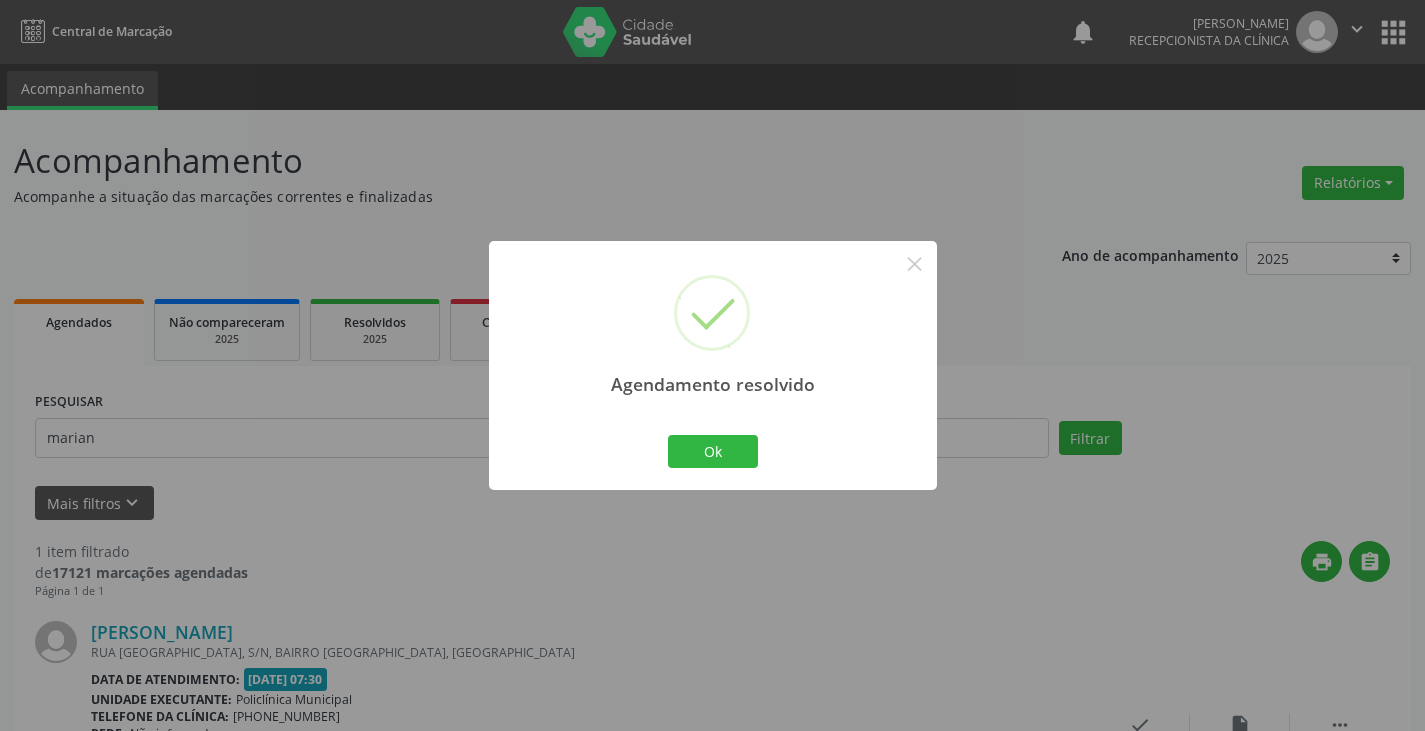 drag, startPoint x: 728, startPoint y: 472, endPoint x: 710, endPoint y: 449, distance: 29.206163 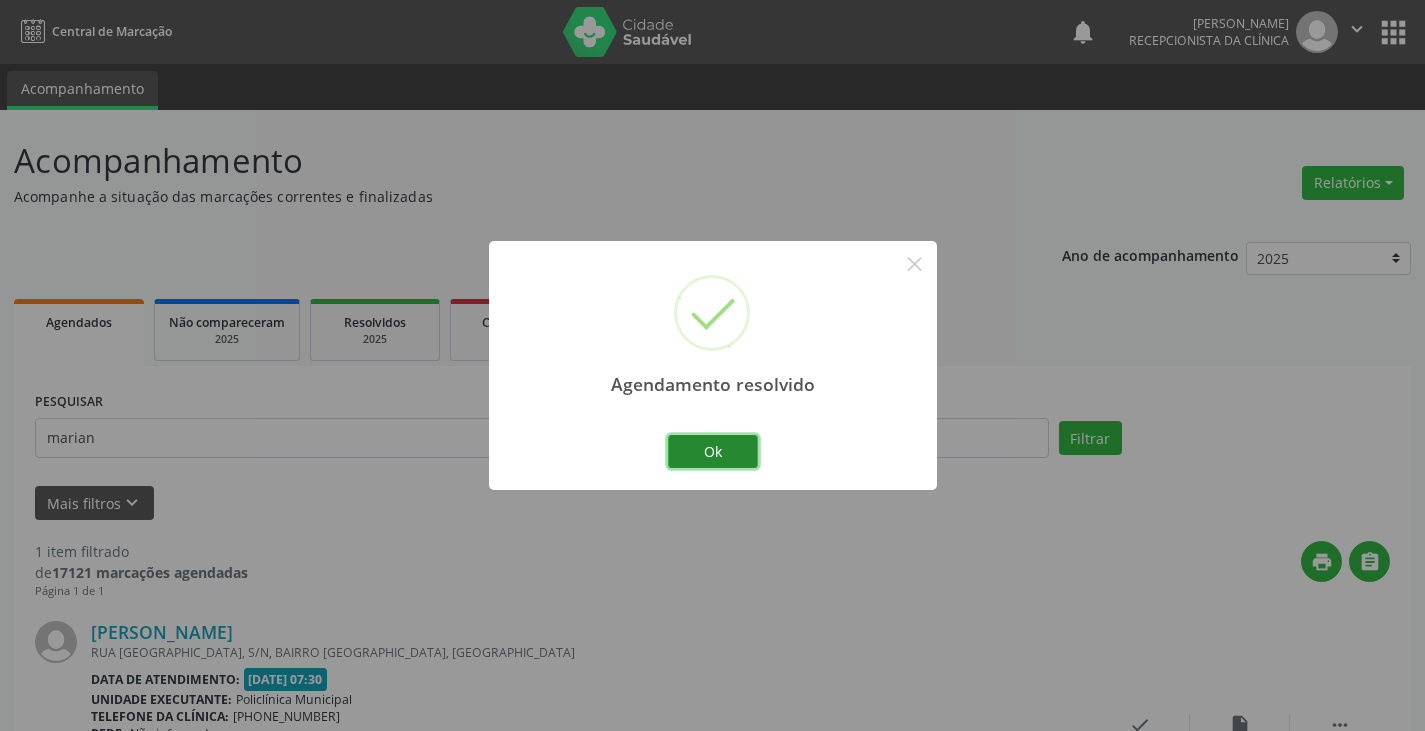 click on "Ok" at bounding box center (713, 452) 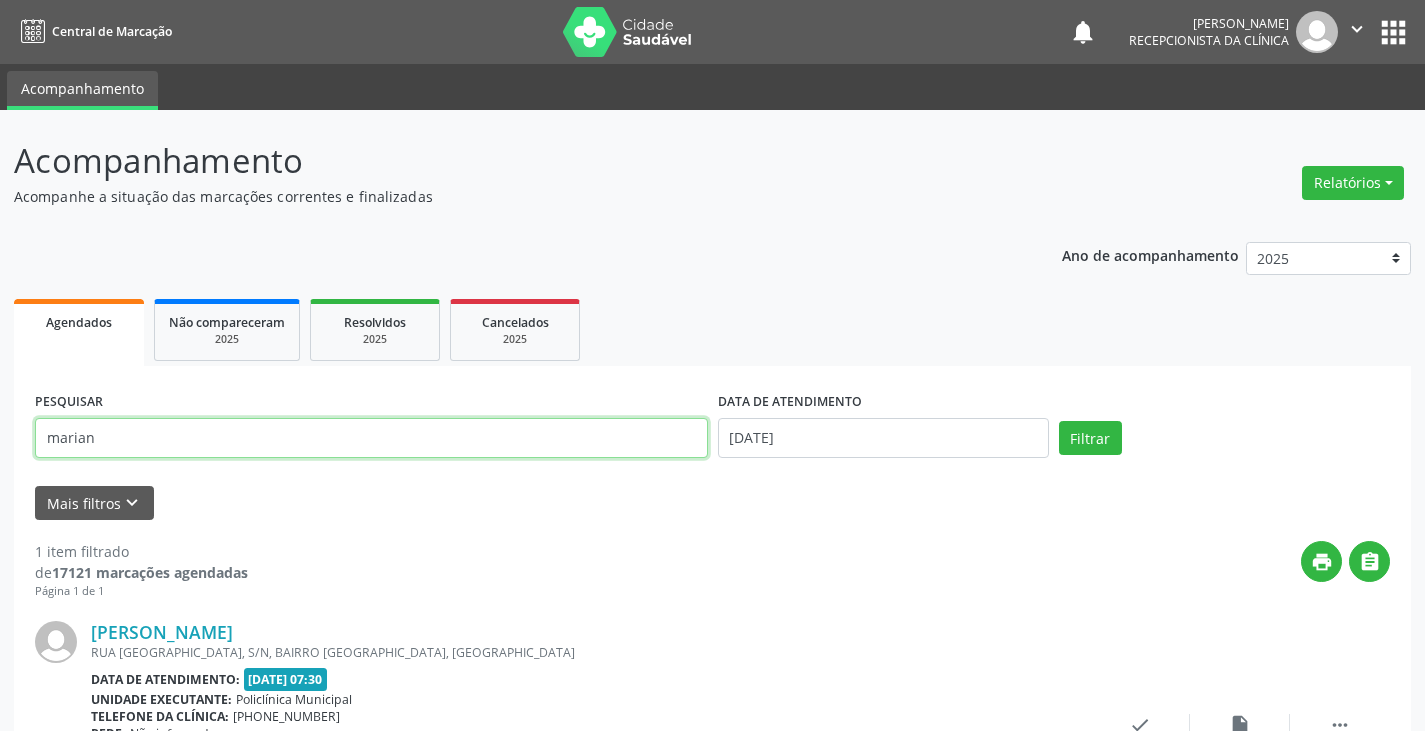 click on "marian" at bounding box center (371, 438) 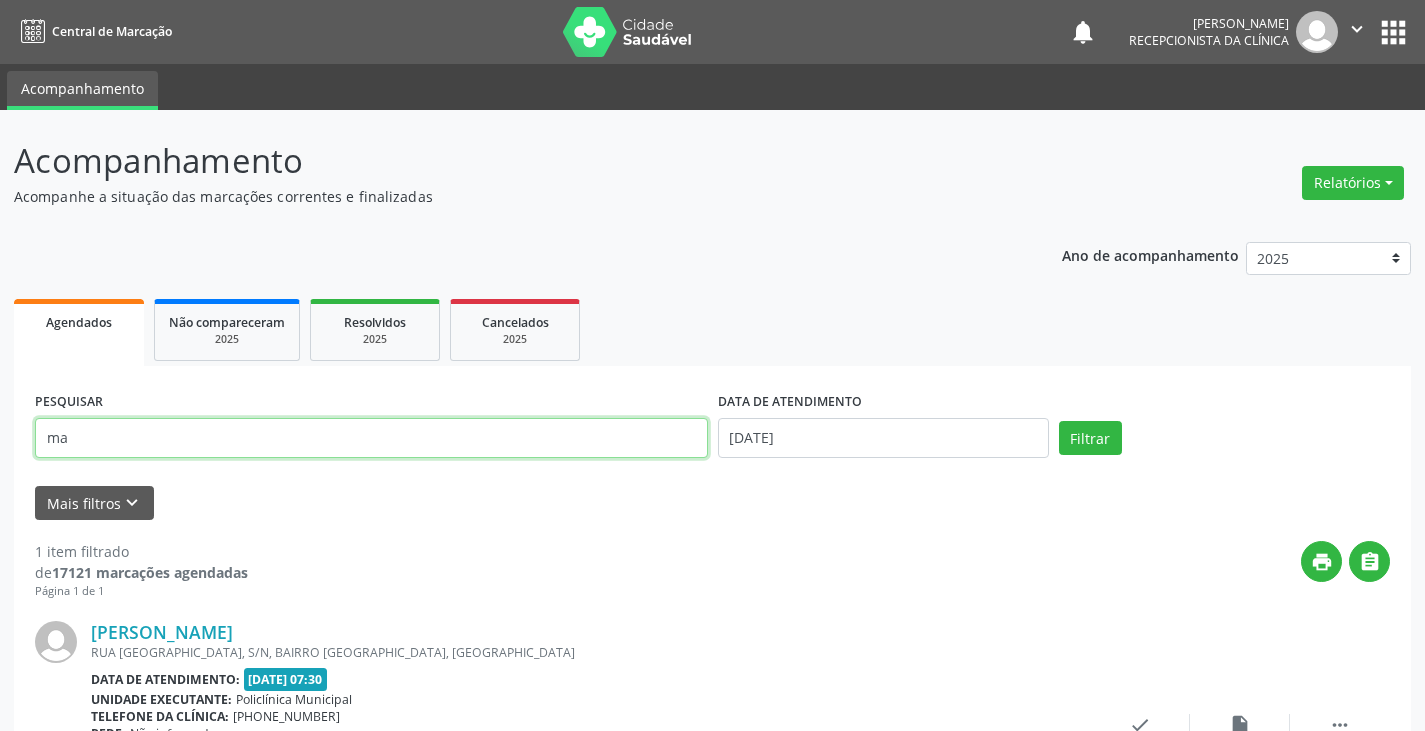 type on "m" 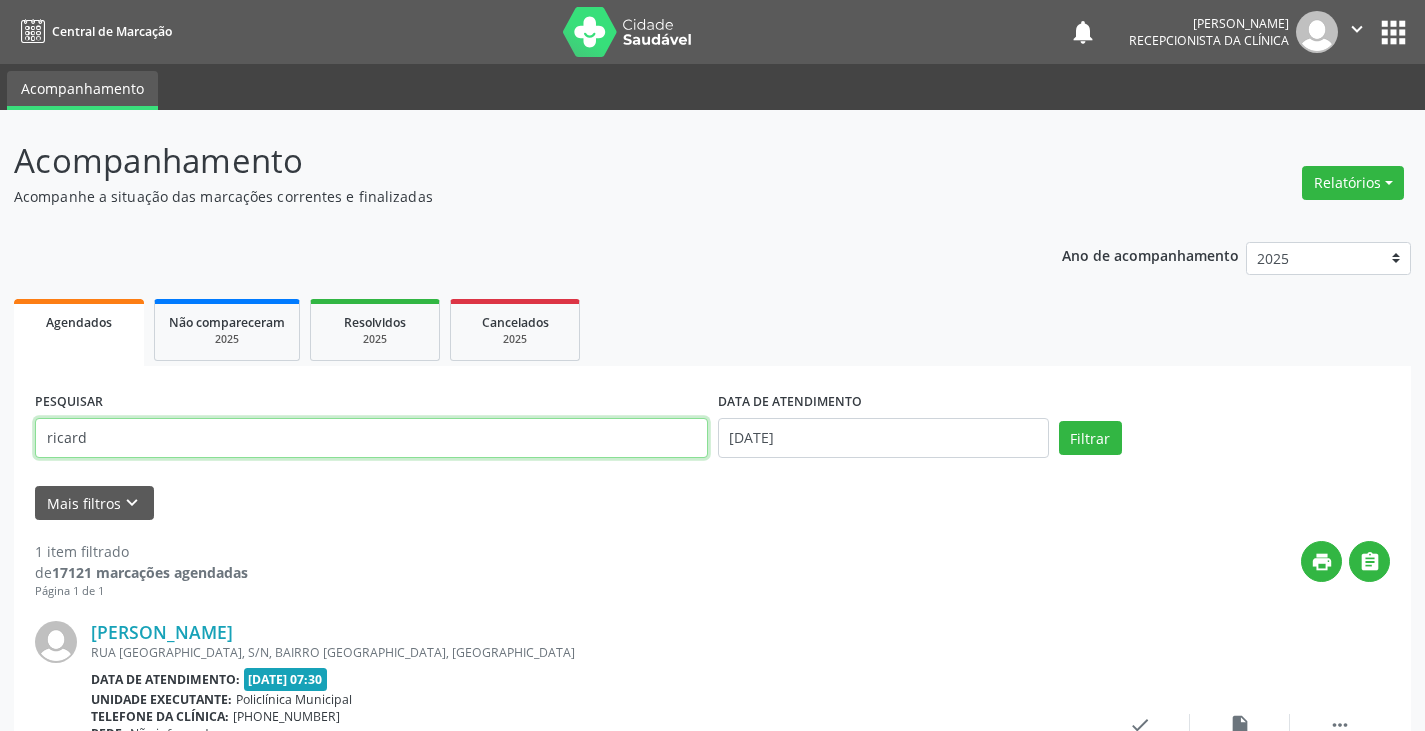 type on "ricard" 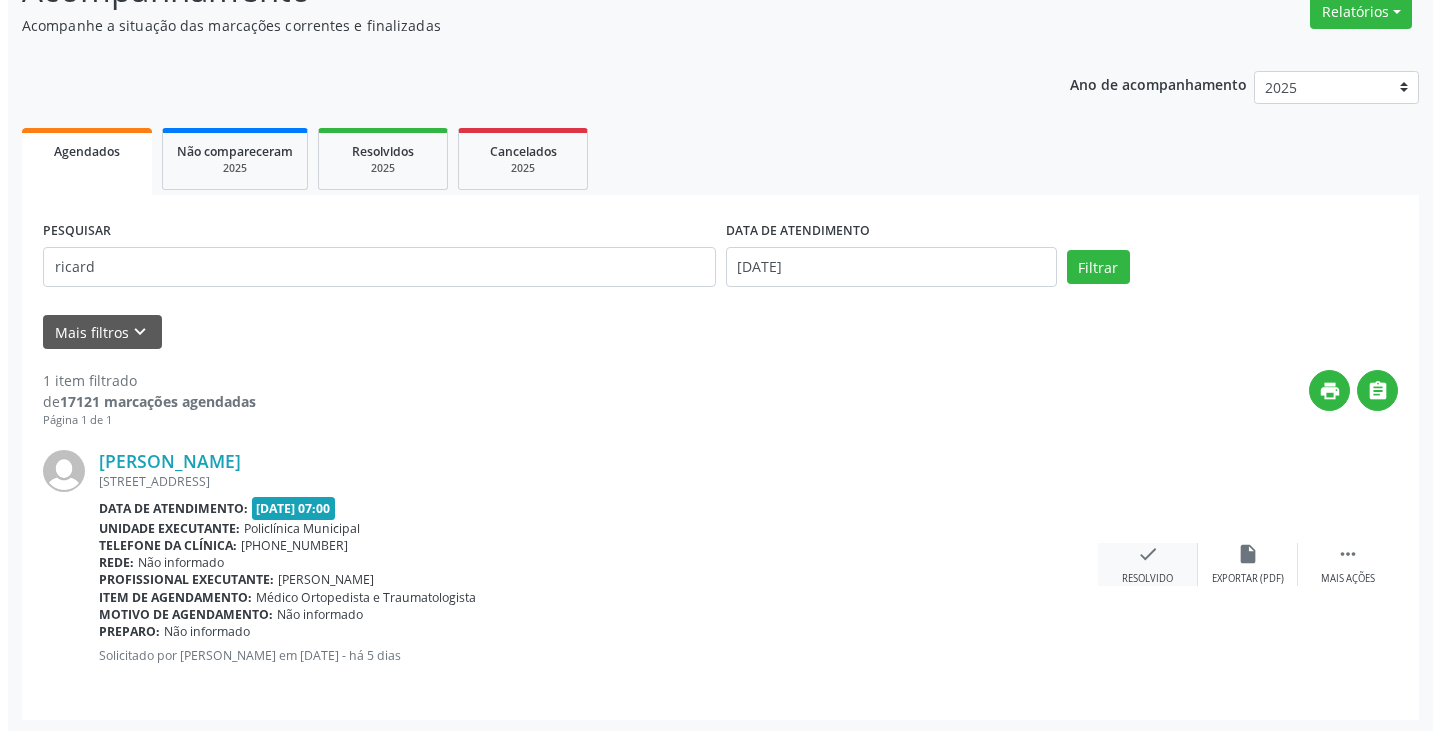scroll, scrollTop: 174, scrollLeft: 0, axis: vertical 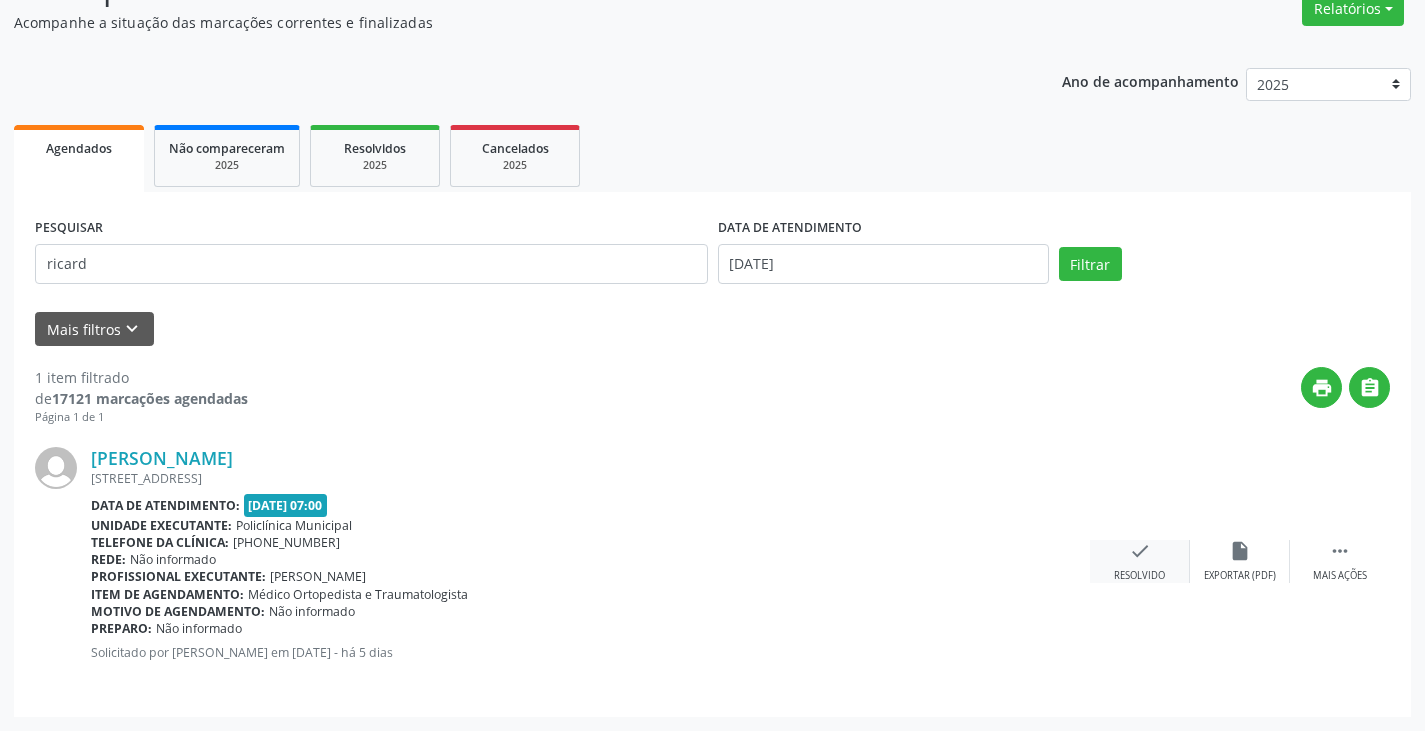 click on "check
Resolvido" at bounding box center [1140, 561] 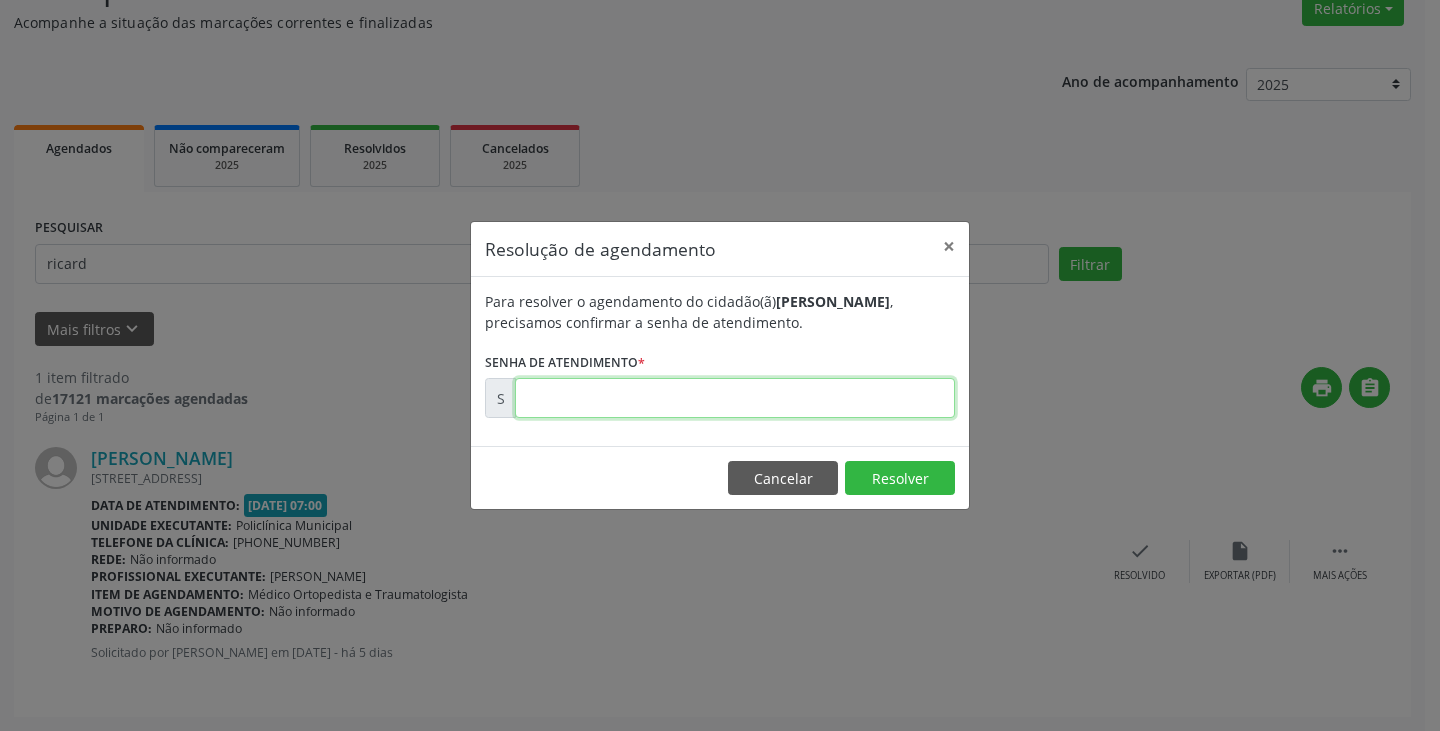 click at bounding box center (735, 398) 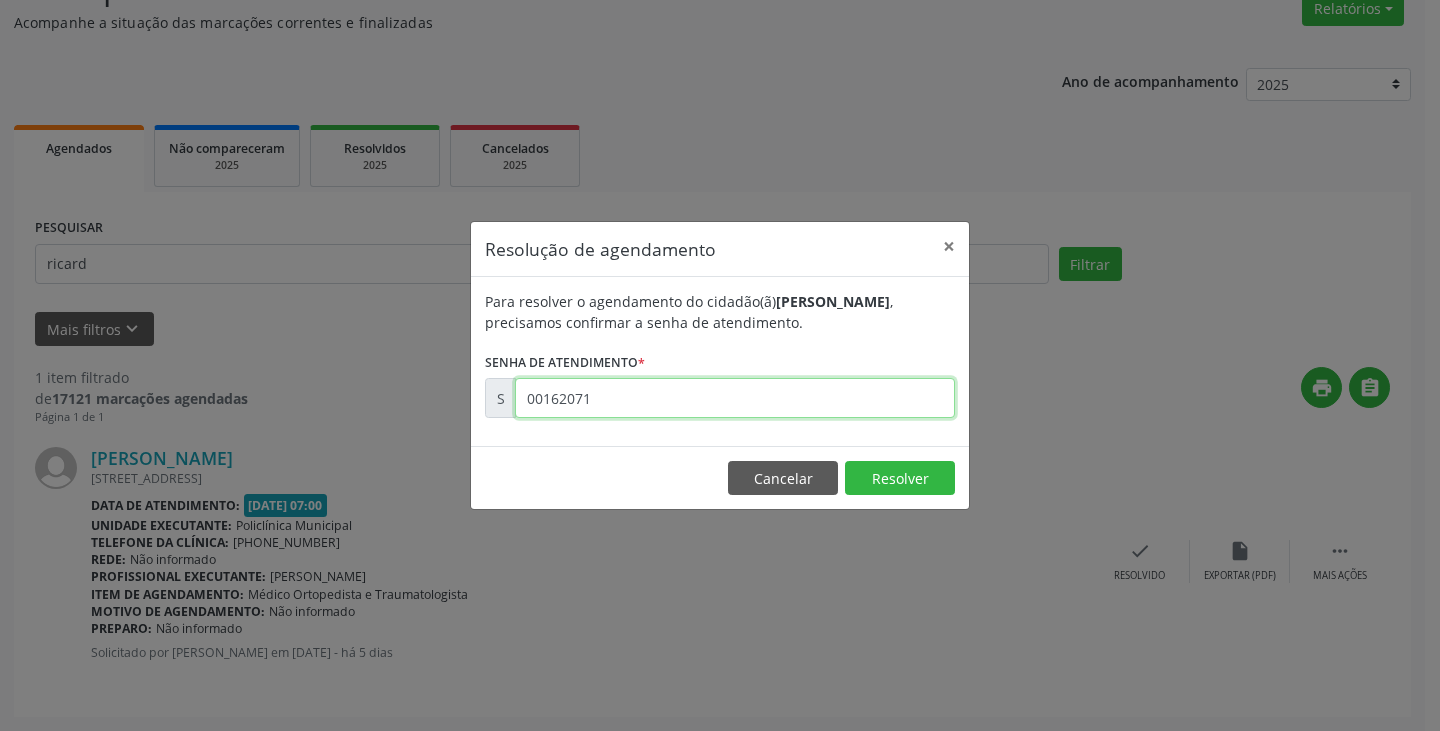 type on "00162071" 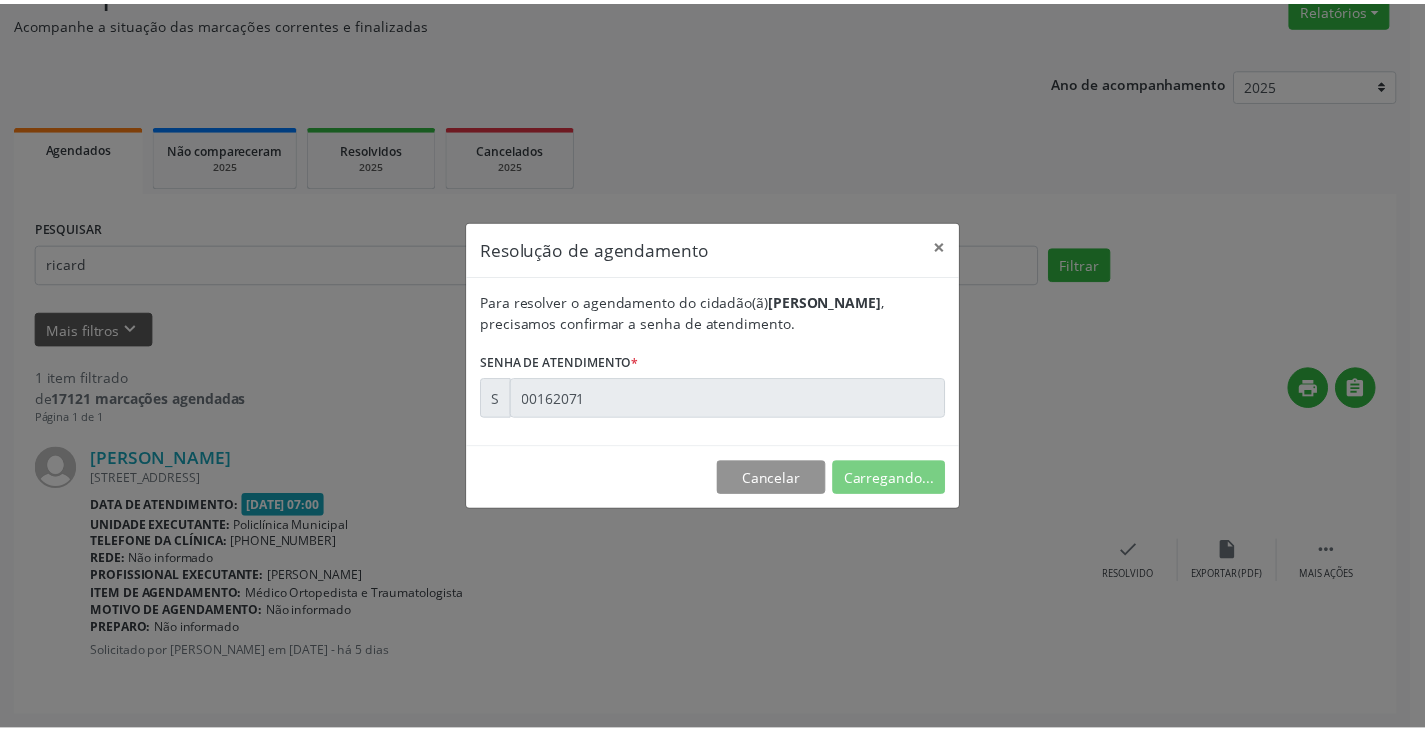 scroll, scrollTop: 0, scrollLeft: 0, axis: both 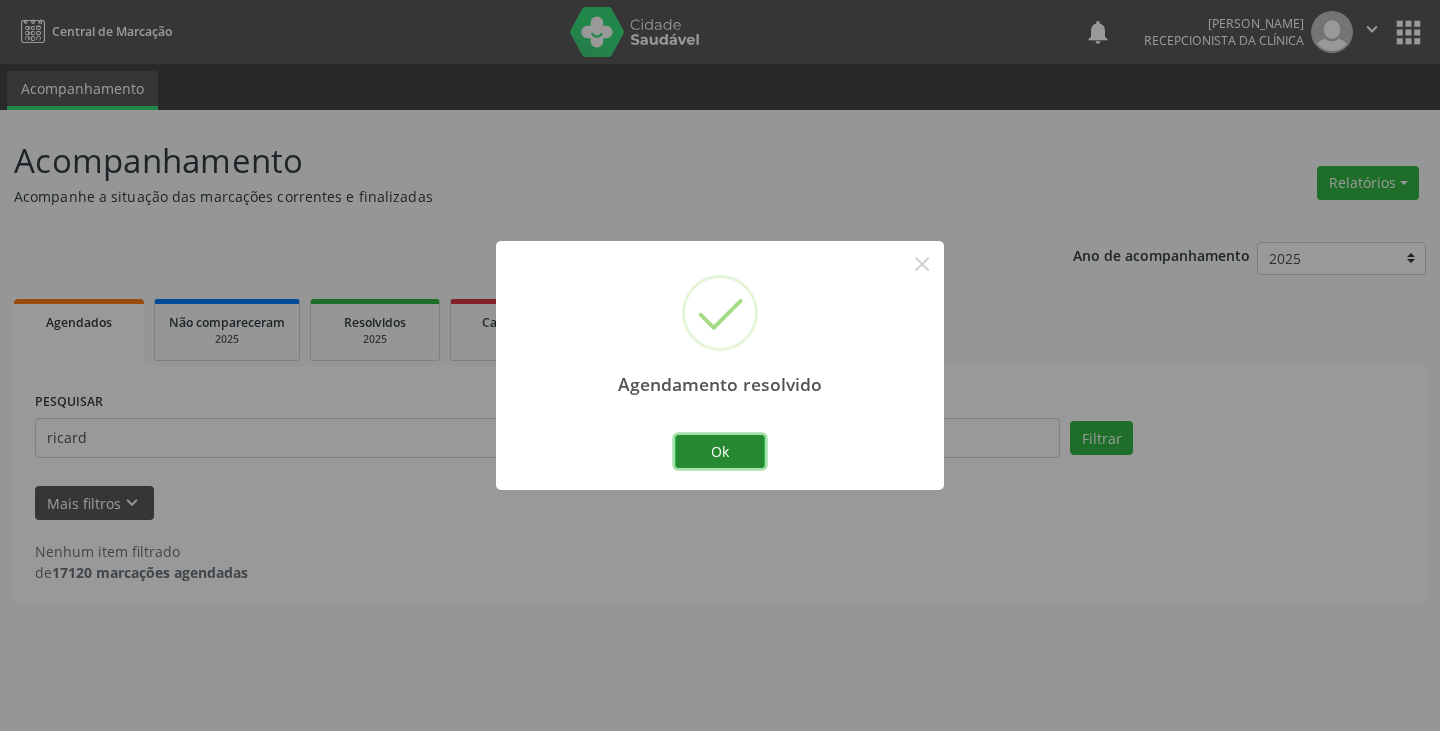 drag, startPoint x: 726, startPoint y: 448, endPoint x: 703, endPoint y: 441, distance: 24.04163 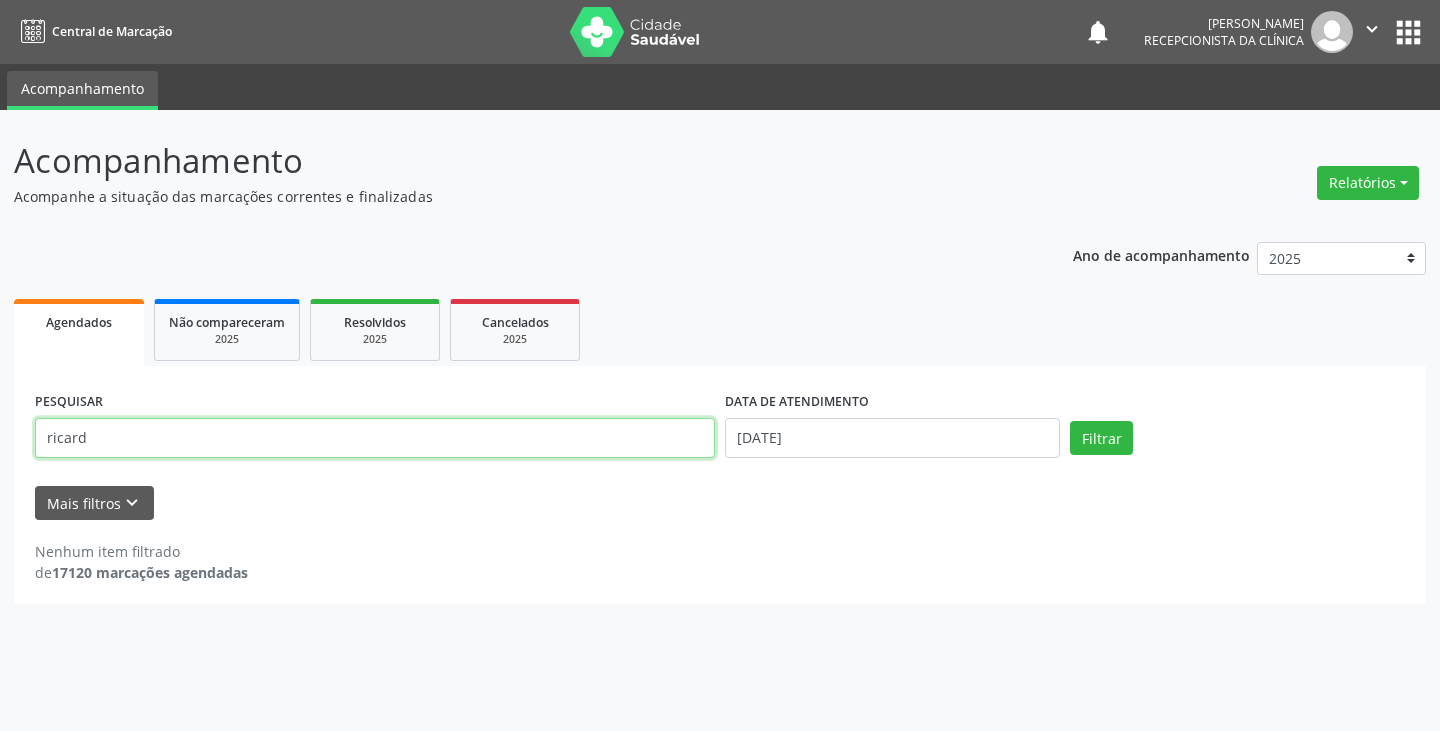 click on "ricard" at bounding box center (375, 438) 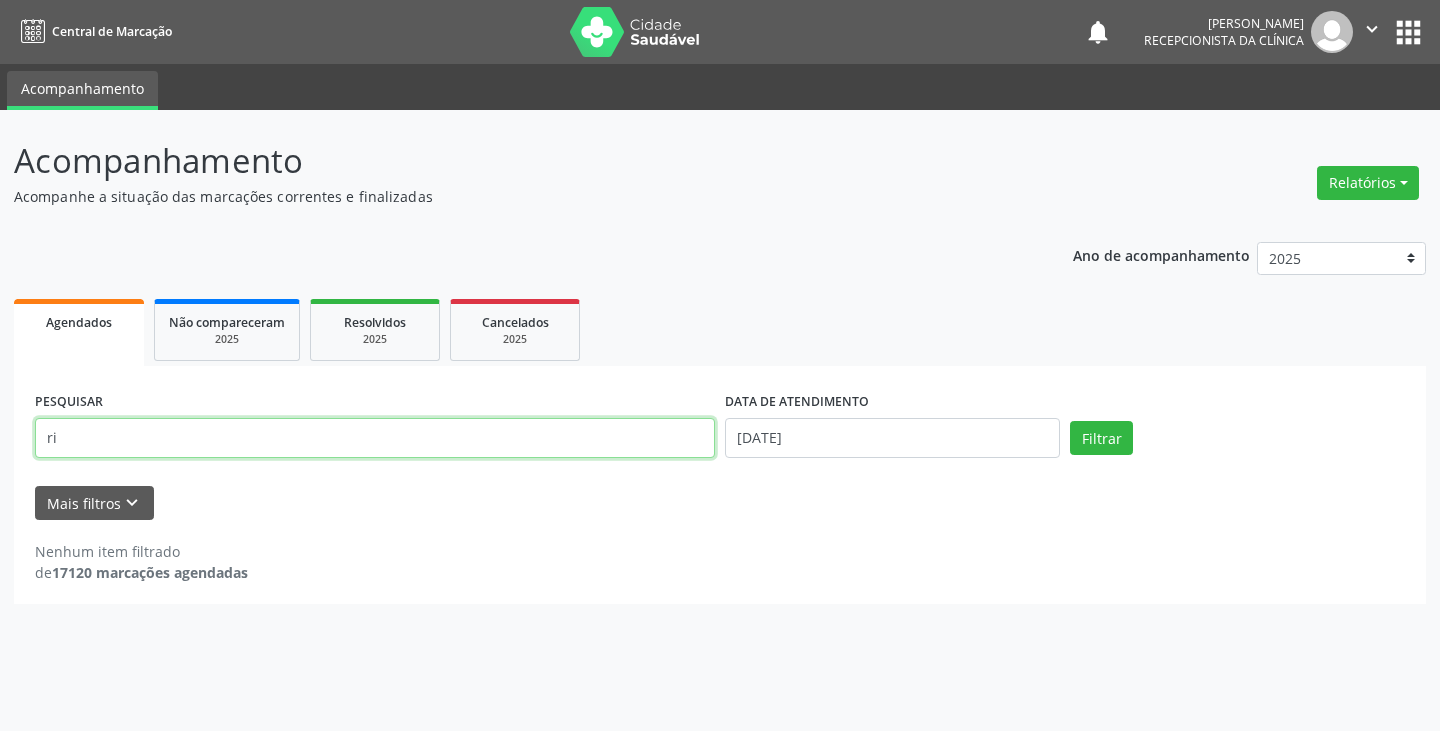 type on "r" 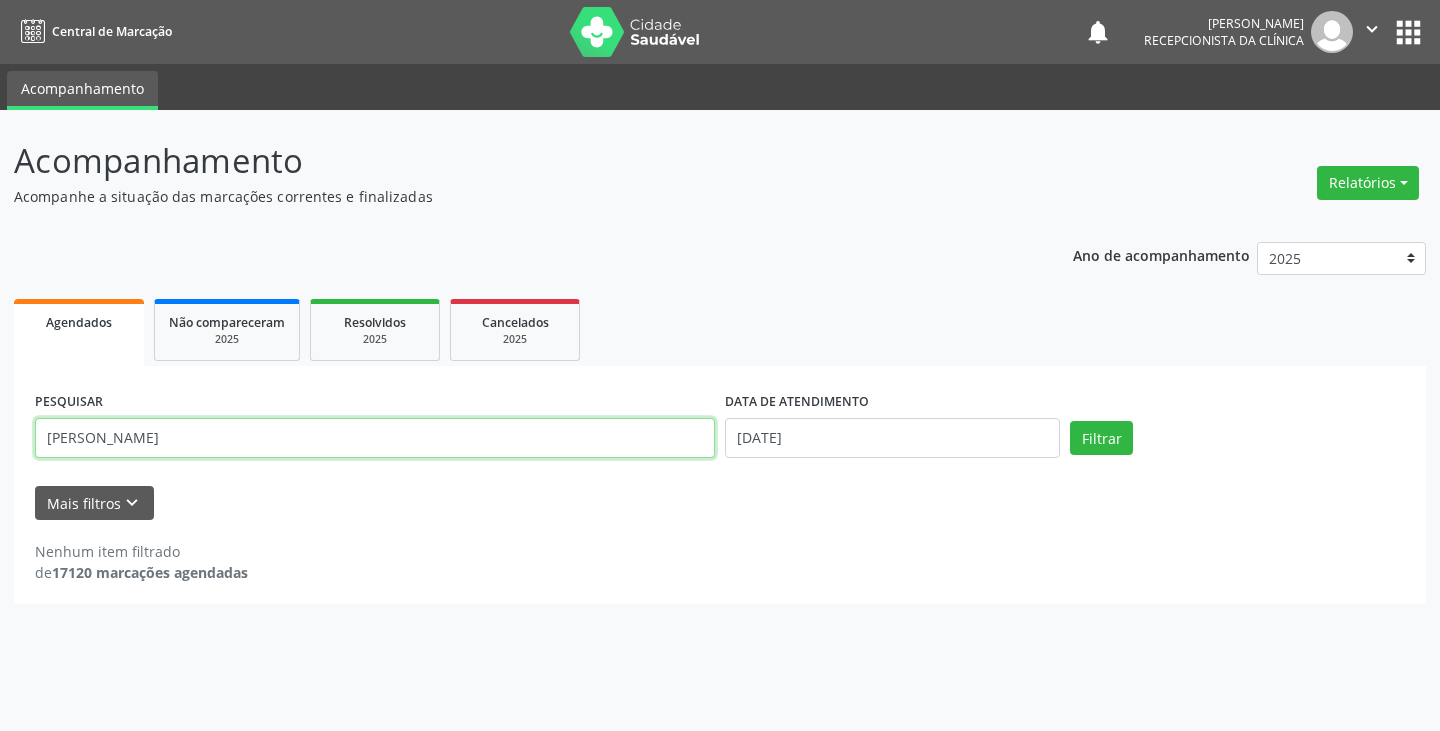type on "[PERSON_NAME]" 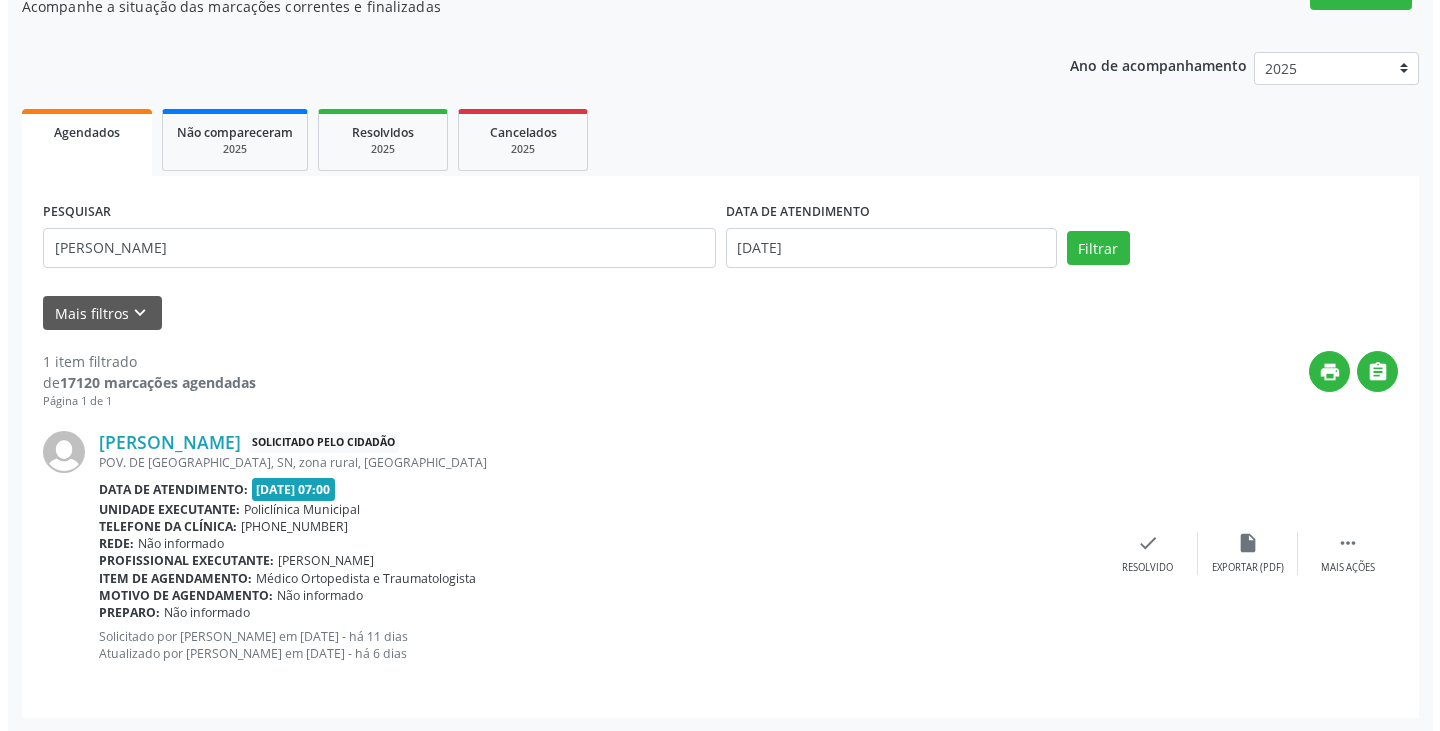scroll, scrollTop: 191, scrollLeft: 0, axis: vertical 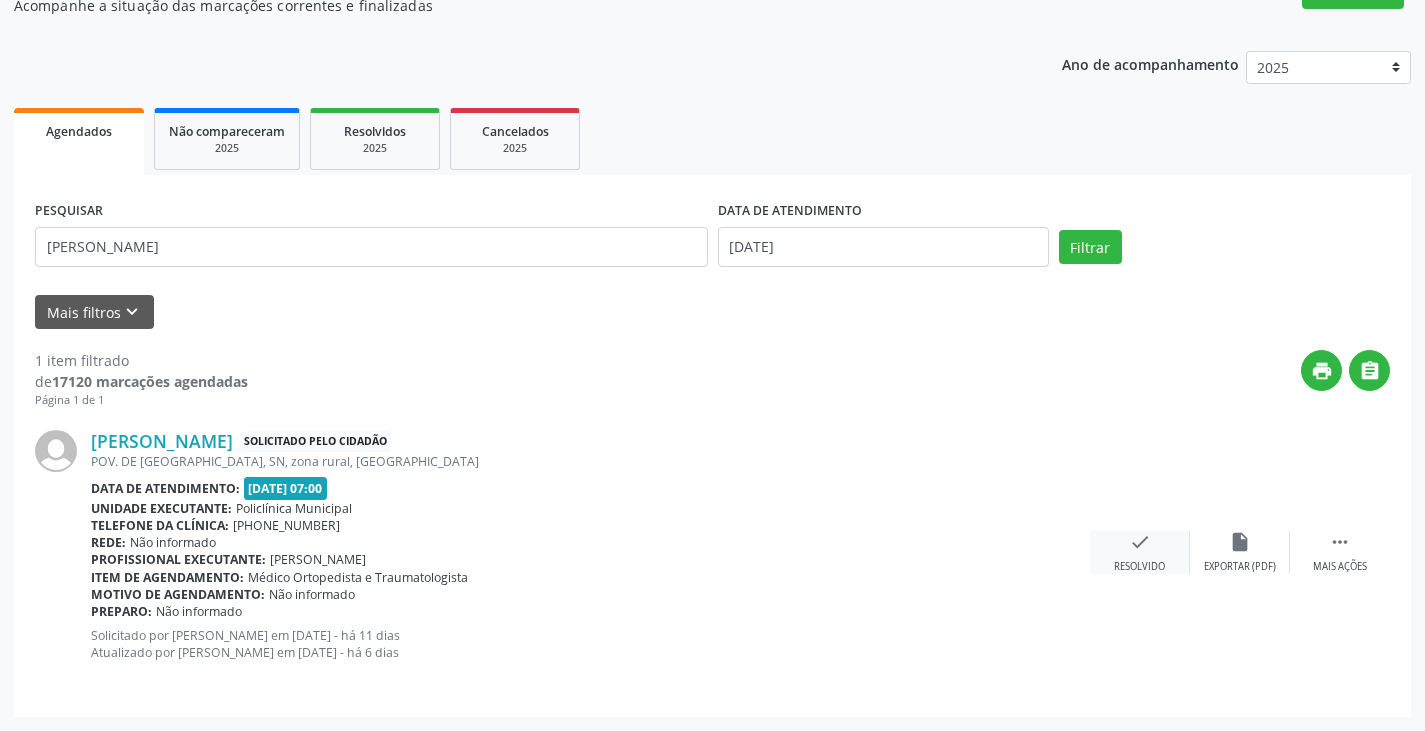 click on "check" at bounding box center [1140, 542] 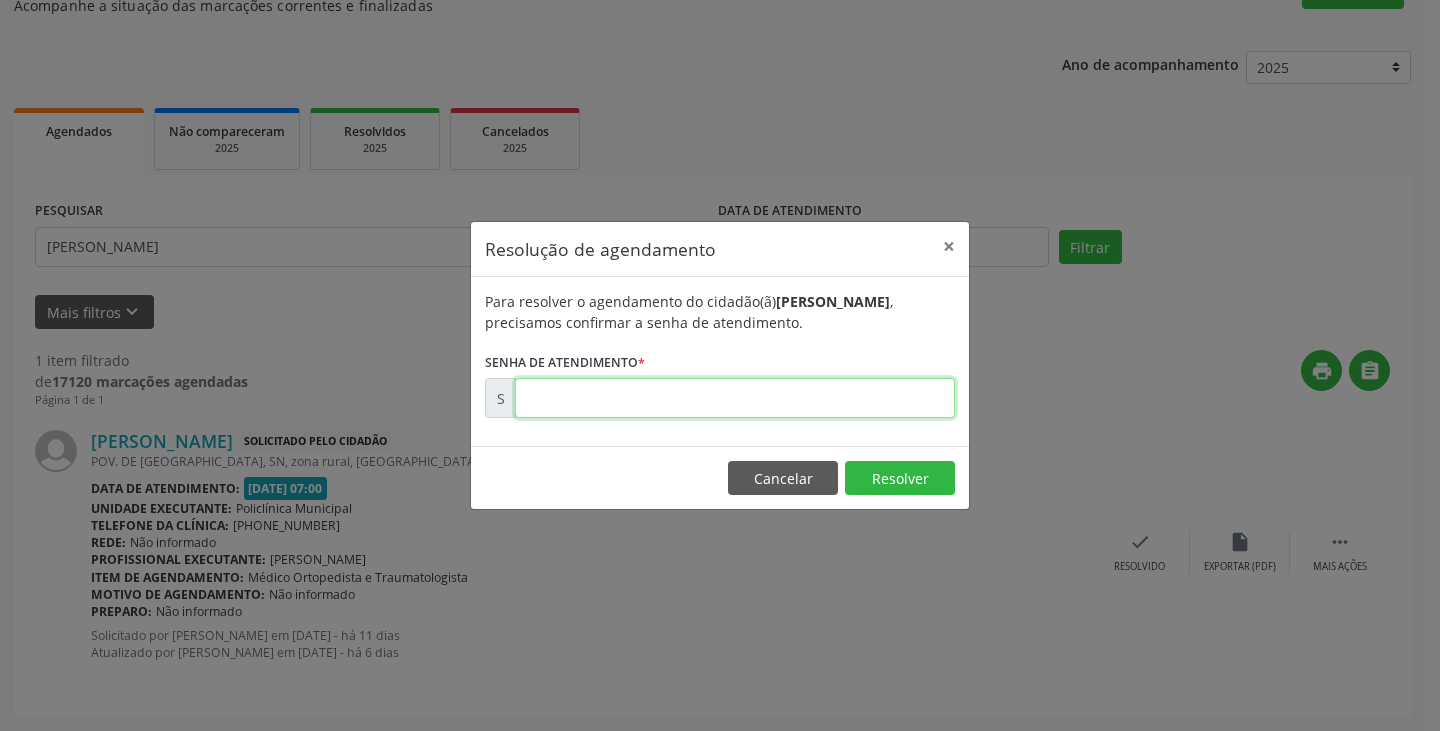 click at bounding box center [735, 398] 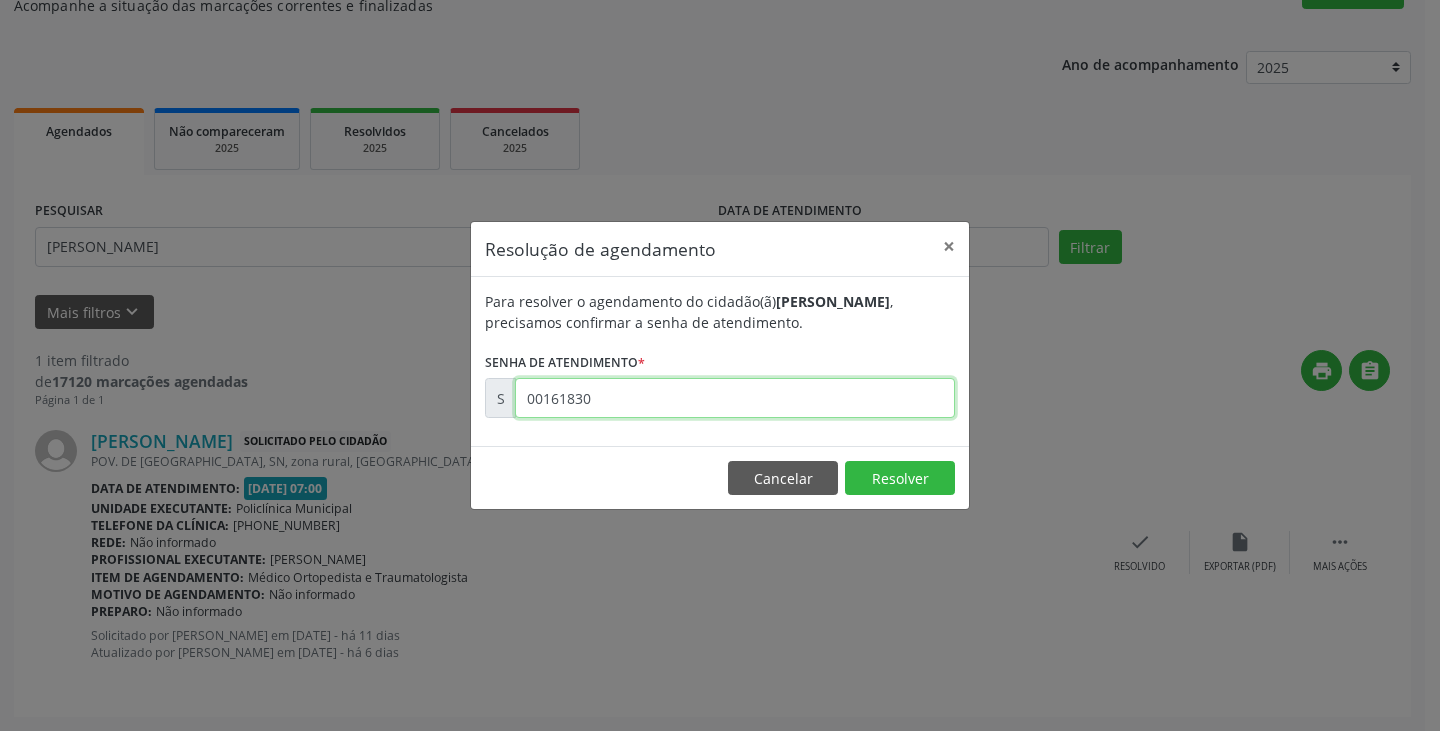 type on "00161830" 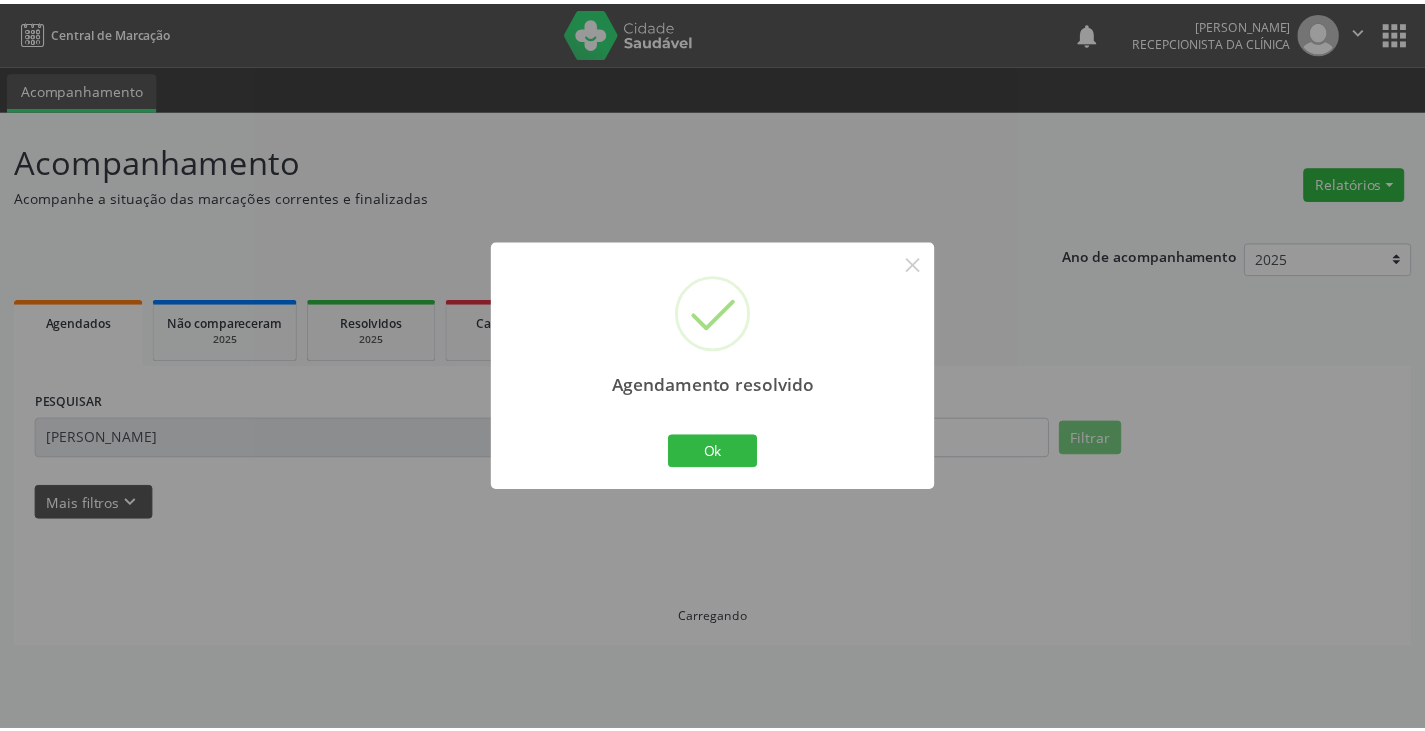 scroll, scrollTop: 0, scrollLeft: 0, axis: both 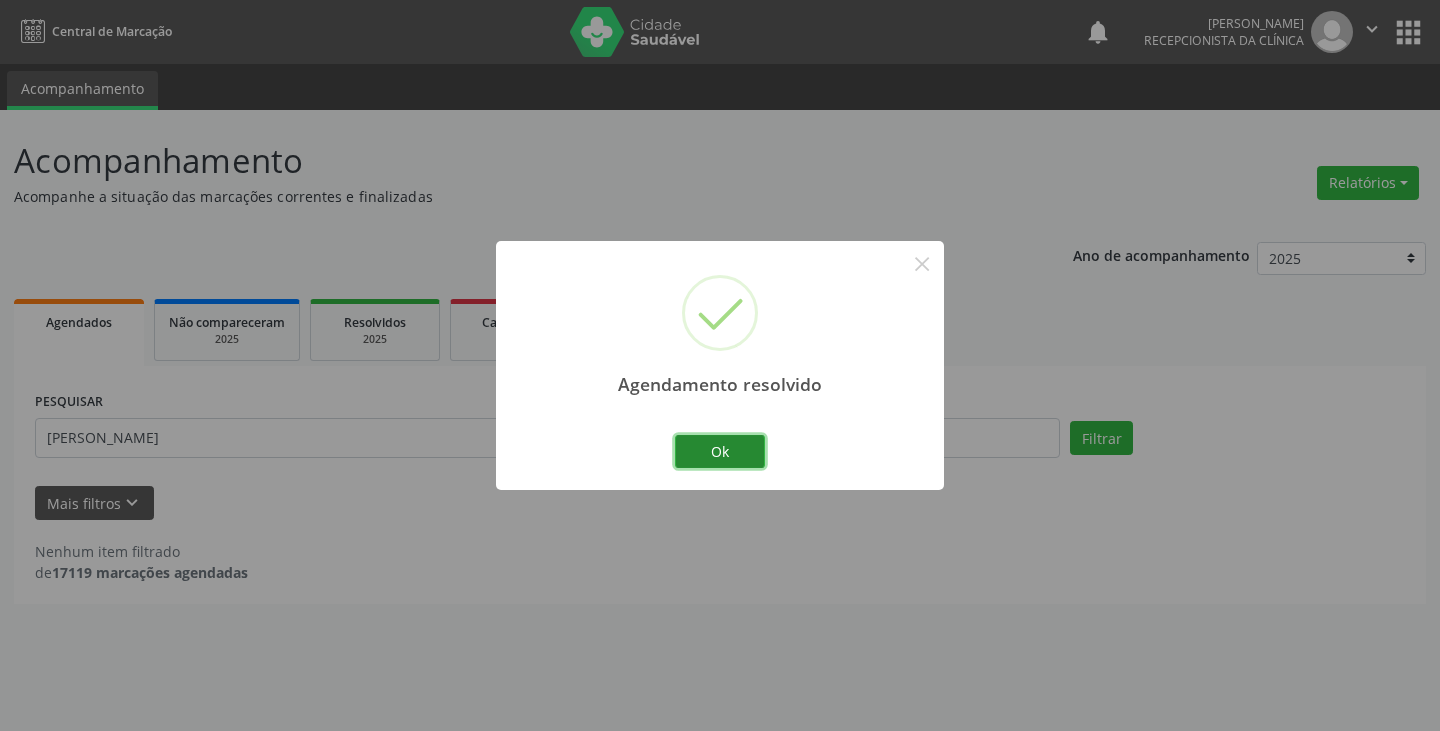 click on "Ok" at bounding box center (720, 452) 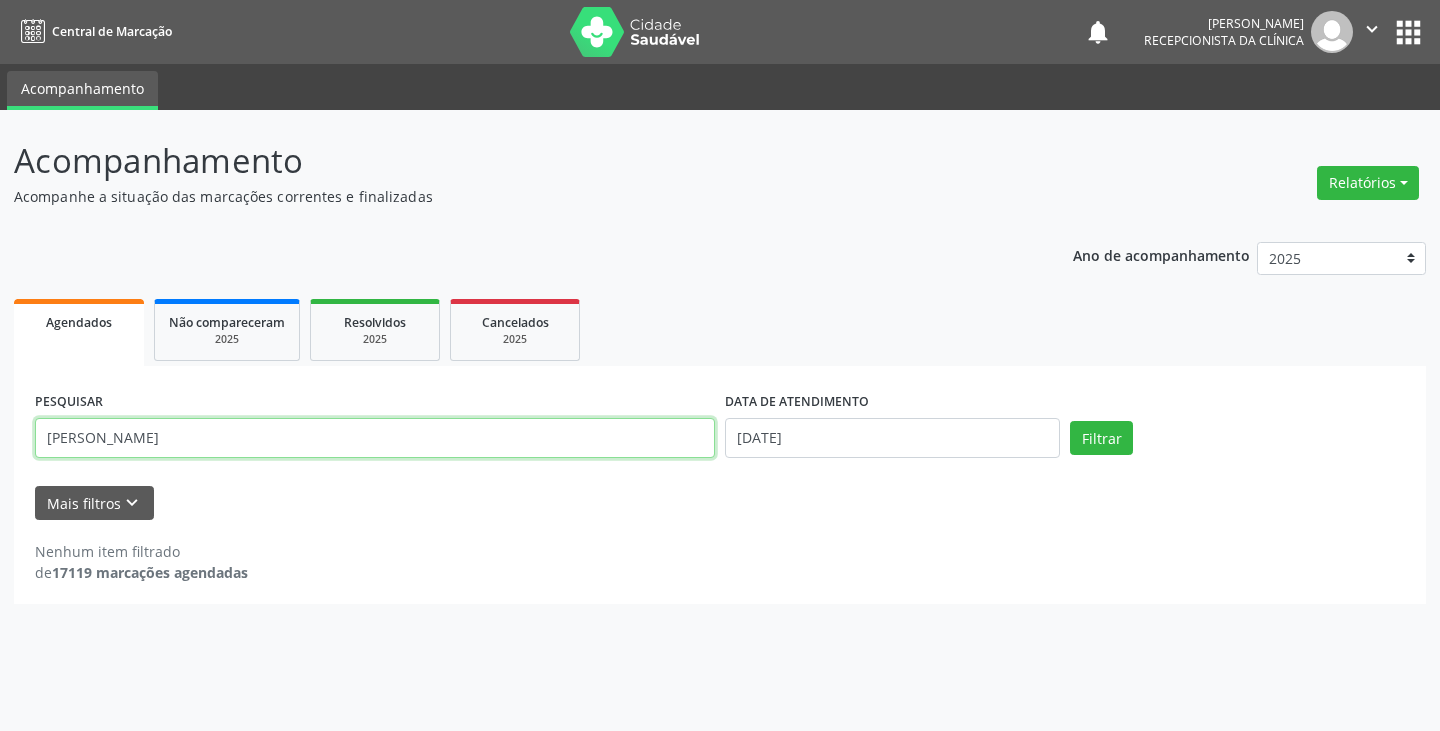 click on "[PERSON_NAME]" at bounding box center [375, 438] 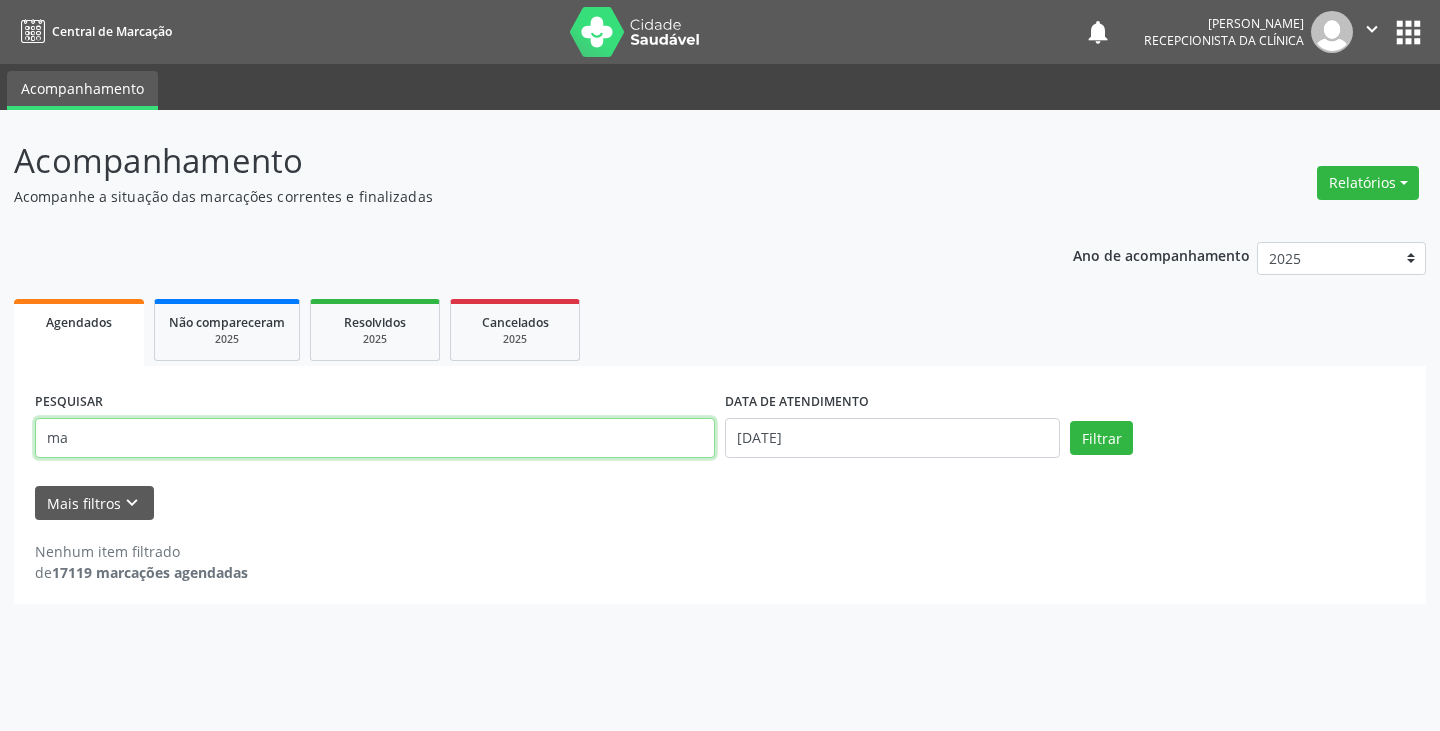 type on "m" 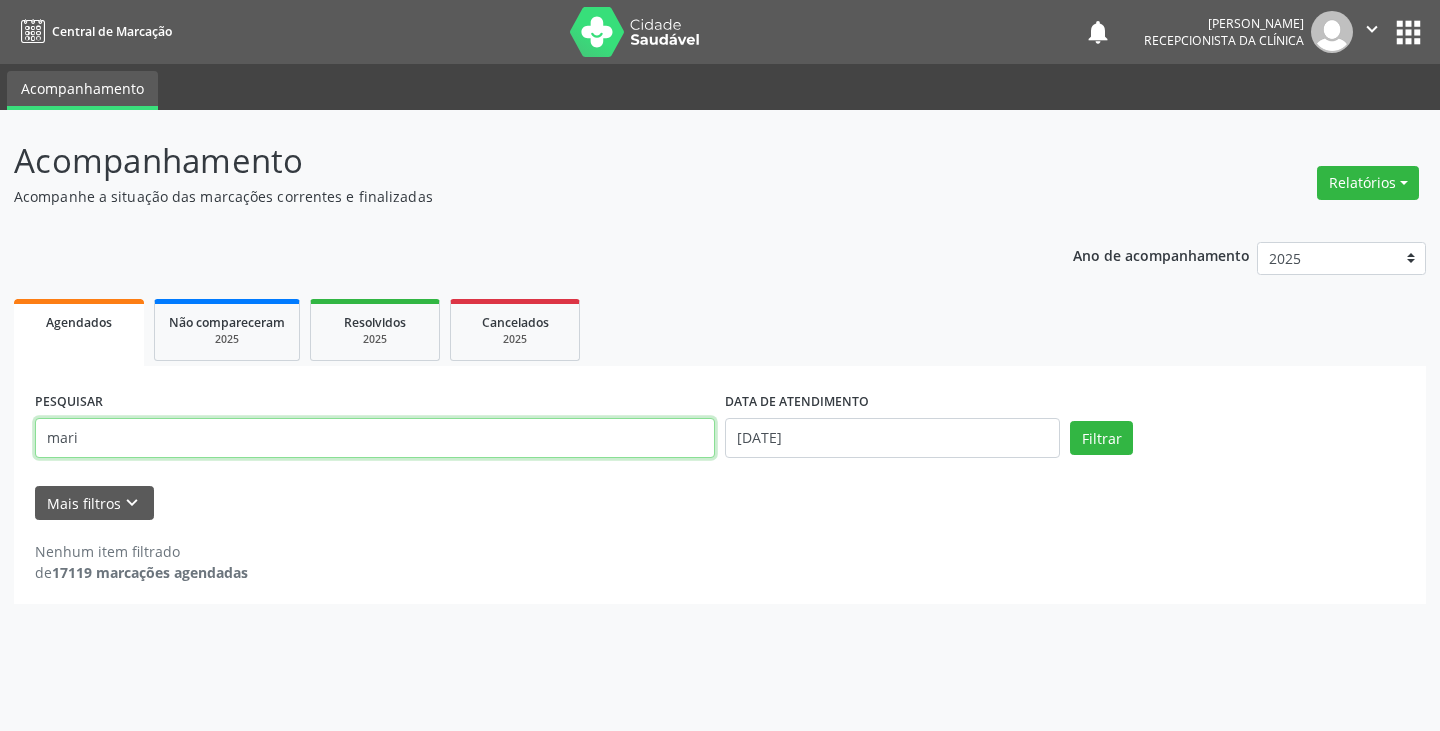 type on "mari" 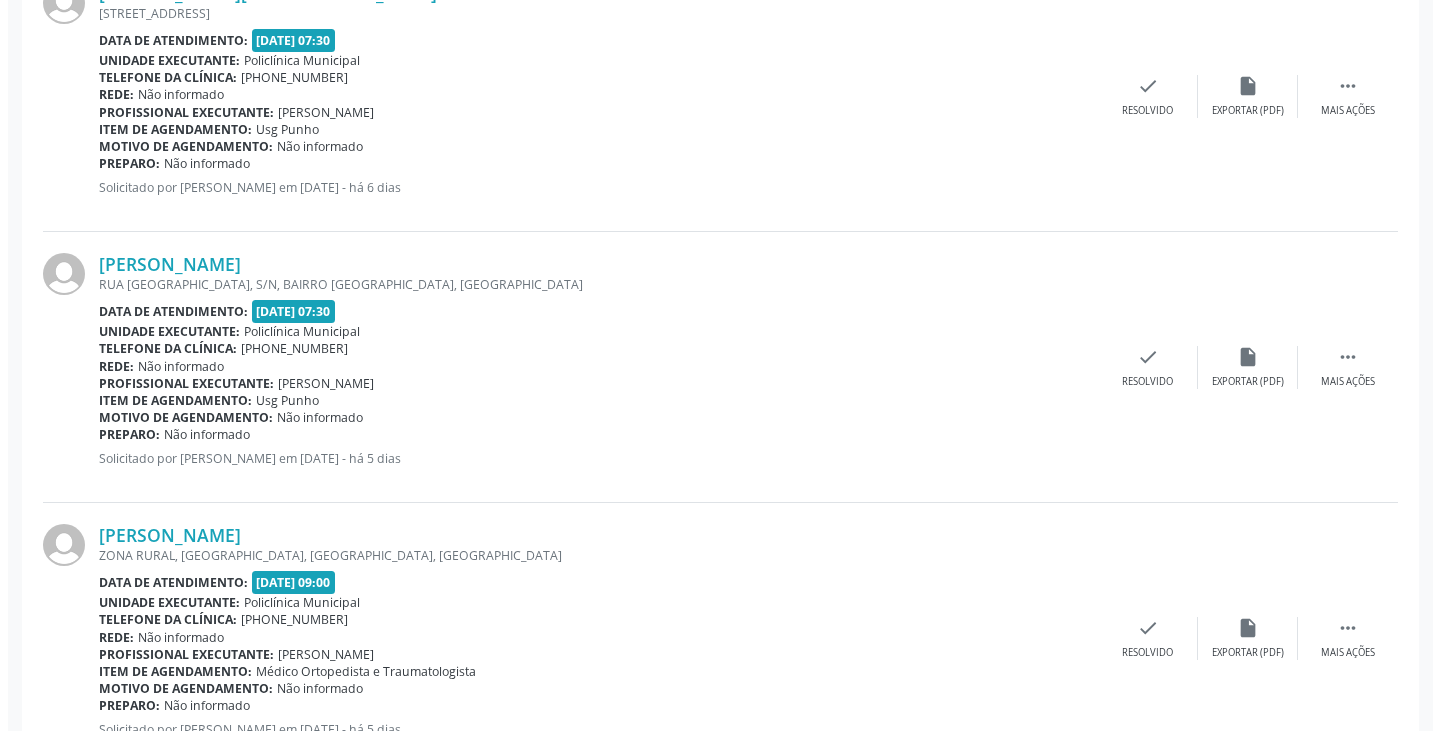 scroll, scrollTop: 1100, scrollLeft: 0, axis: vertical 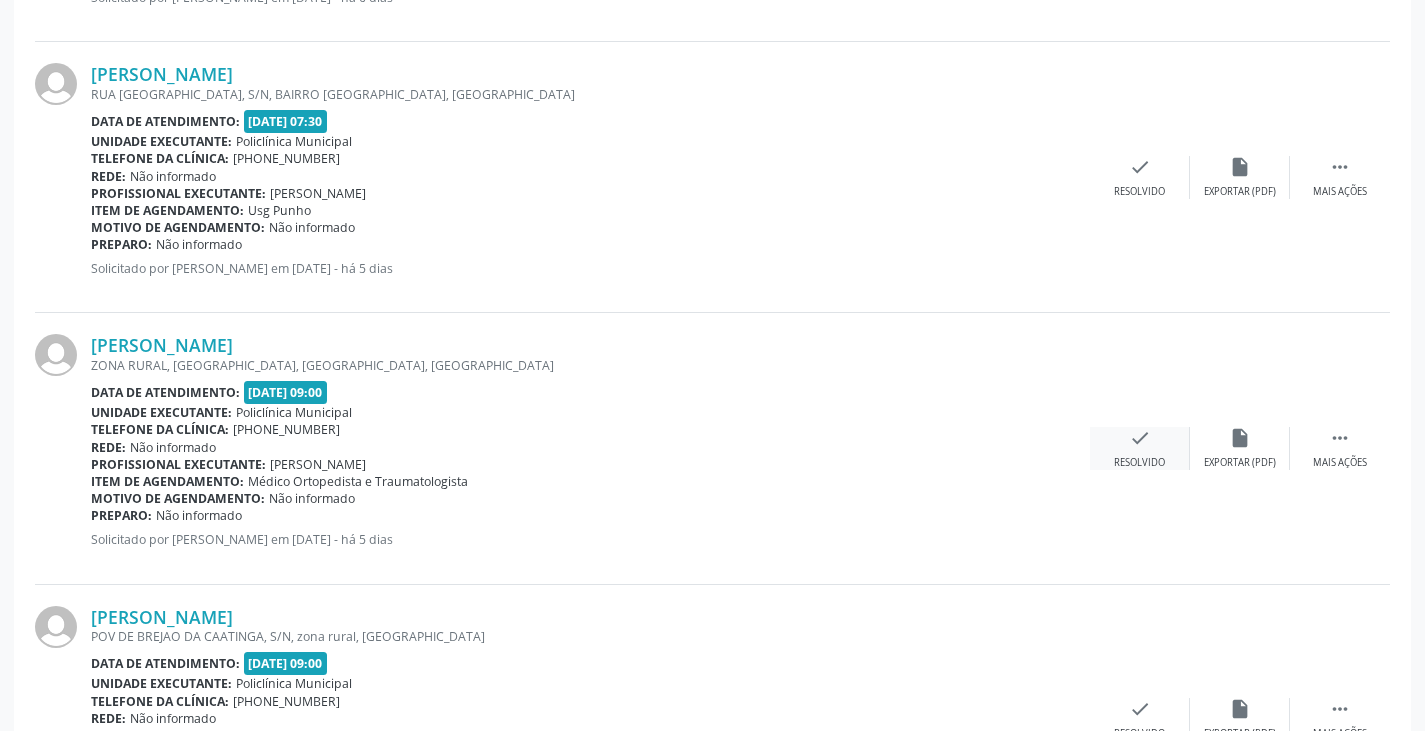 click on "Resolvido" at bounding box center [1139, 463] 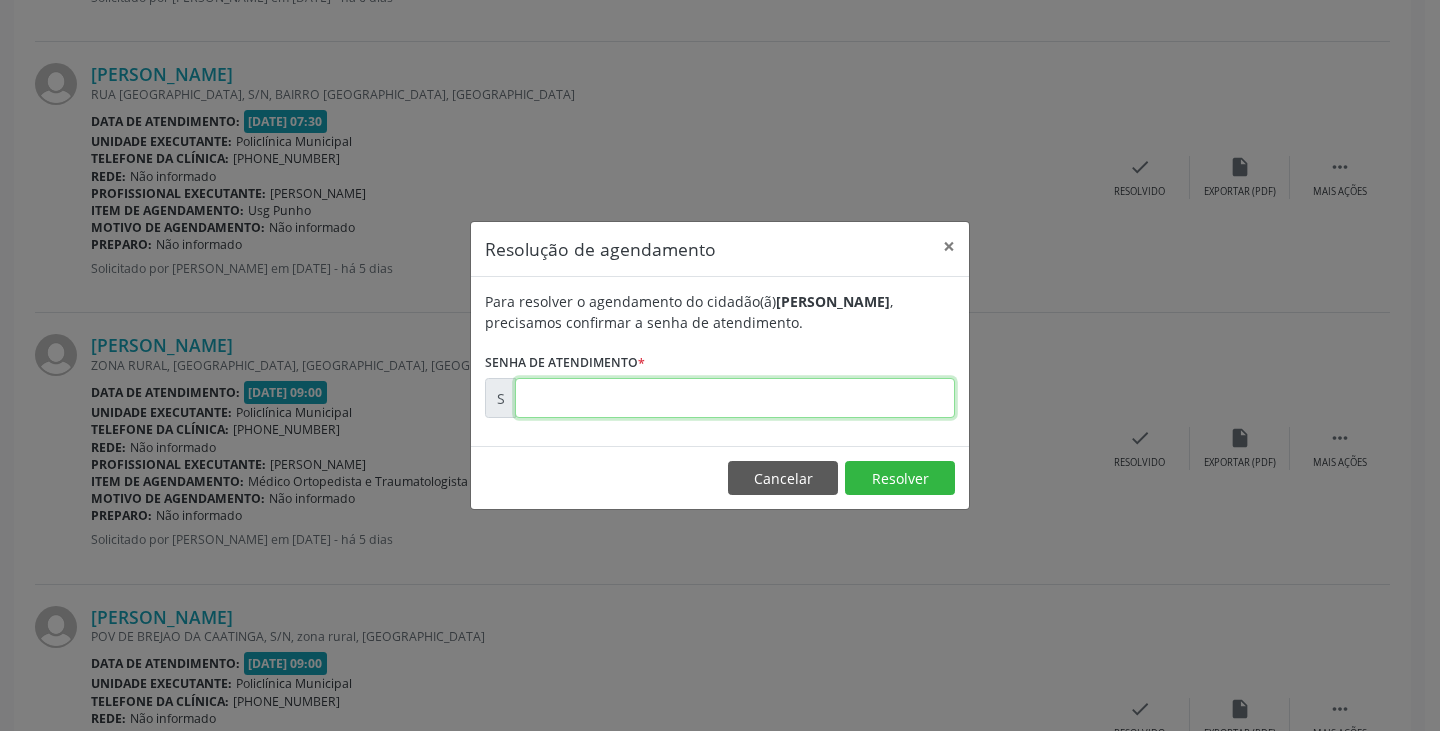 click at bounding box center (735, 398) 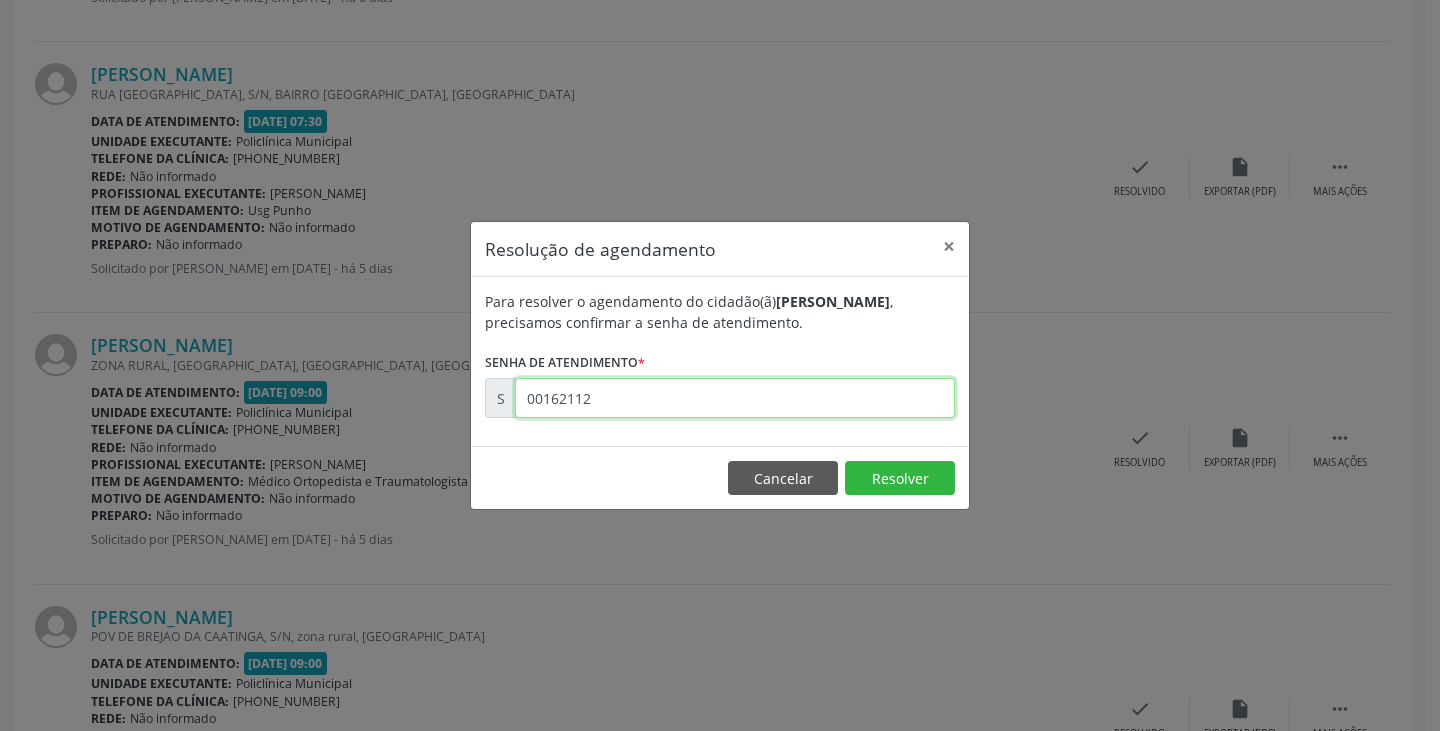 type on "00162112" 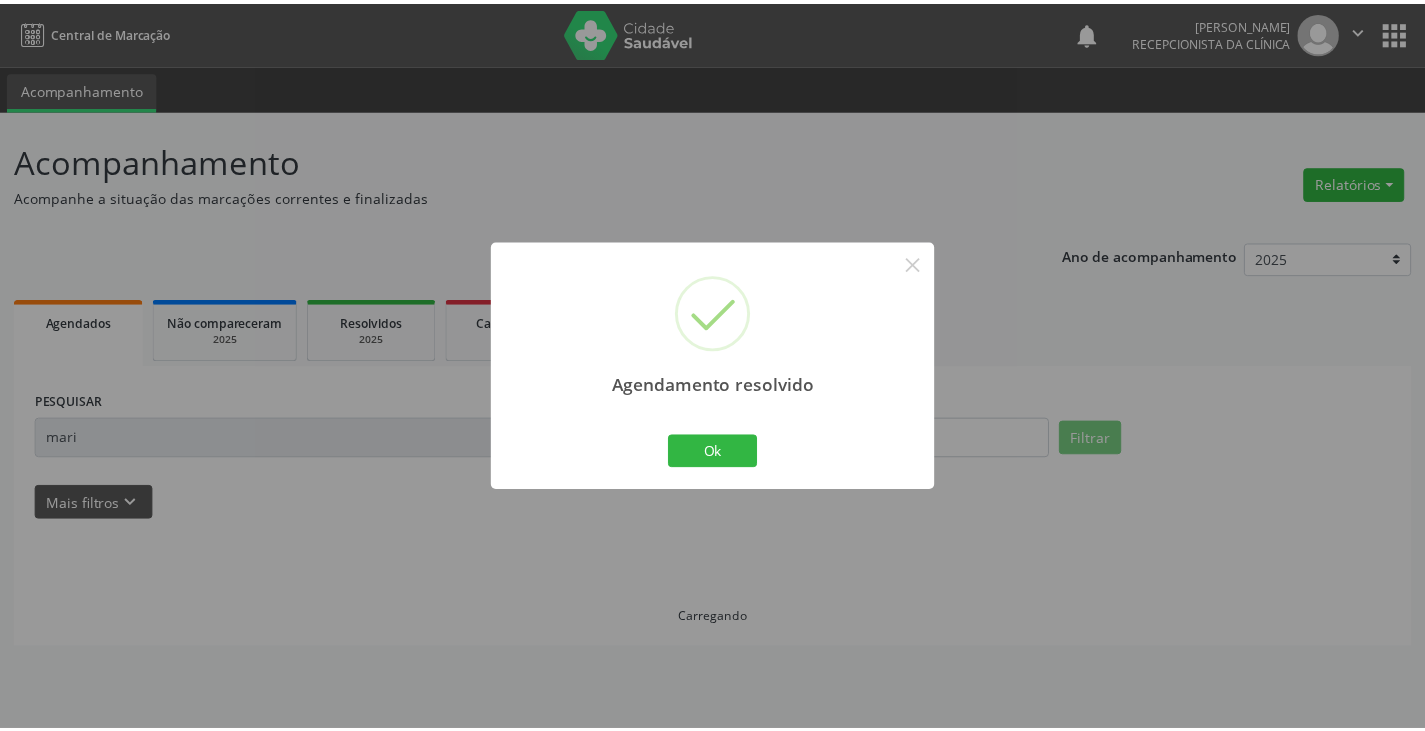 scroll, scrollTop: 0, scrollLeft: 0, axis: both 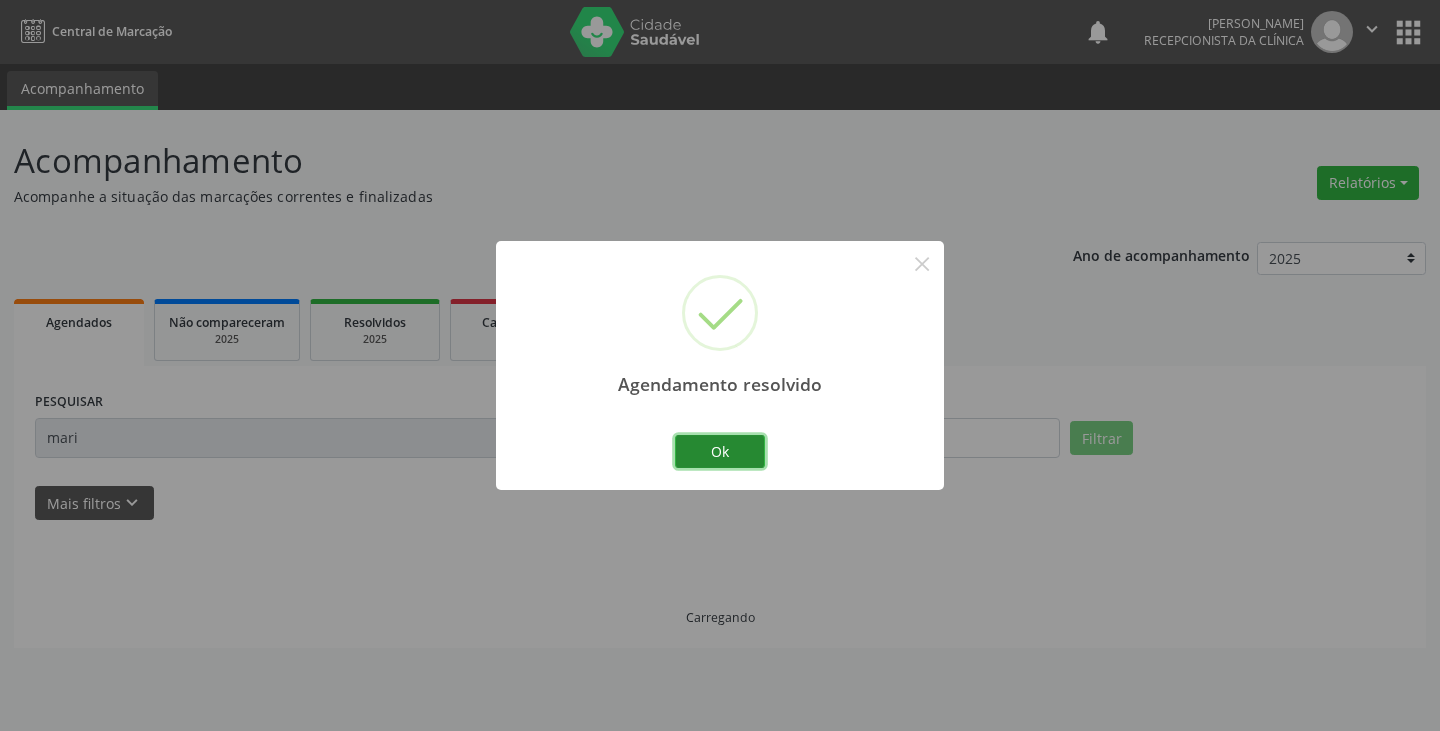 click on "Ok" at bounding box center (720, 452) 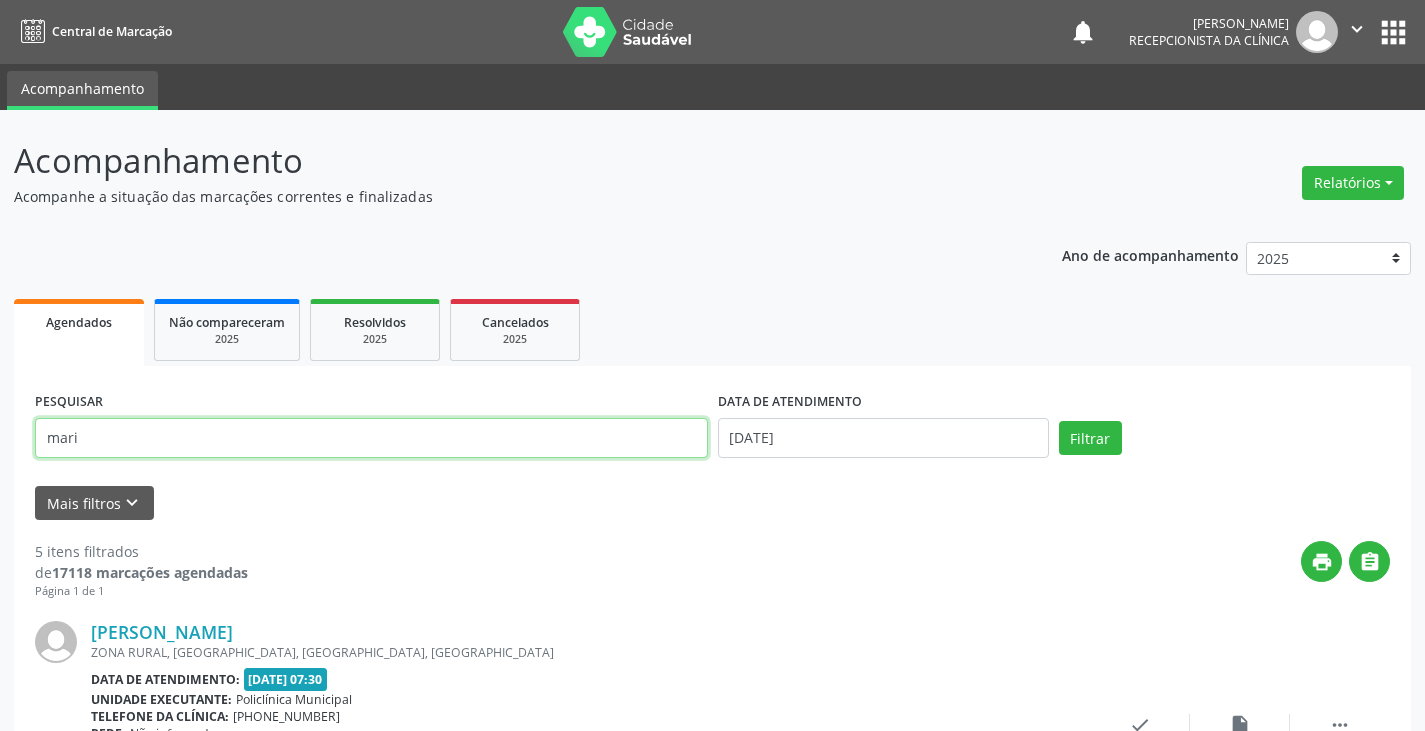 click on "mari" at bounding box center (371, 438) 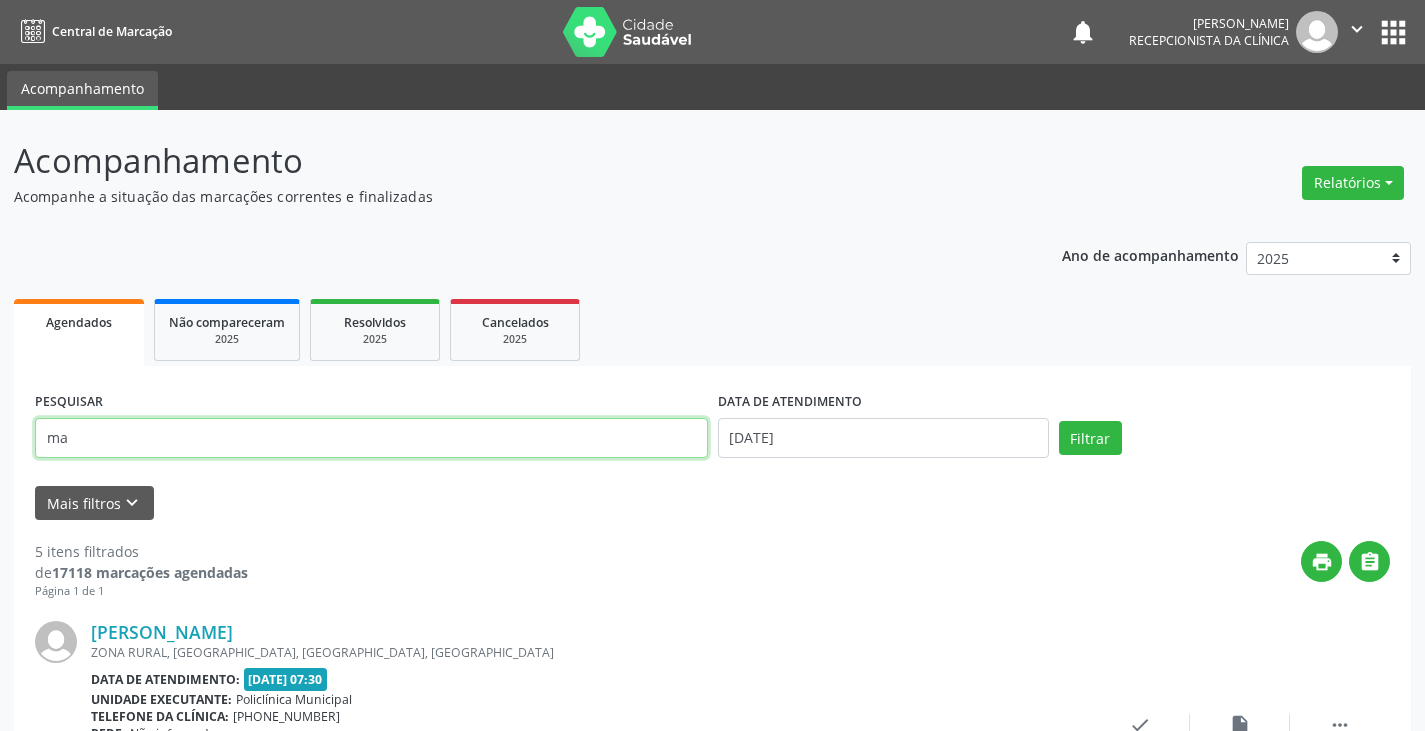 type on "m" 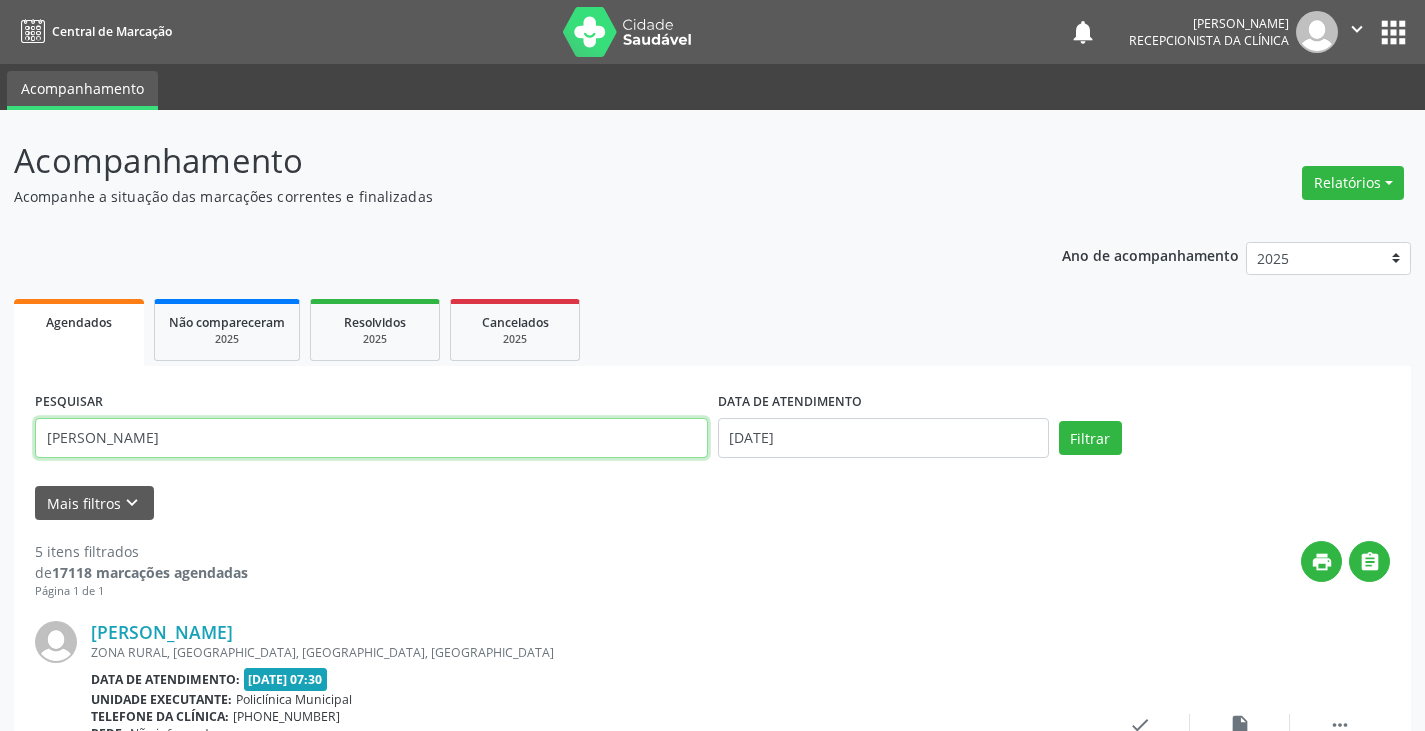 type on "[PERSON_NAME]" 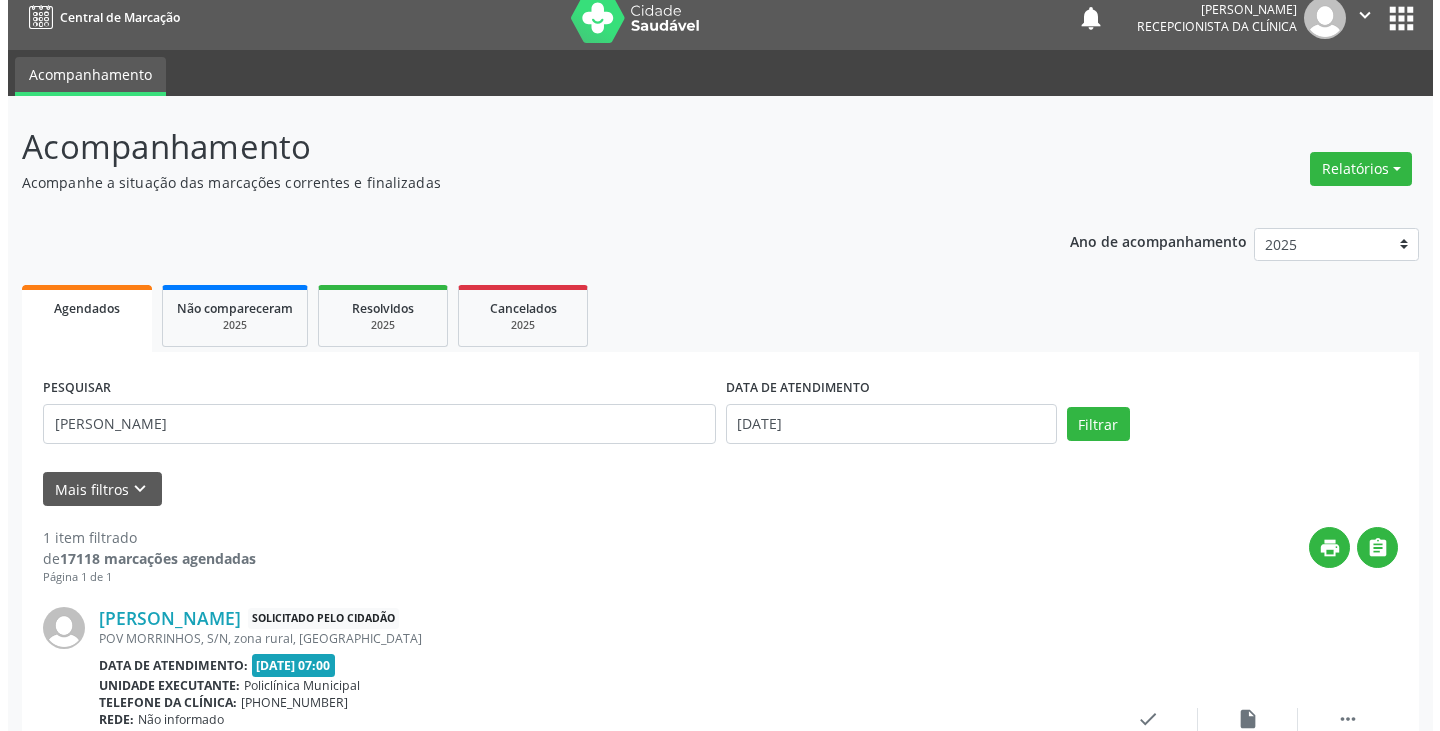 scroll, scrollTop: 191, scrollLeft: 0, axis: vertical 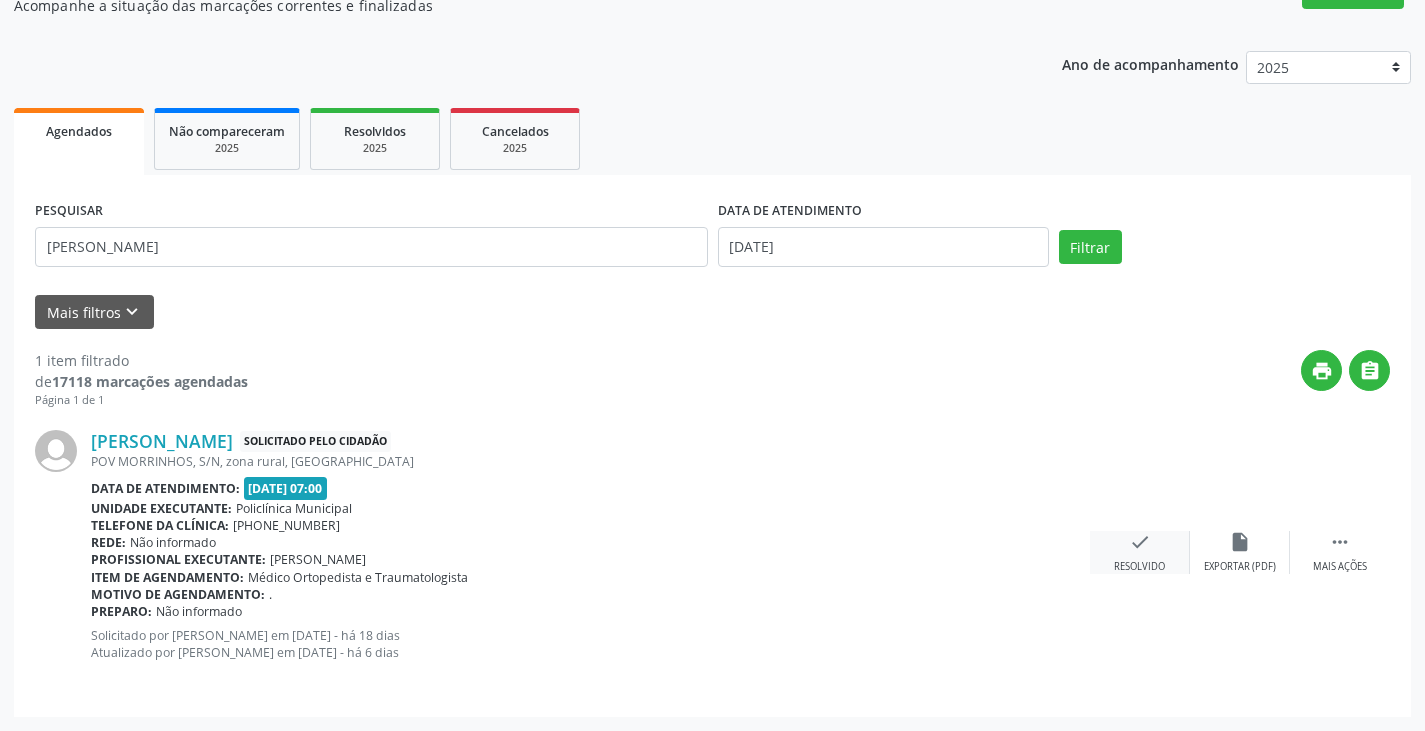 click on "check" at bounding box center (1140, 542) 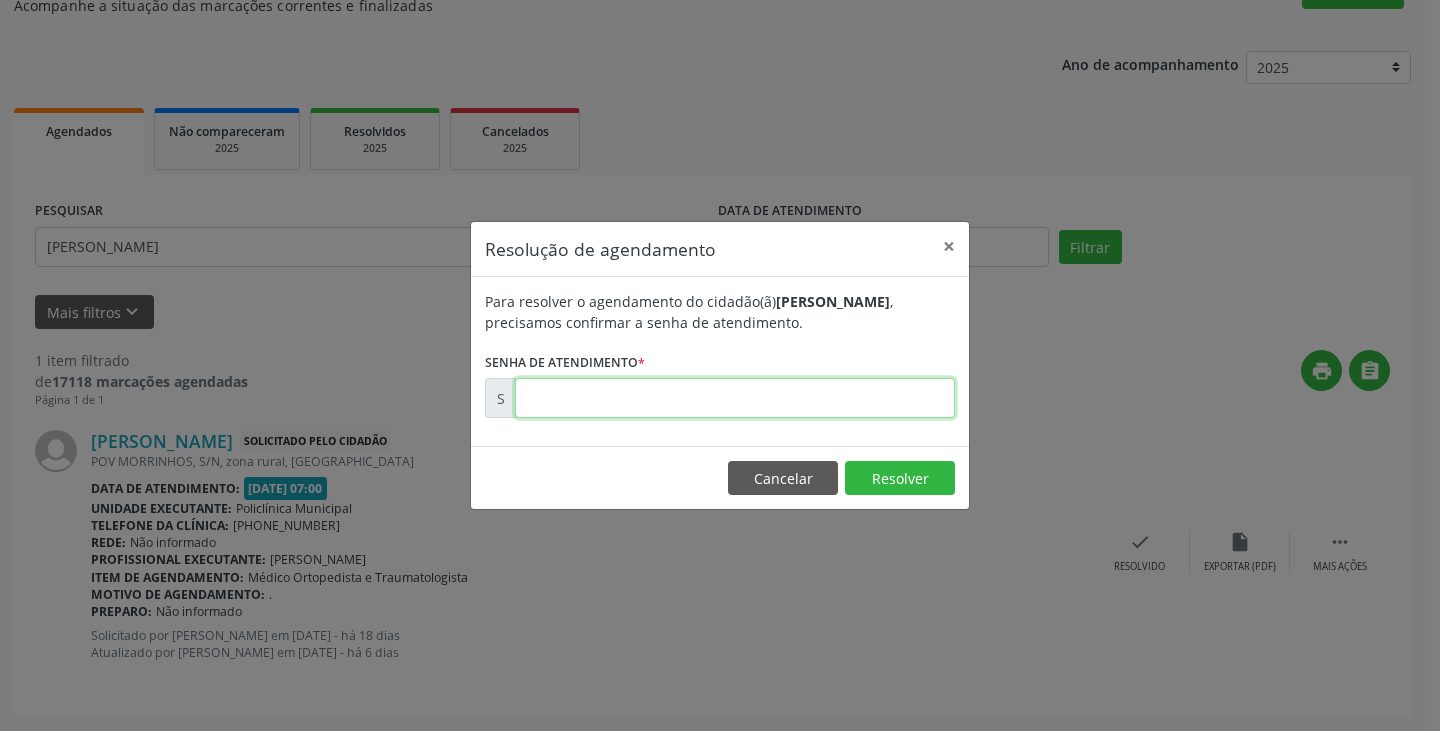 click at bounding box center [735, 398] 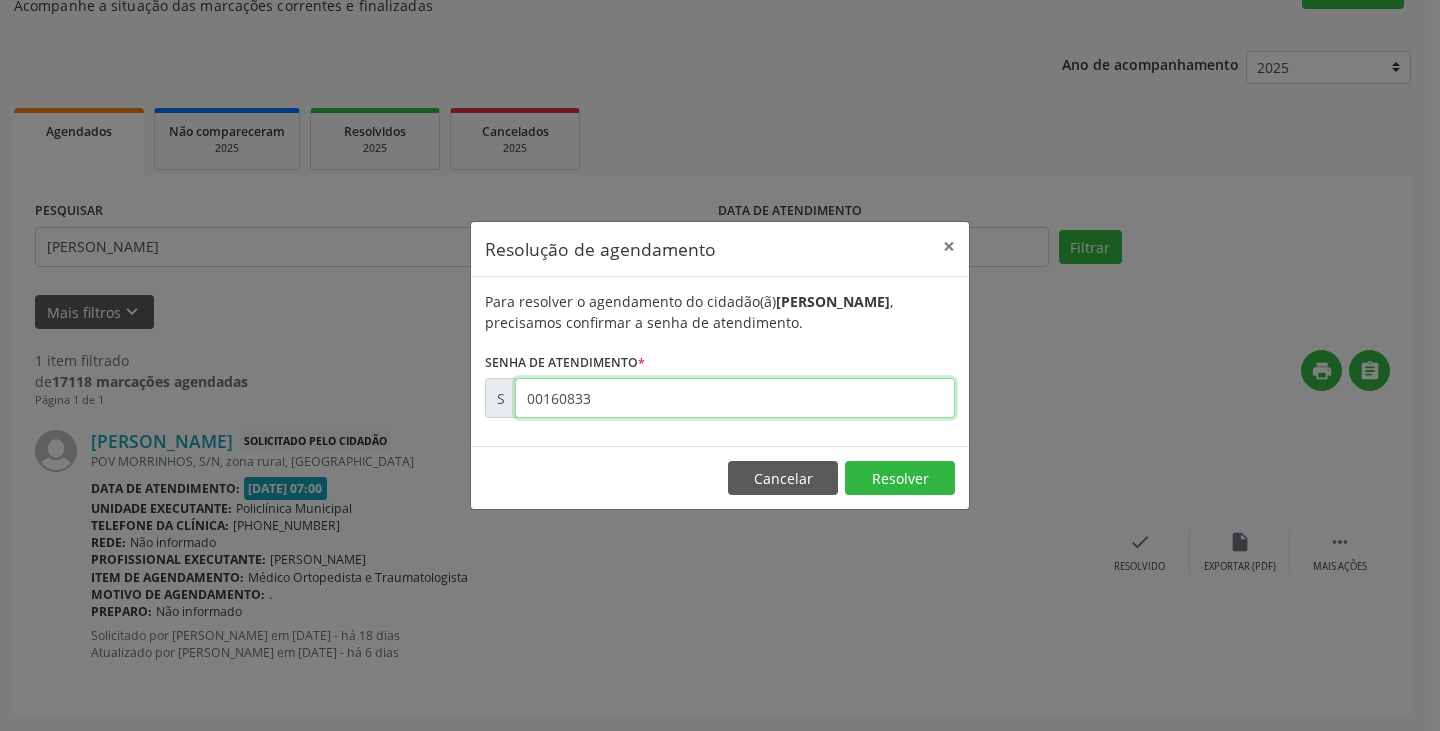type on "00160833" 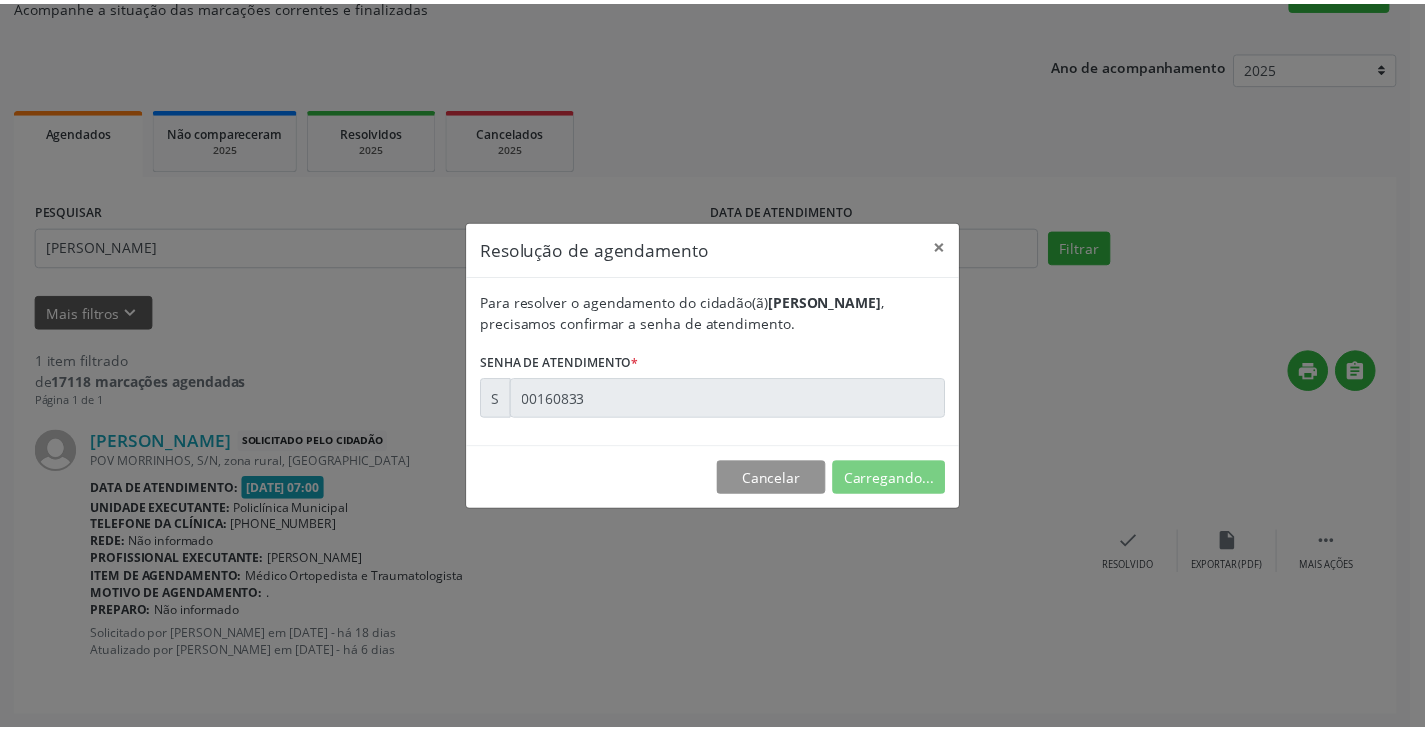 scroll, scrollTop: 0, scrollLeft: 0, axis: both 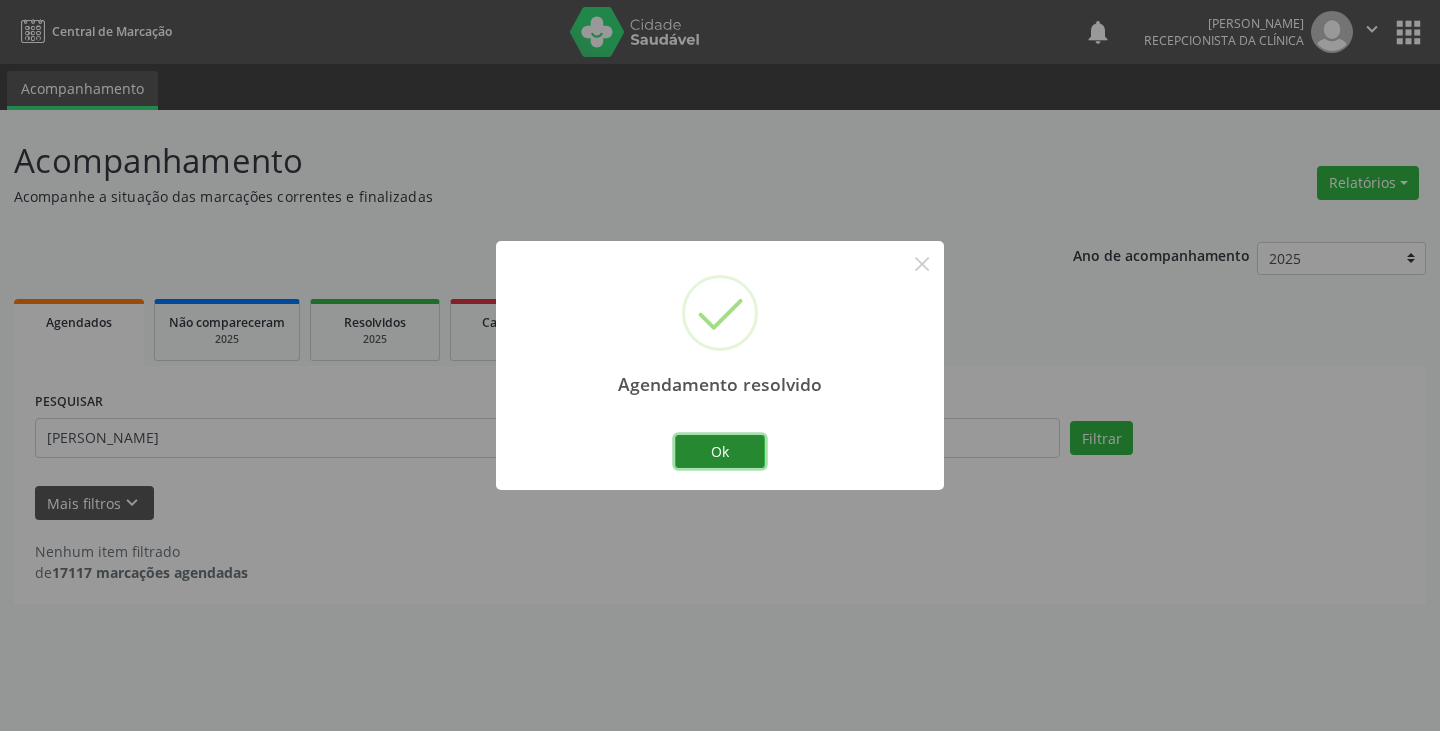 click on "Ok" at bounding box center (720, 452) 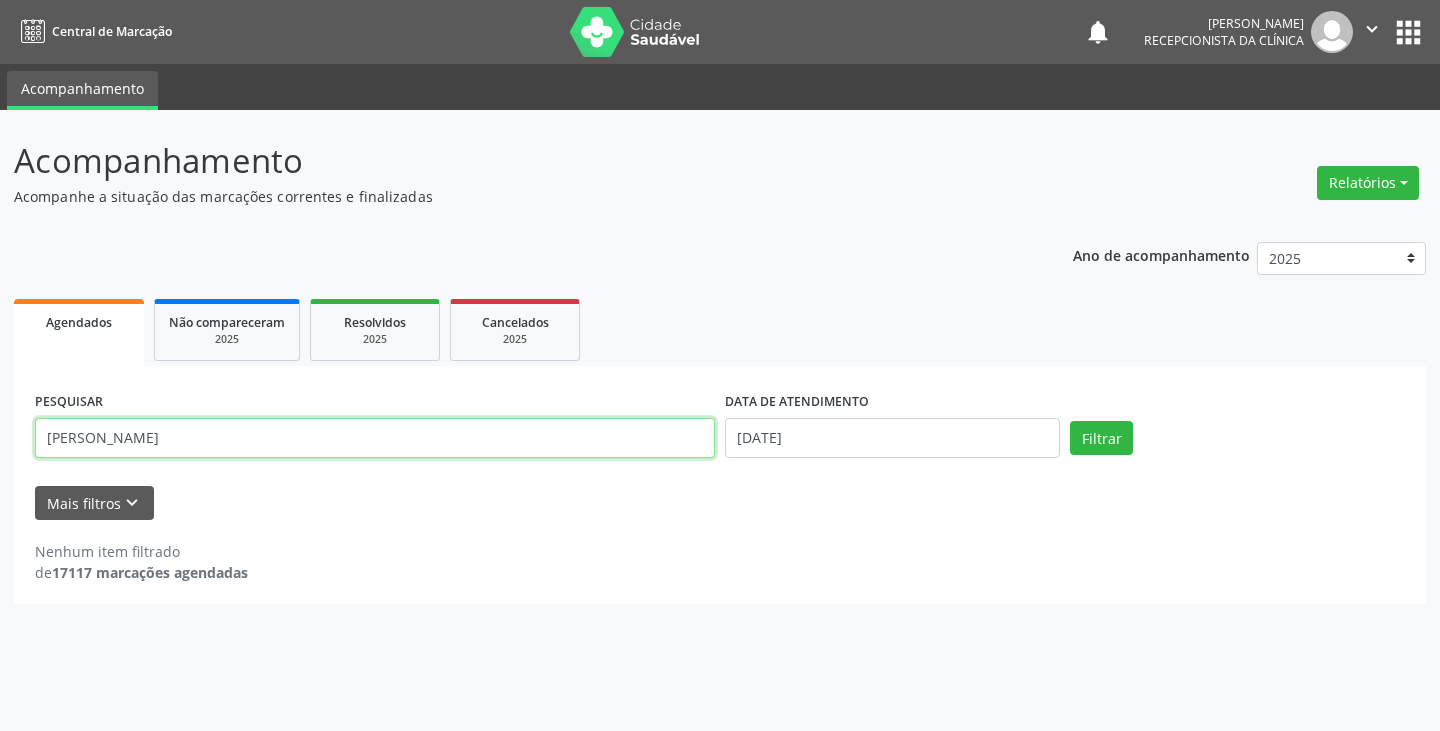 click on "[PERSON_NAME]" at bounding box center [375, 438] 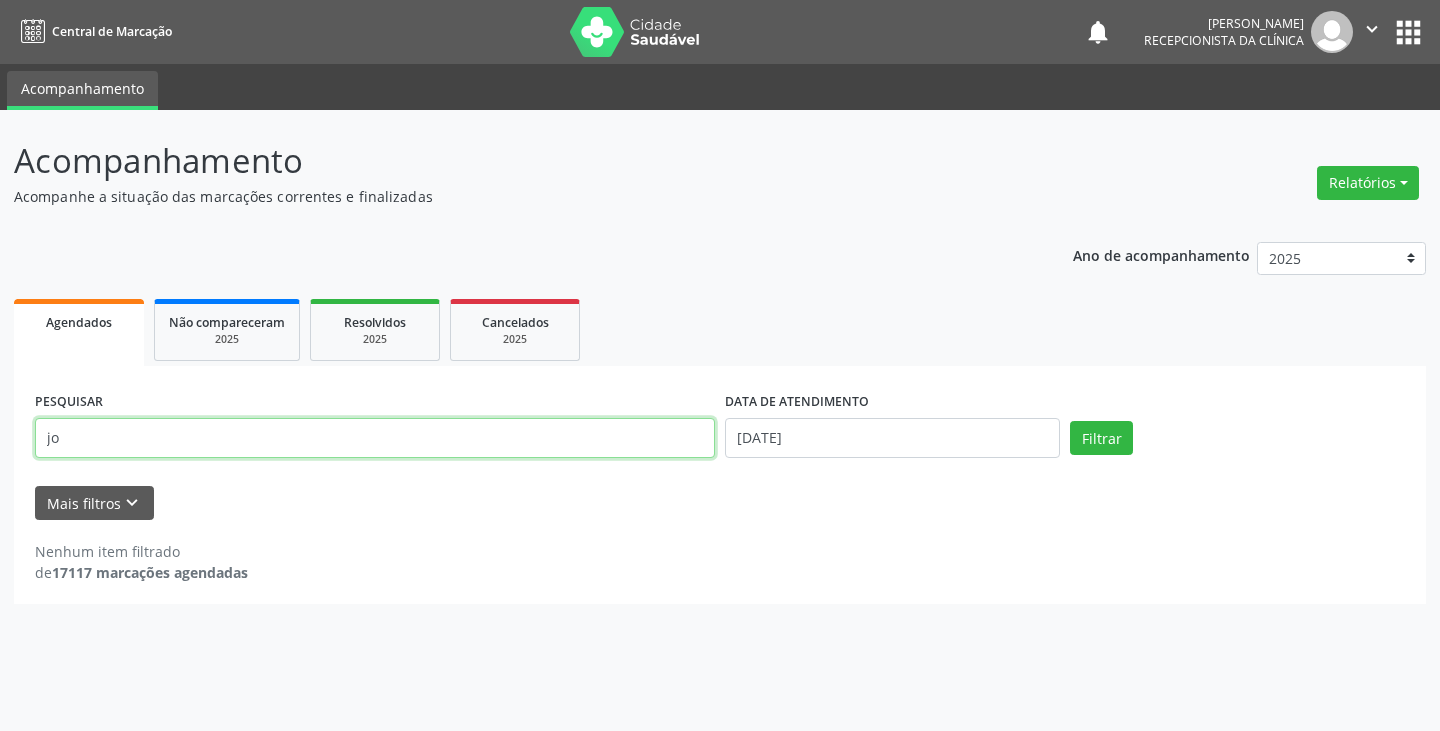 type on "j" 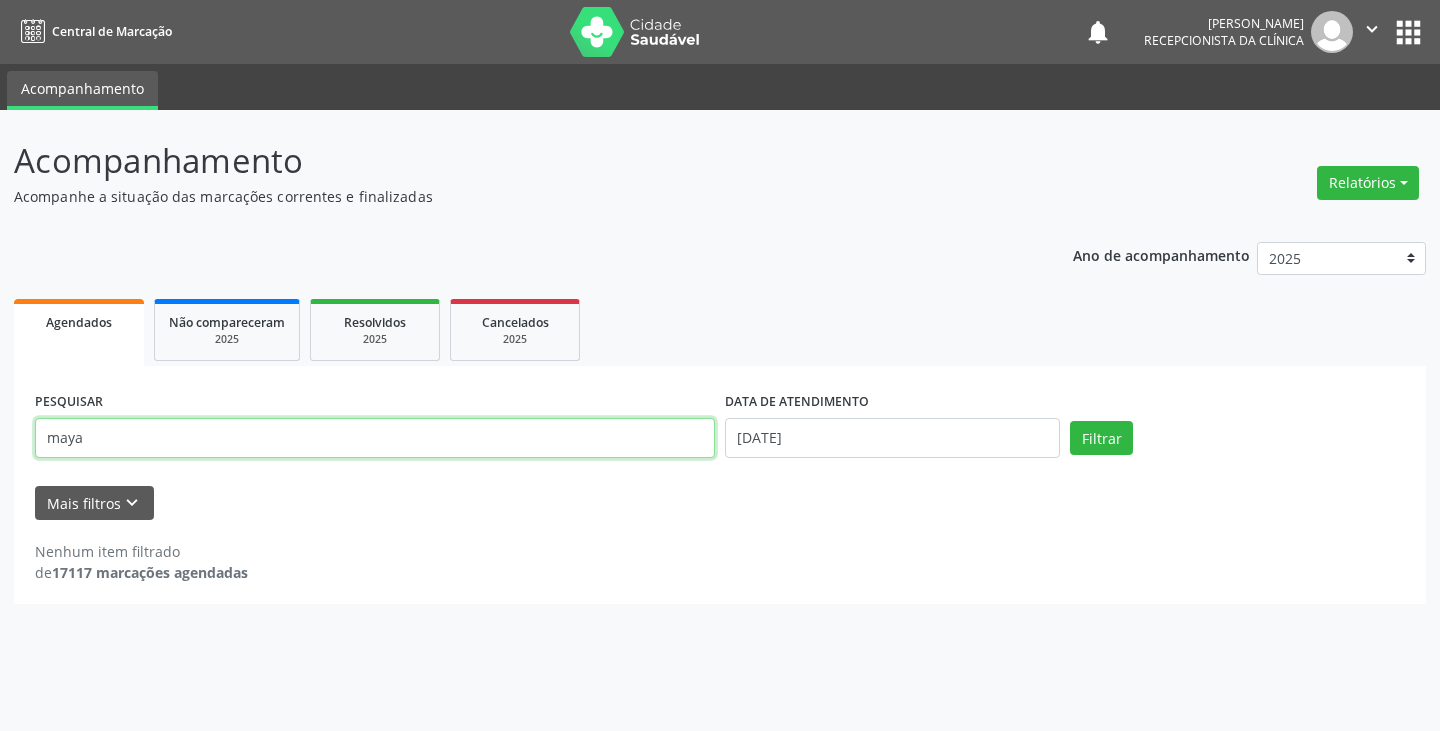 type on "maya" 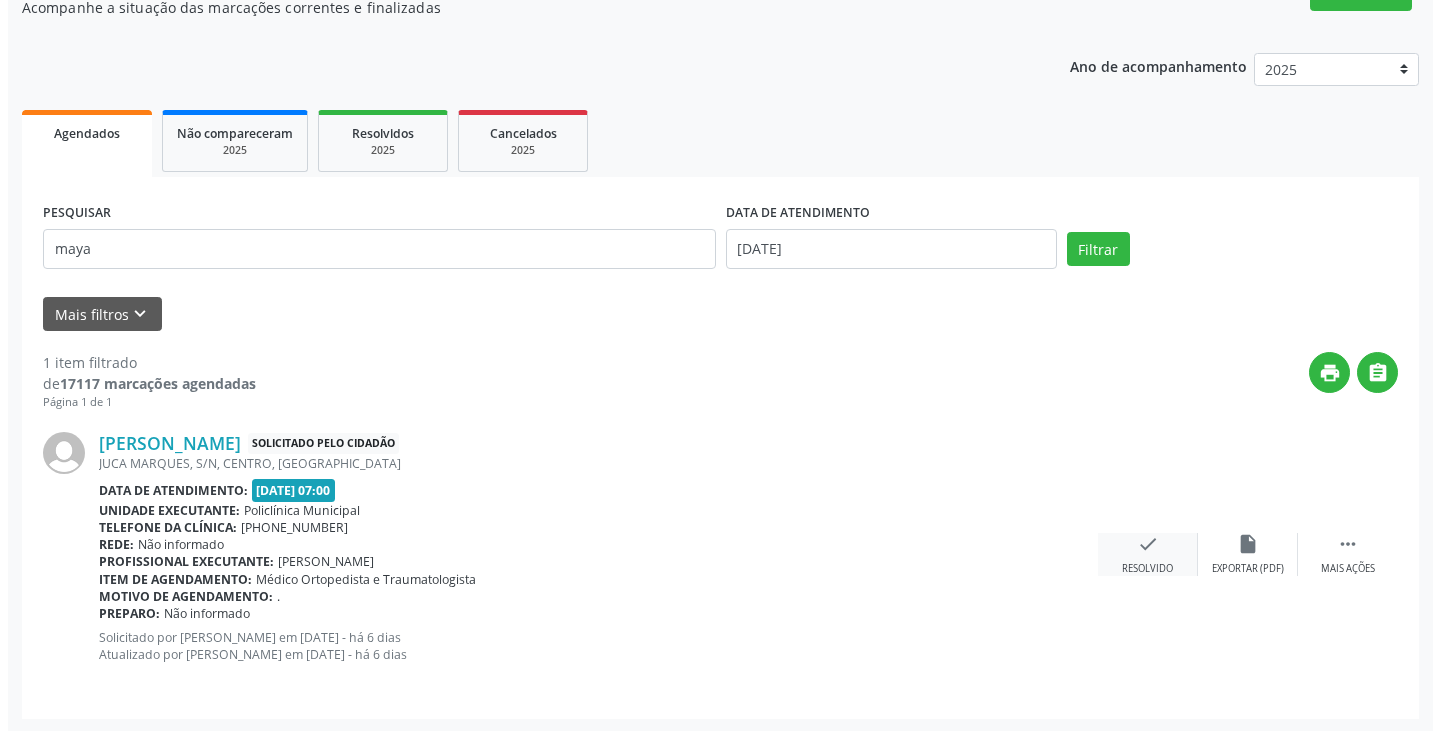 scroll, scrollTop: 191, scrollLeft: 0, axis: vertical 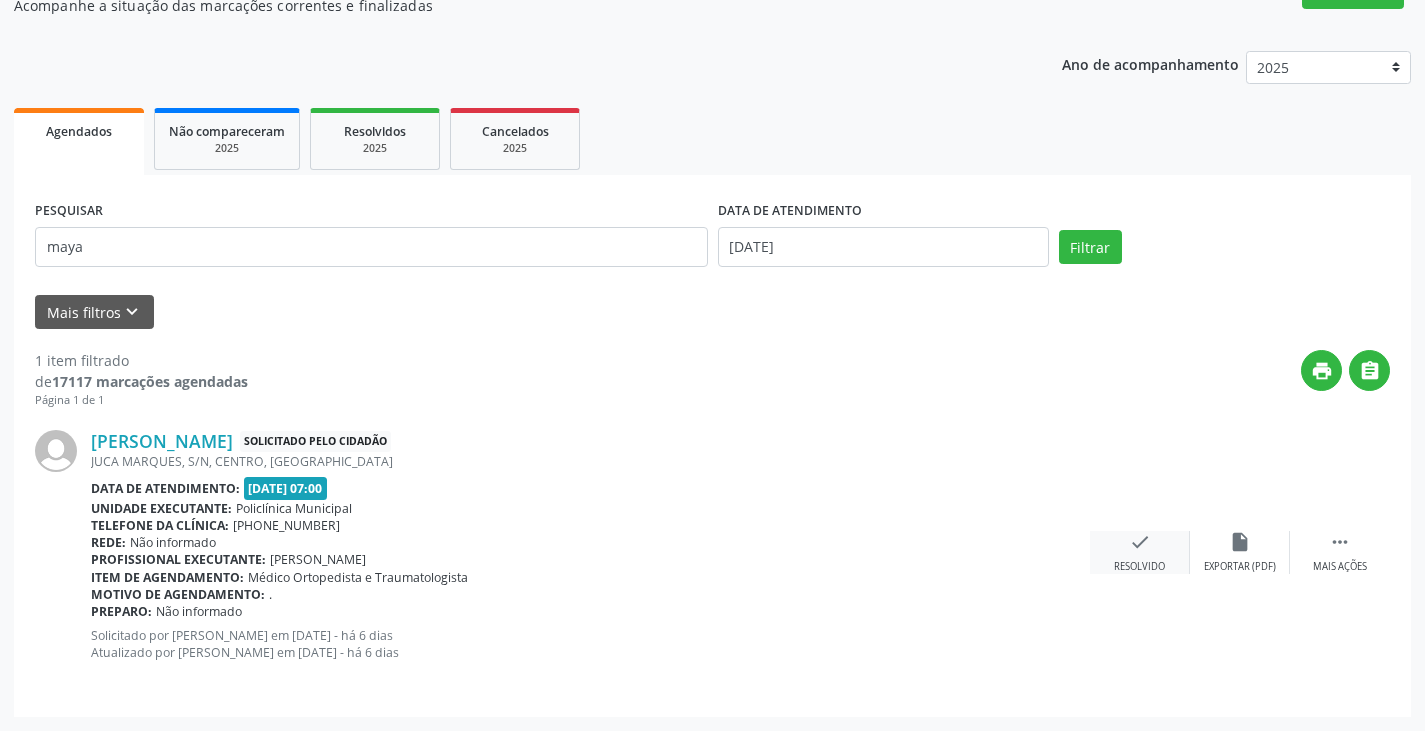 click on "check
Resolvido" at bounding box center (1140, 552) 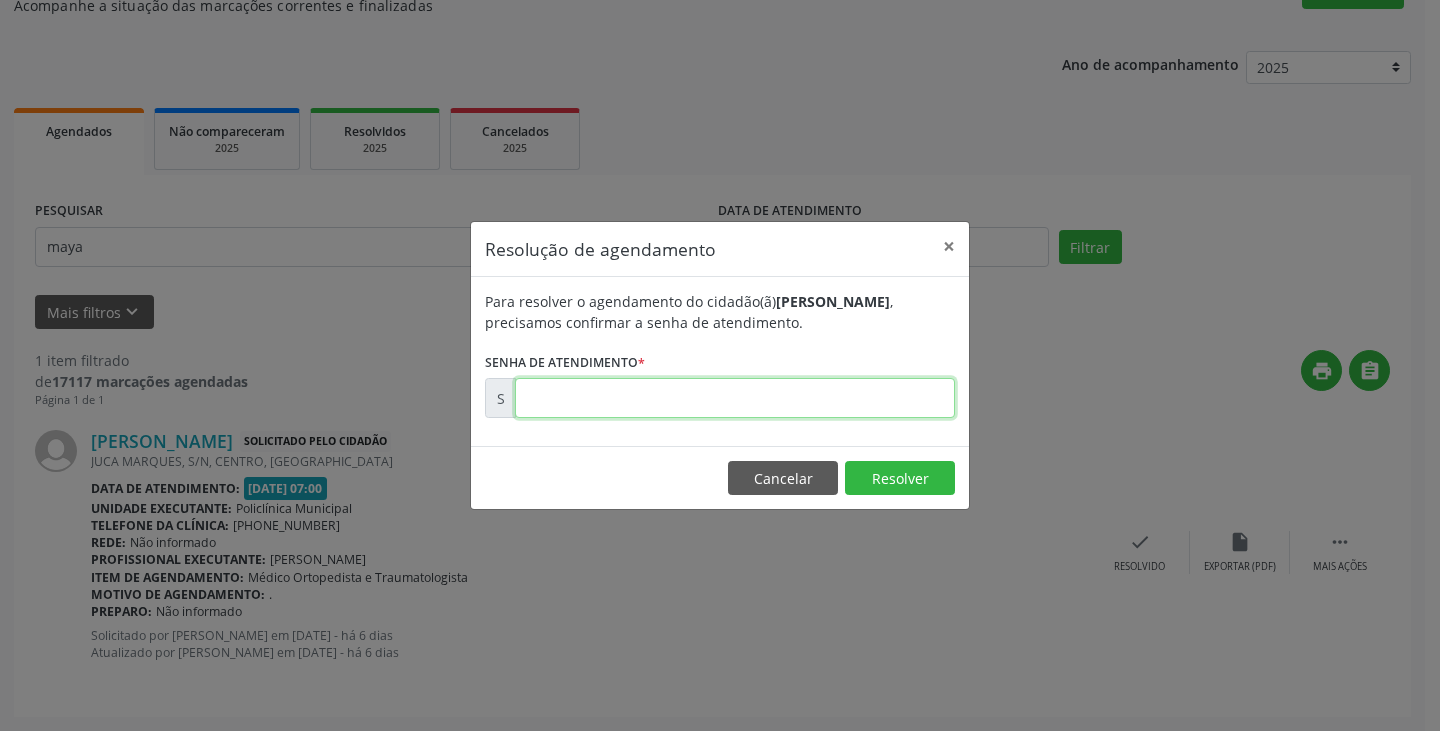 click at bounding box center [735, 398] 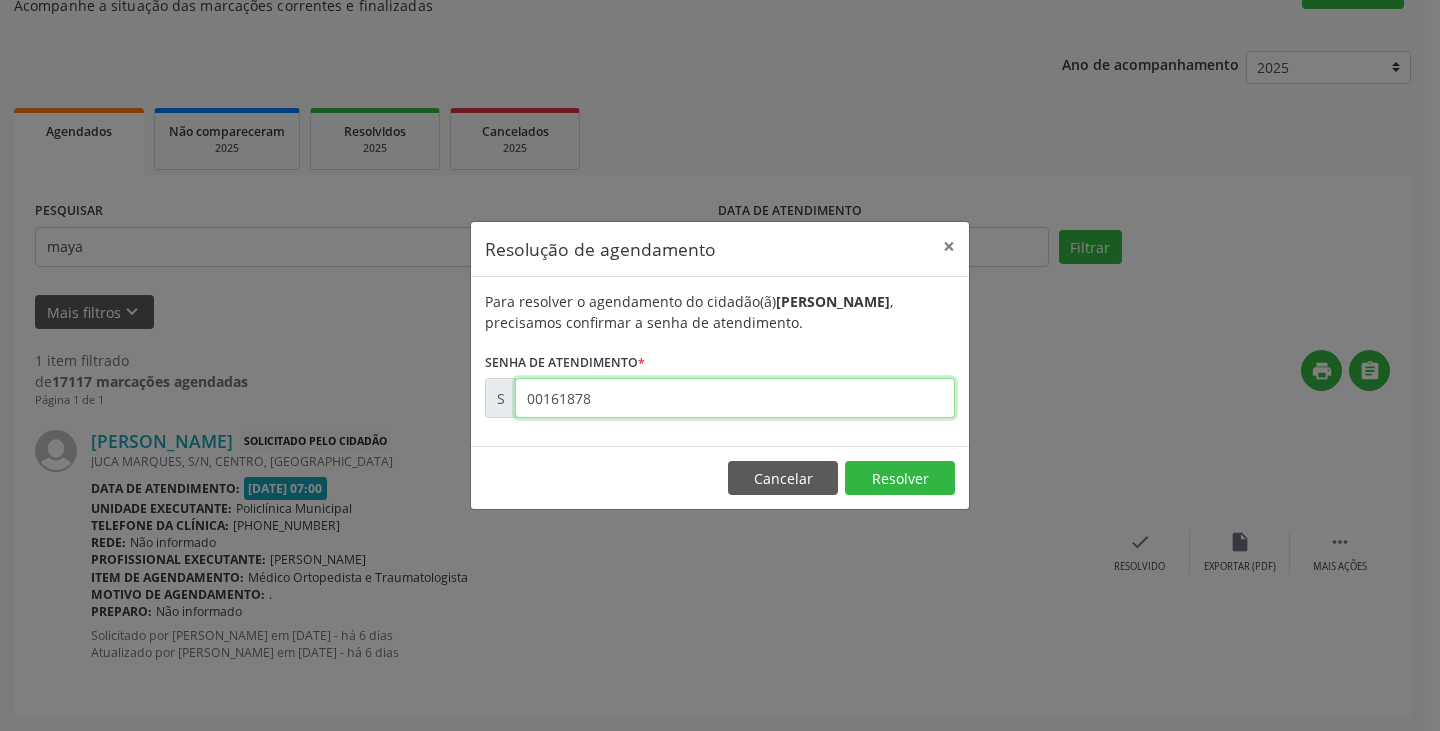 type on "00161878" 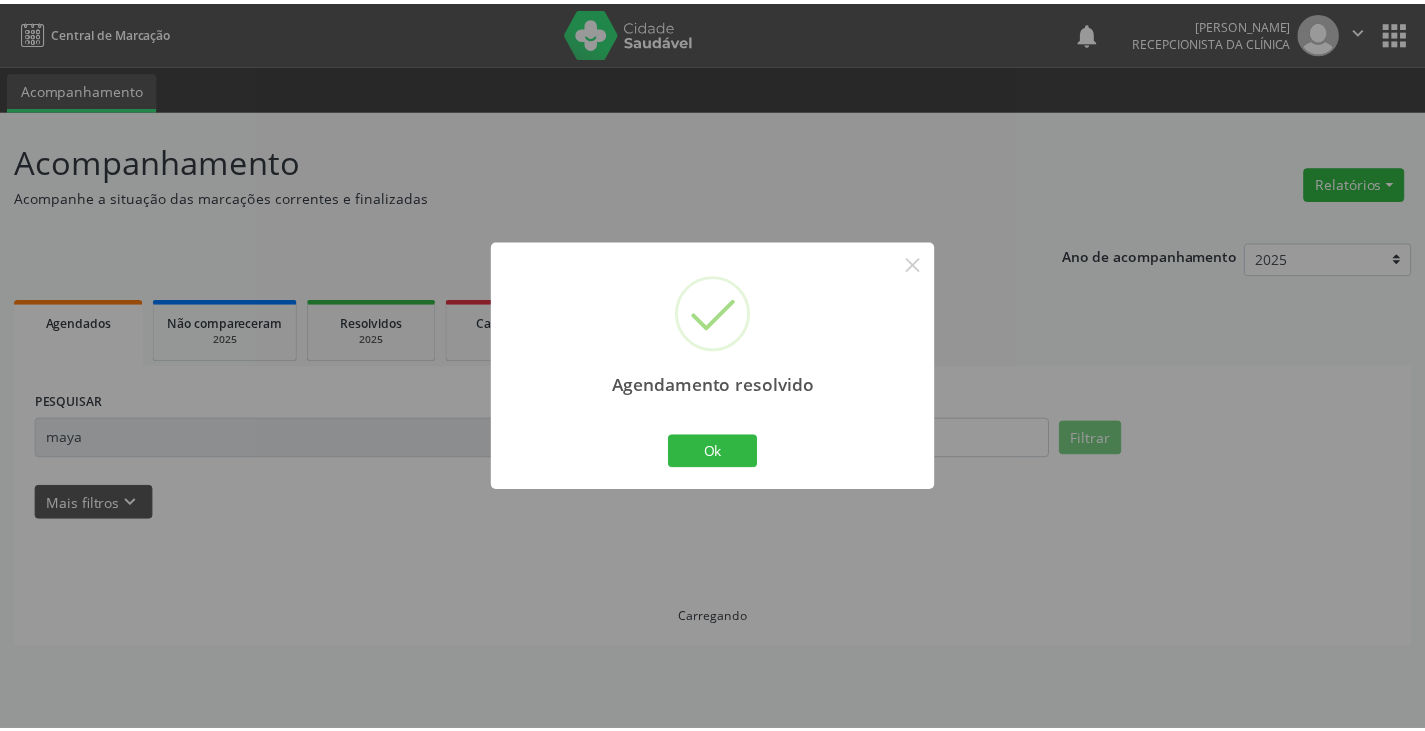 scroll, scrollTop: 0, scrollLeft: 0, axis: both 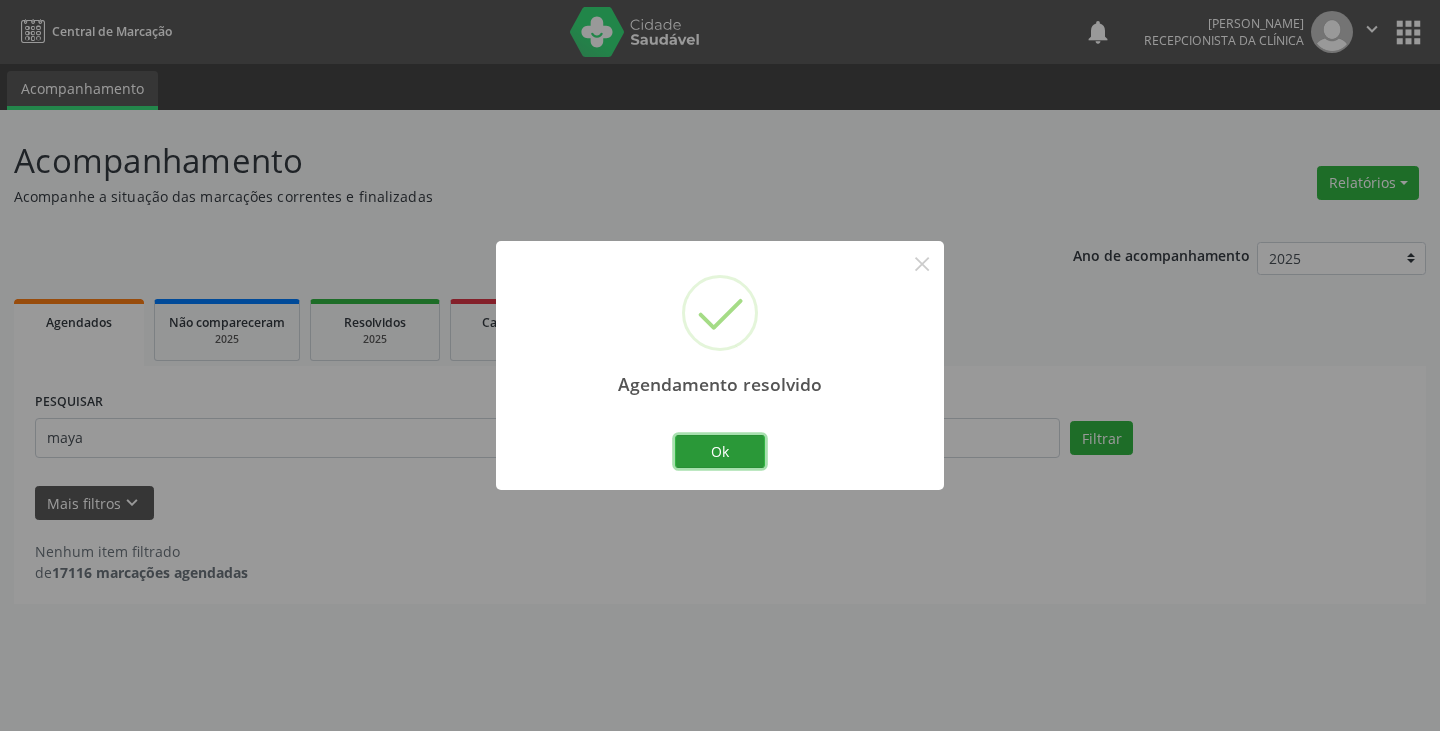drag, startPoint x: 757, startPoint y: 464, endPoint x: 737, endPoint y: 457, distance: 21.189621 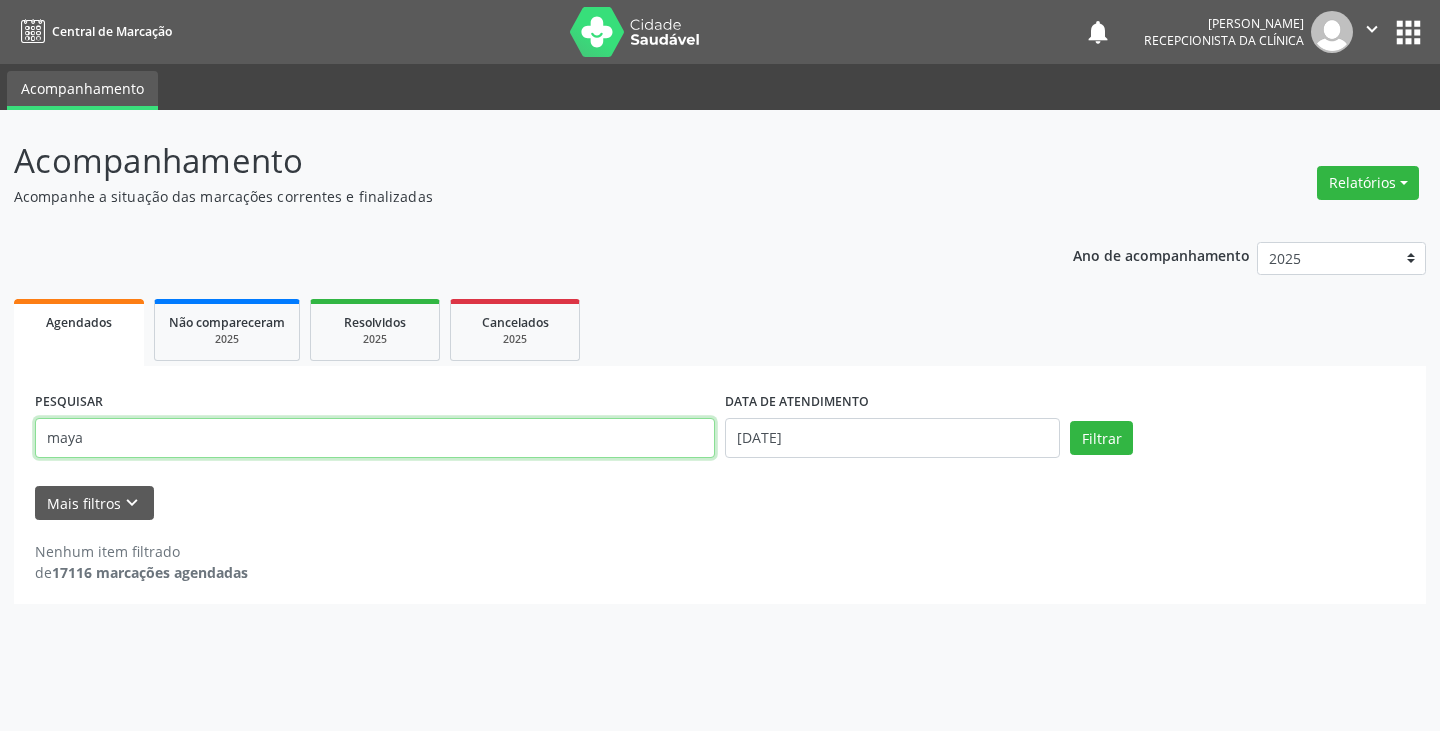 click on "maya" at bounding box center [375, 438] 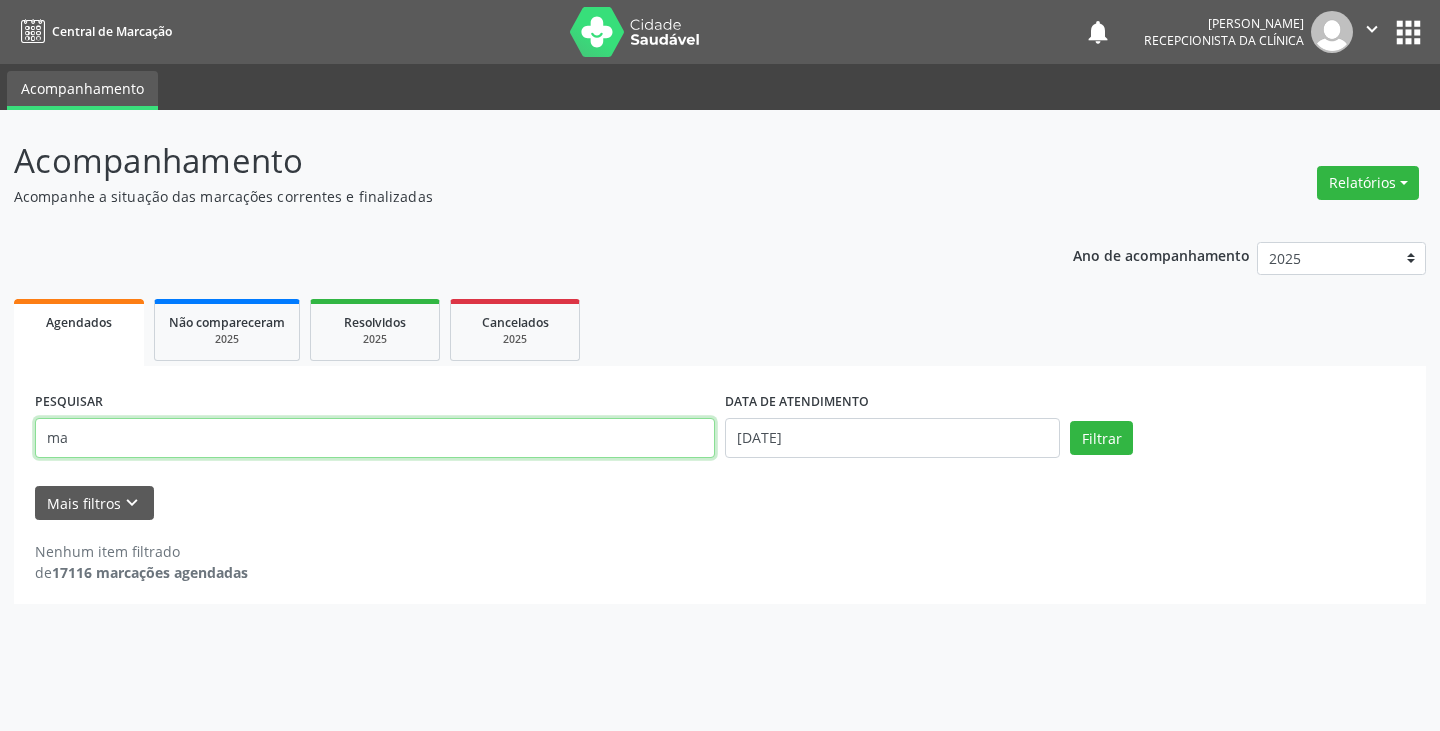 type on "m" 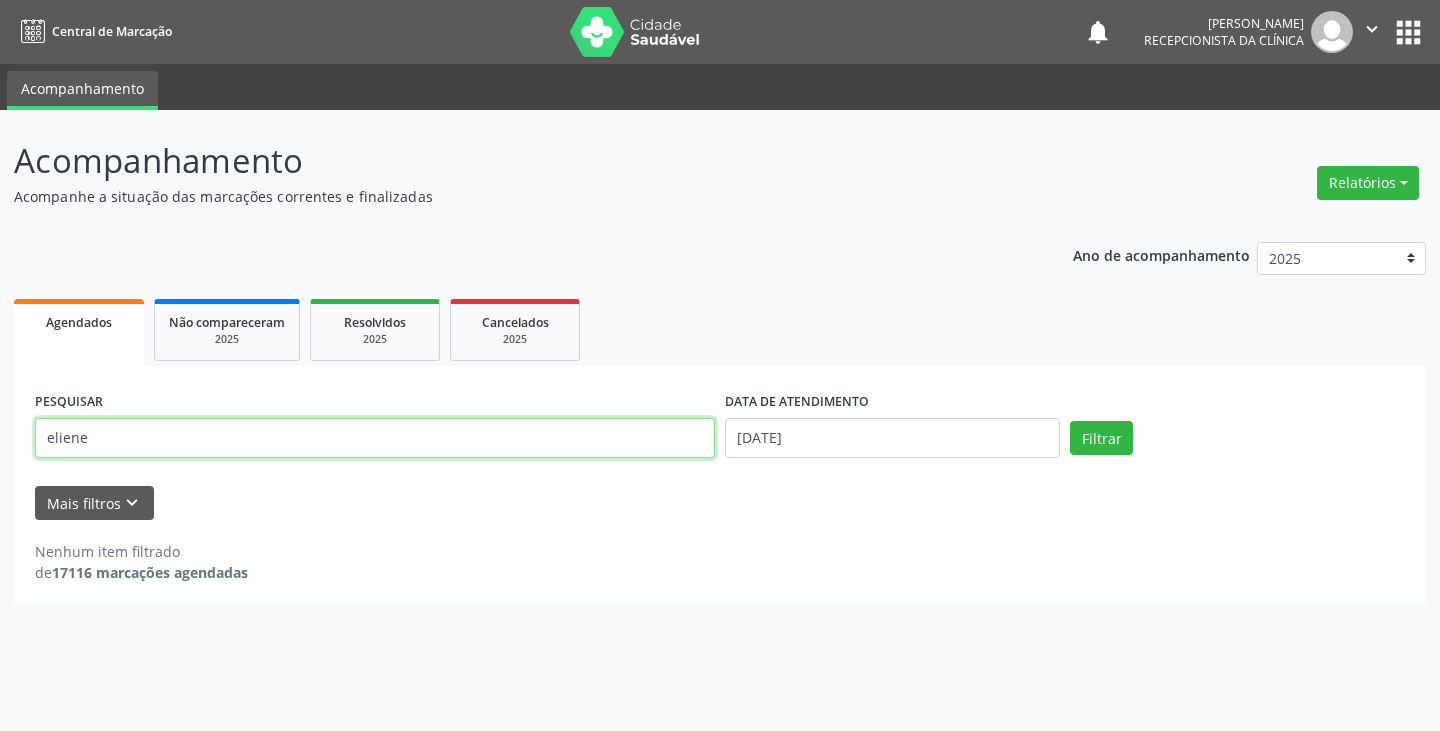 type on "eliene" 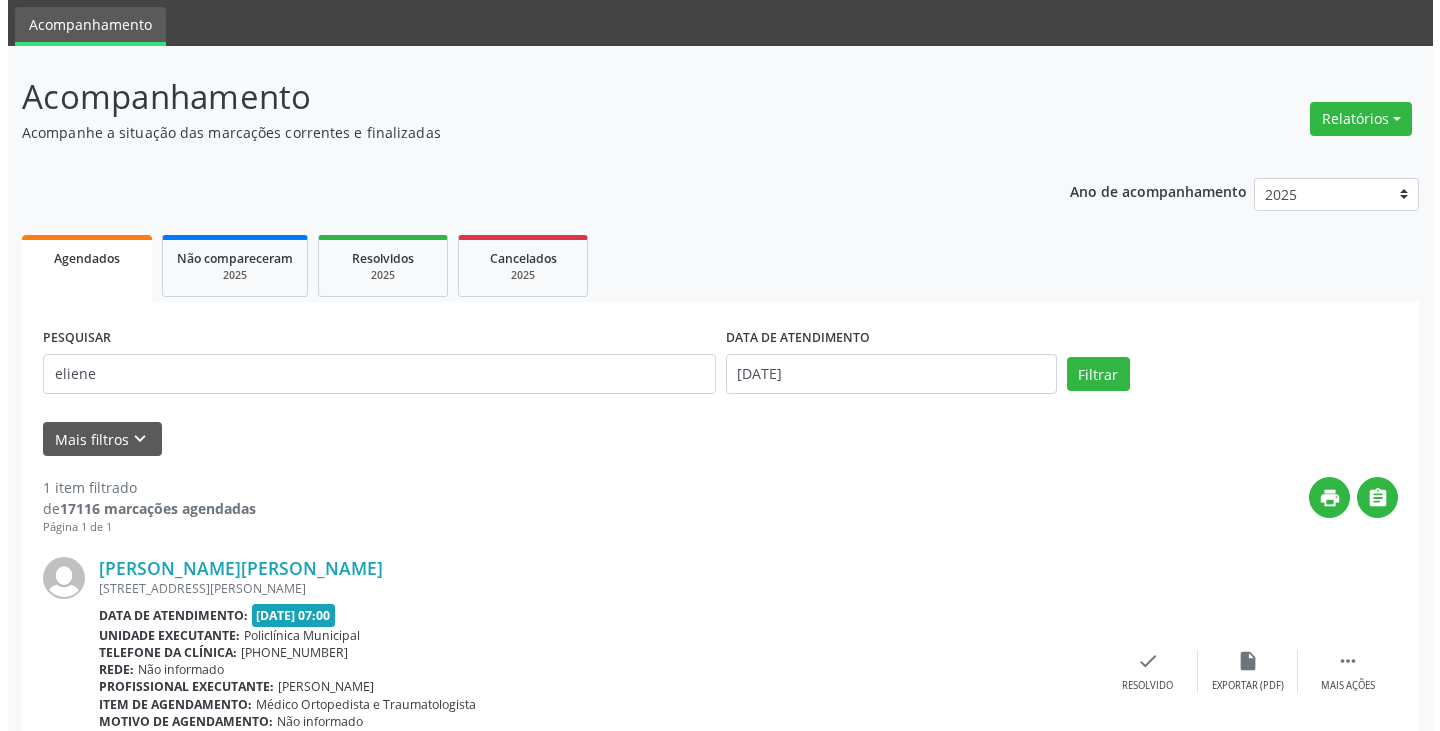 scroll, scrollTop: 174, scrollLeft: 0, axis: vertical 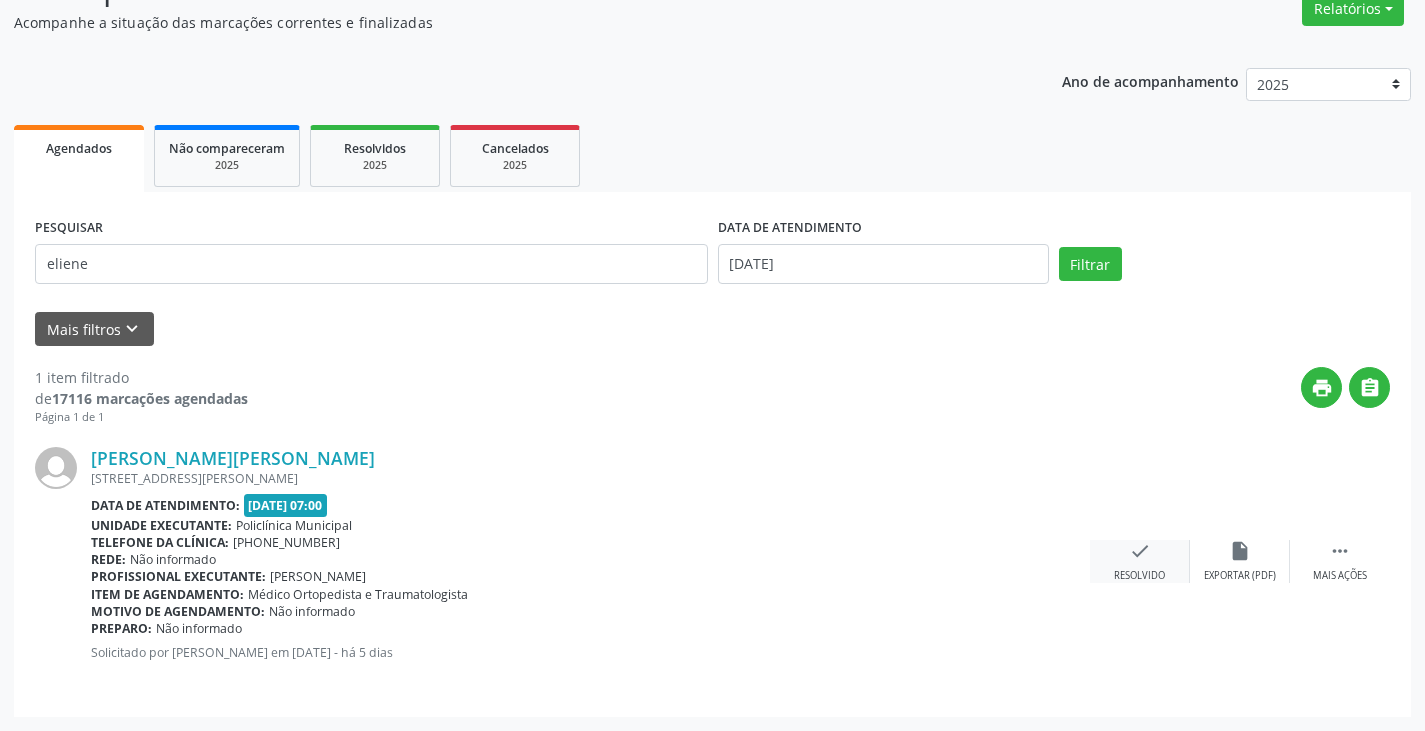 click on "check
Resolvido" at bounding box center [1140, 561] 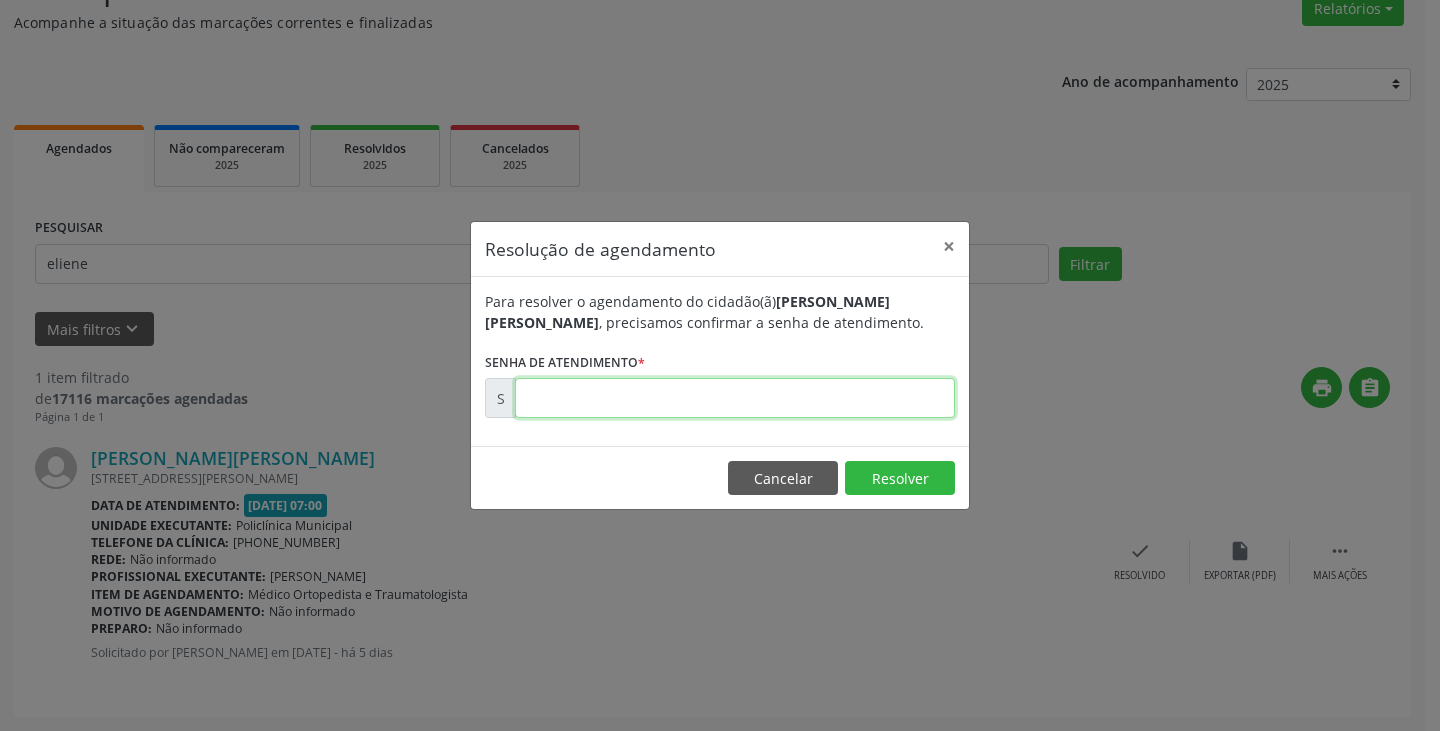 click at bounding box center [735, 398] 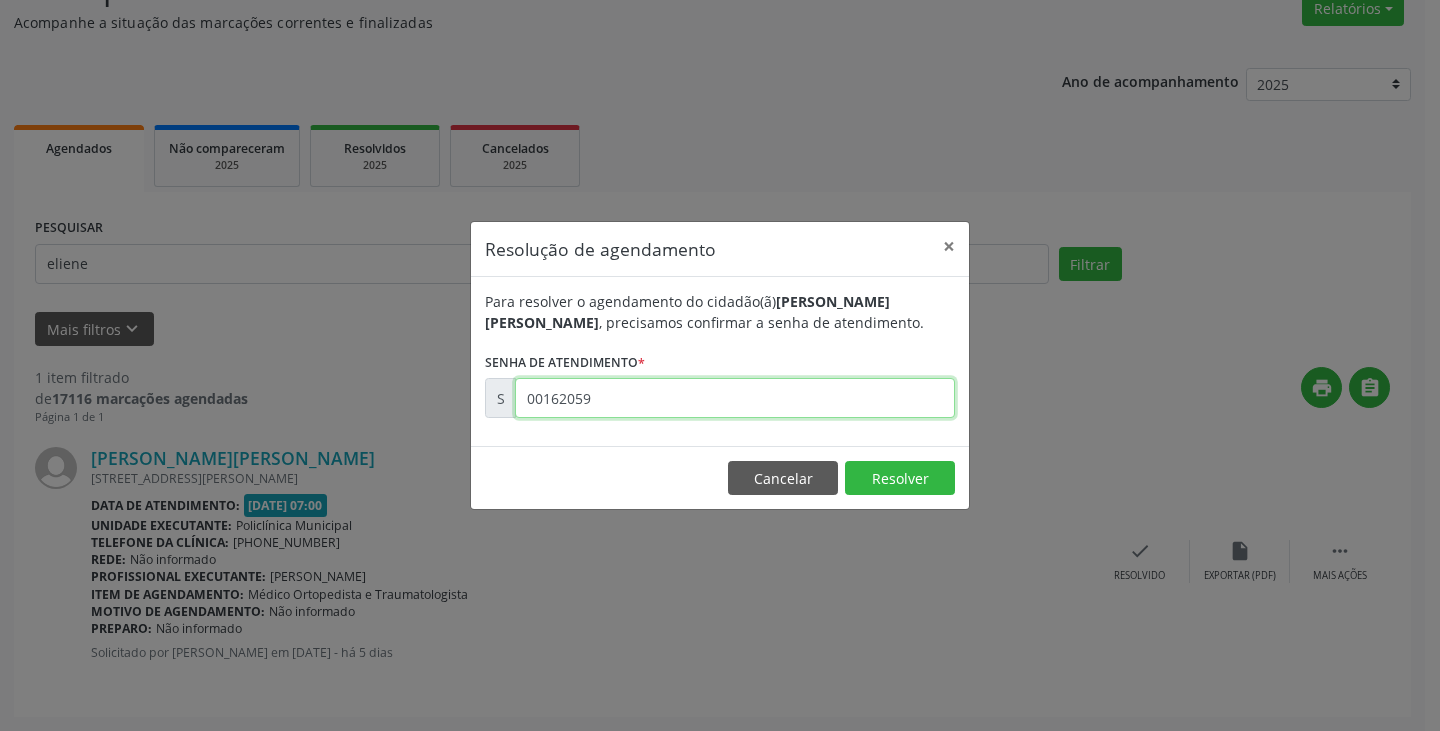 type on "00162059" 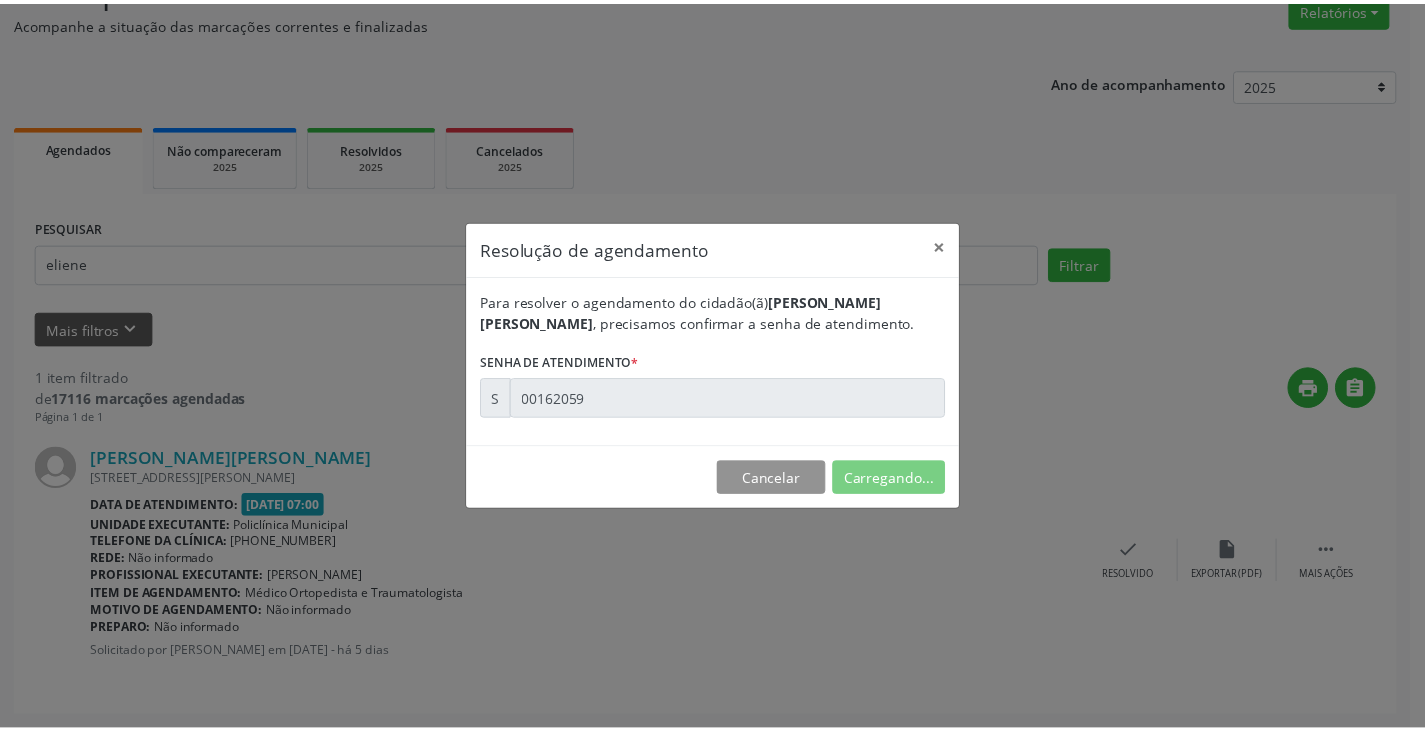 scroll, scrollTop: 0, scrollLeft: 0, axis: both 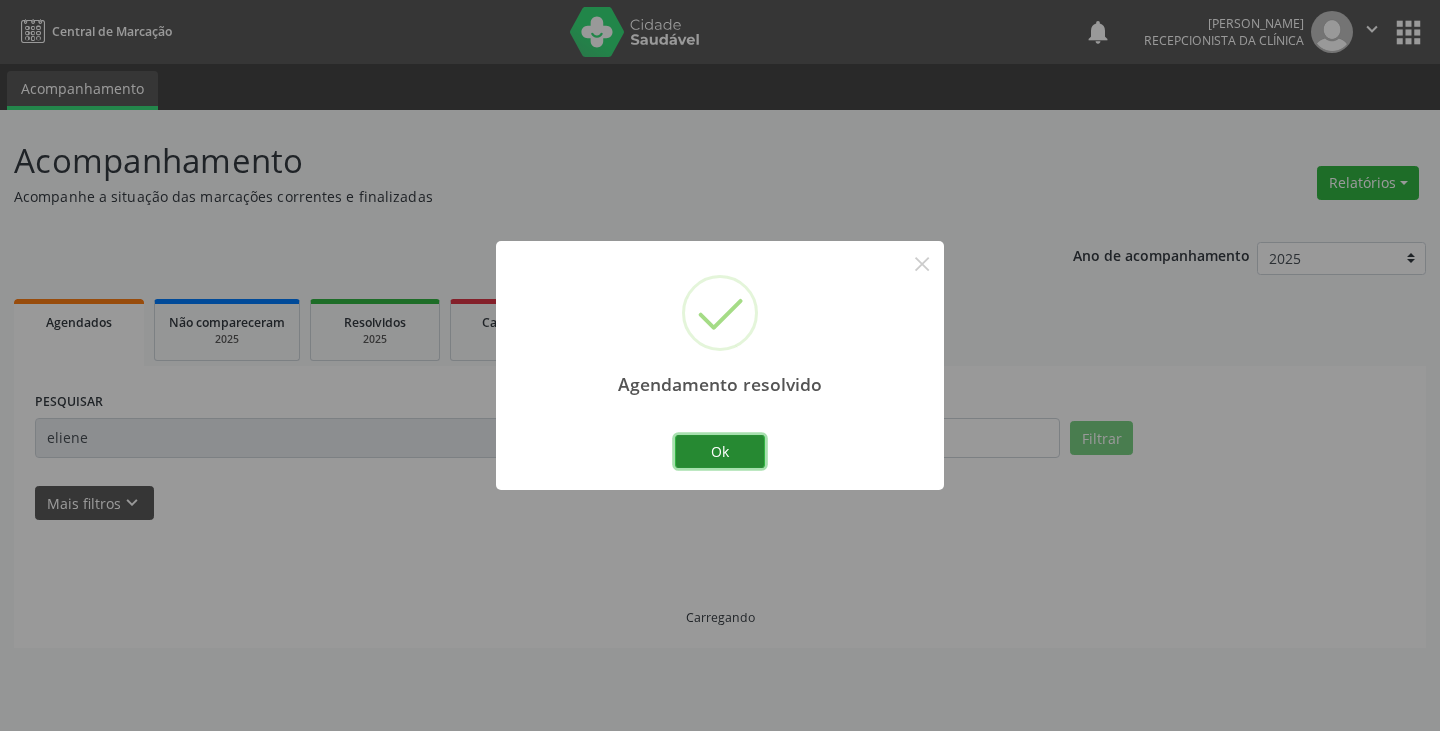 click on "Ok" at bounding box center (720, 452) 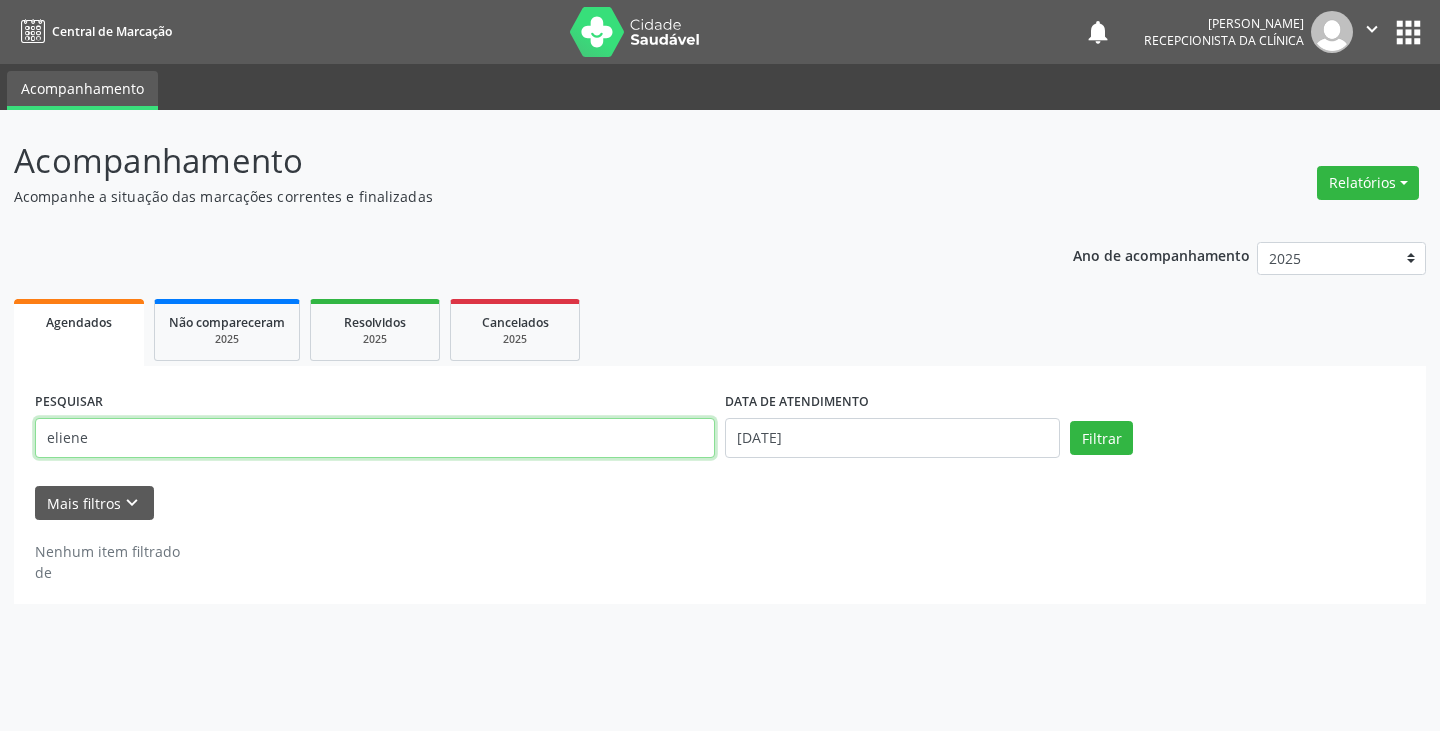 click on "eliene" at bounding box center (375, 438) 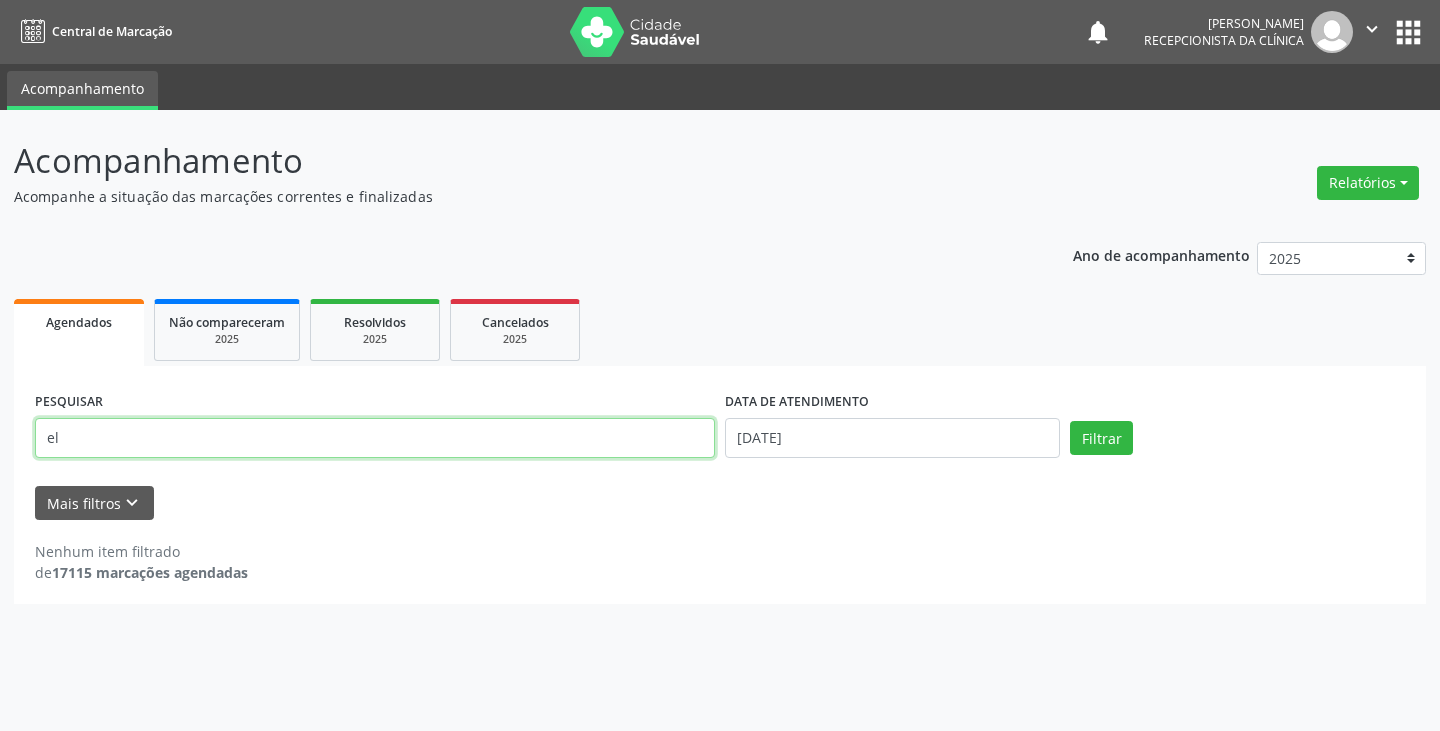 type on "e" 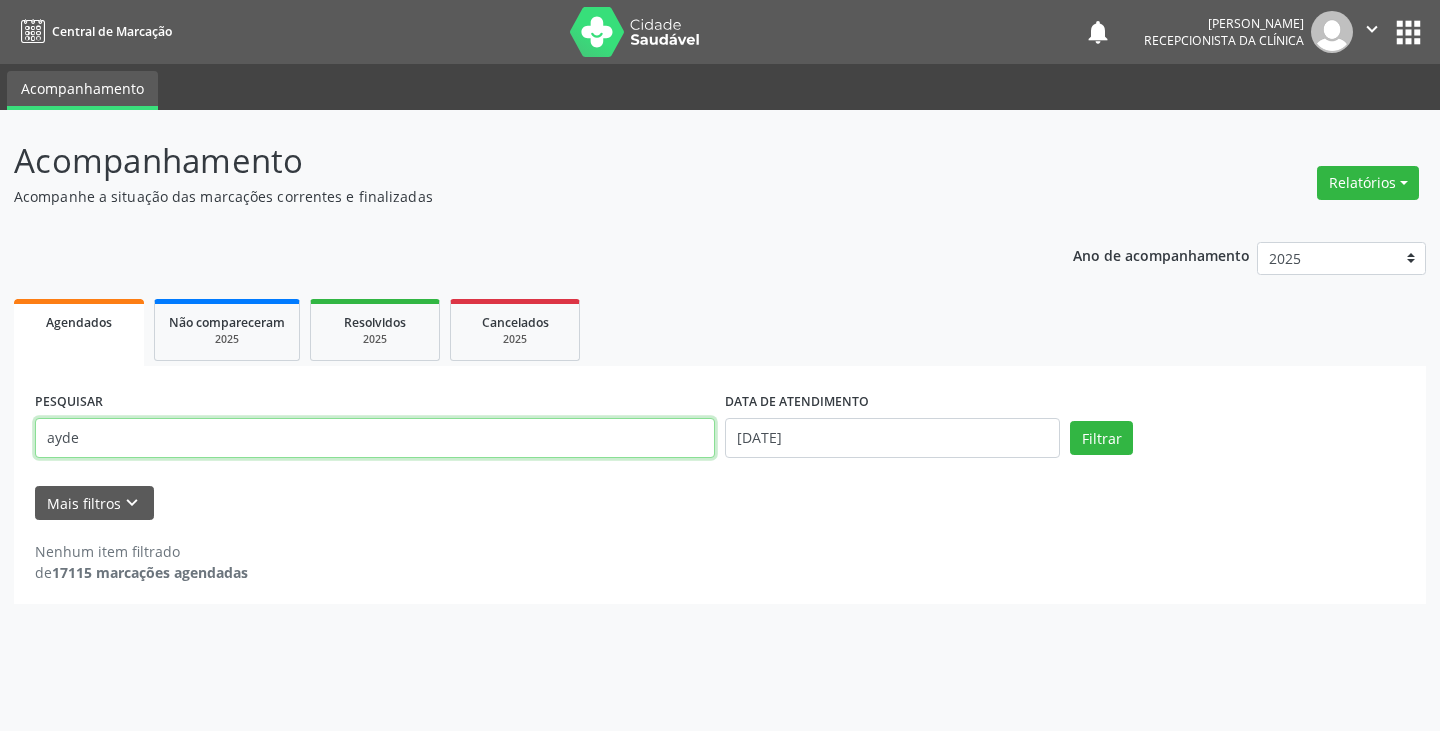 type on "ayde" 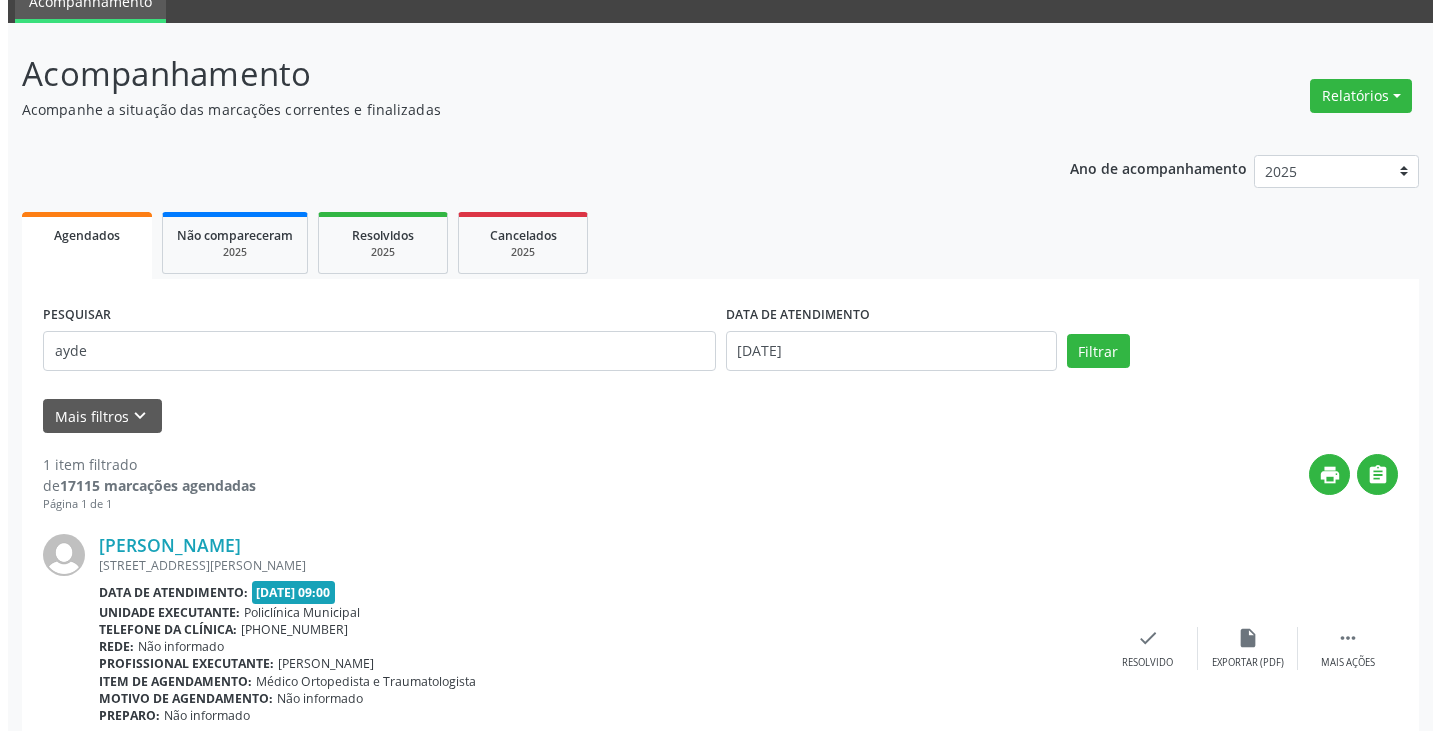 scroll, scrollTop: 174, scrollLeft: 0, axis: vertical 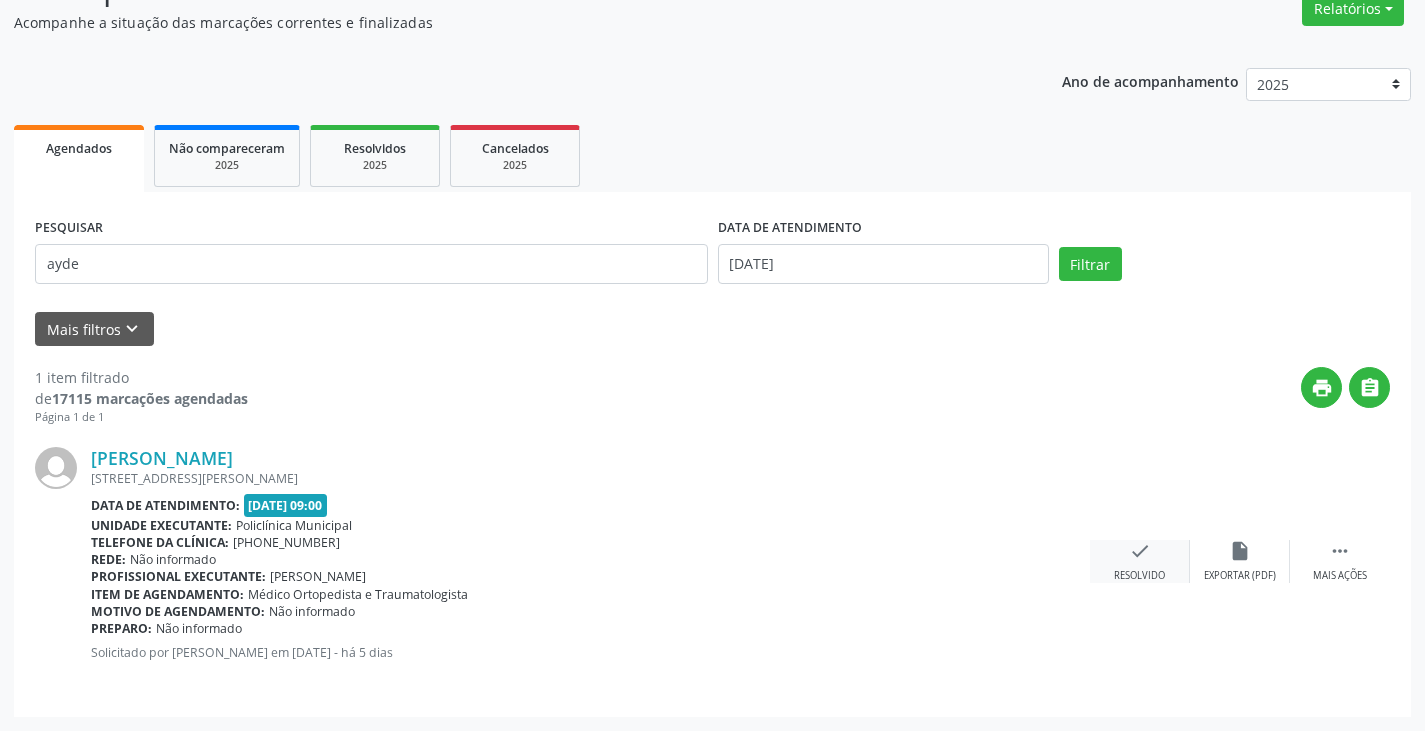click on "check
Resolvido" at bounding box center (1140, 561) 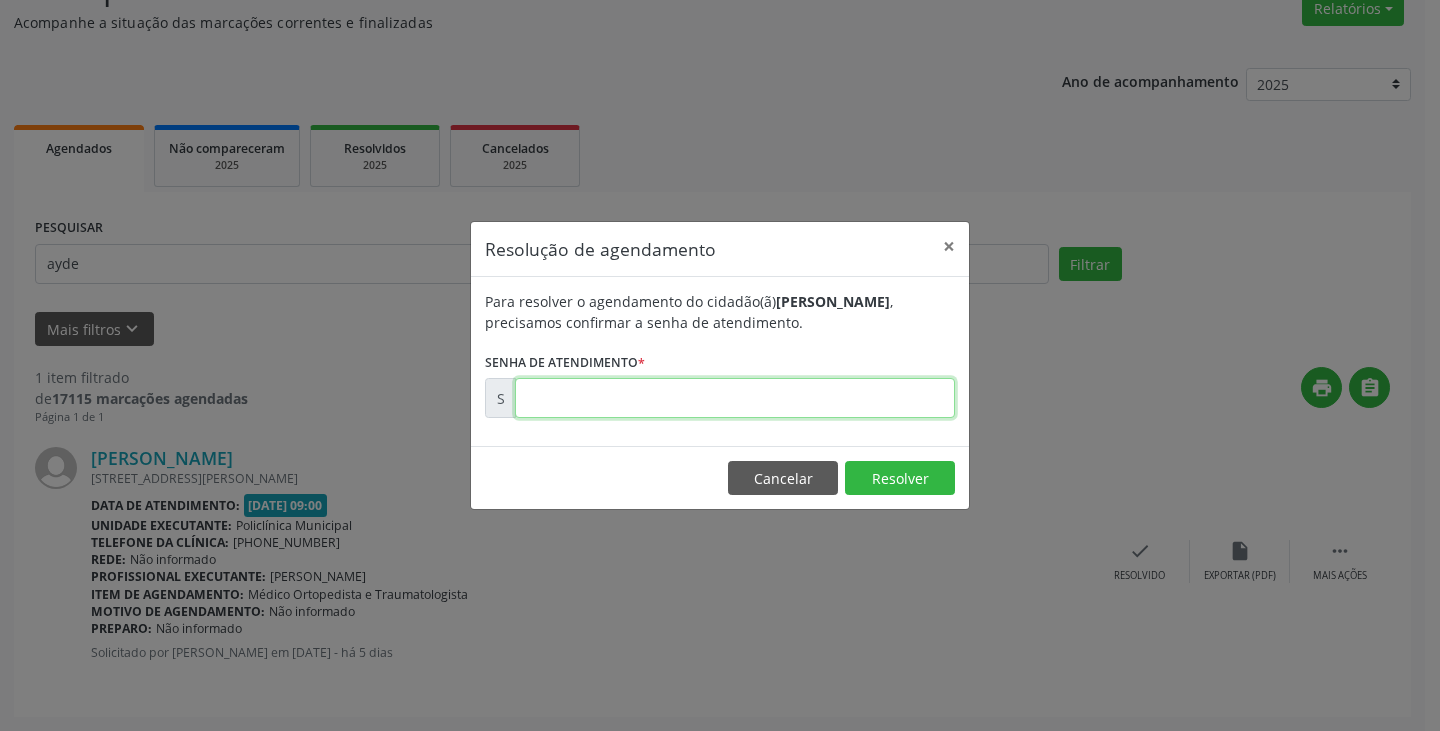 click at bounding box center [735, 398] 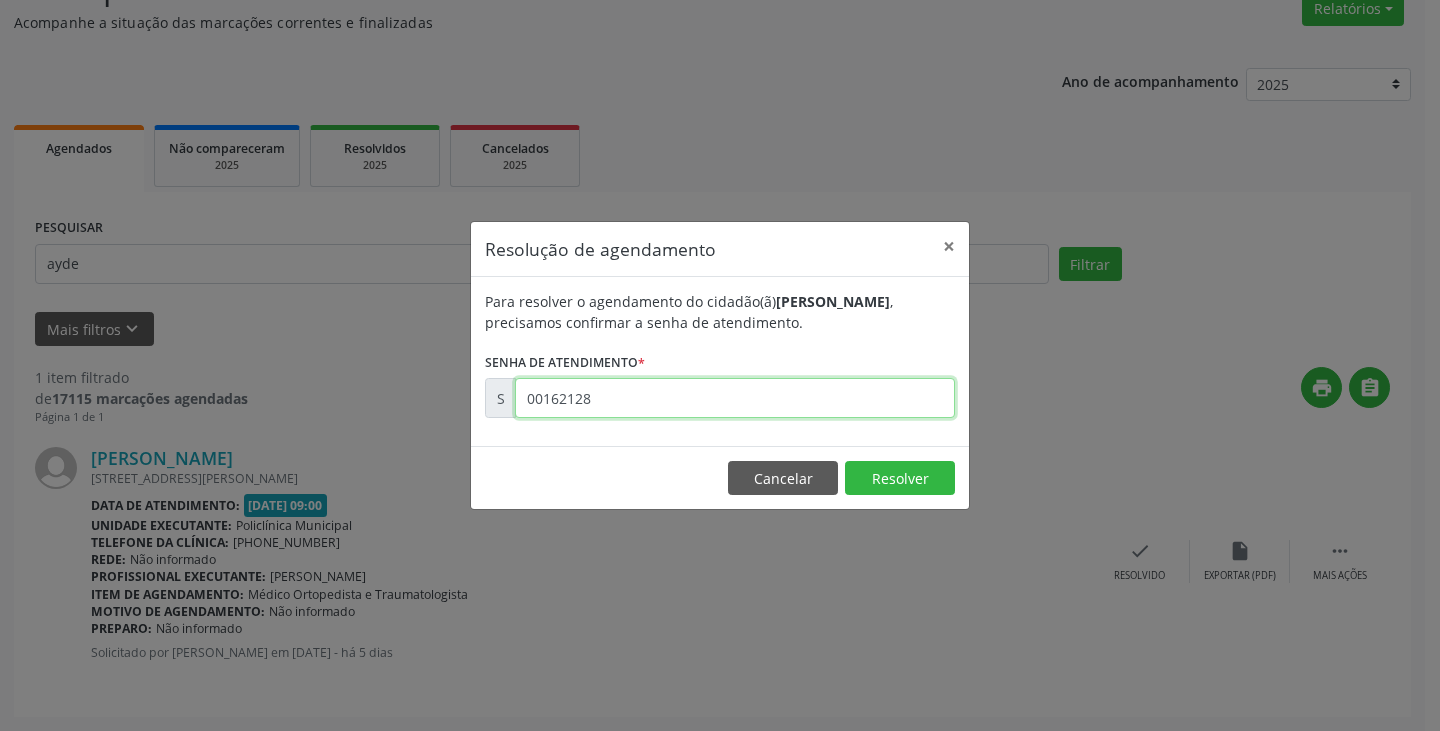 type on "00162128" 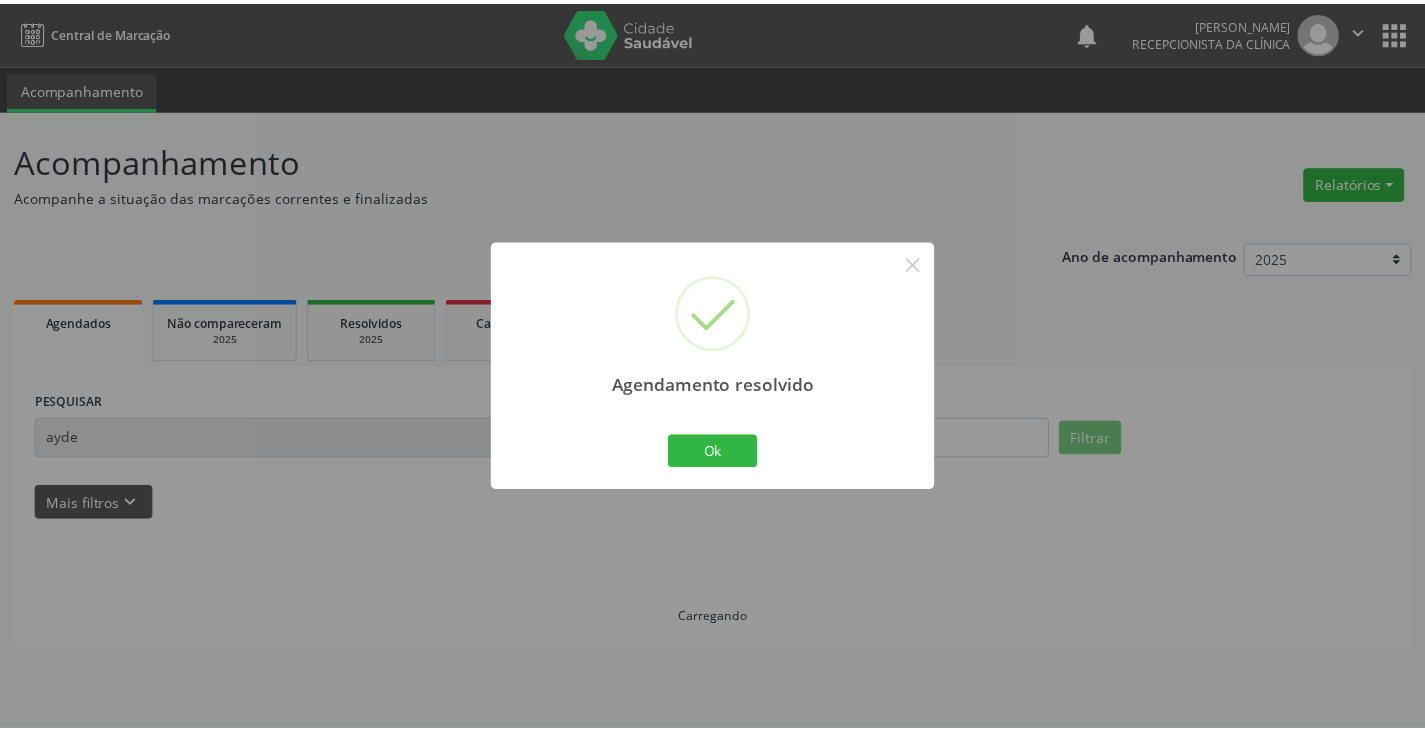 scroll, scrollTop: 0, scrollLeft: 0, axis: both 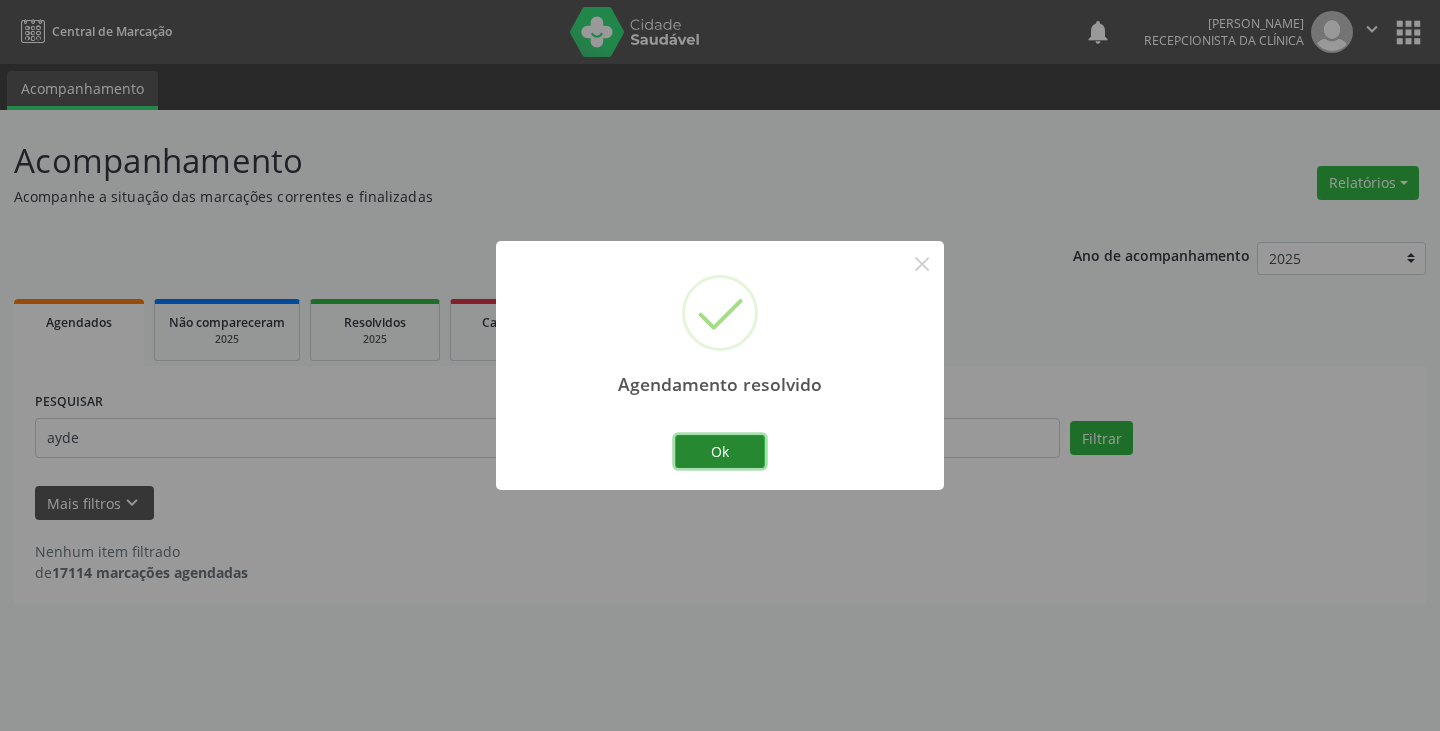 click on "Ok" at bounding box center [720, 452] 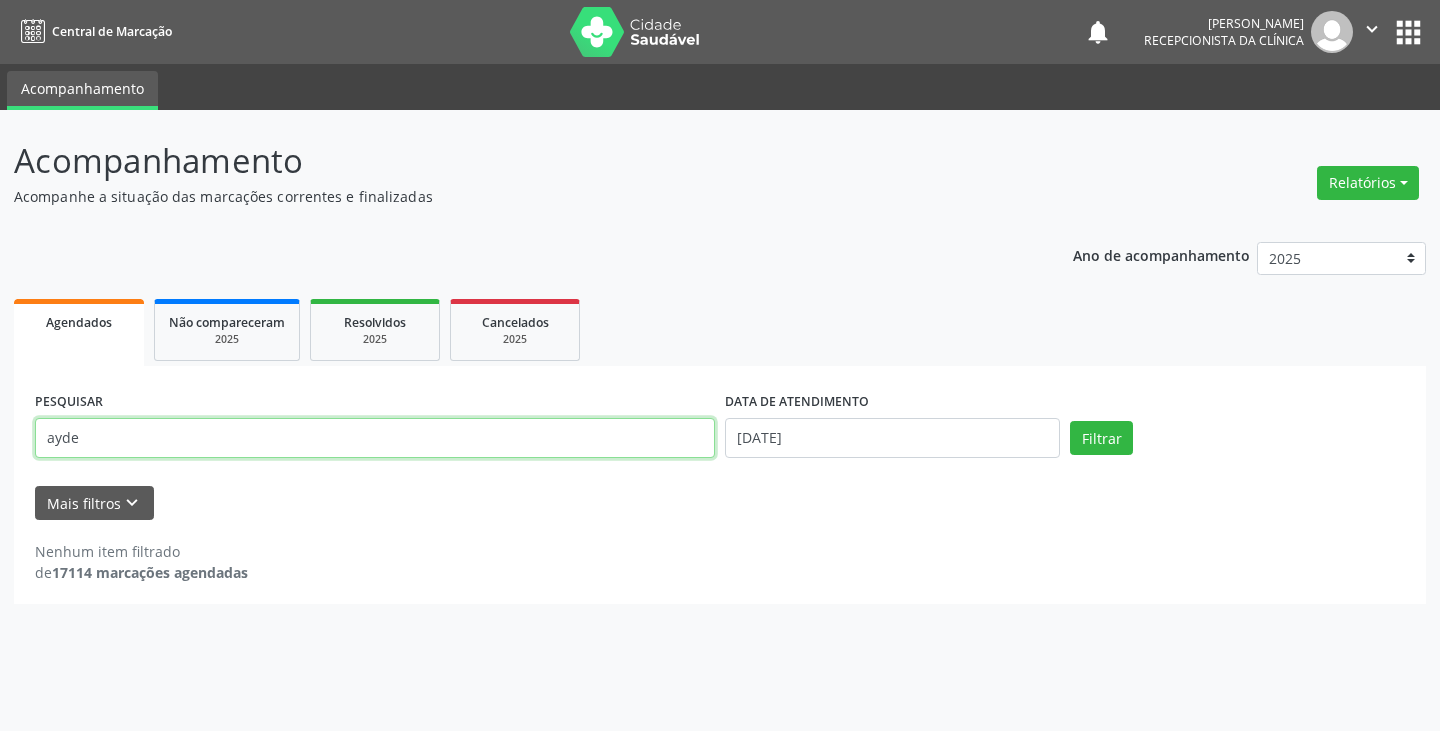 click on "ayde" at bounding box center [375, 438] 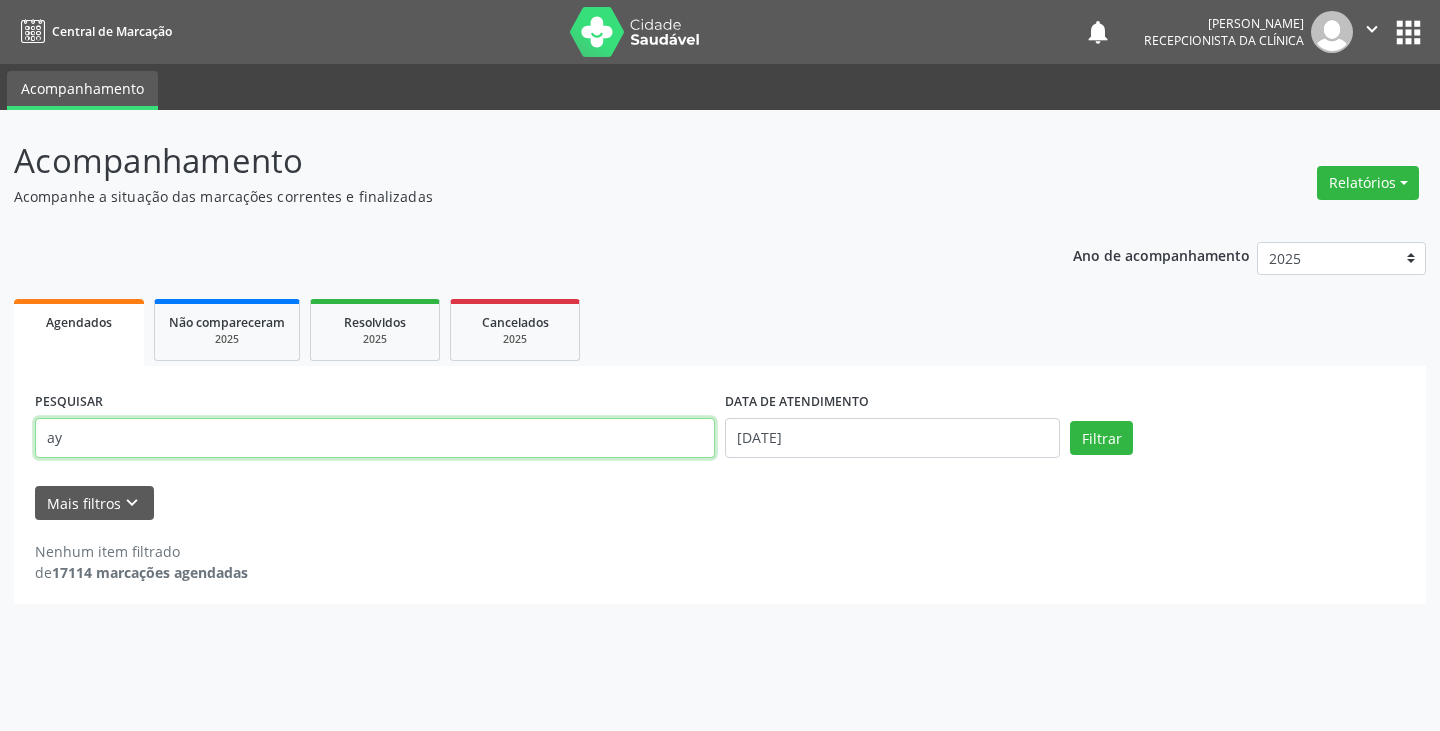 type on "a" 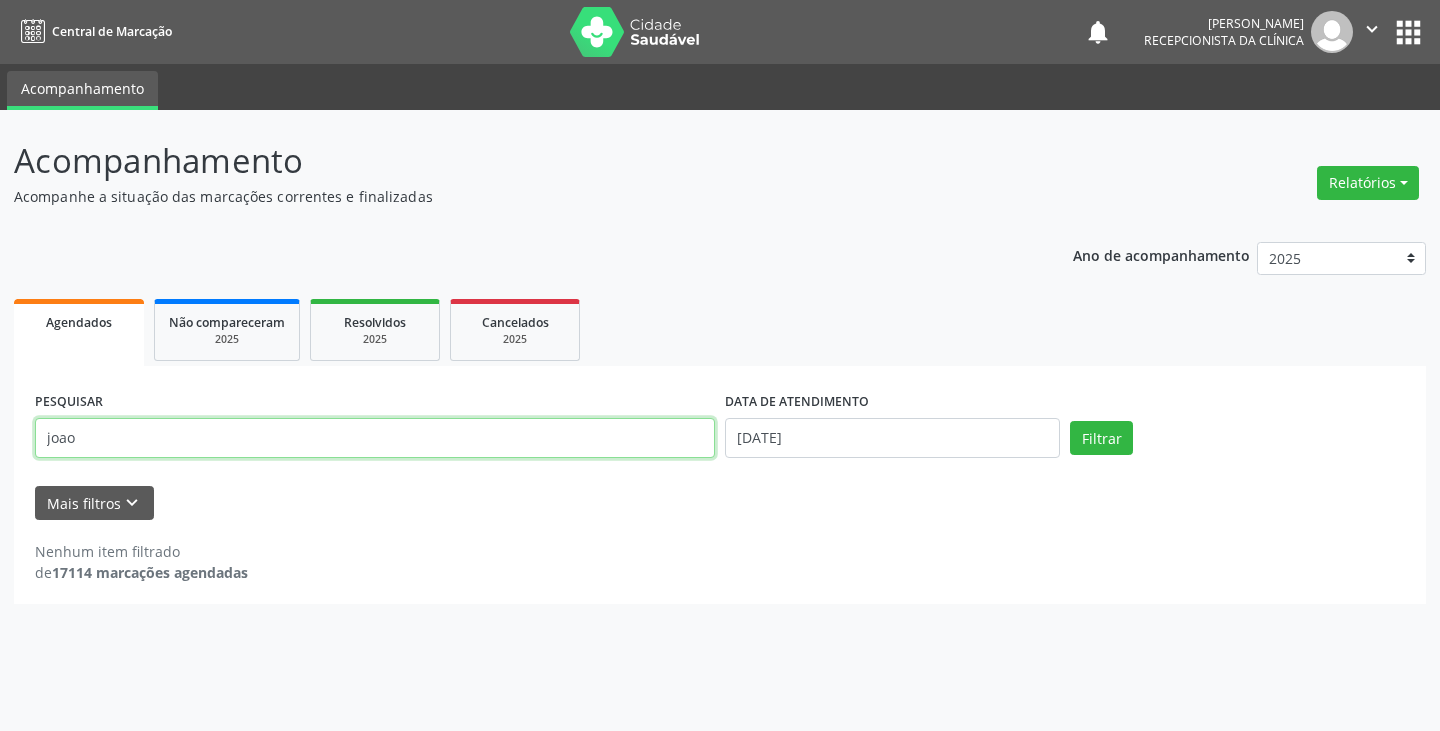 type on "joao" 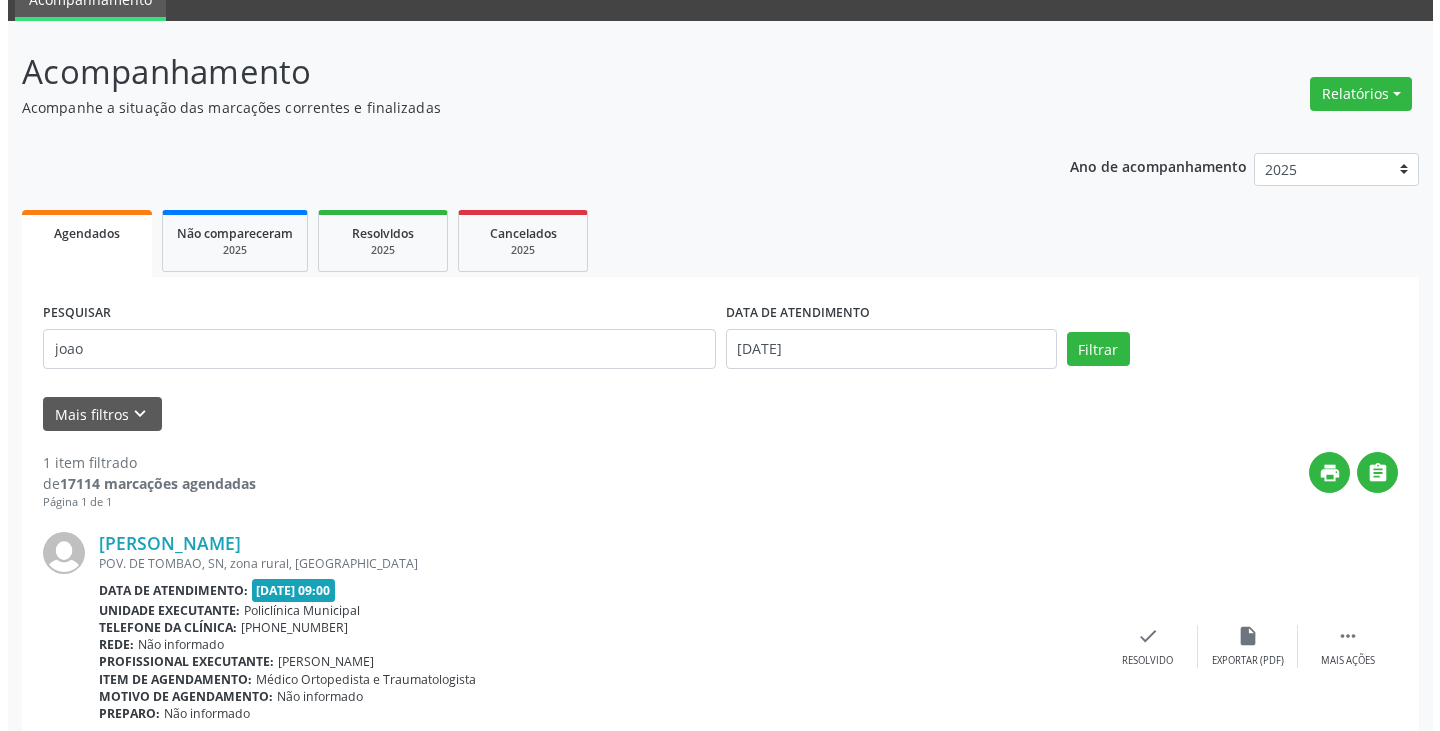 scroll, scrollTop: 174, scrollLeft: 0, axis: vertical 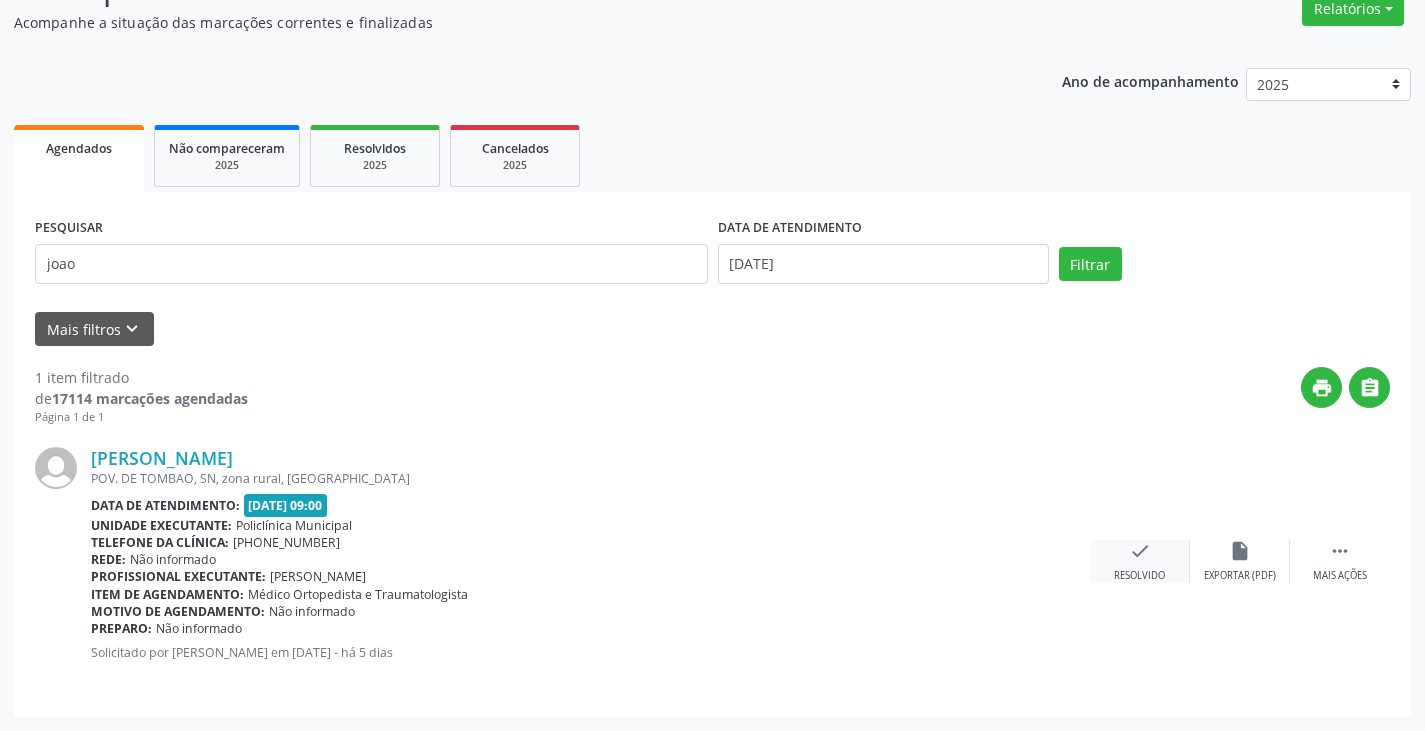 drag, startPoint x: 1156, startPoint y: 551, endPoint x: 1143, endPoint y: 552, distance: 13.038404 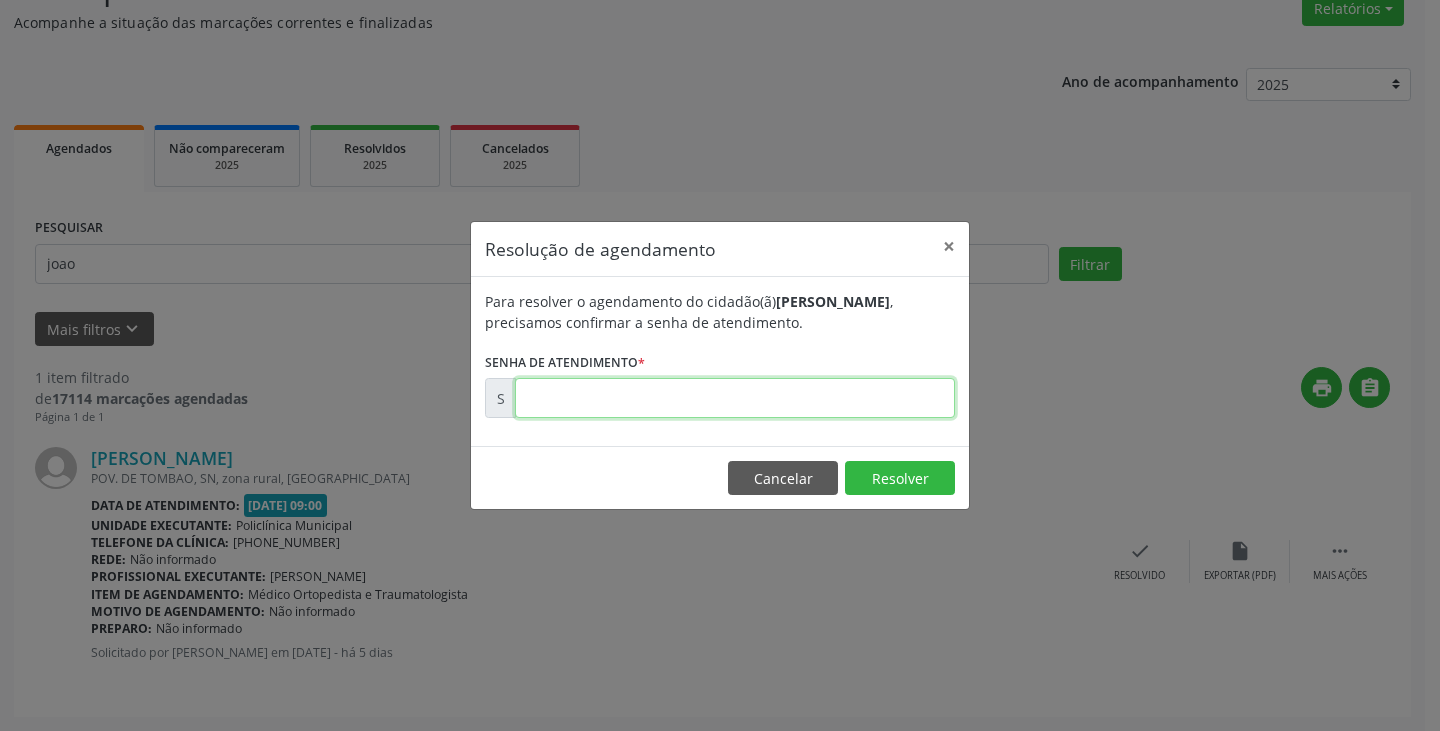 click at bounding box center (735, 398) 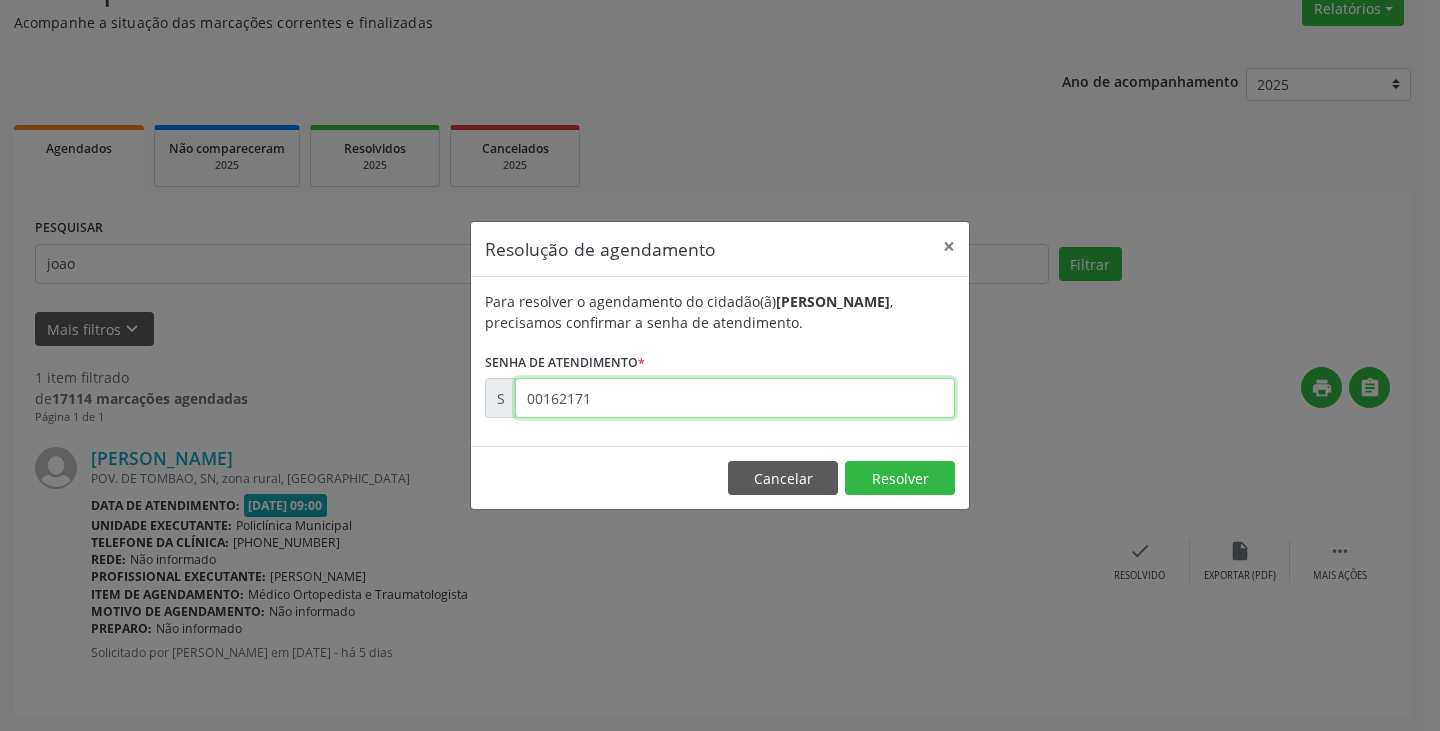 type on "00162171" 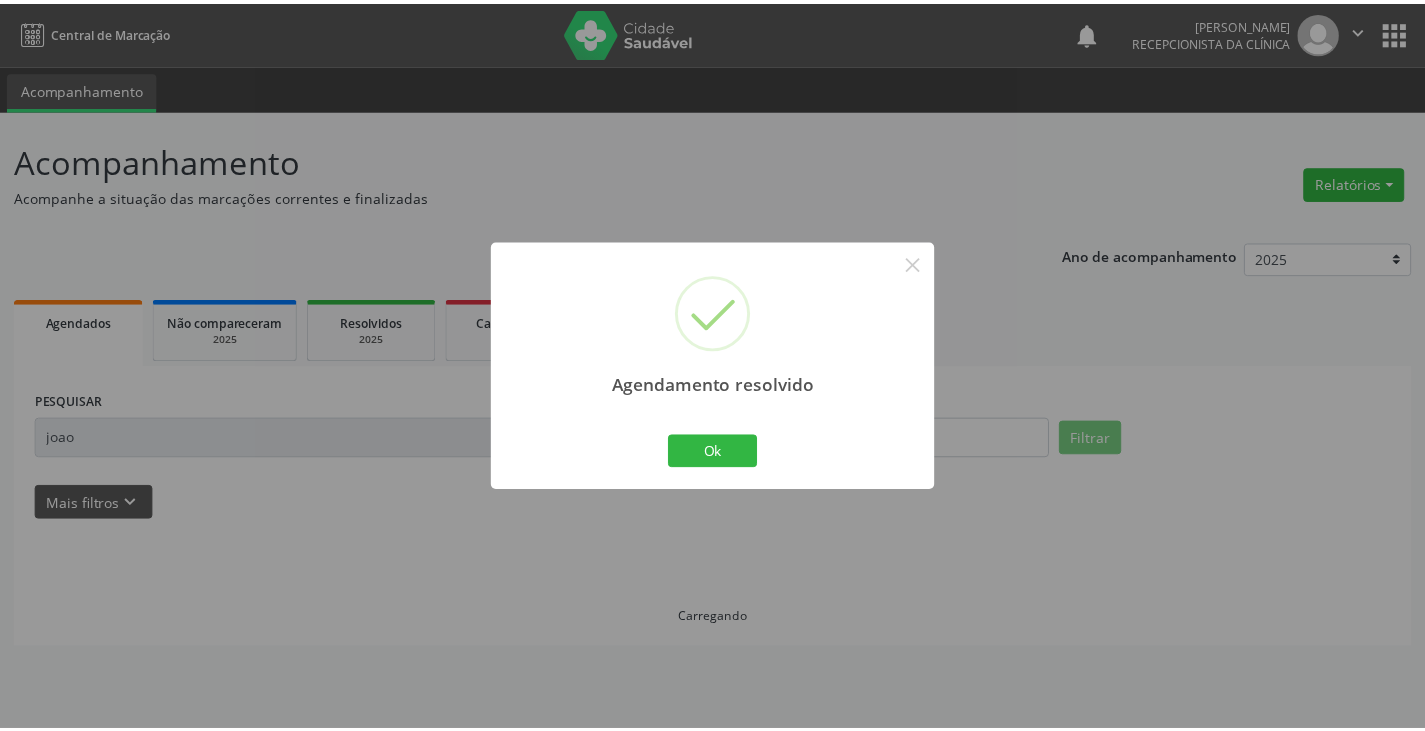 scroll, scrollTop: 0, scrollLeft: 0, axis: both 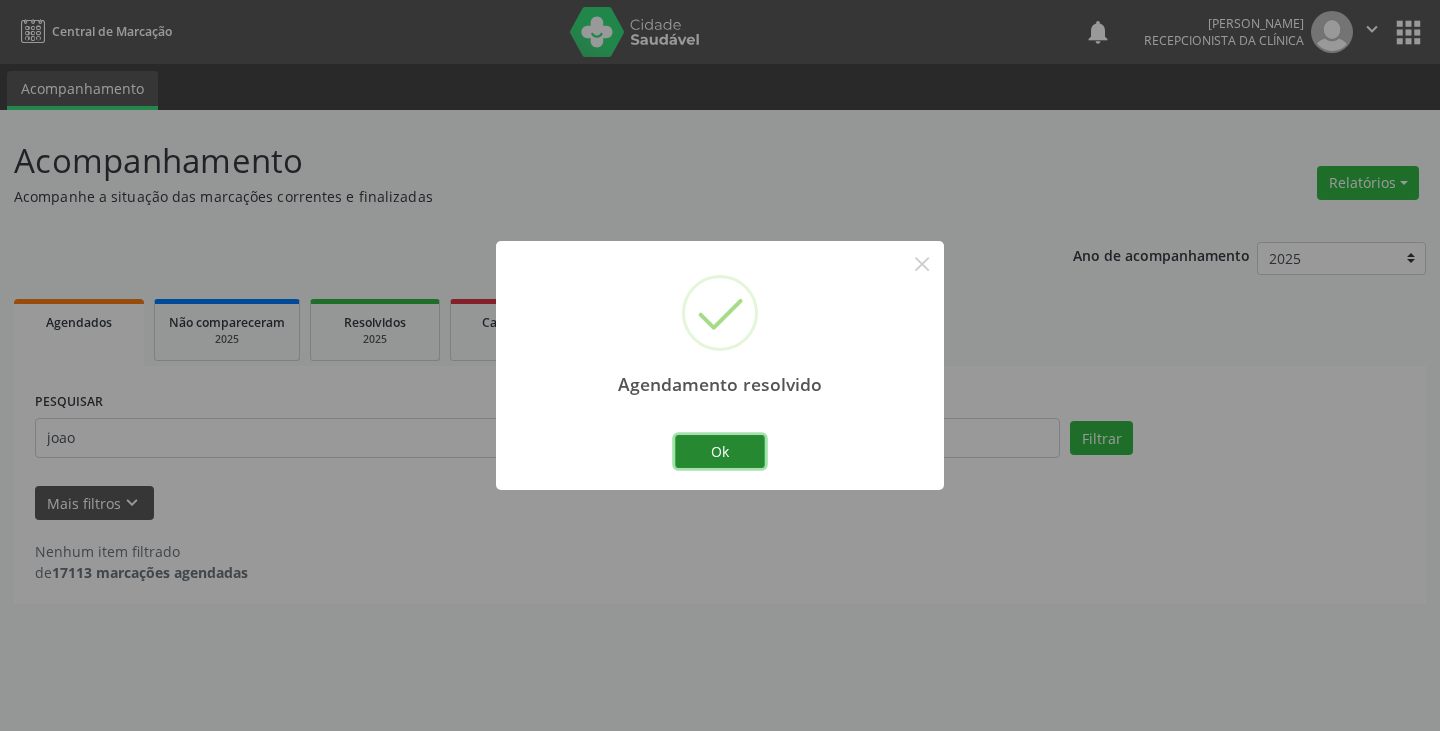 click on "Ok" at bounding box center [720, 452] 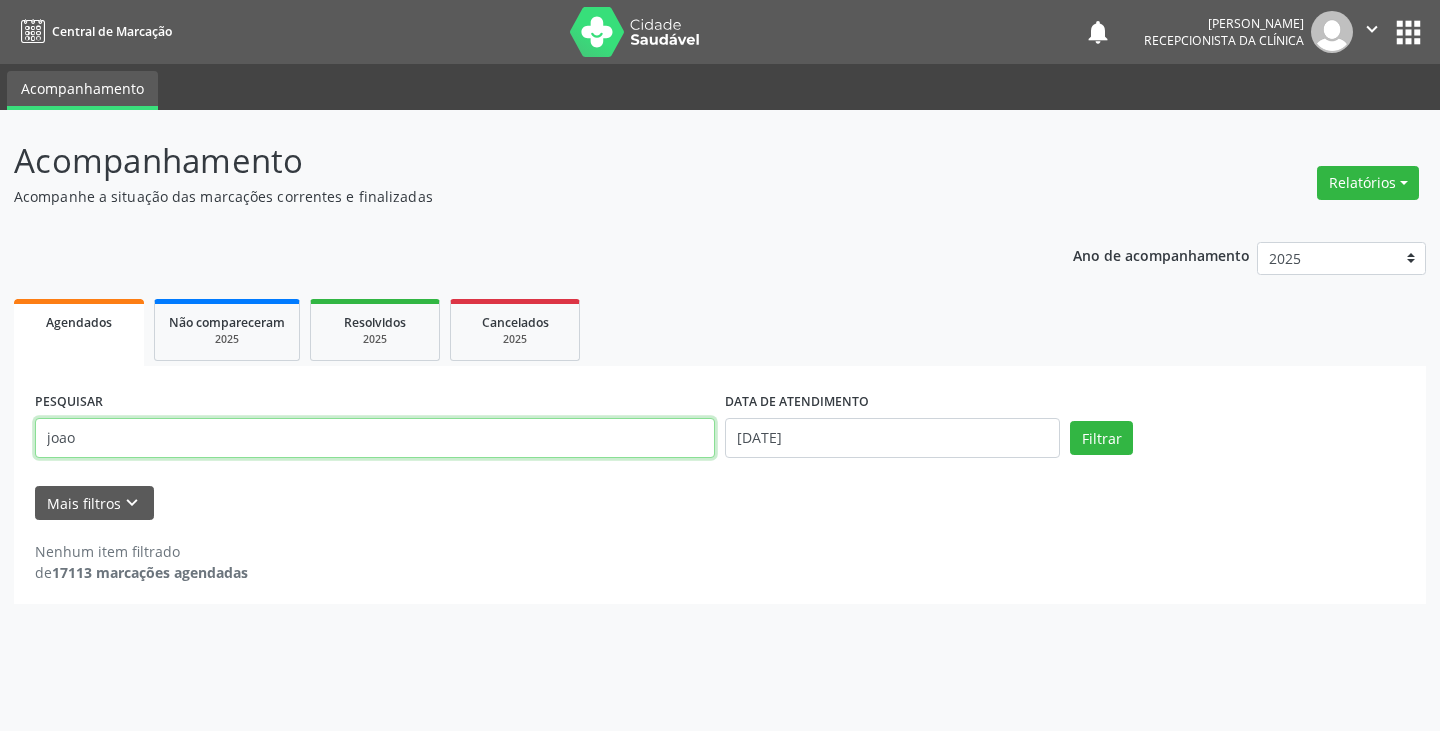 click on "joao" at bounding box center (375, 438) 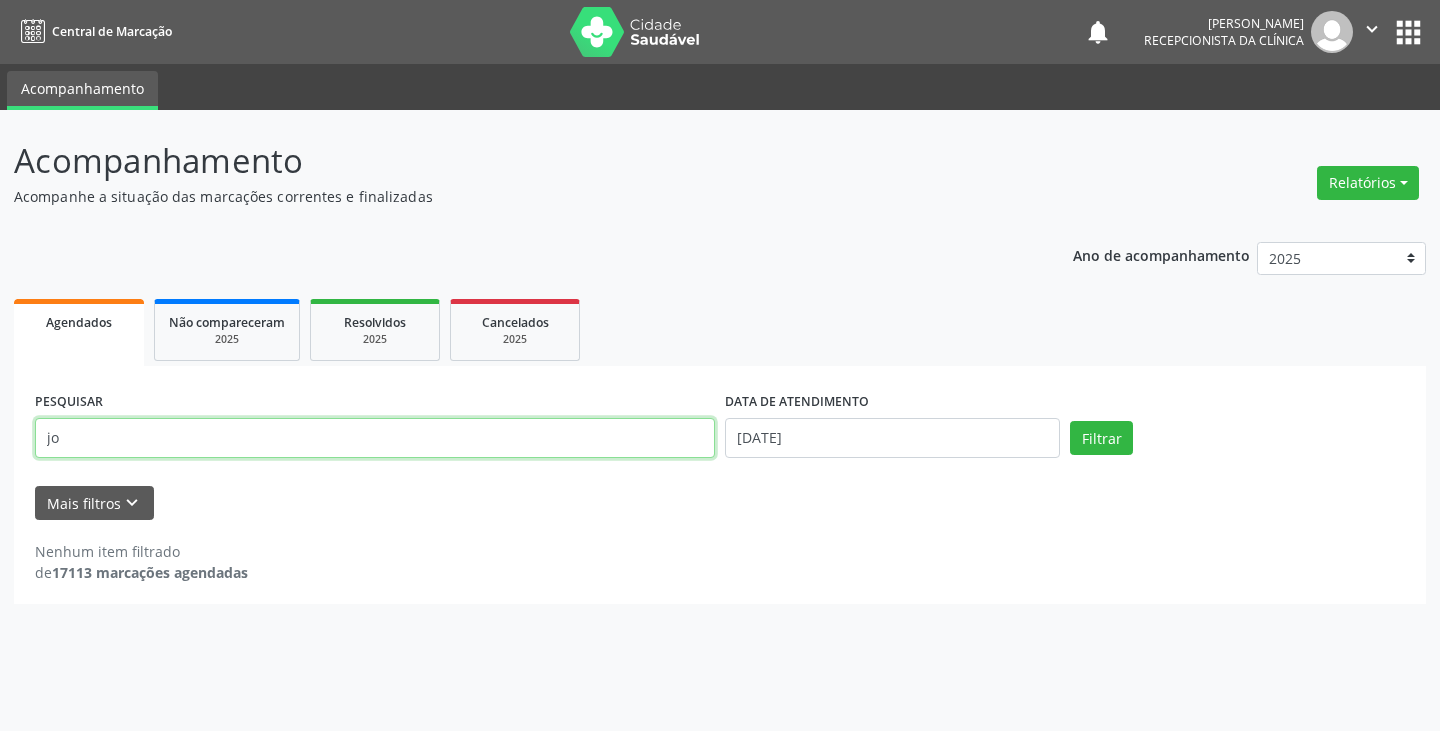 type on "j" 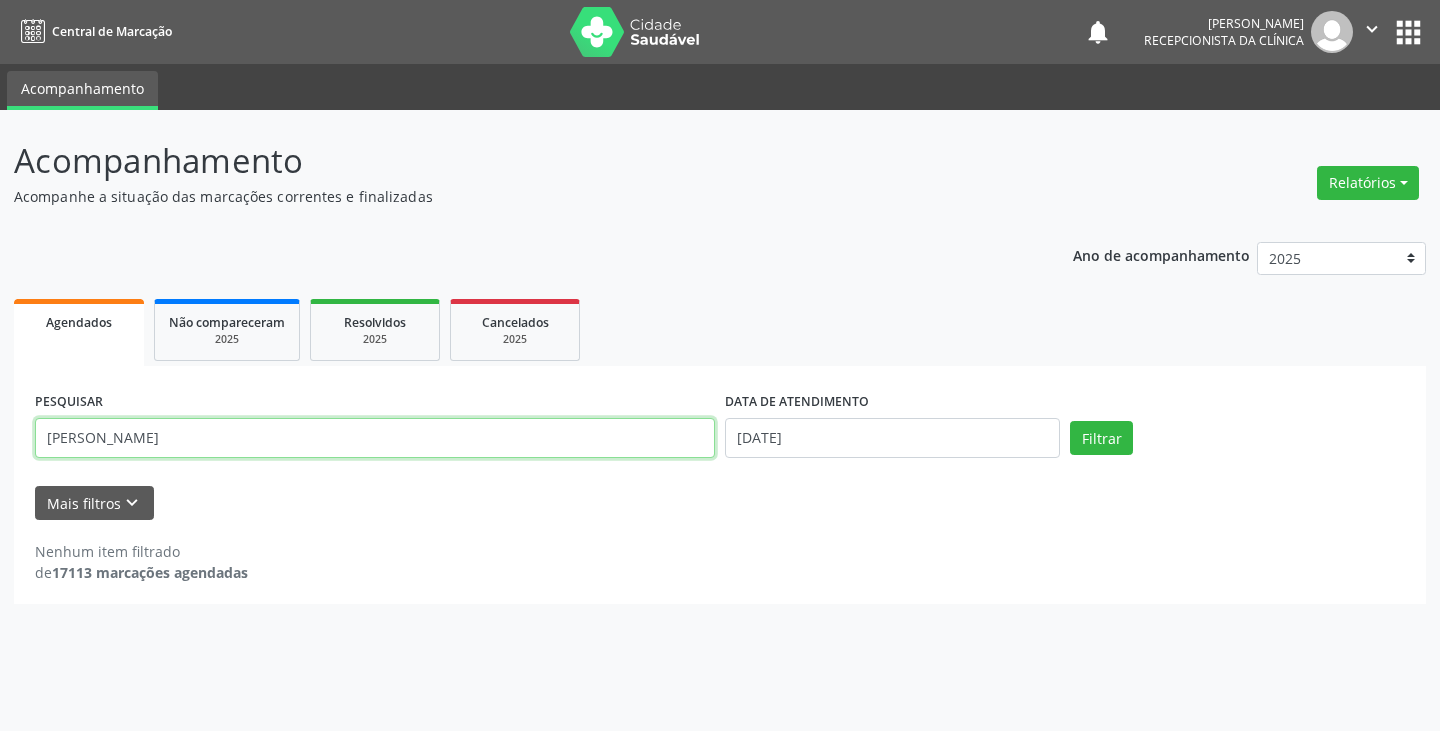 type on "[PERSON_NAME]" 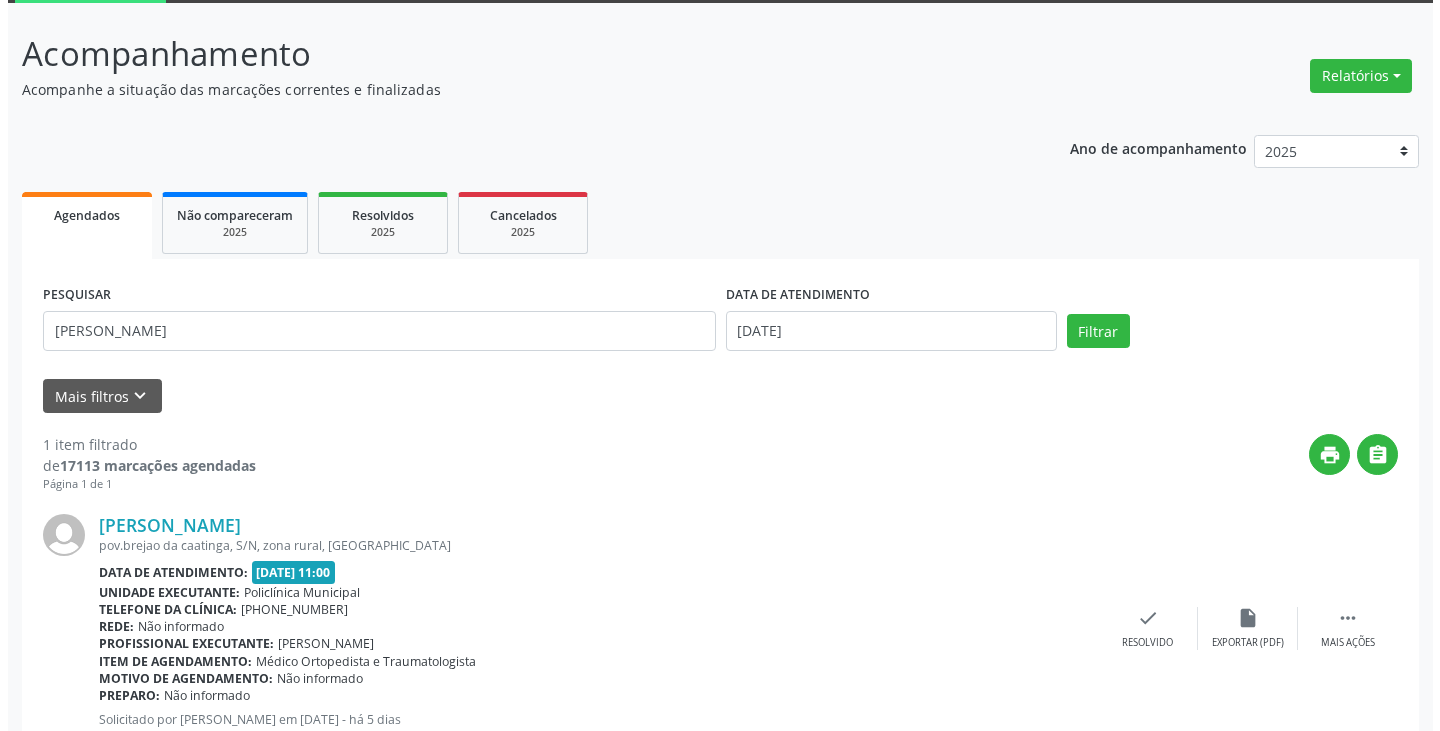 scroll, scrollTop: 174, scrollLeft: 0, axis: vertical 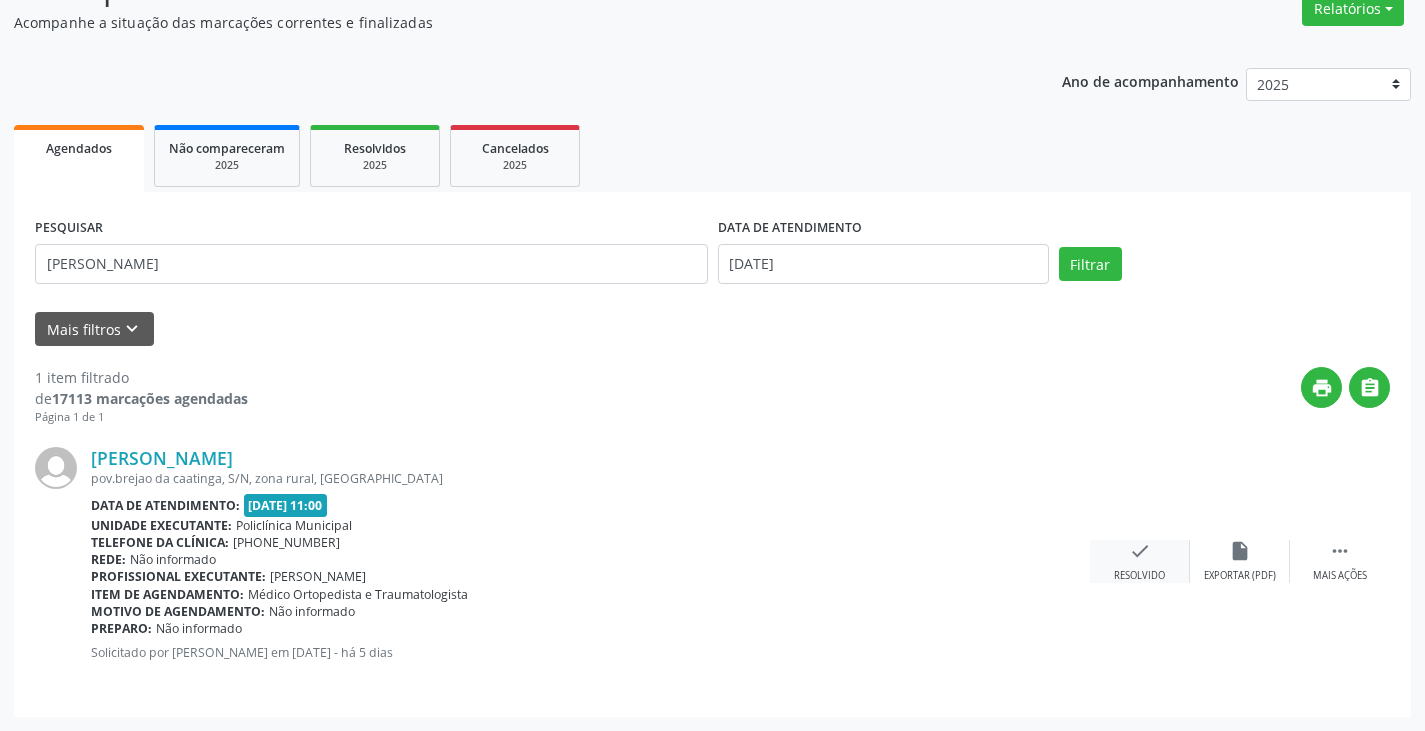 click on "check
Resolvido" at bounding box center [1140, 561] 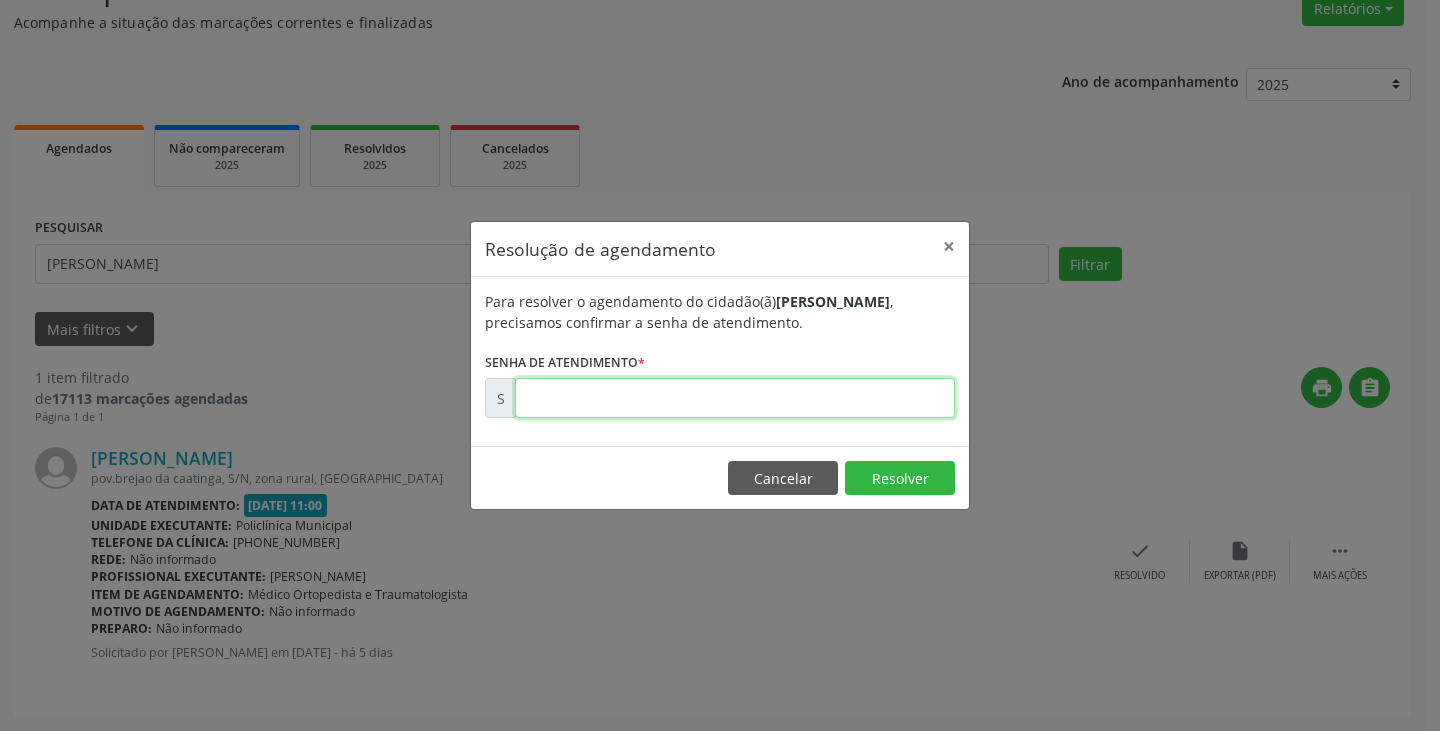 click at bounding box center (735, 398) 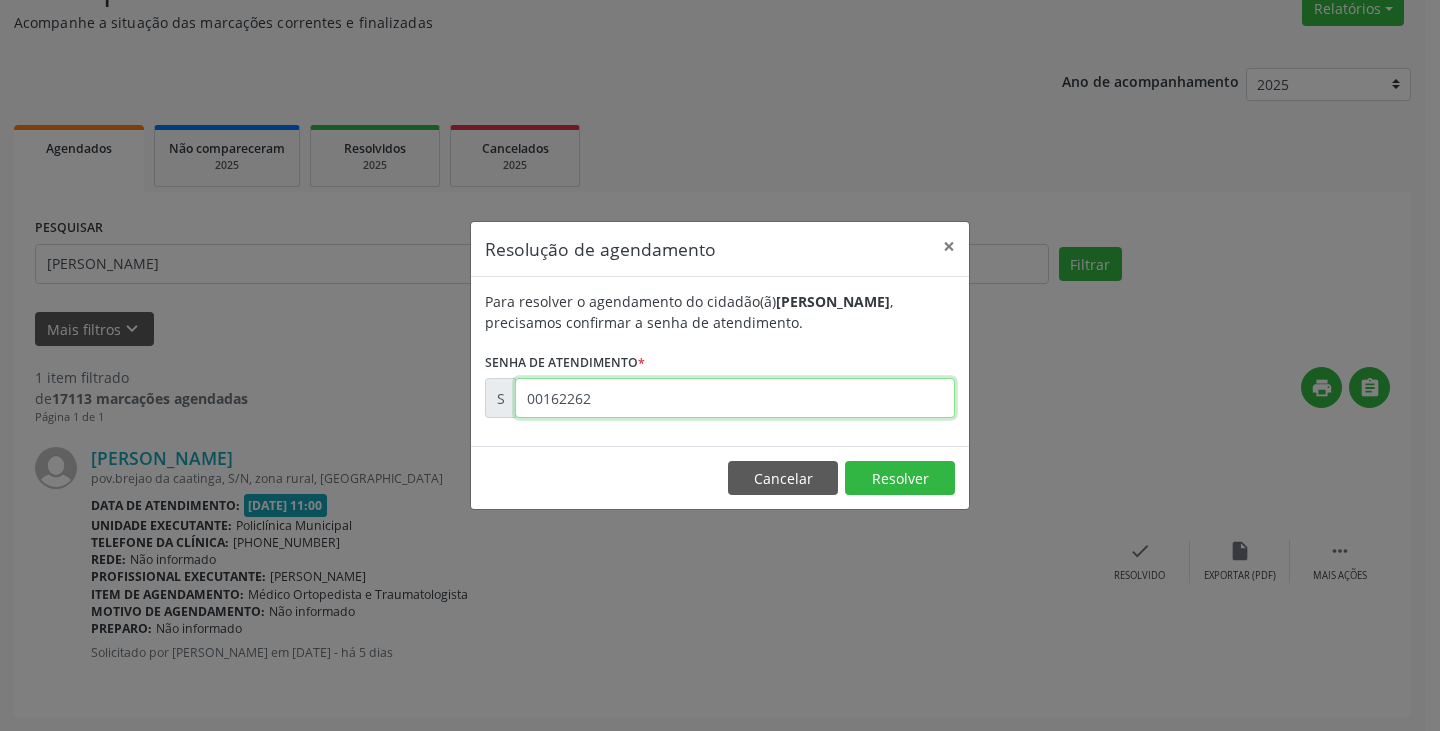 type on "00162262" 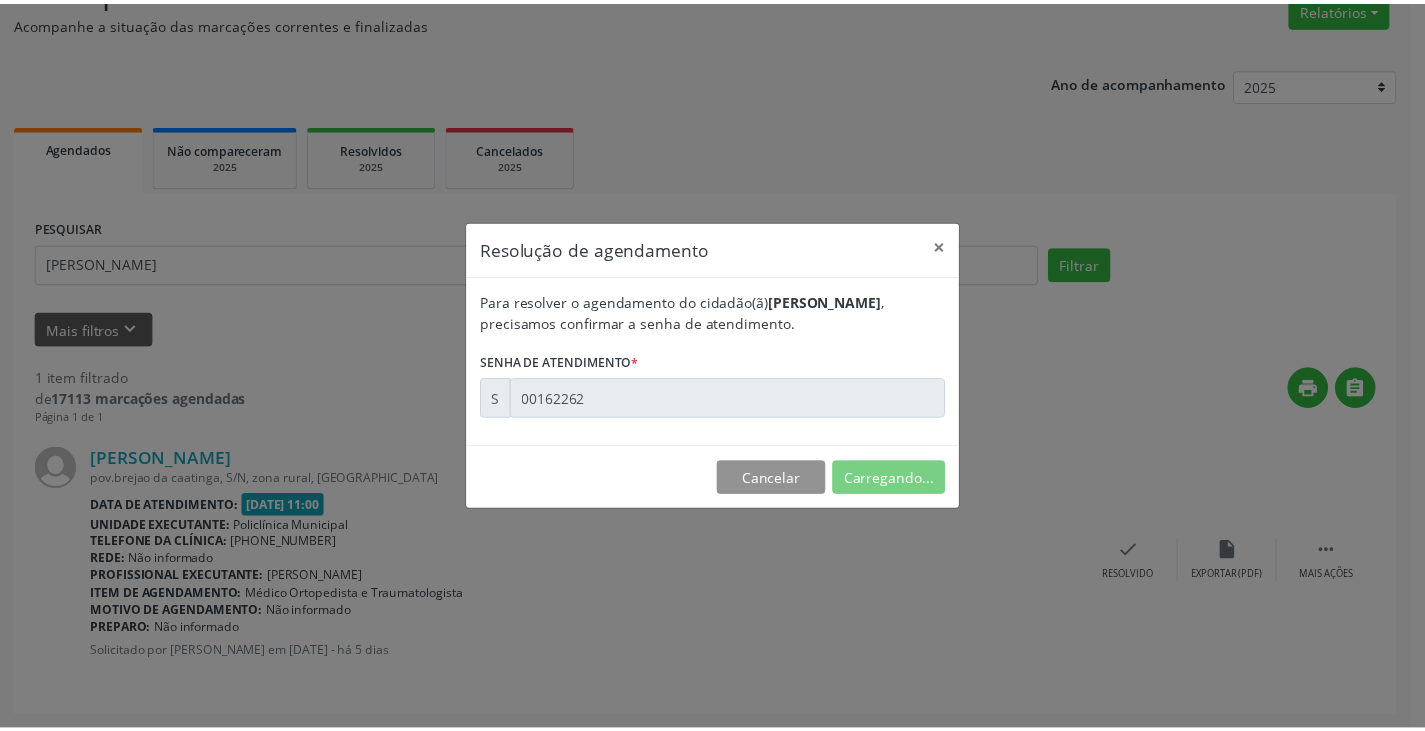 scroll, scrollTop: 0, scrollLeft: 0, axis: both 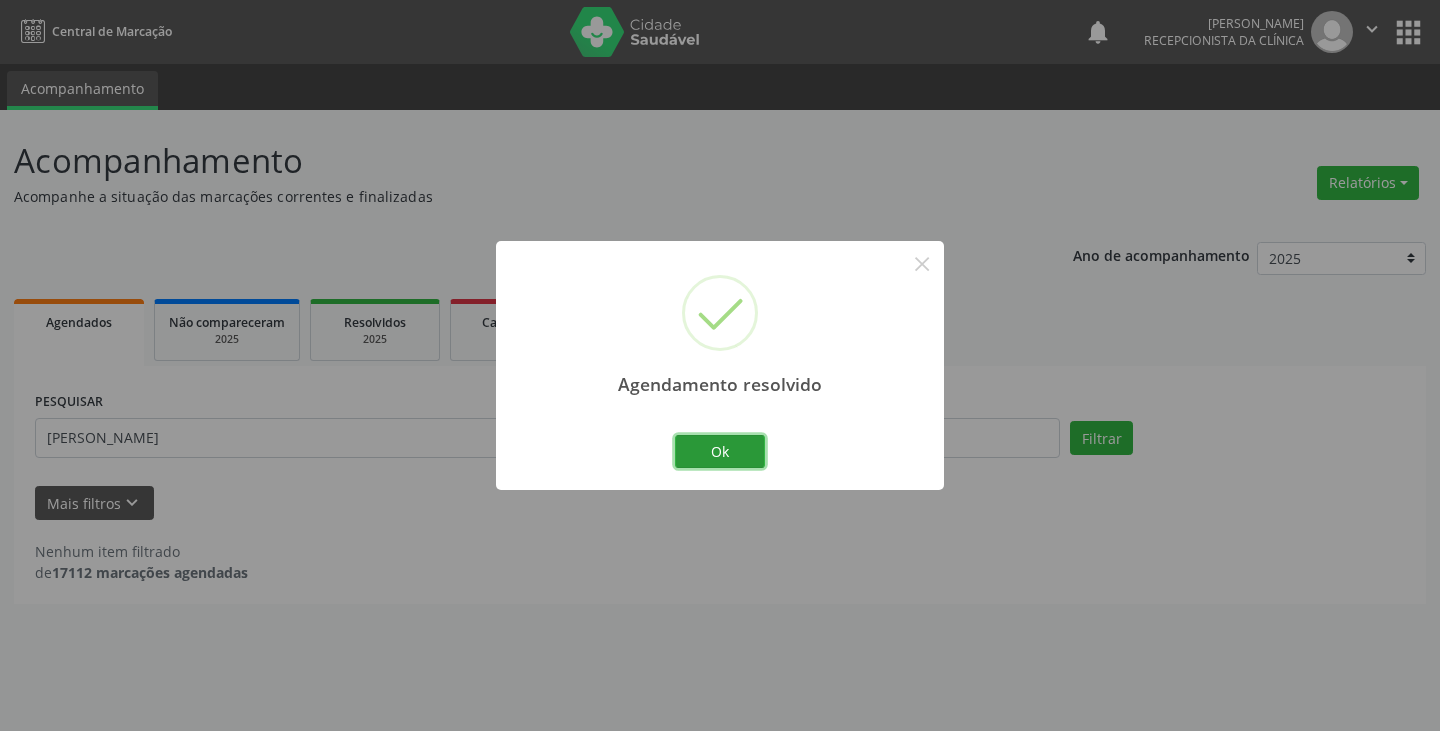drag, startPoint x: 745, startPoint y: 455, endPoint x: 639, endPoint y: 431, distance: 108.68302 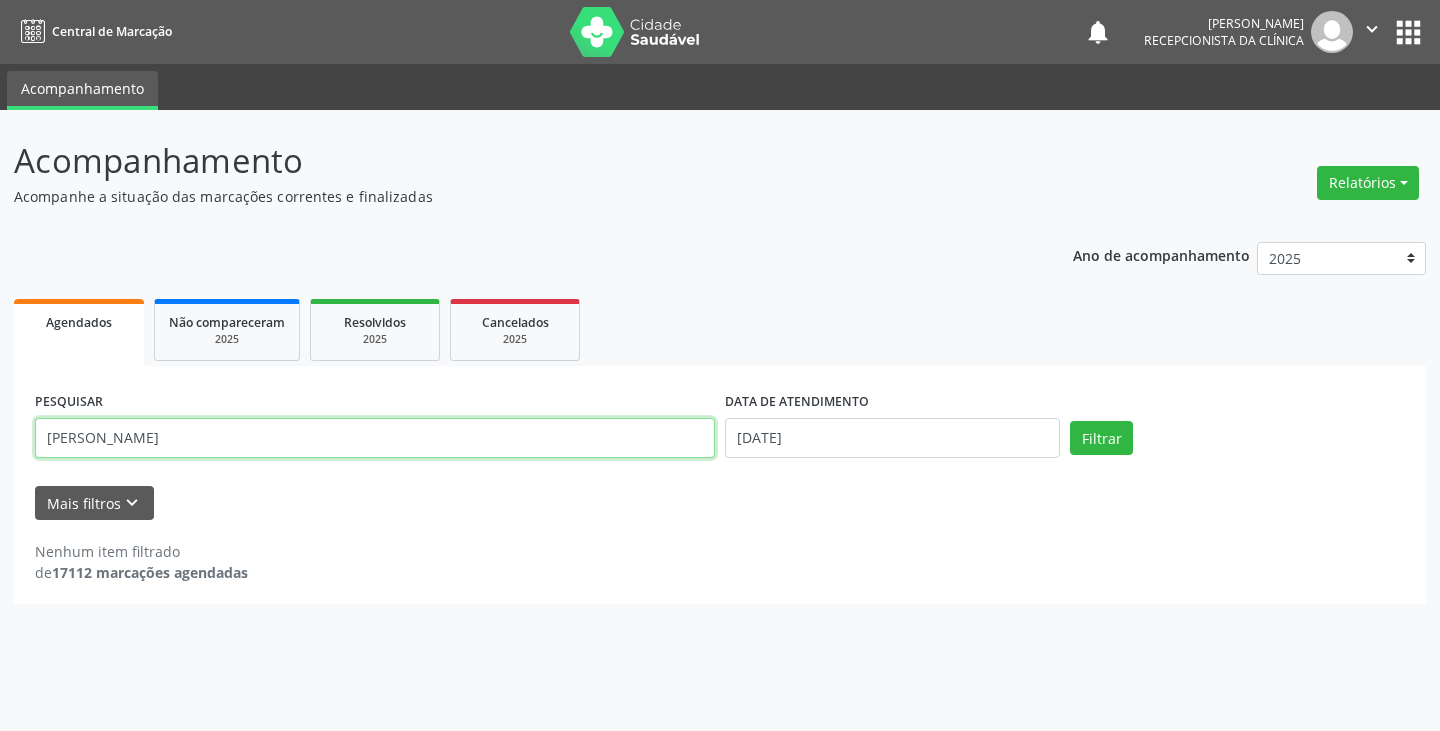 click on "[PERSON_NAME]" at bounding box center (375, 438) 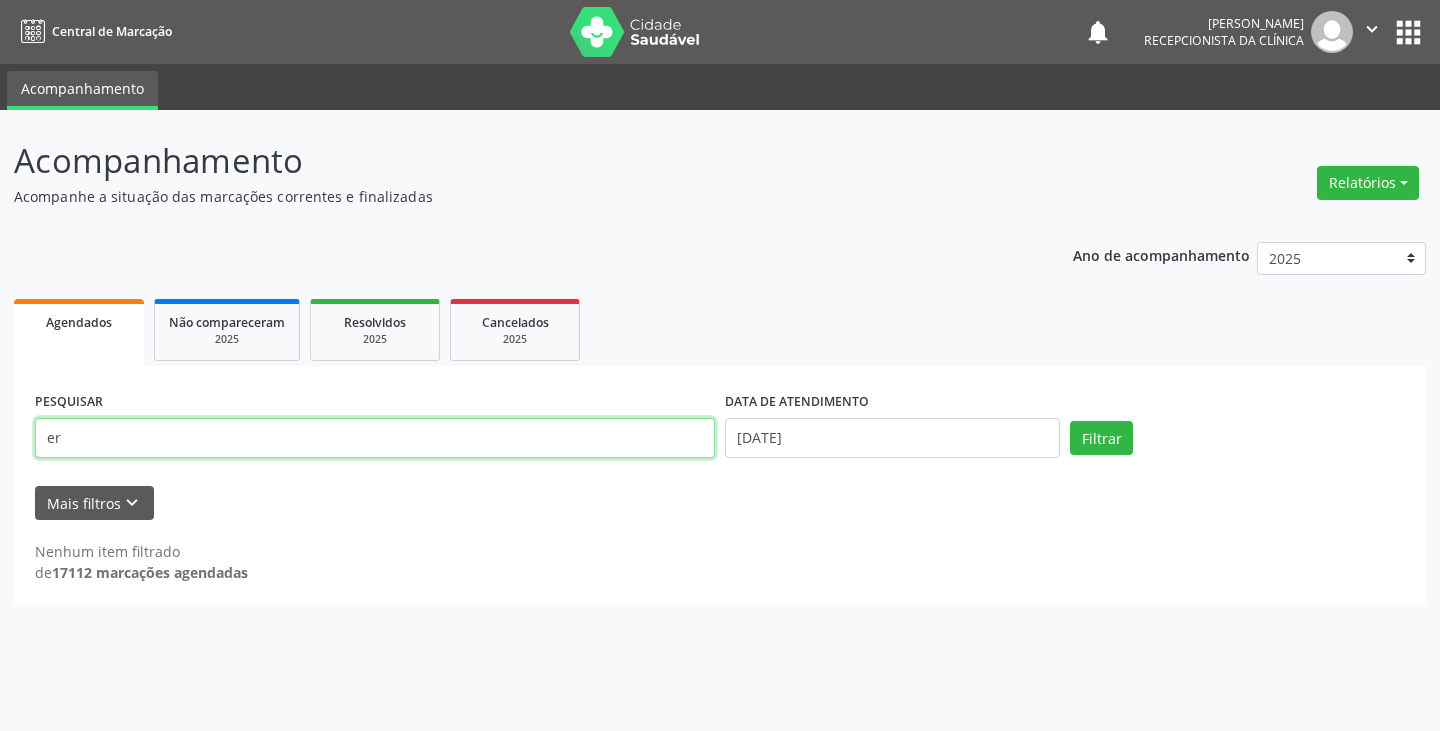 type on "e" 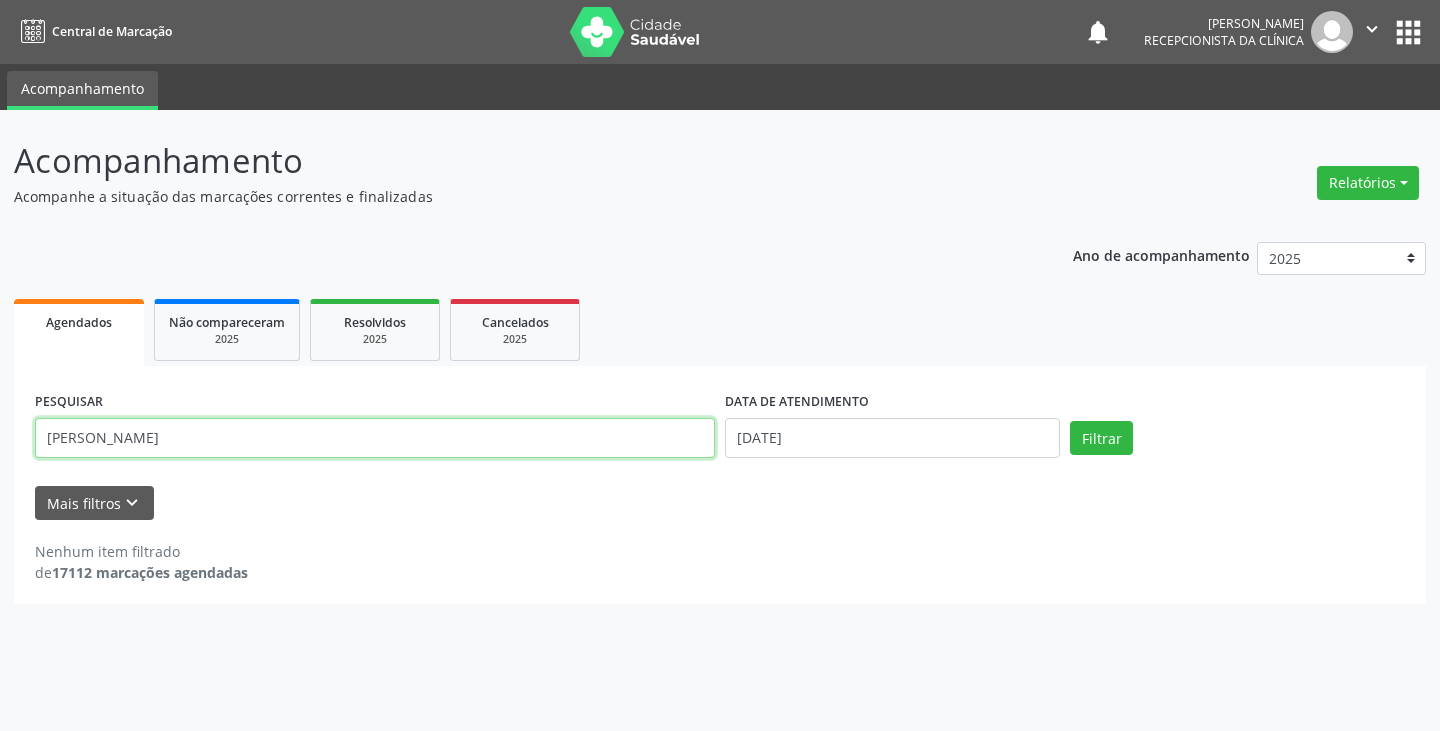 type on "[PERSON_NAME]" 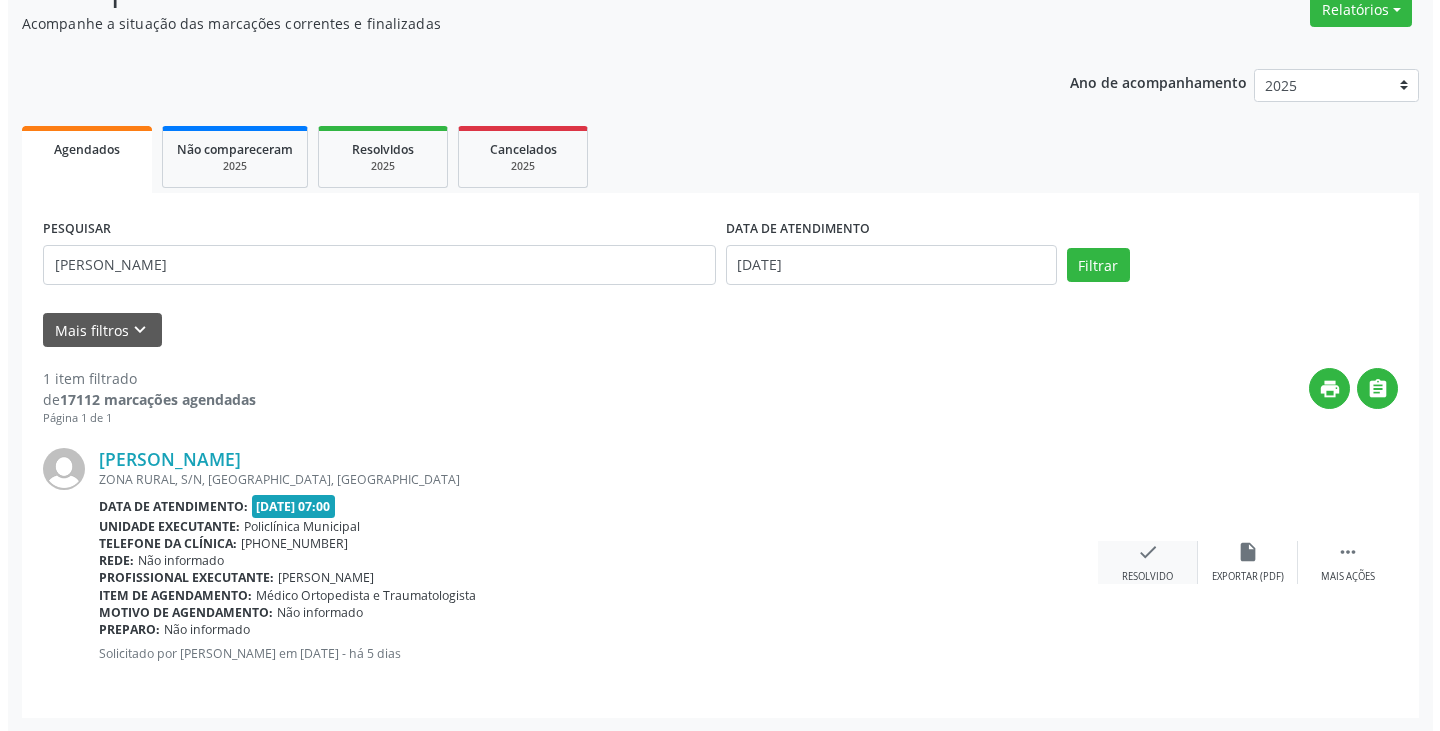 scroll, scrollTop: 174, scrollLeft: 0, axis: vertical 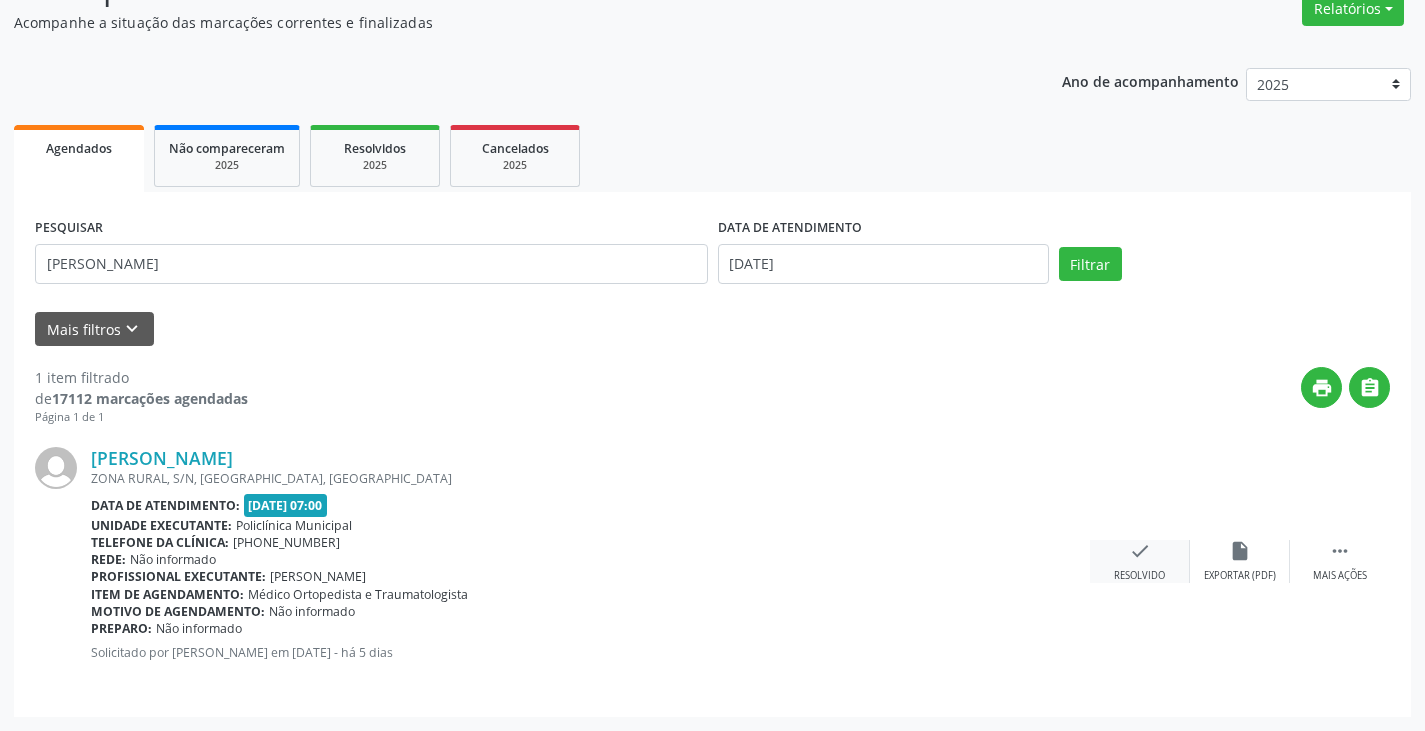 click on "check
Resolvido" at bounding box center (1140, 561) 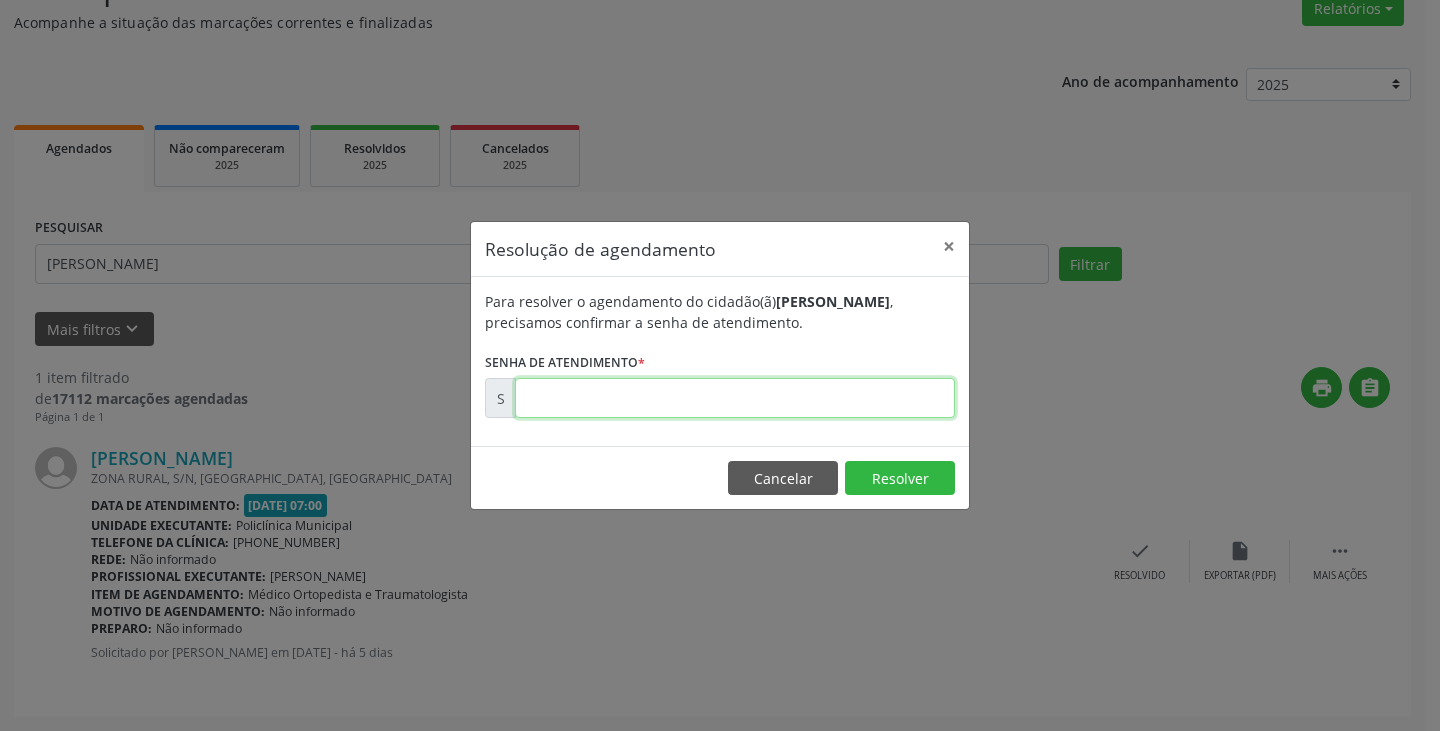 click at bounding box center (735, 398) 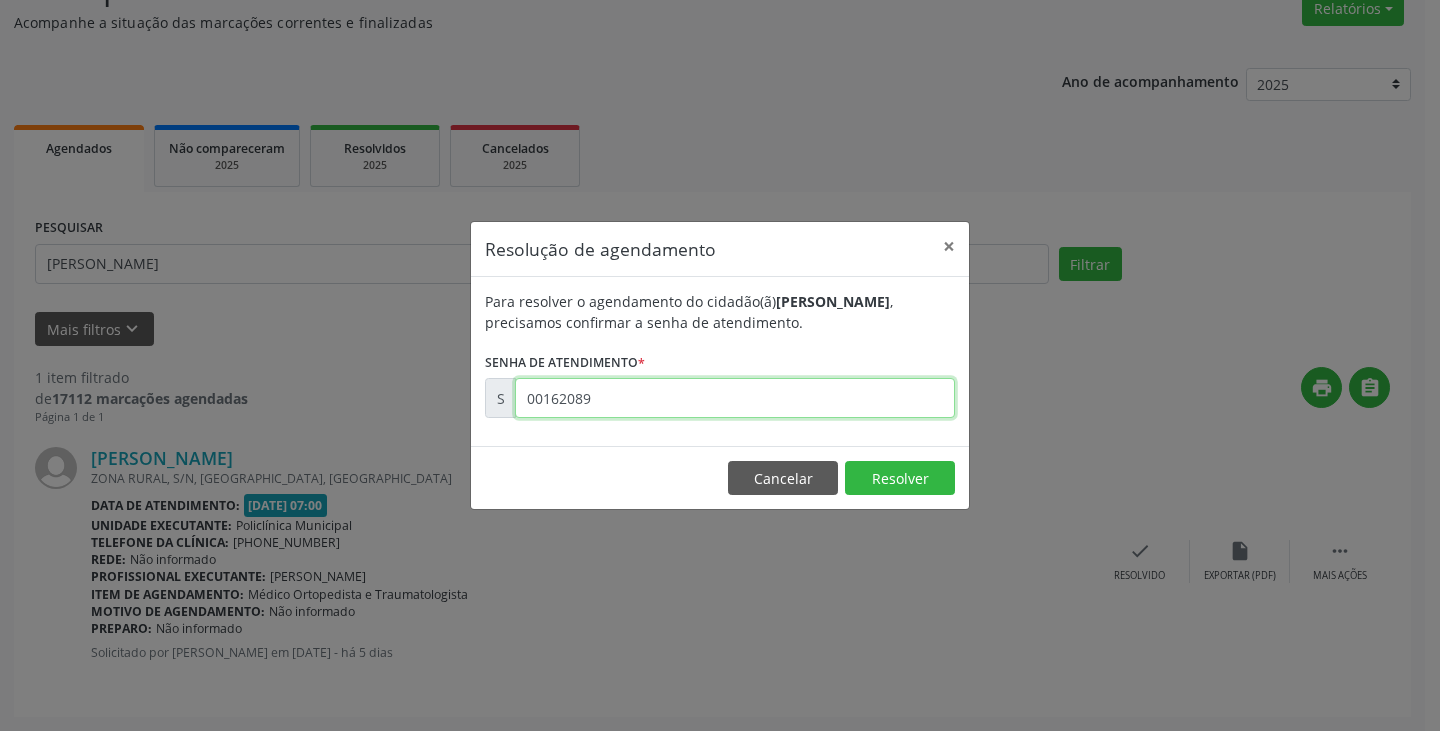 type on "00162089" 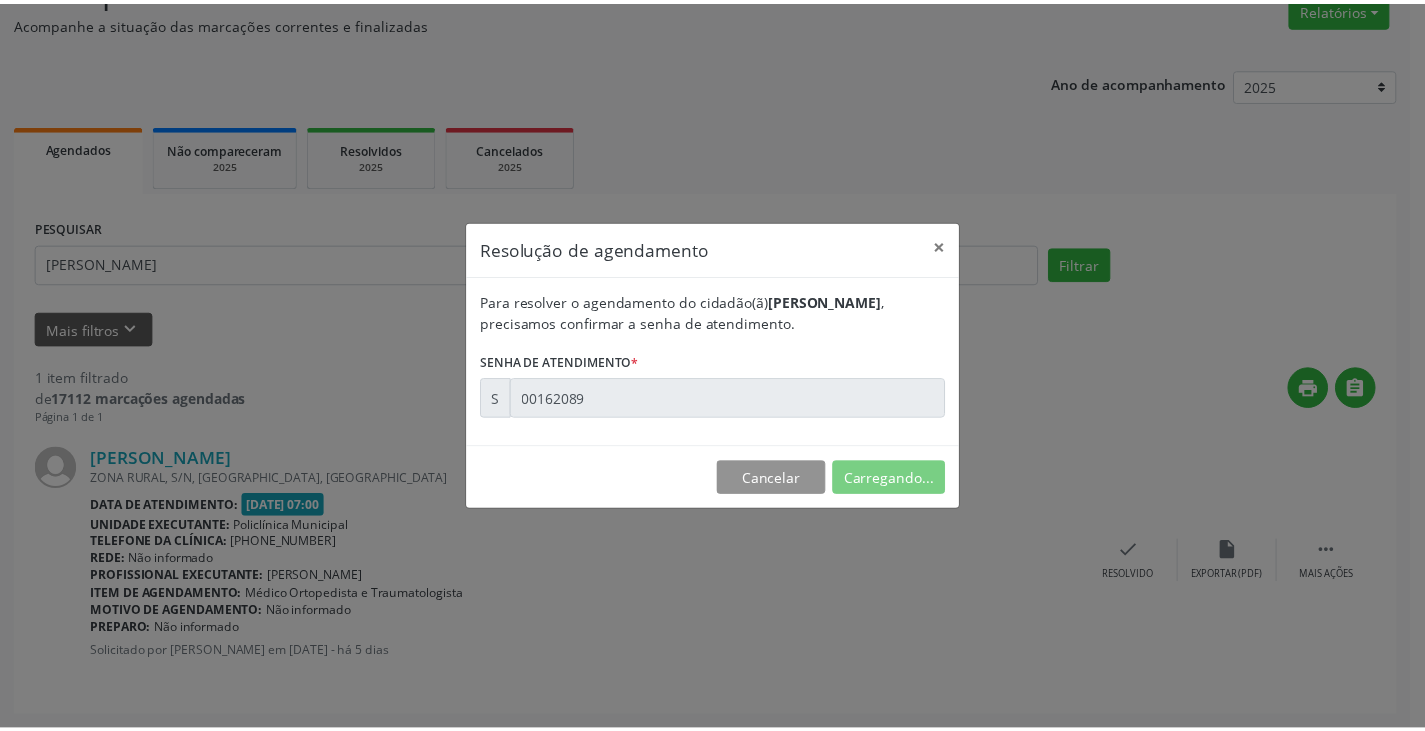 scroll, scrollTop: 0, scrollLeft: 0, axis: both 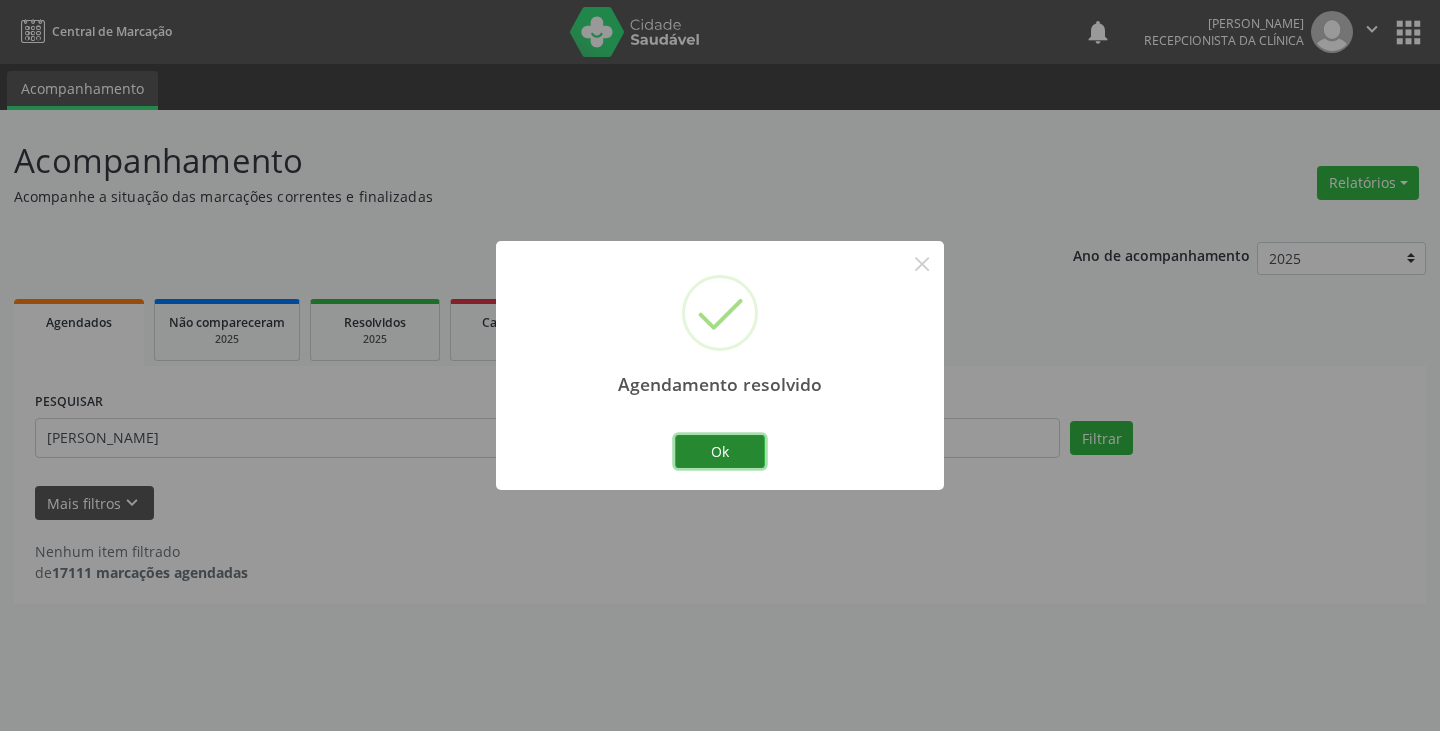click on "Ok" at bounding box center (720, 452) 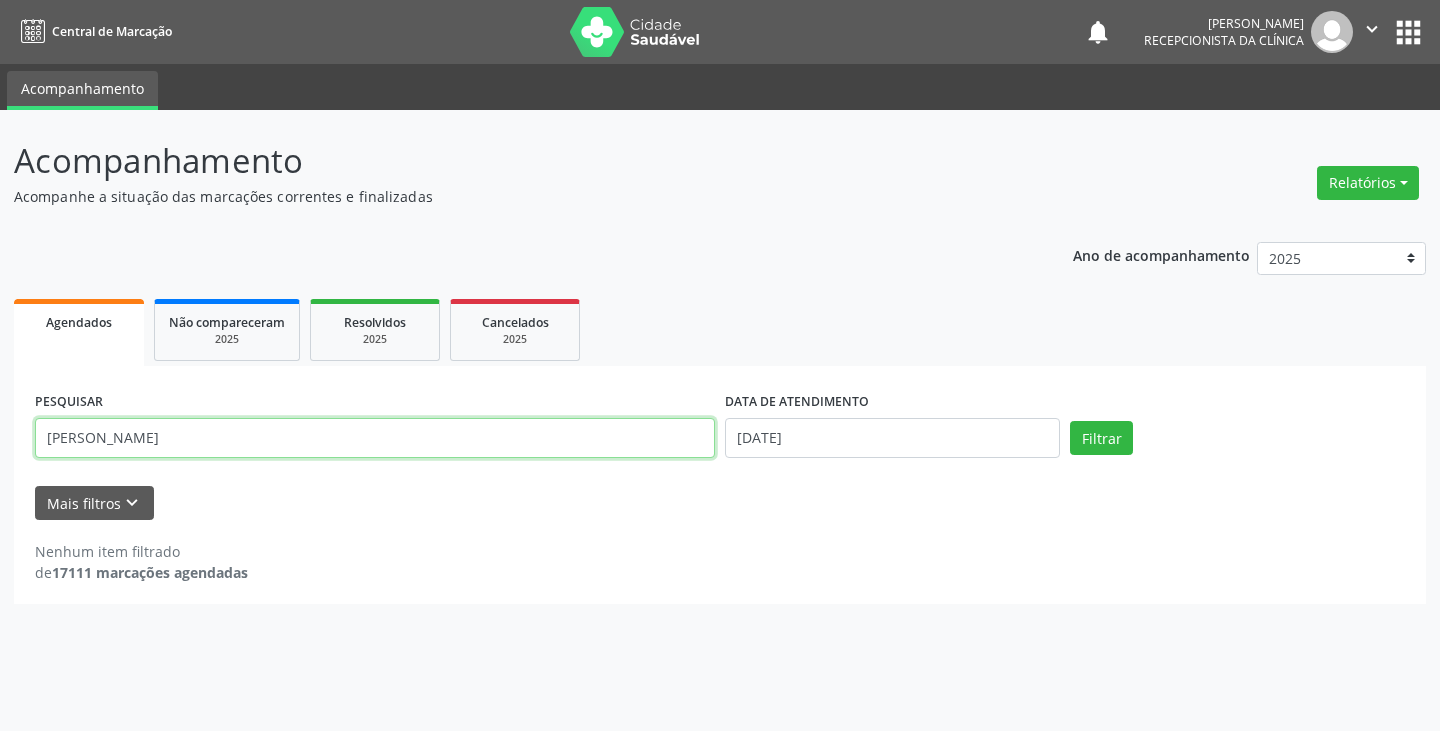click on "[PERSON_NAME]" at bounding box center (375, 438) 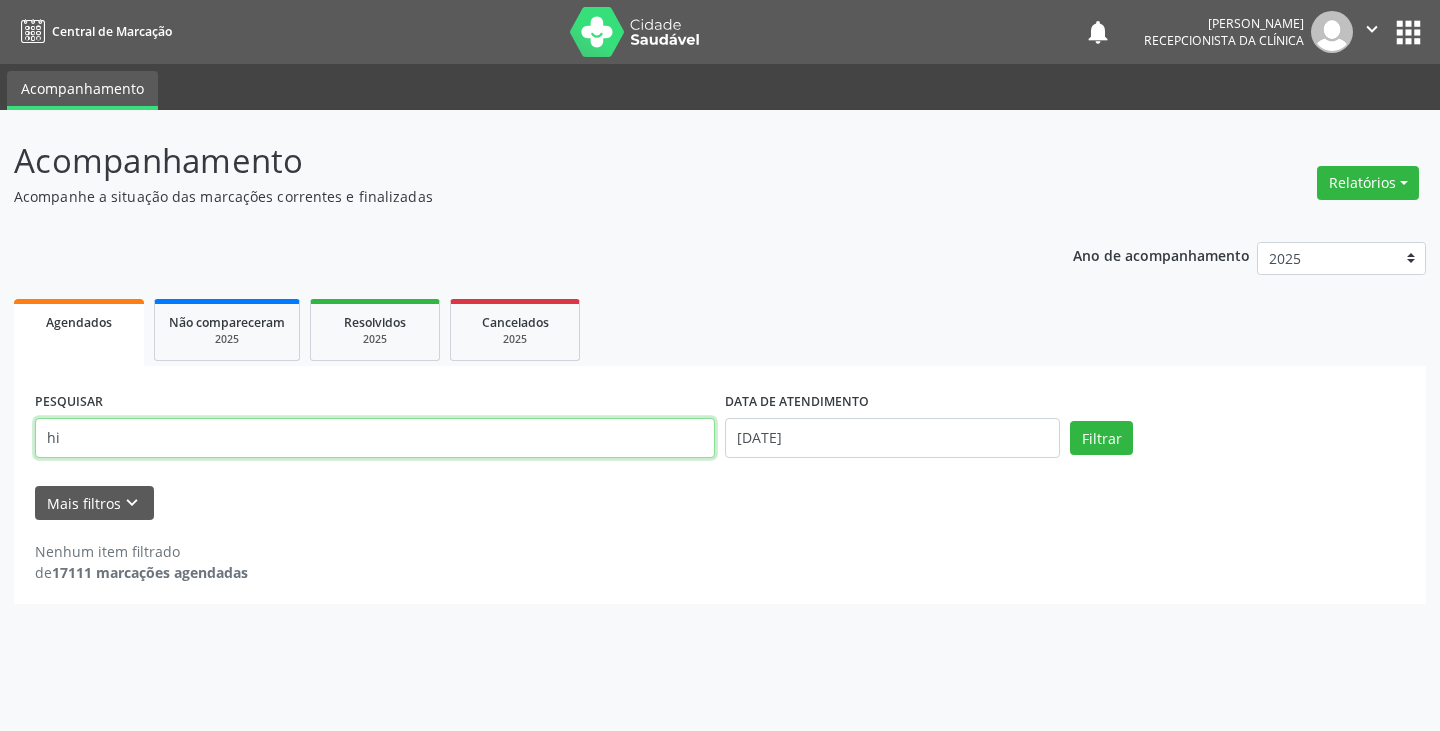 type on "h" 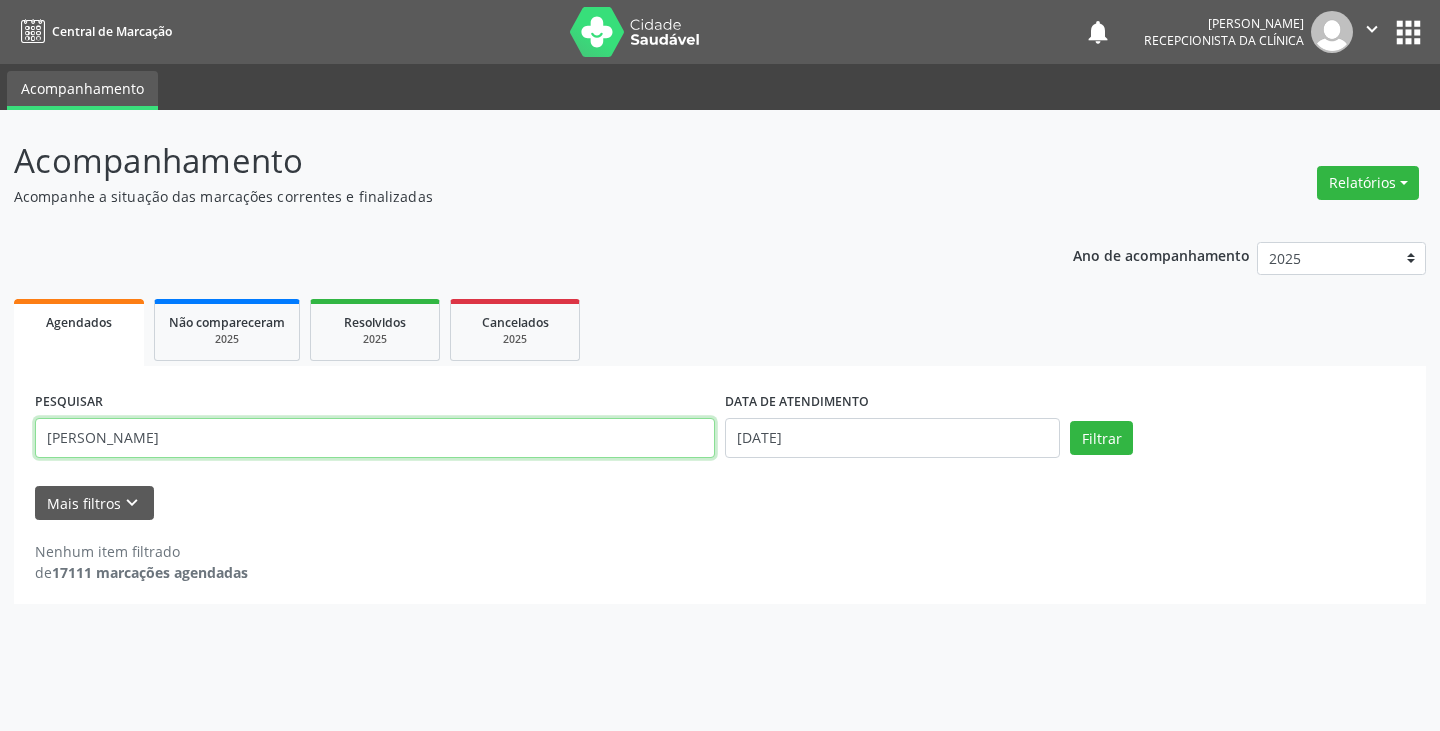 type on "[PERSON_NAME]" 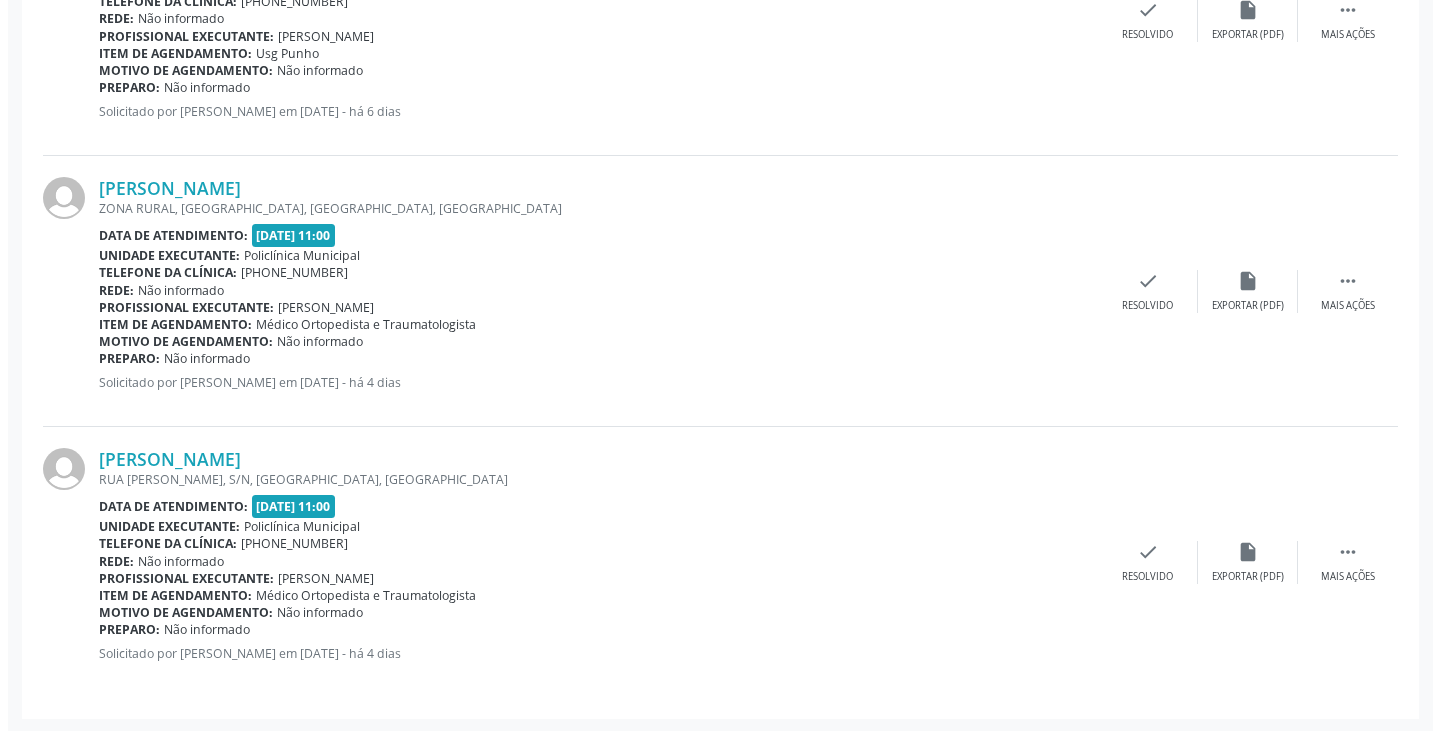 scroll, scrollTop: 988, scrollLeft: 0, axis: vertical 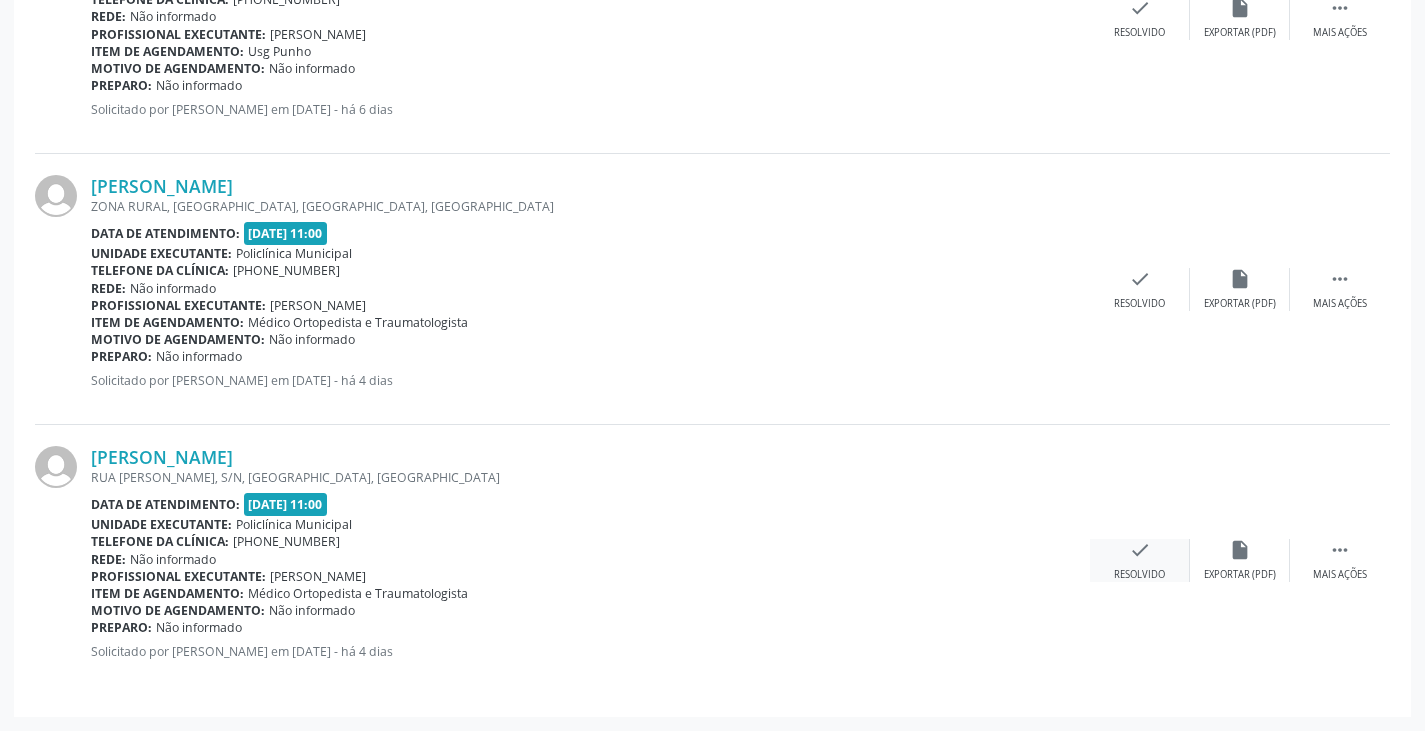 click on "check" at bounding box center (1140, 550) 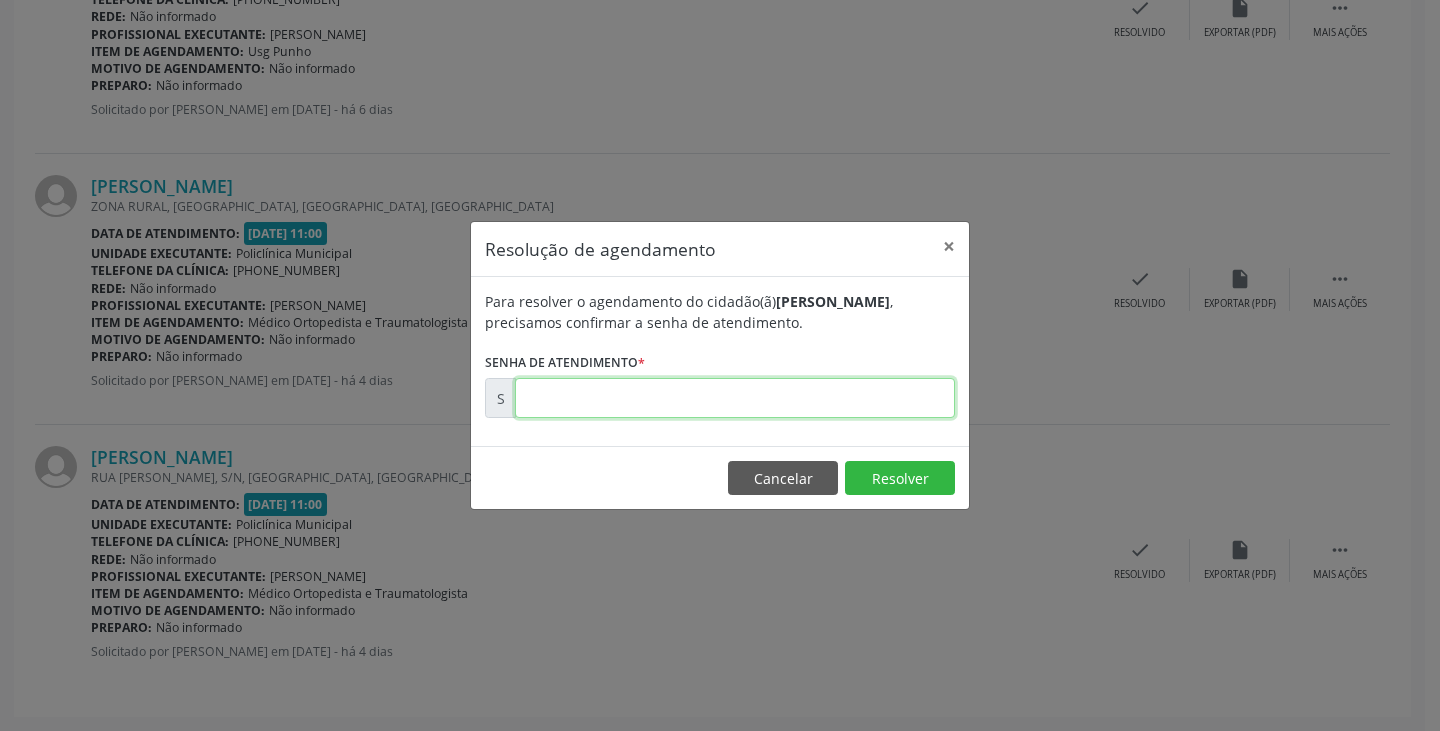 click at bounding box center (735, 398) 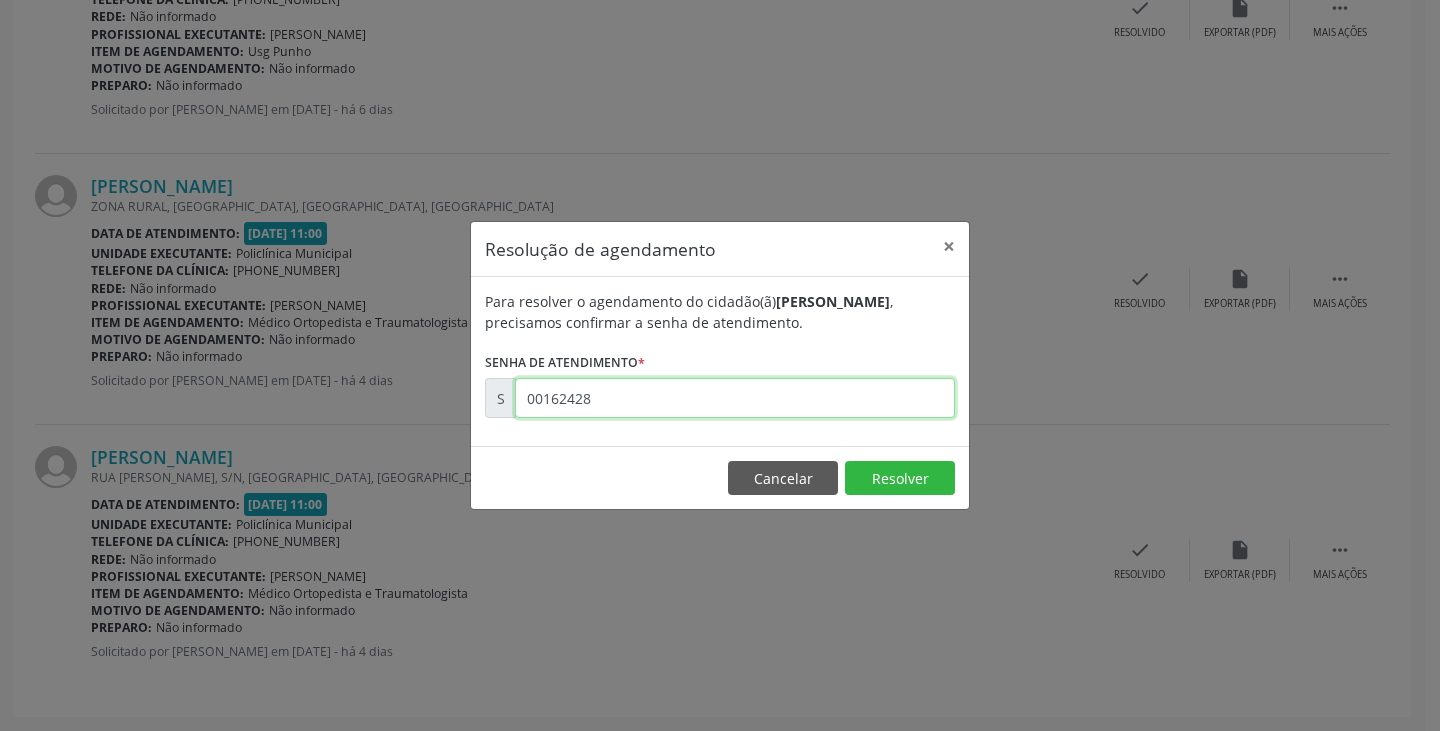 type on "00162428" 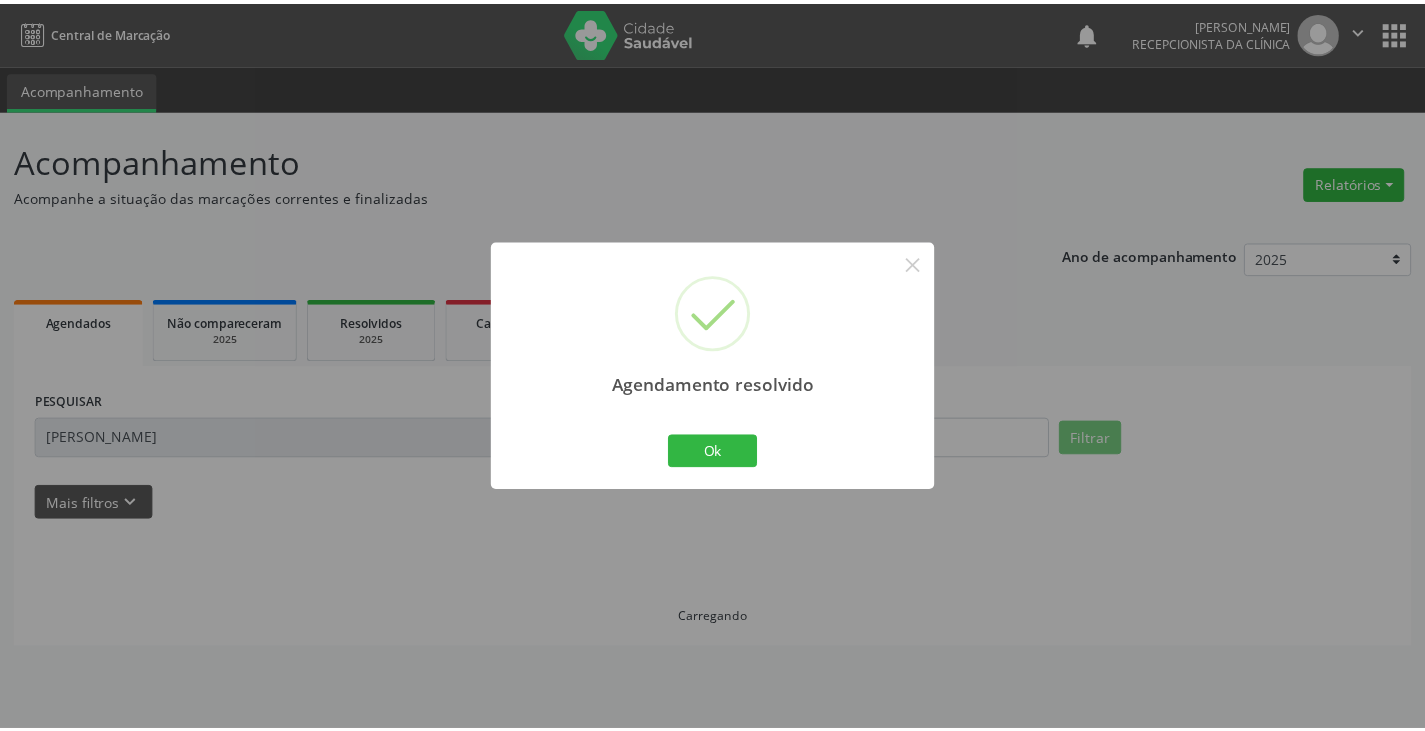 scroll, scrollTop: 0, scrollLeft: 0, axis: both 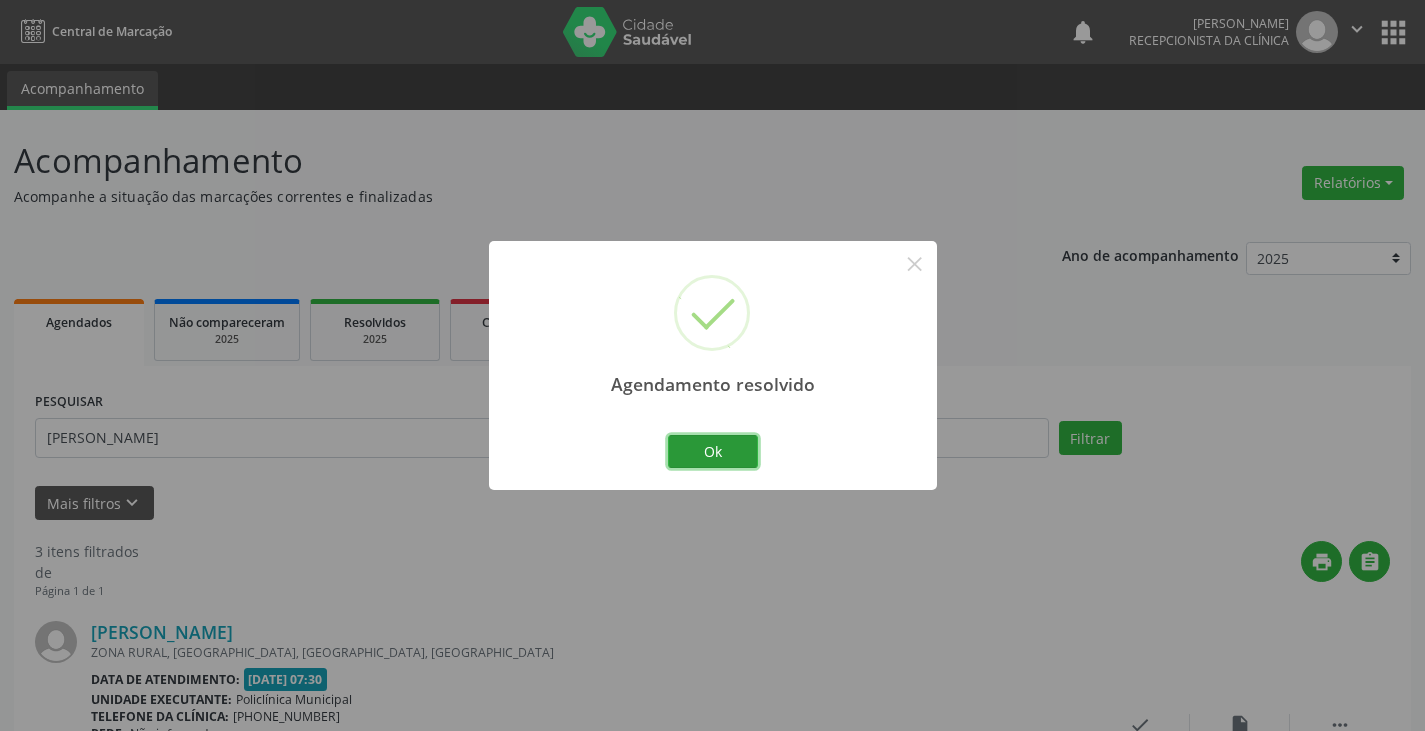 drag, startPoint x: 728, startPoint y: 444, endPoint x: 693, endPoint y: 455, distance: 36.687874 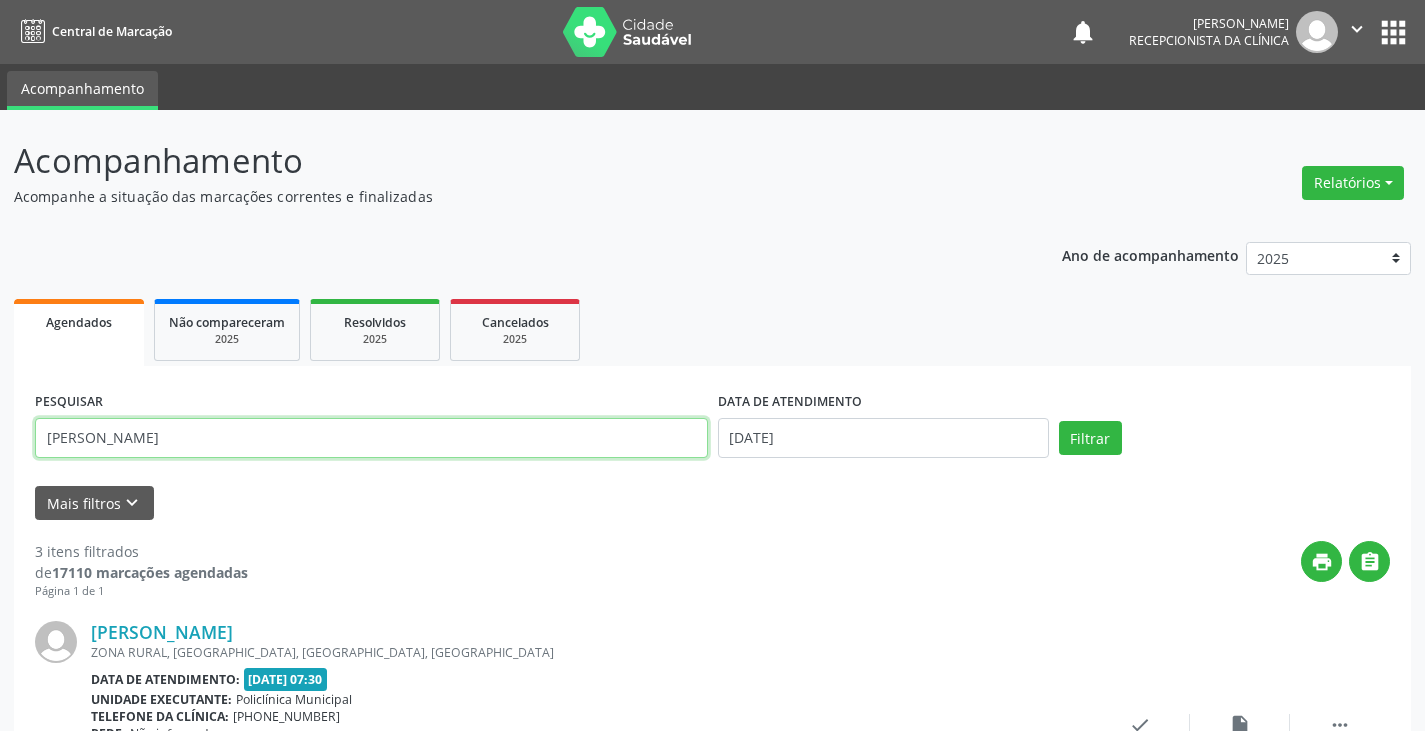 click on "[PERSON_NAME]" at bounding box center (371, 438) 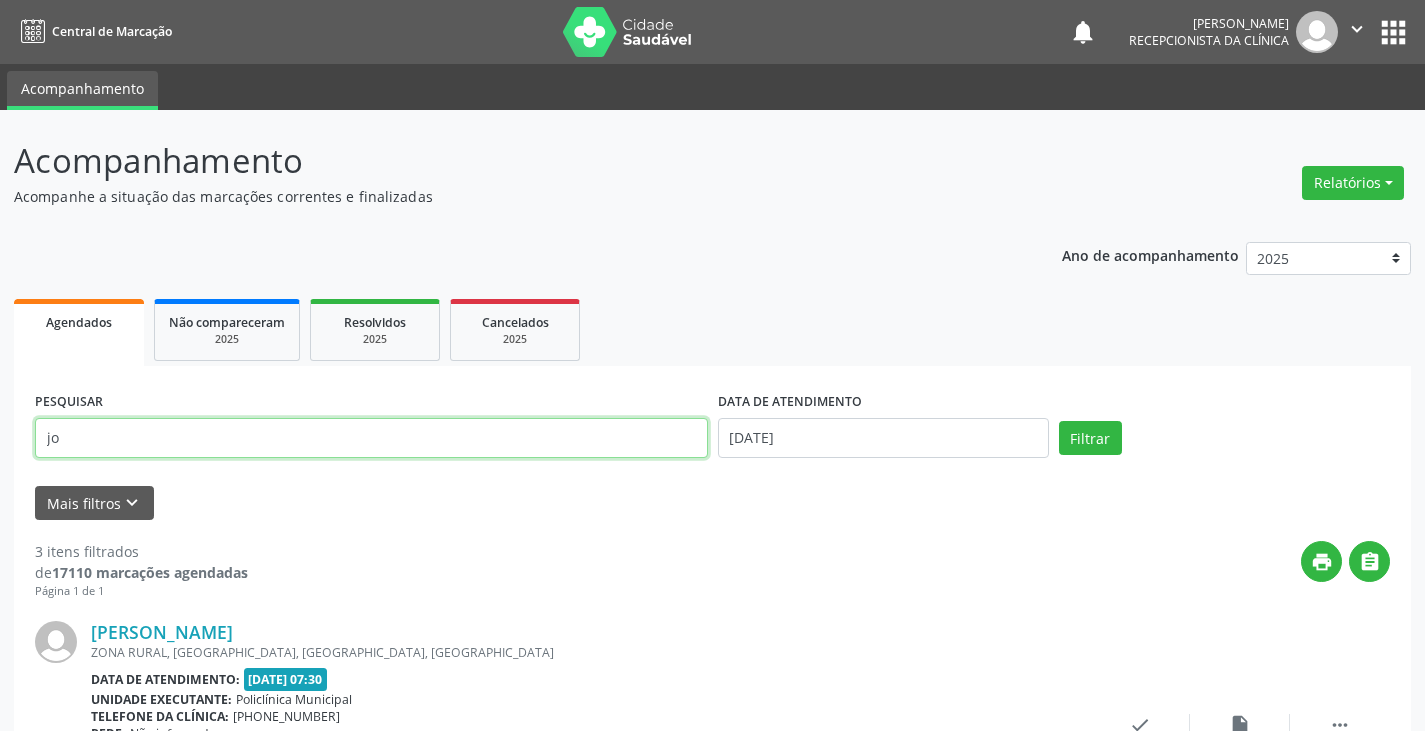 type on "j" 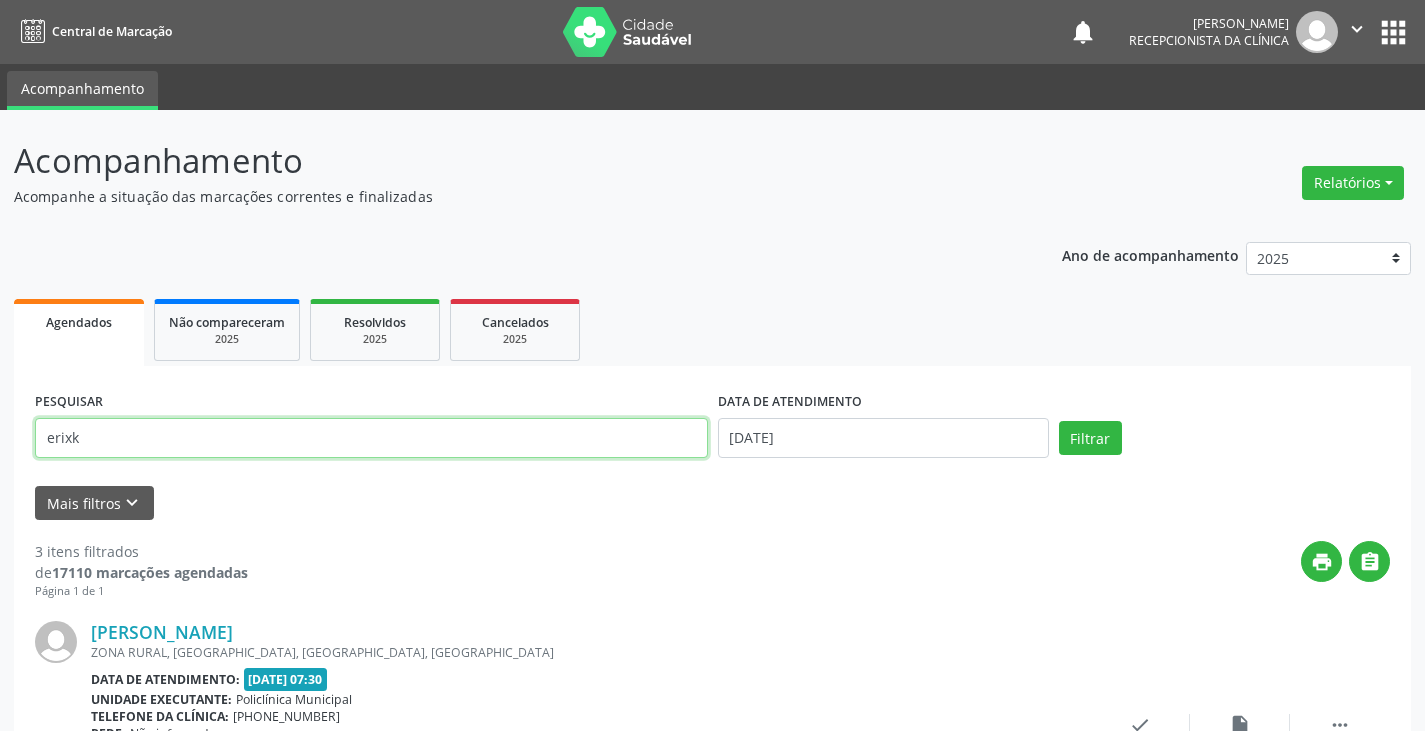 click on "Filtrar" at bounding box center (1090, 438) 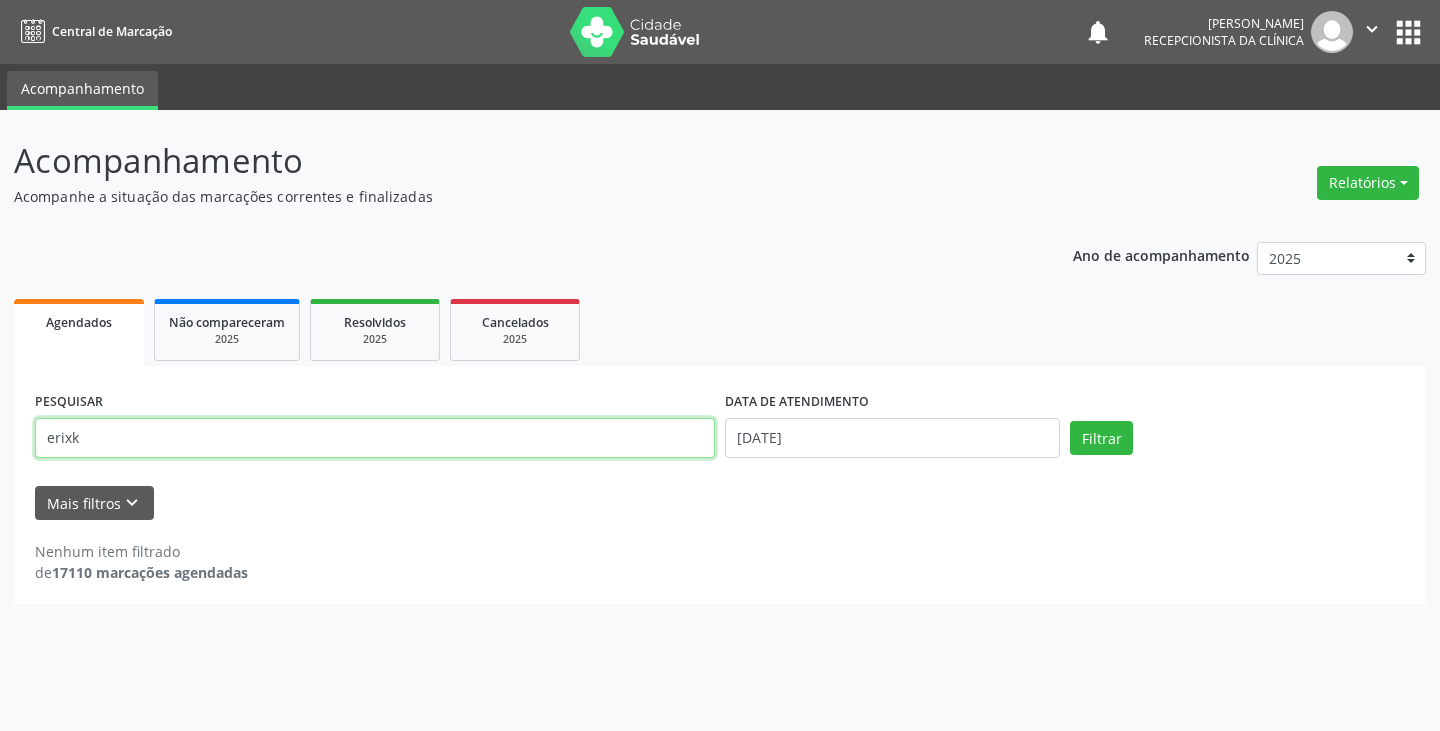 click on "erixk" at bounding box center [375, 438] 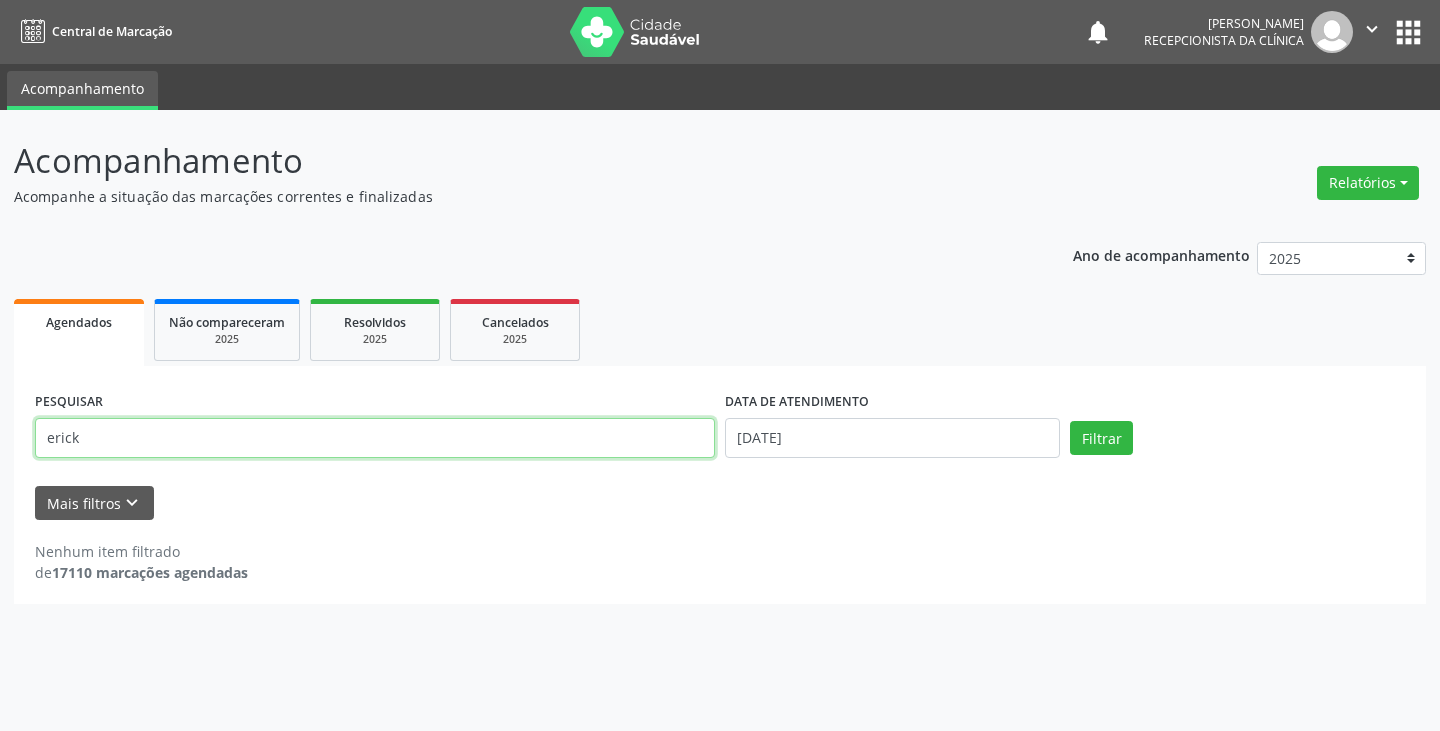 type on "erick" 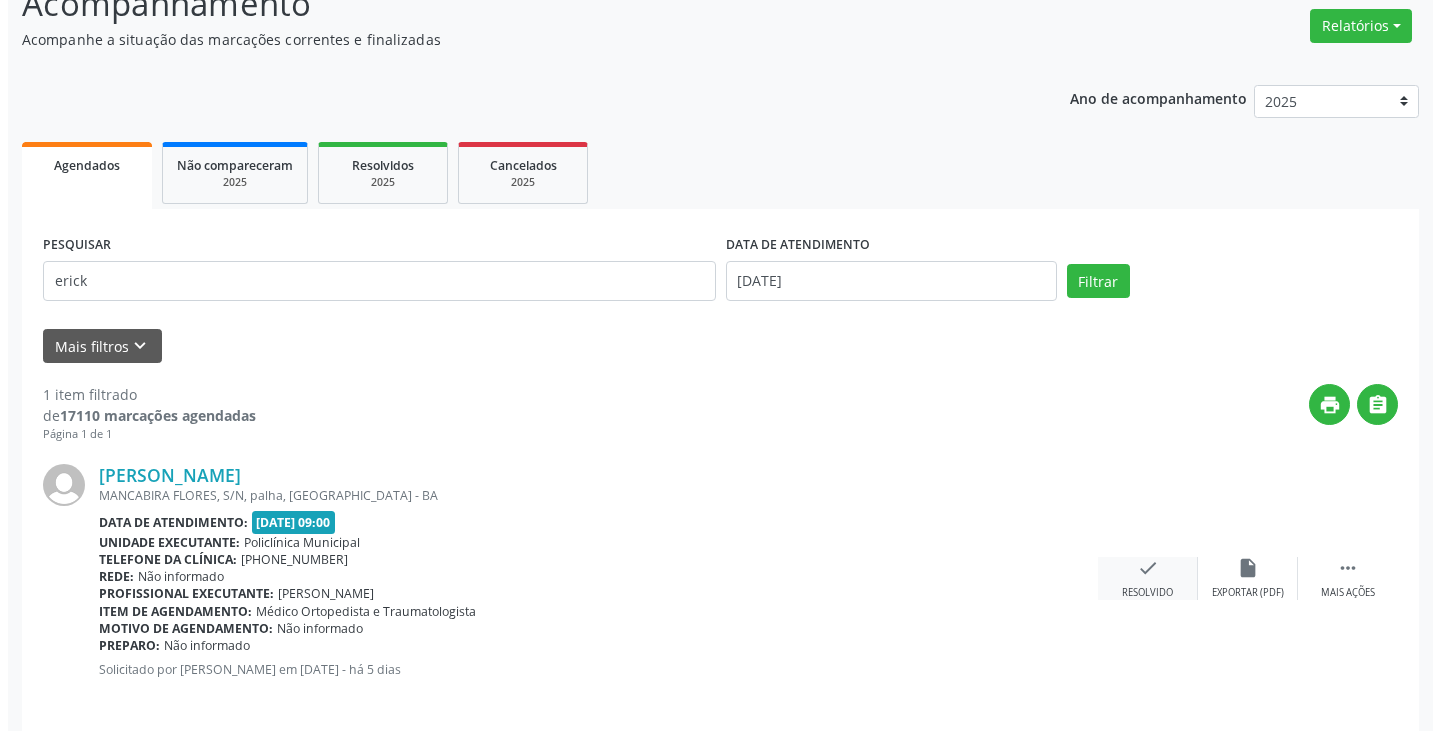 scroll, scrollTop: 174, scrollLeft: 0, axis: vertical 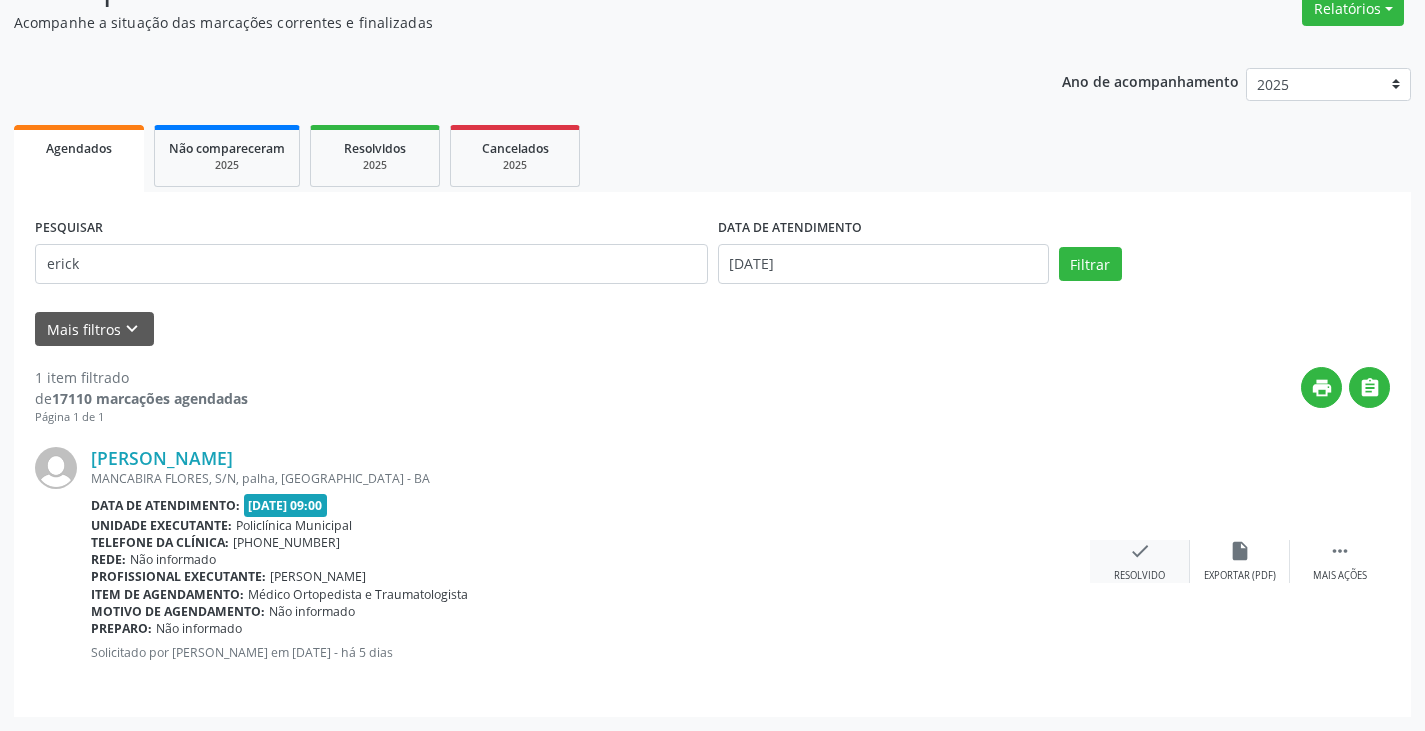 click on "check
Resolvido" at bounding box center [1140, 561] 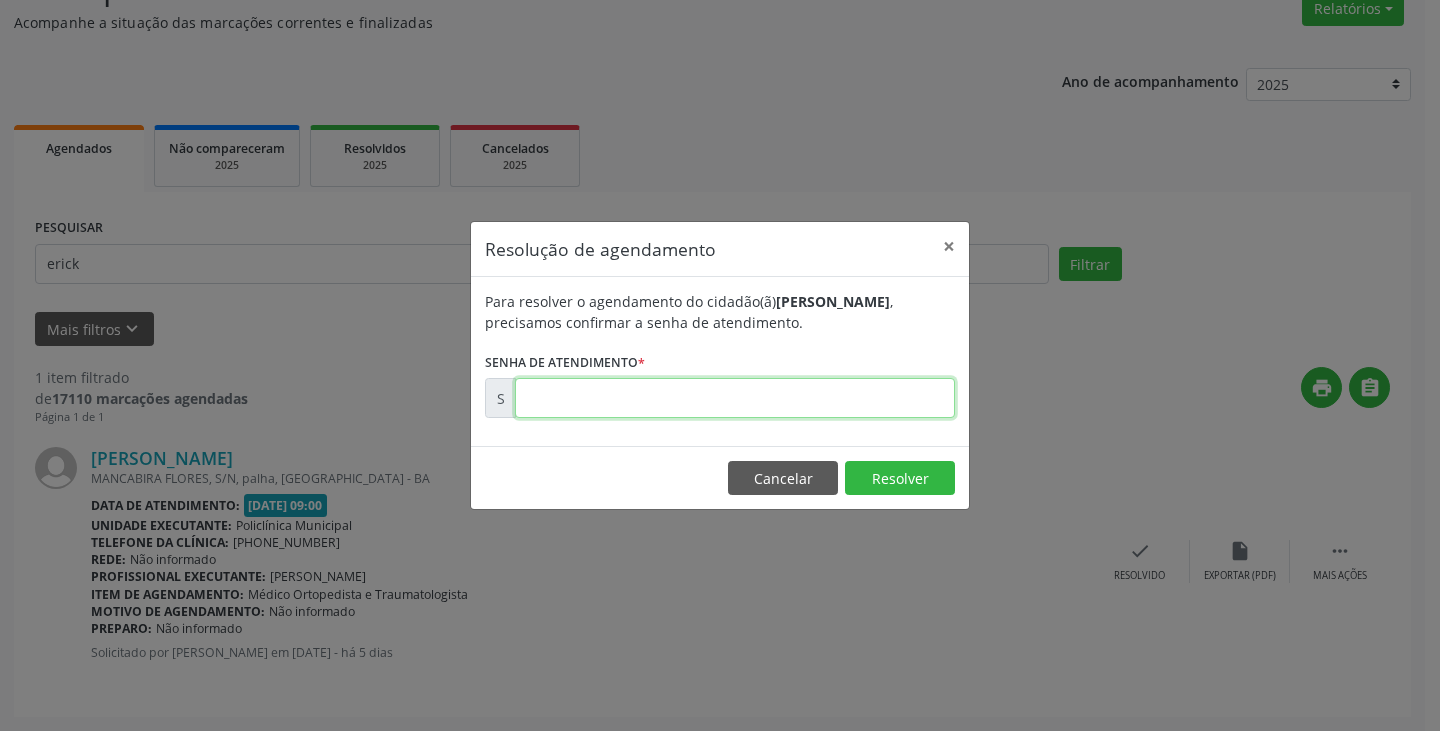 click at bounding box center (735, 398) 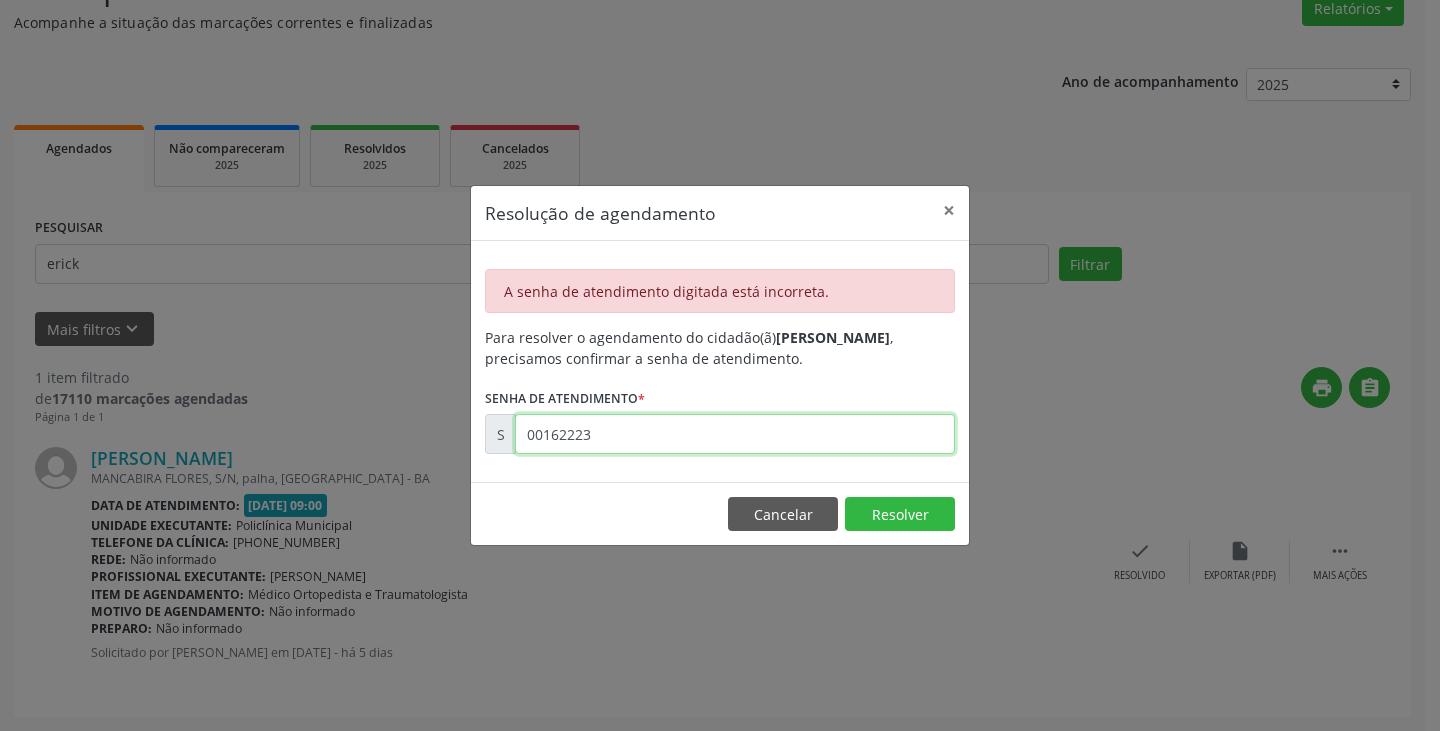 click on "00162223" at bounding box center [735, 434] 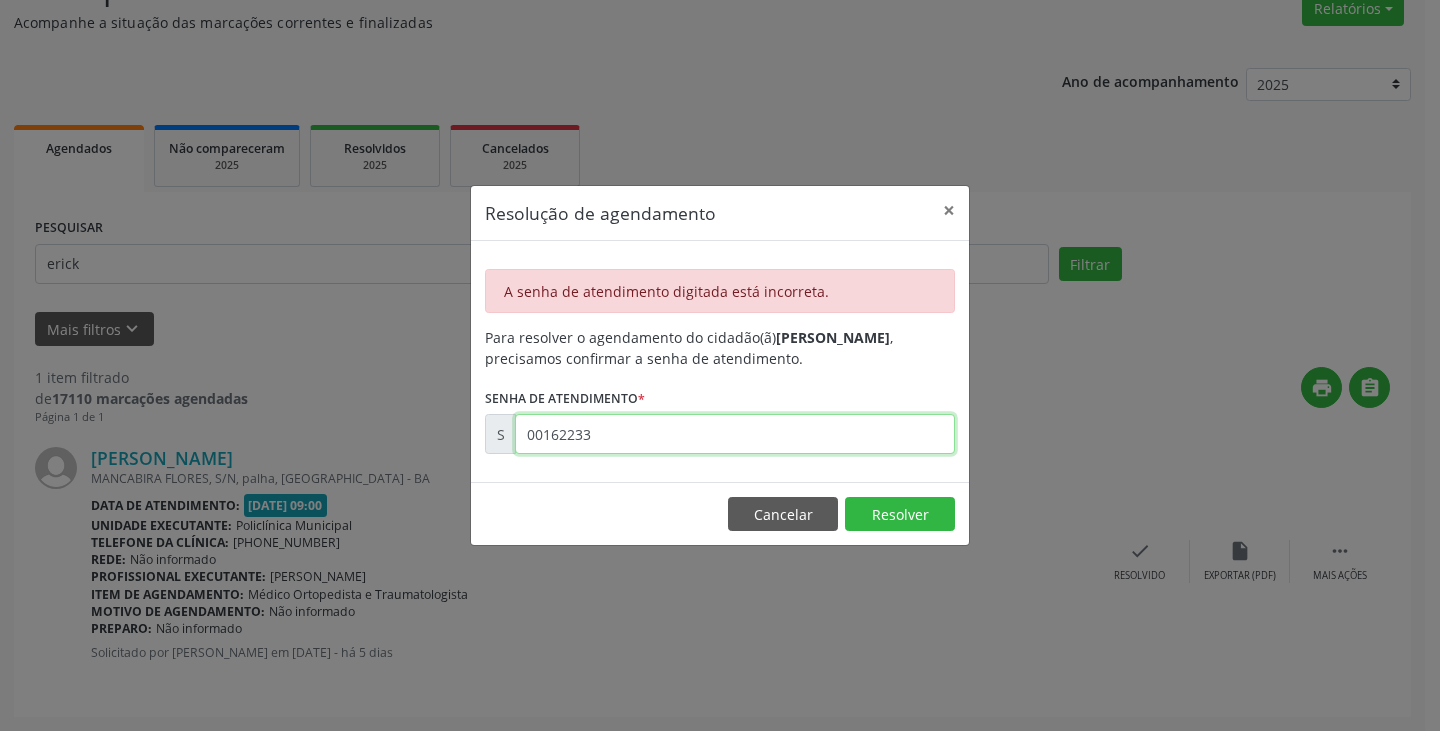 type on "00162233" 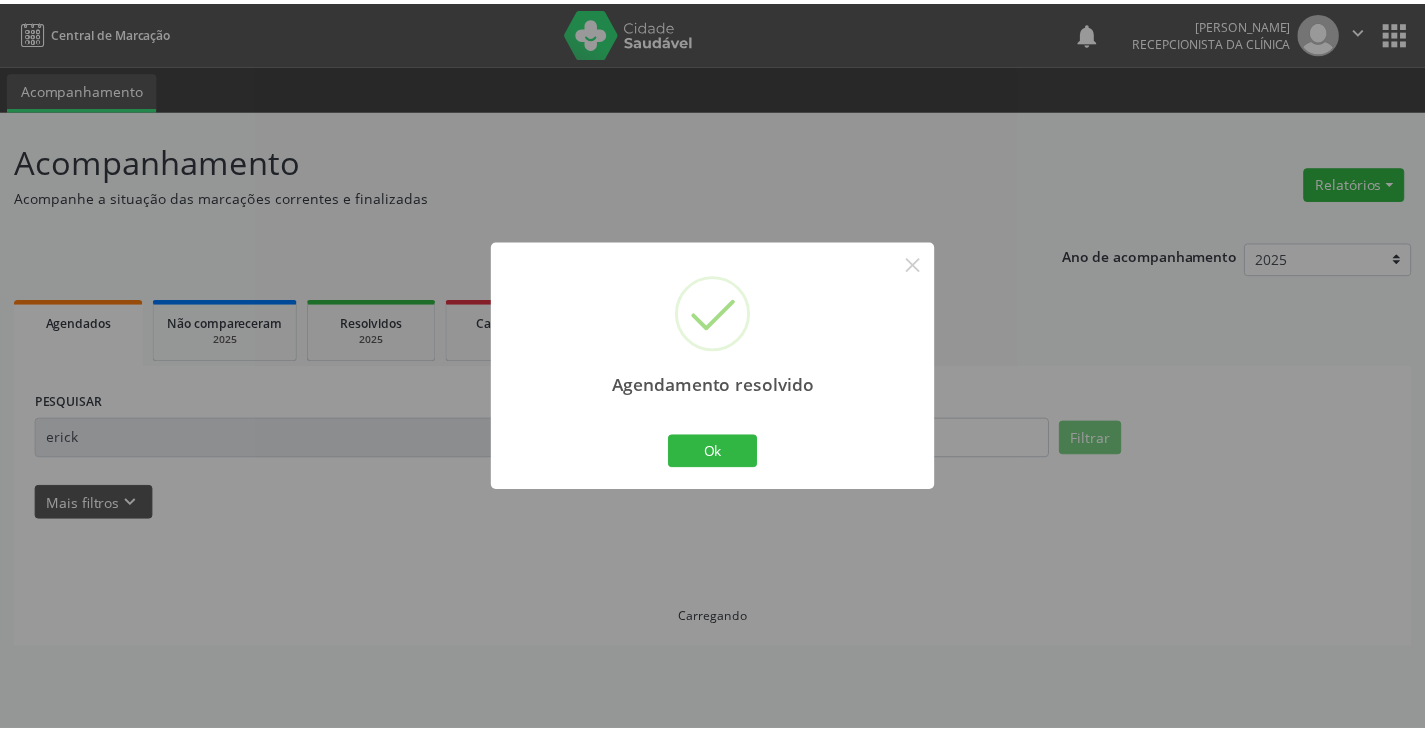 scroll, scrollTop: 0, scrollLeft: 0, axis: both 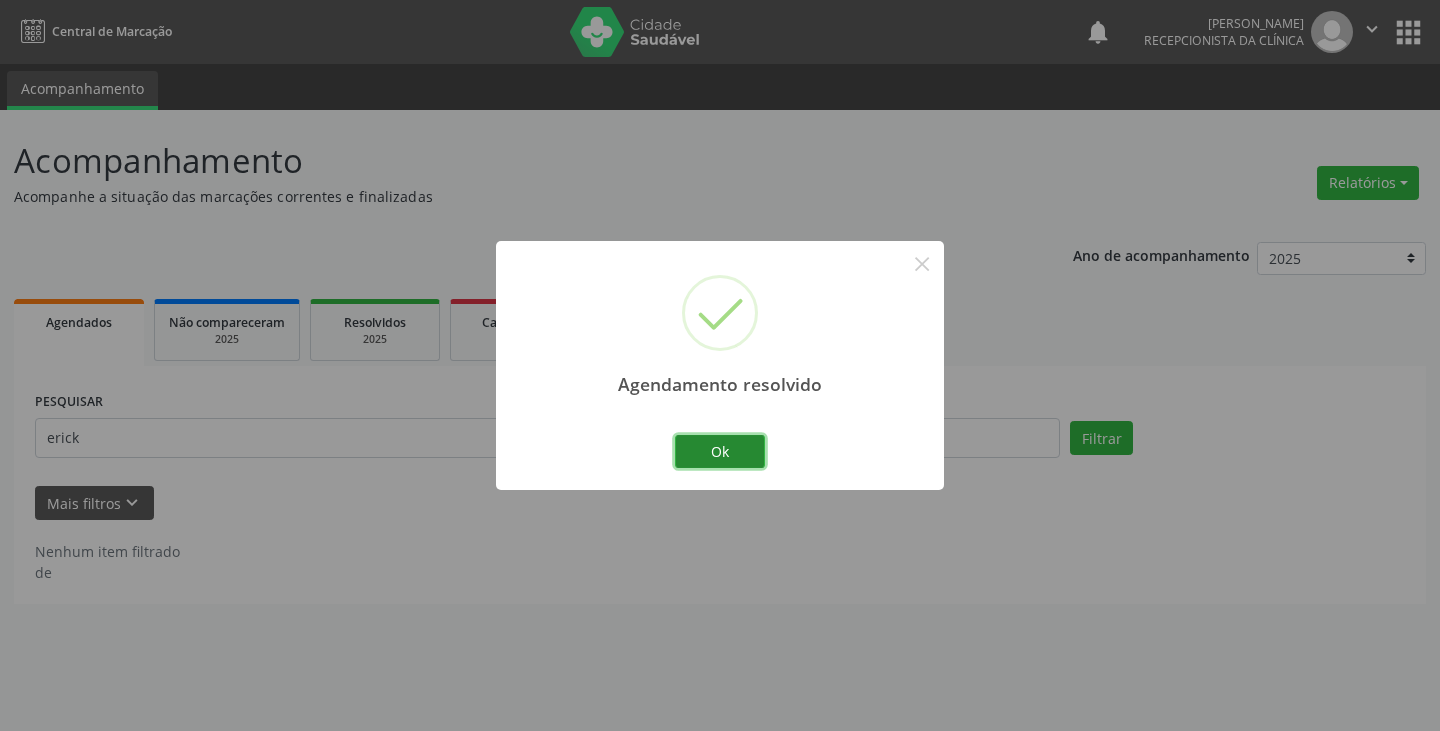 click on "Ok" at bounding box center [720, 452] 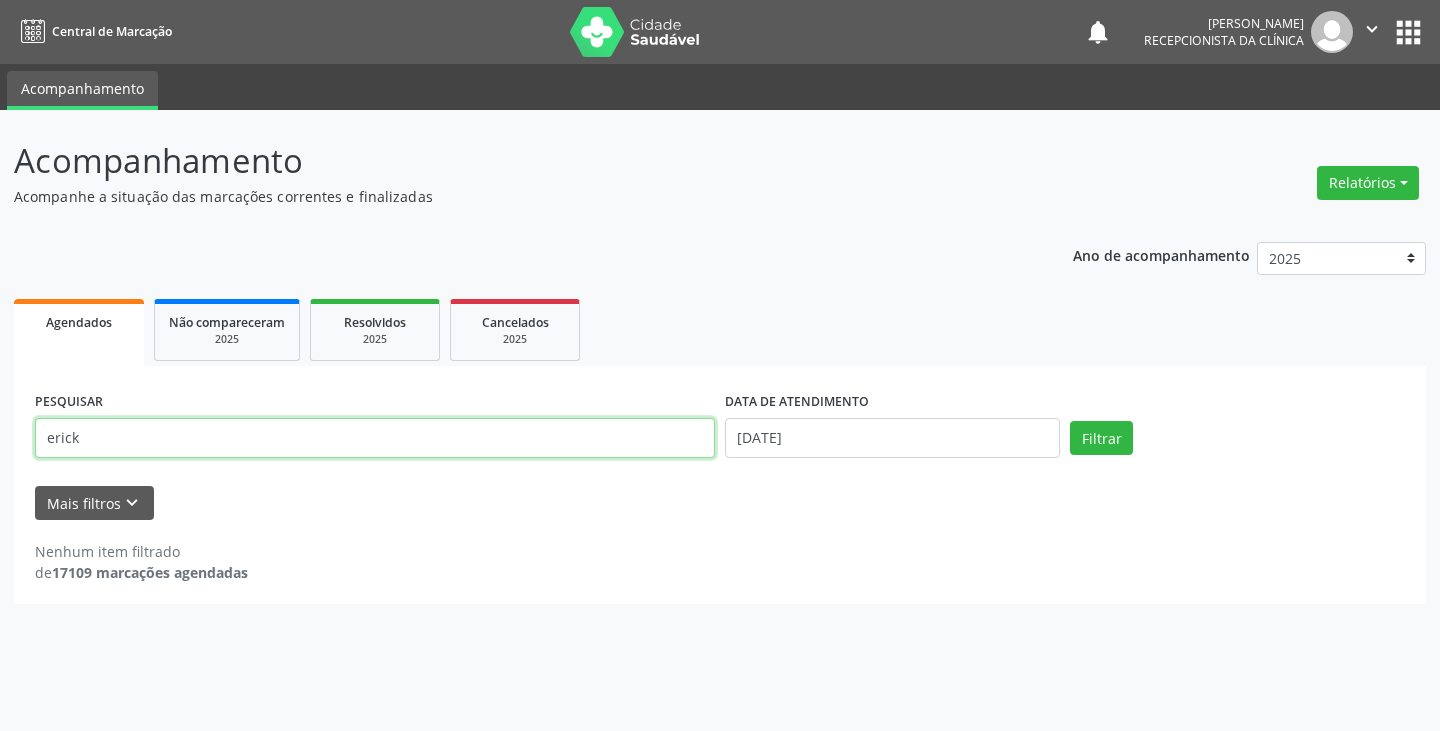 click on "erick" at bounding box center [375, 438] 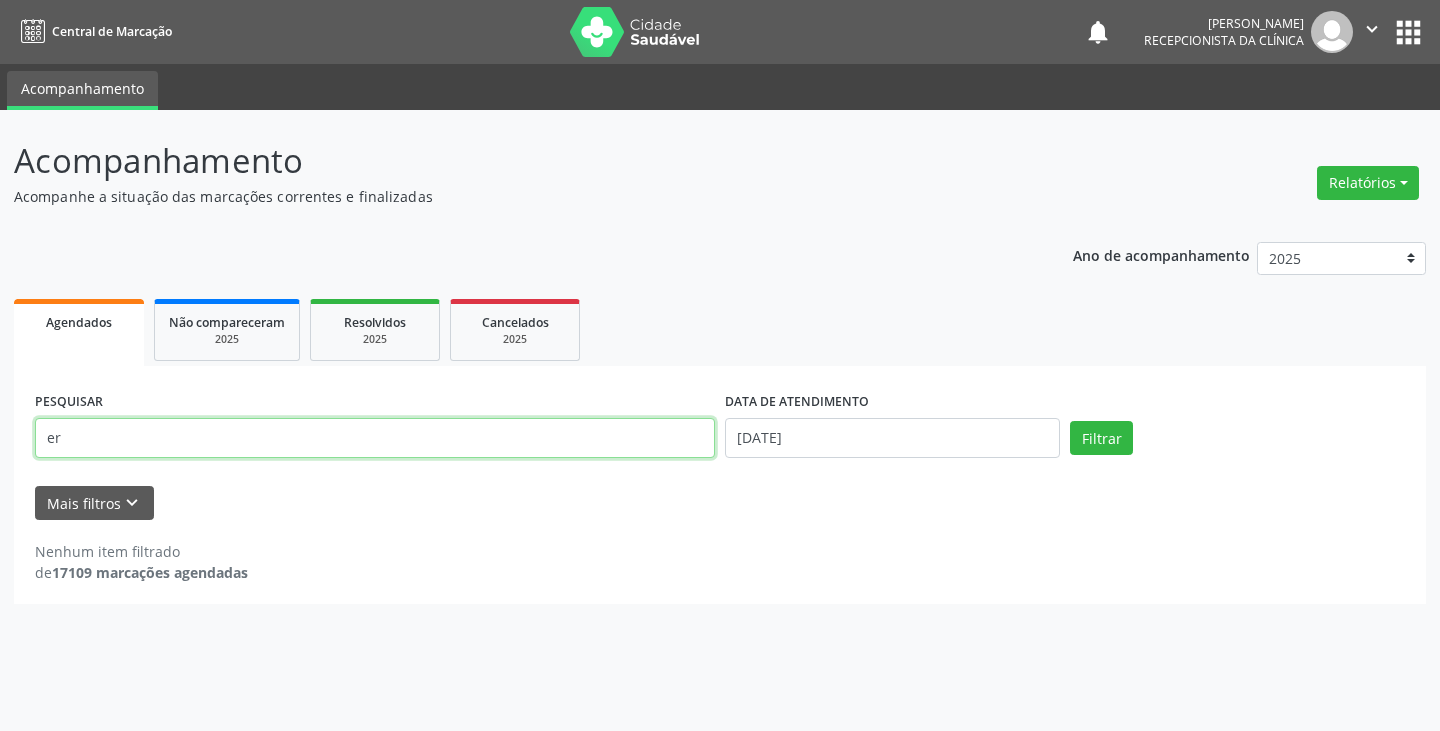 type on "e" 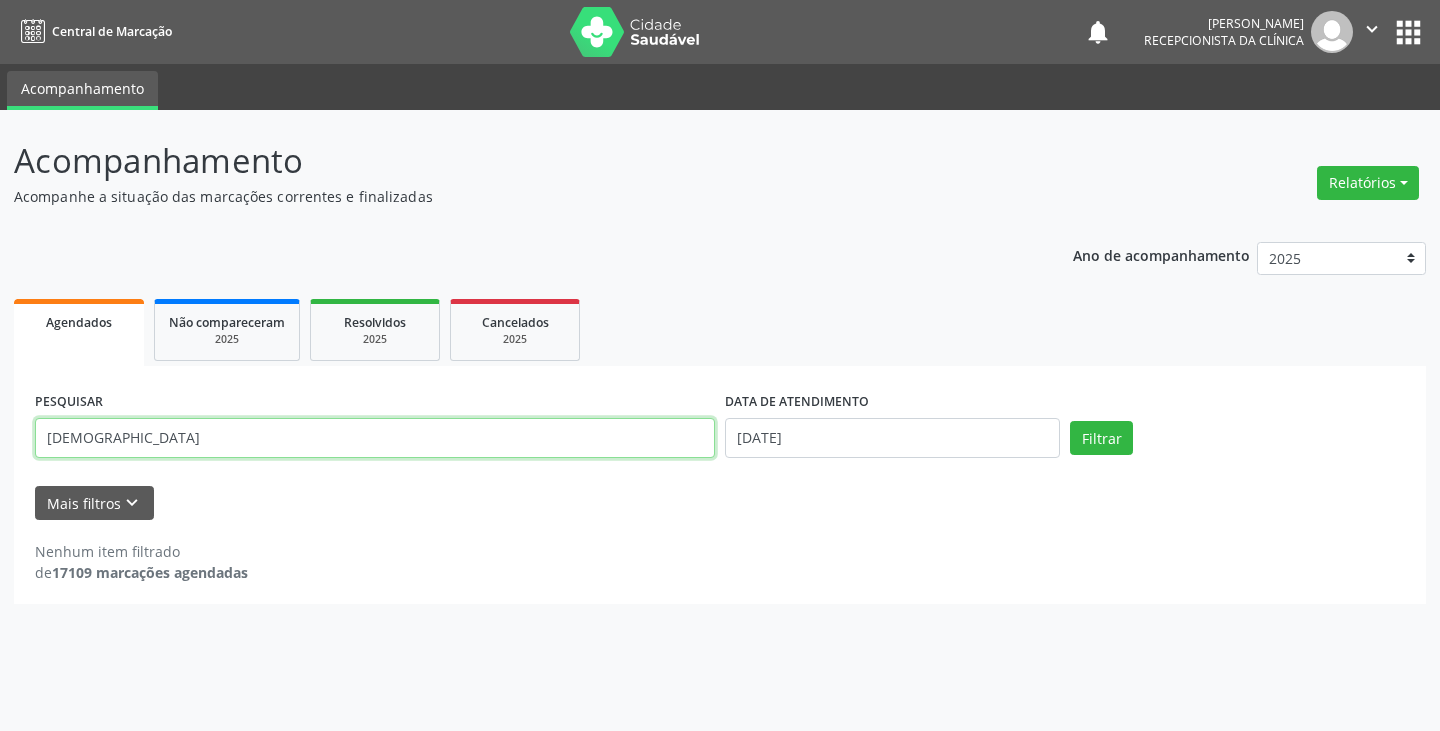 type on "[DEMOGRAPHIC_DATA]" 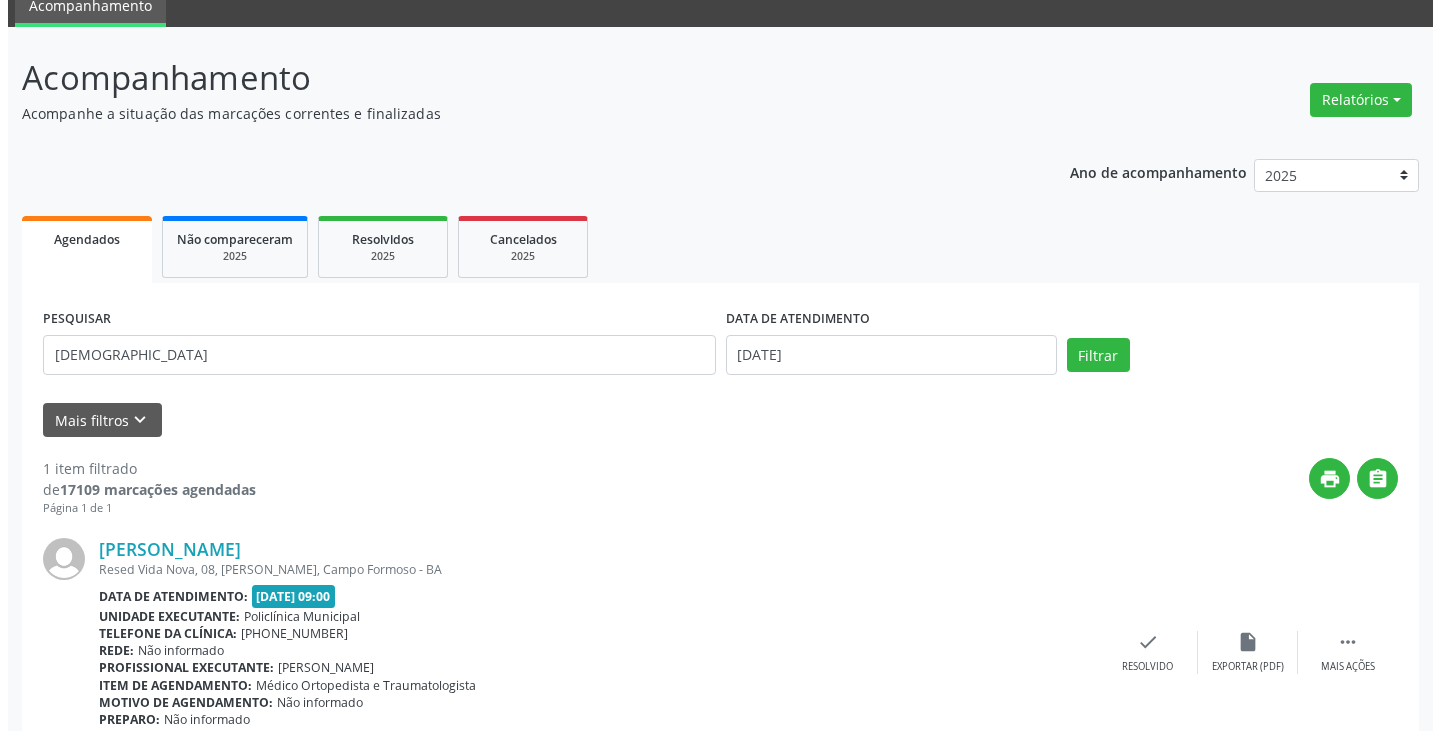 scroll, scrollTop: 174, scrollLeft: 0, axis: vertical 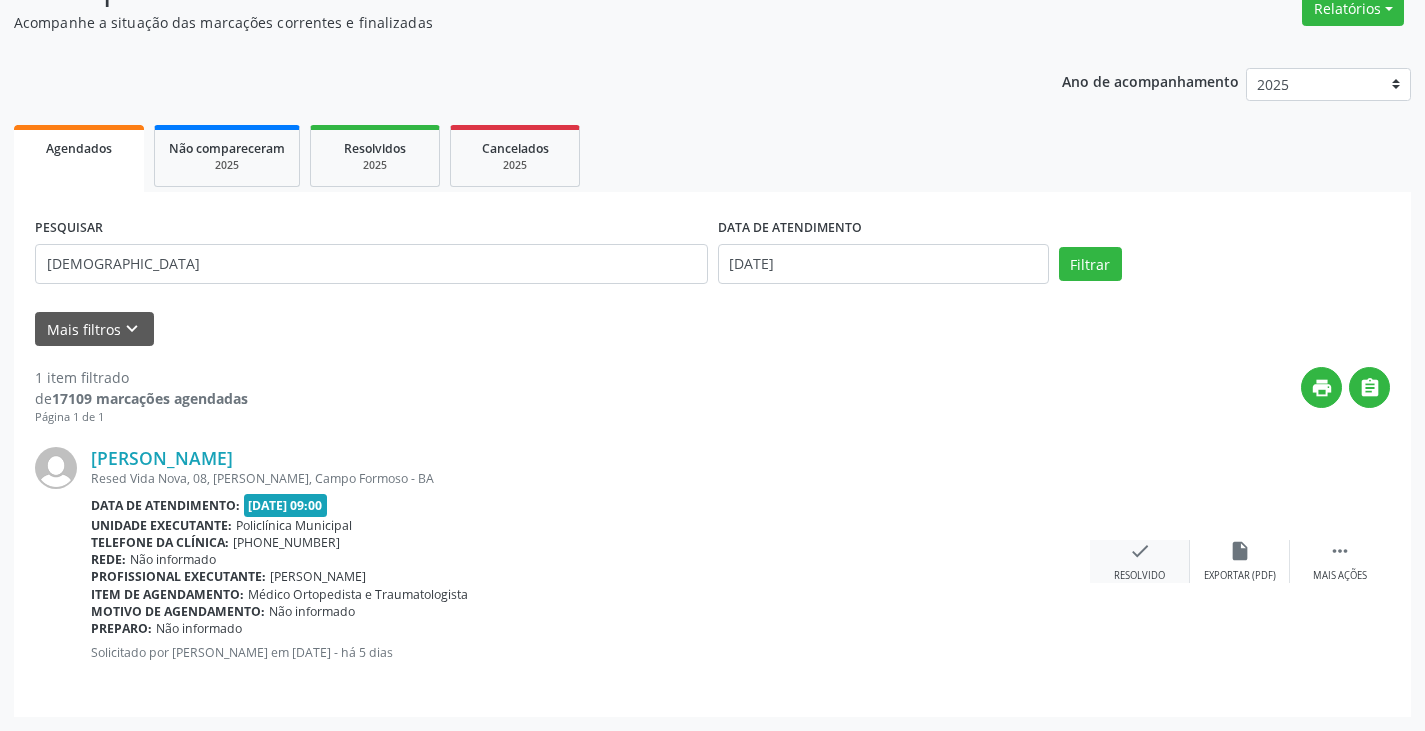click on "check" at bounding box center (1140, 551) 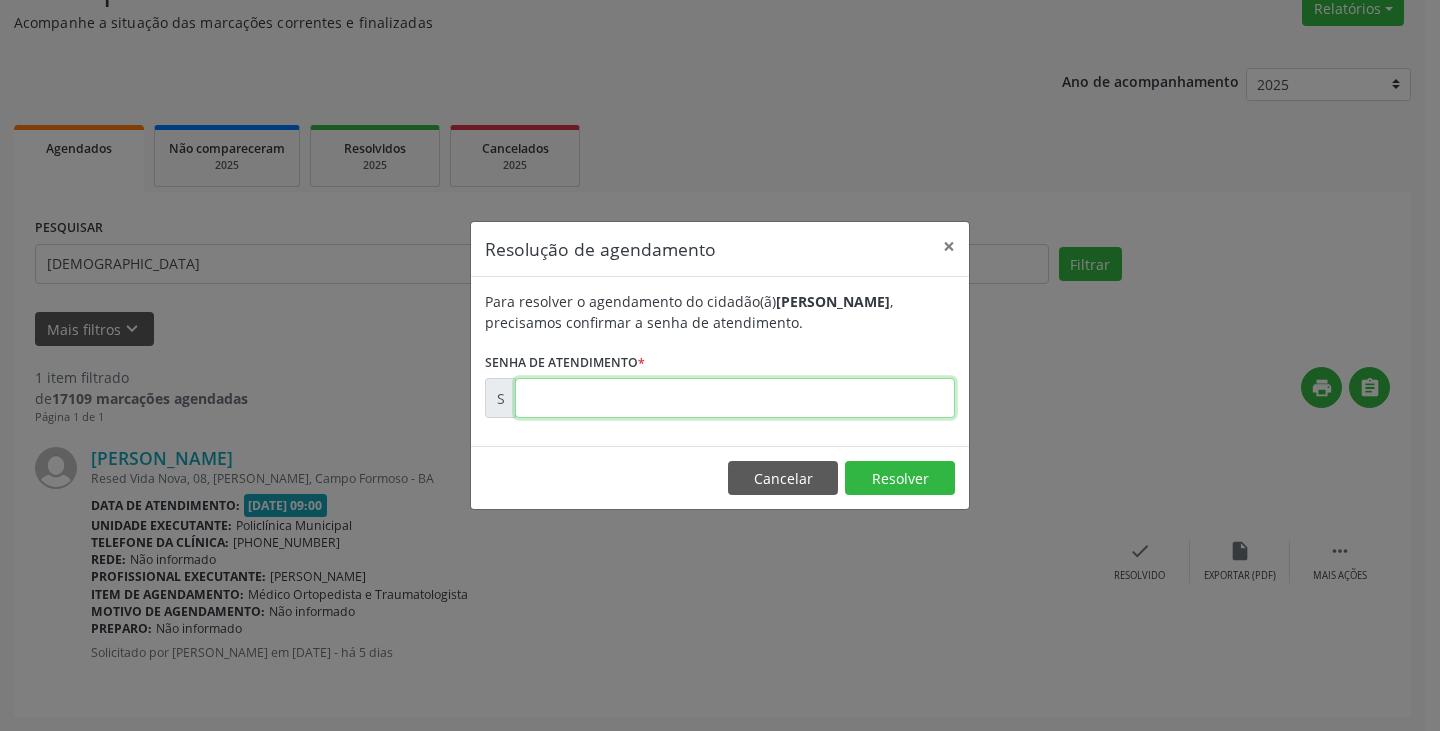 click at bounding box center [735, 398] 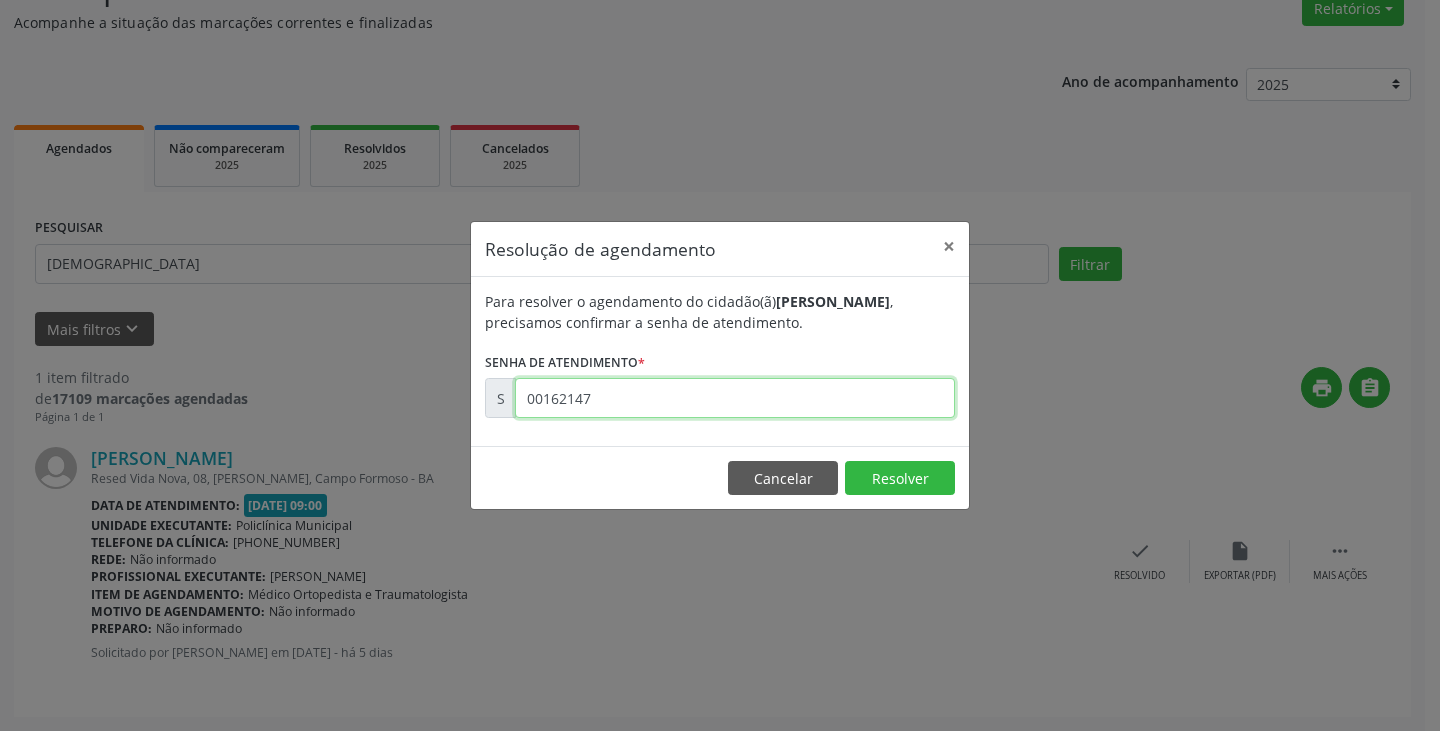 type on "00162147" 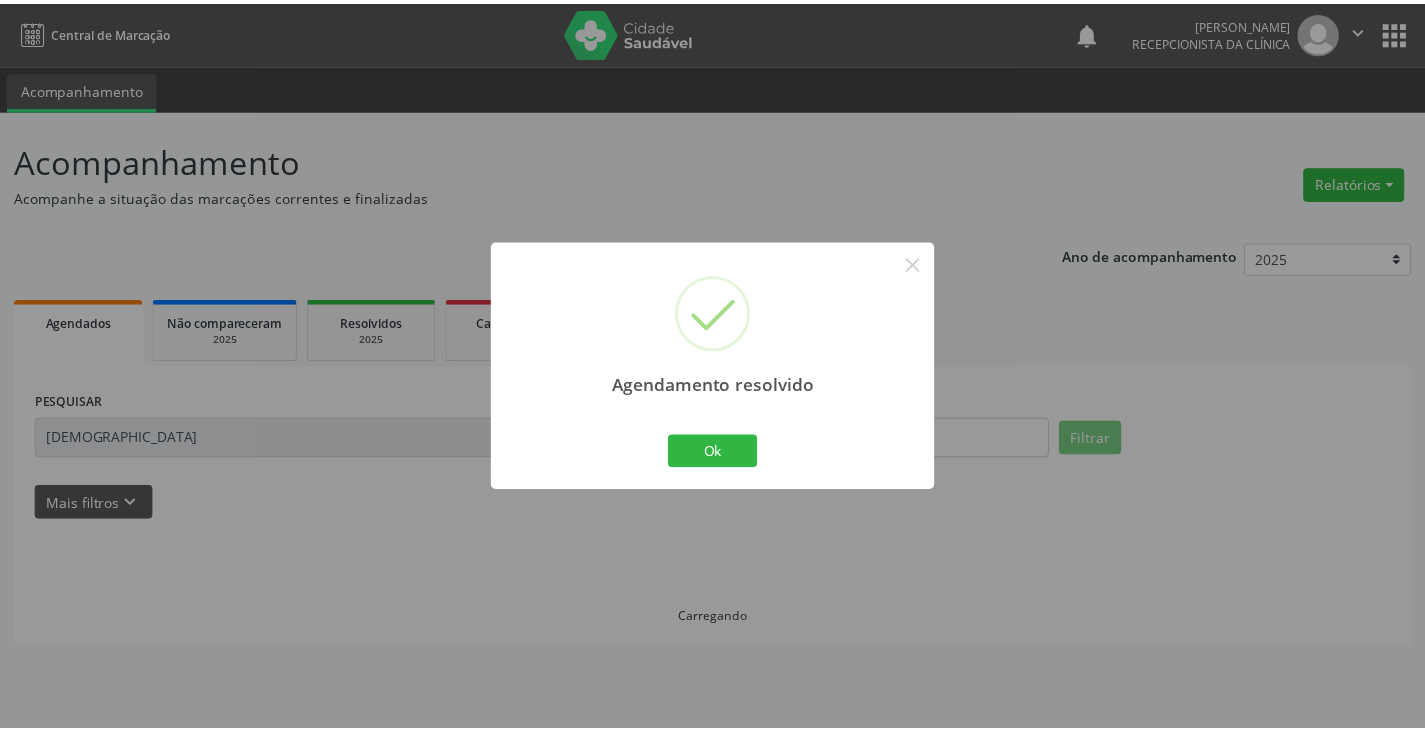 scroll, scrollTop: 0, scrollLeft: 0, axis: both 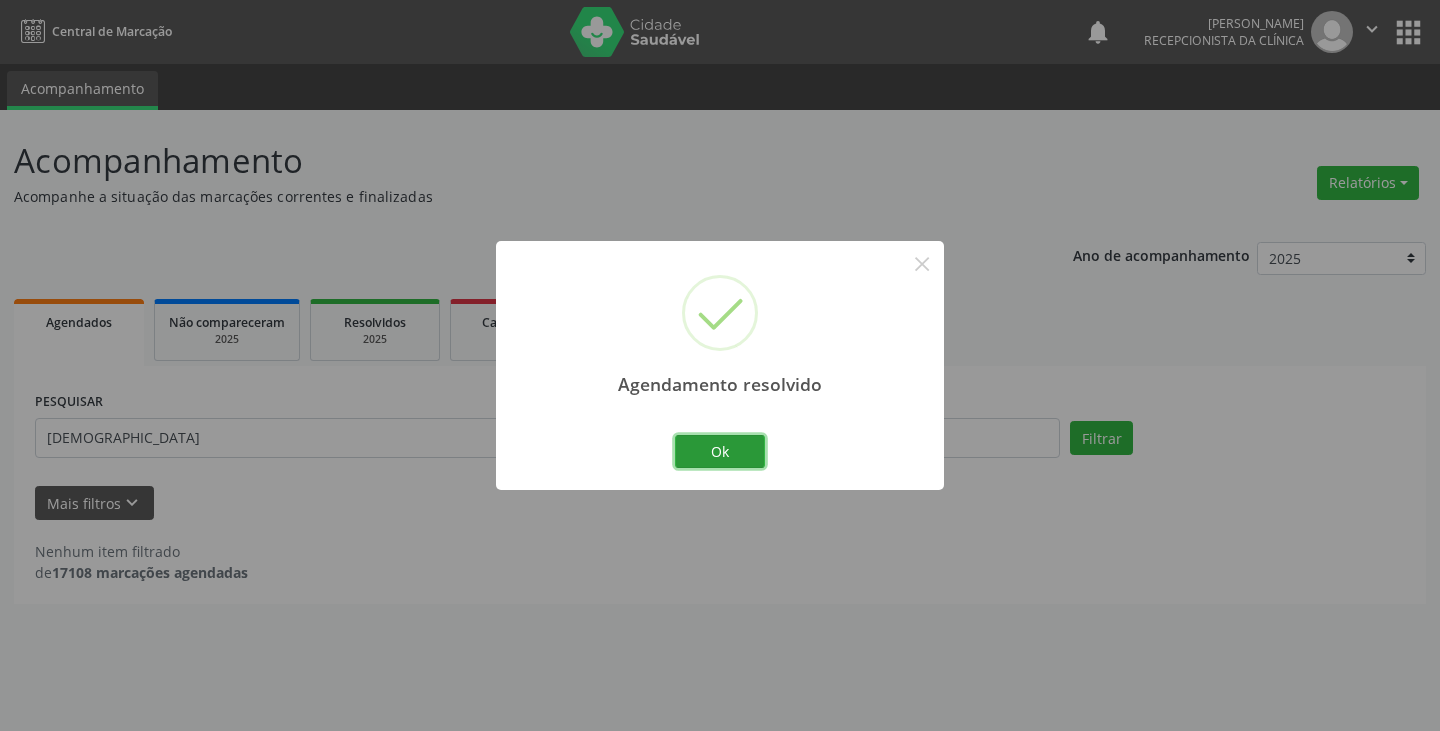 drag, startPoint x: 746, startPoint y: 450, endPoint x: 699, endPoint y: 453, distance: 47.095646 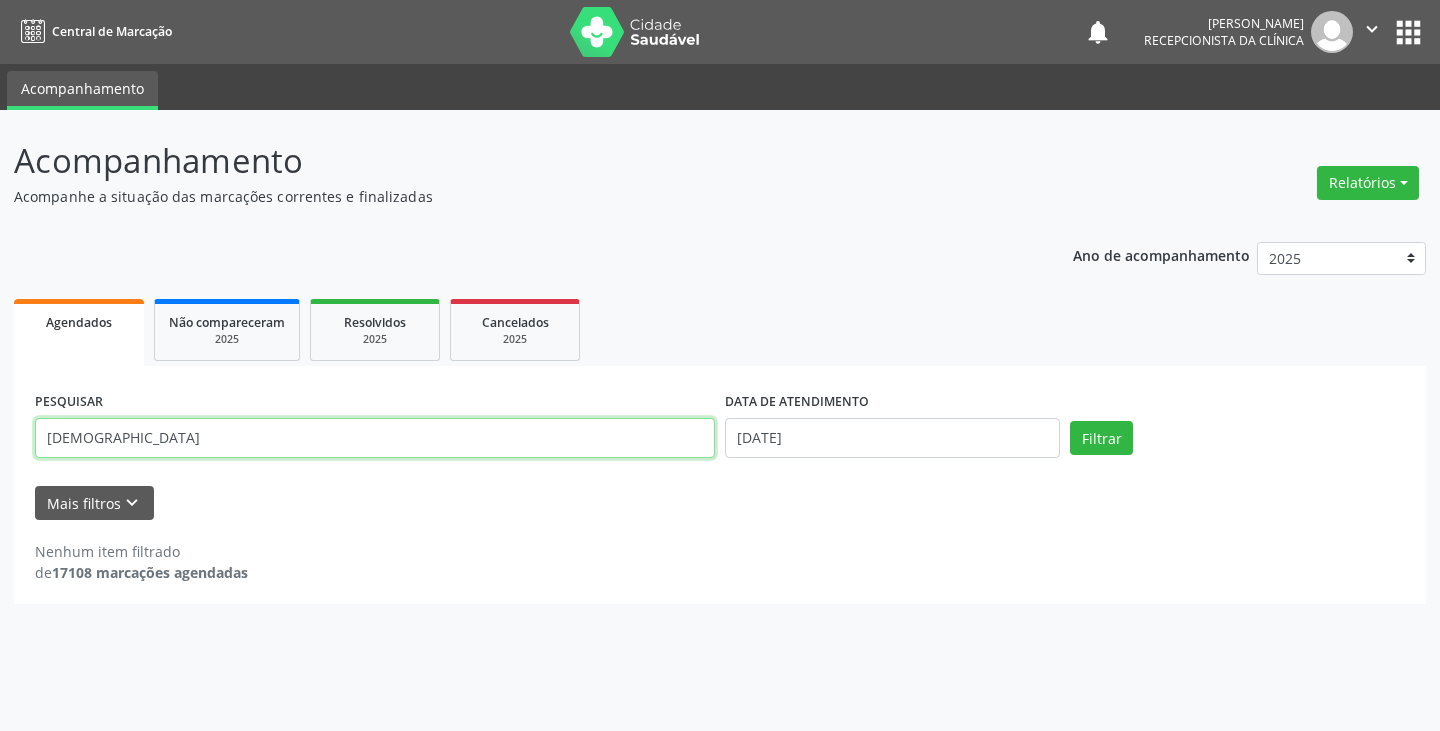 click on "[DEMOGRAPHIC_DATA]" at bounding box center [375, 438] 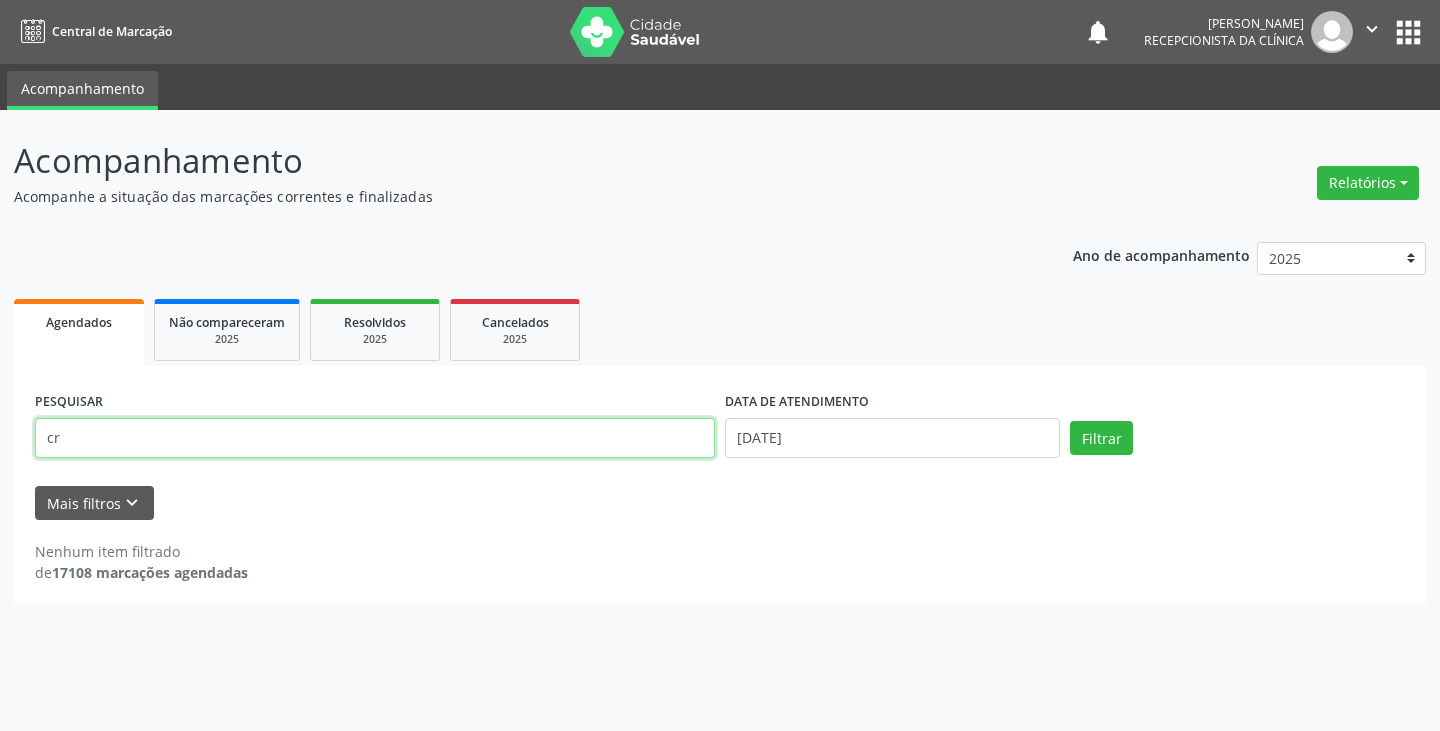 type on "c" 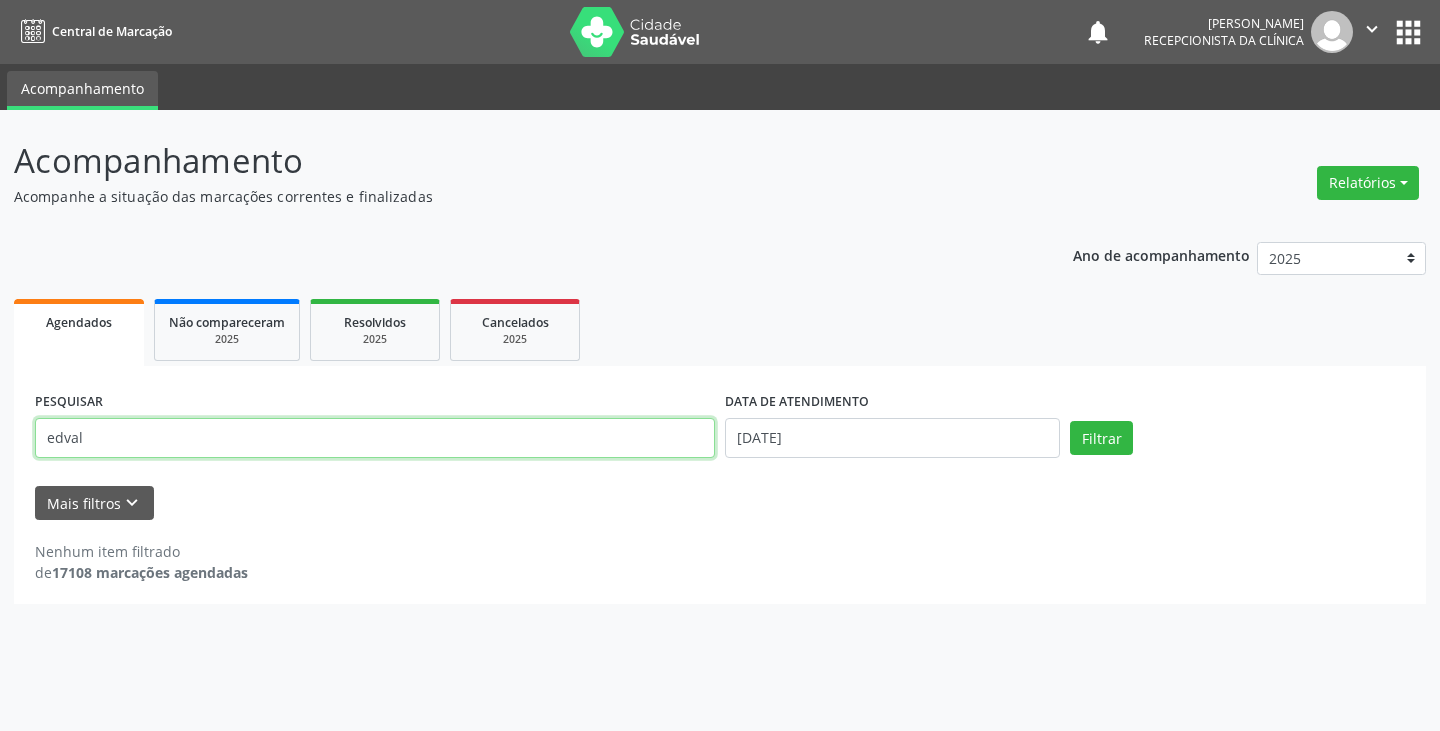 type on "edval" 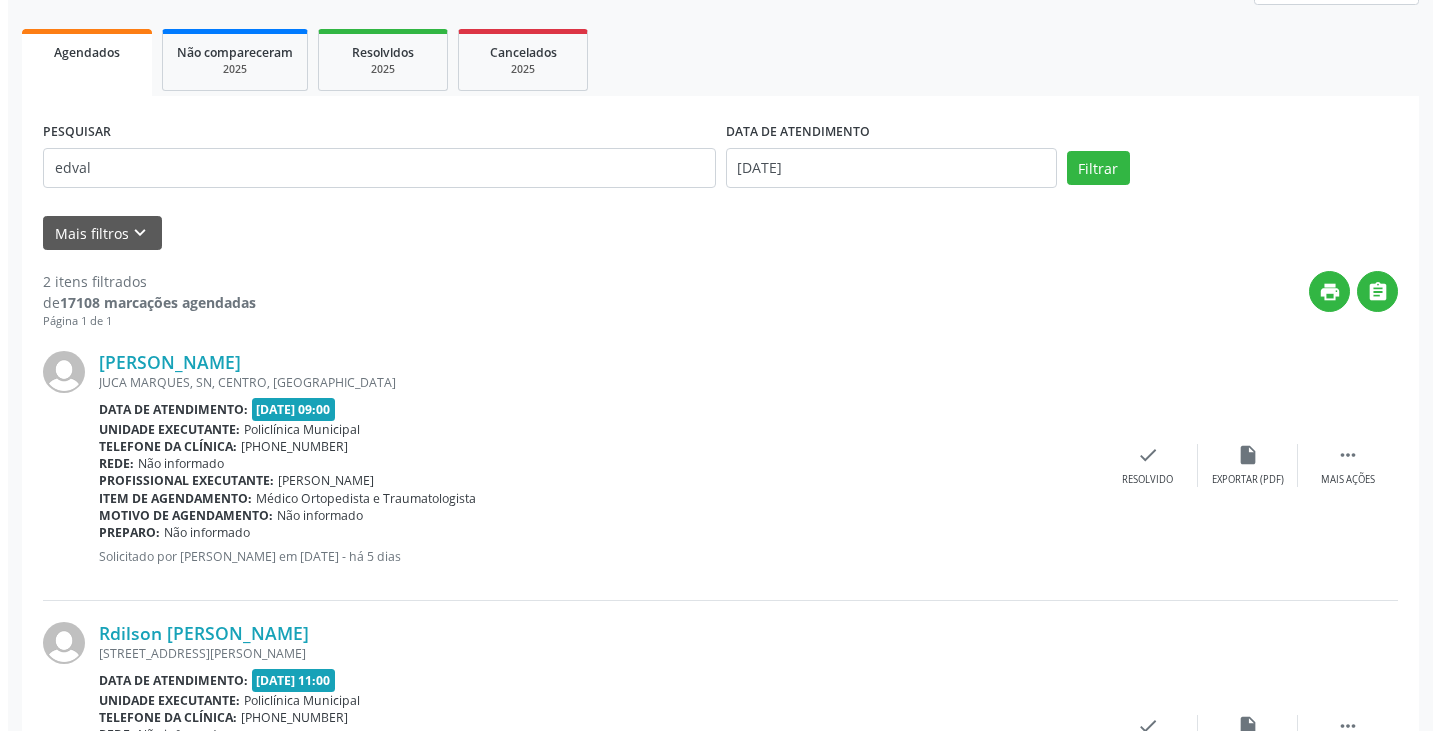 scroll, scrollTop: 300, scrollLeft: 0, axis: vertical 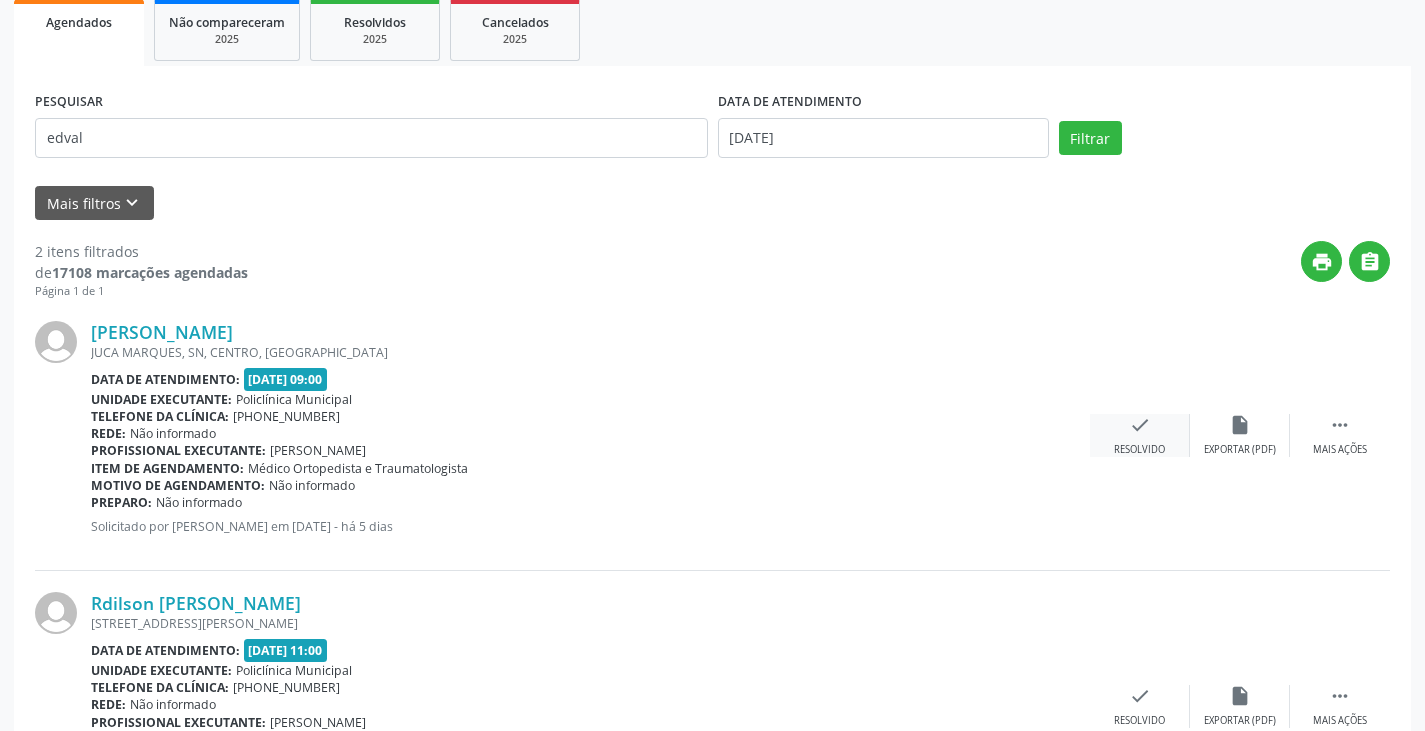 click on "check" at bounding box center [1140, 425] 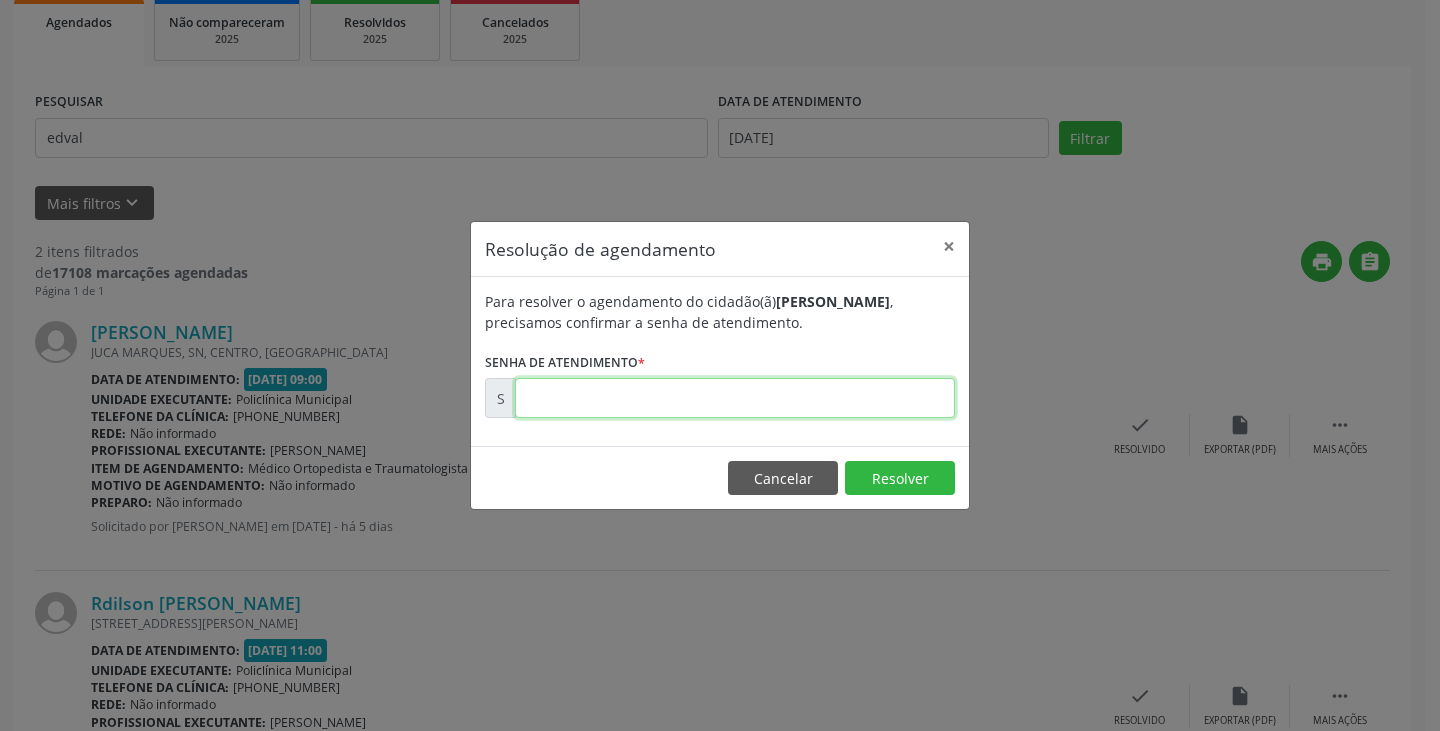 click at bounding box center (735, 398) 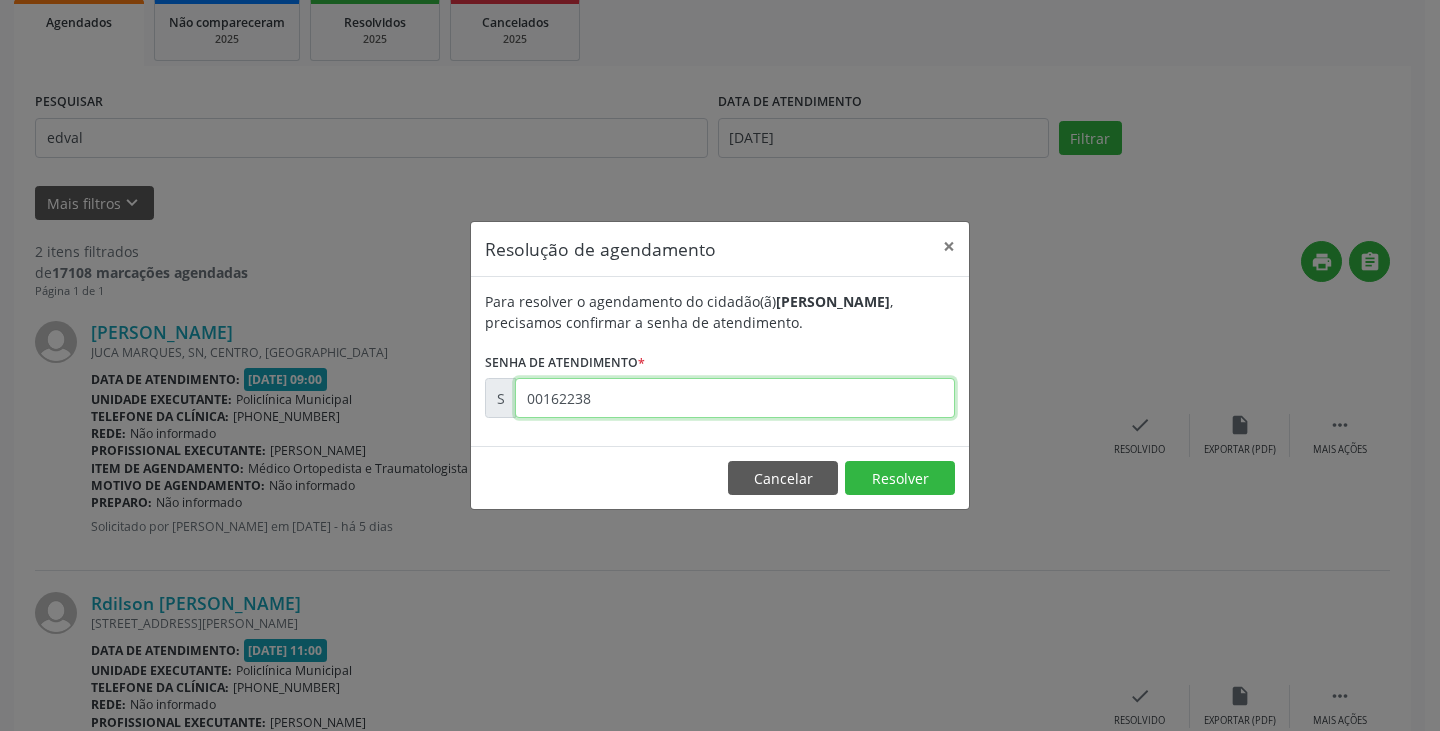 type on "00162238" 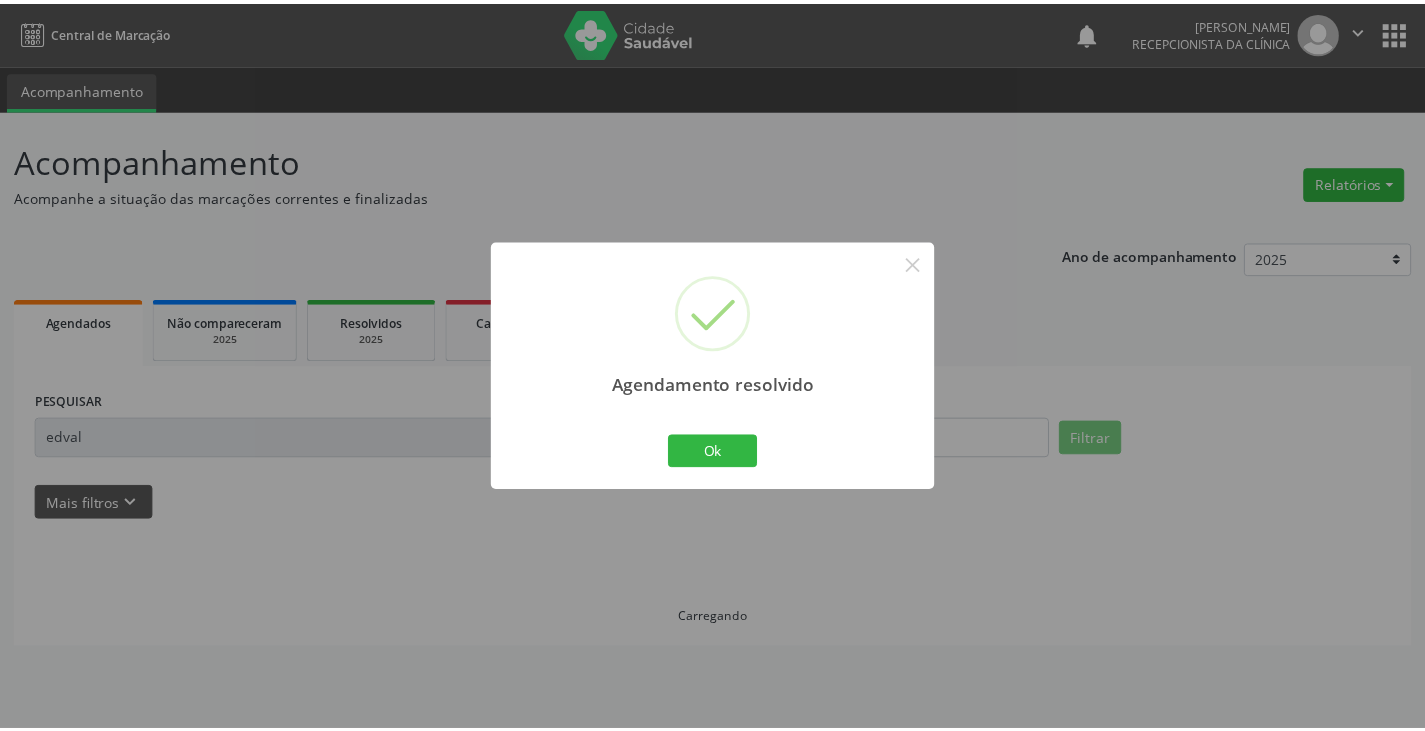scroll, scrollTop: 0, scrollLeft: 0, axis: both 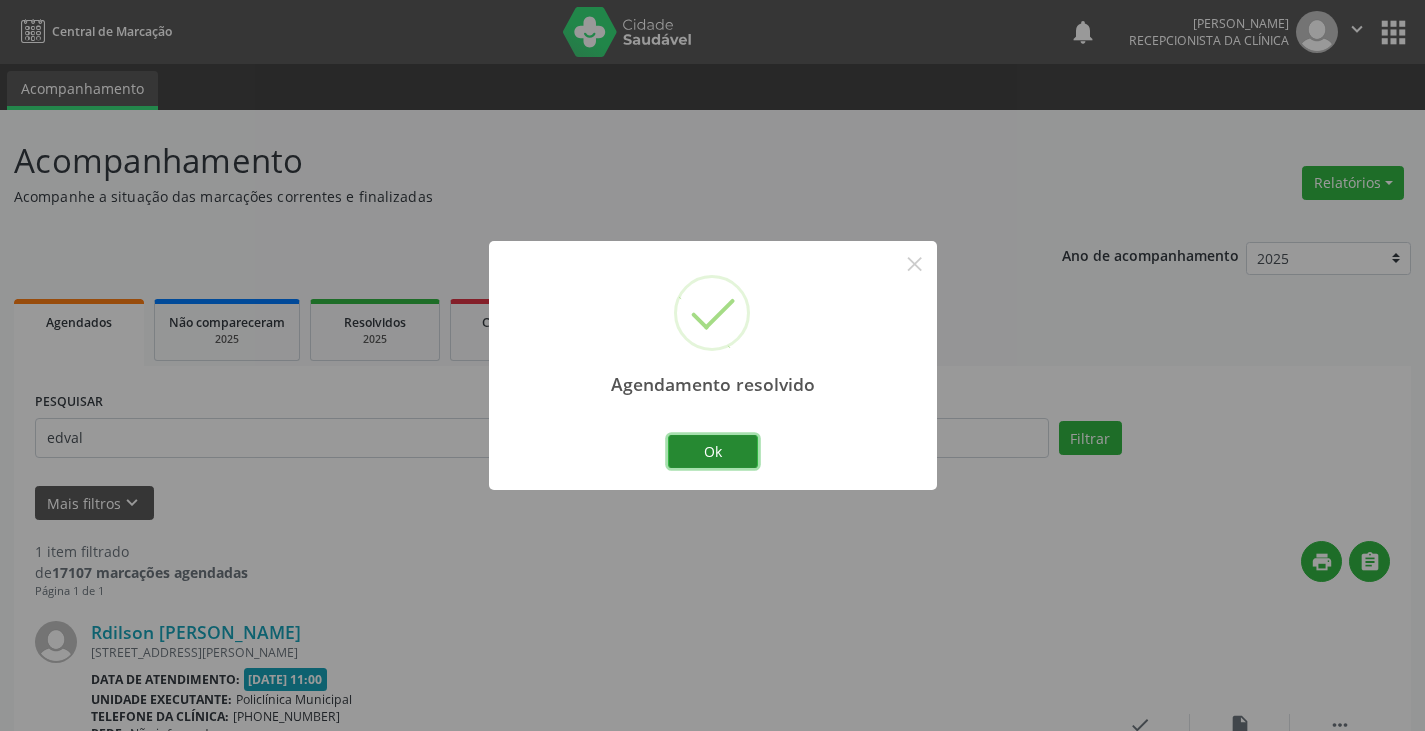click on "Ok" at bounding box center [713, 452] 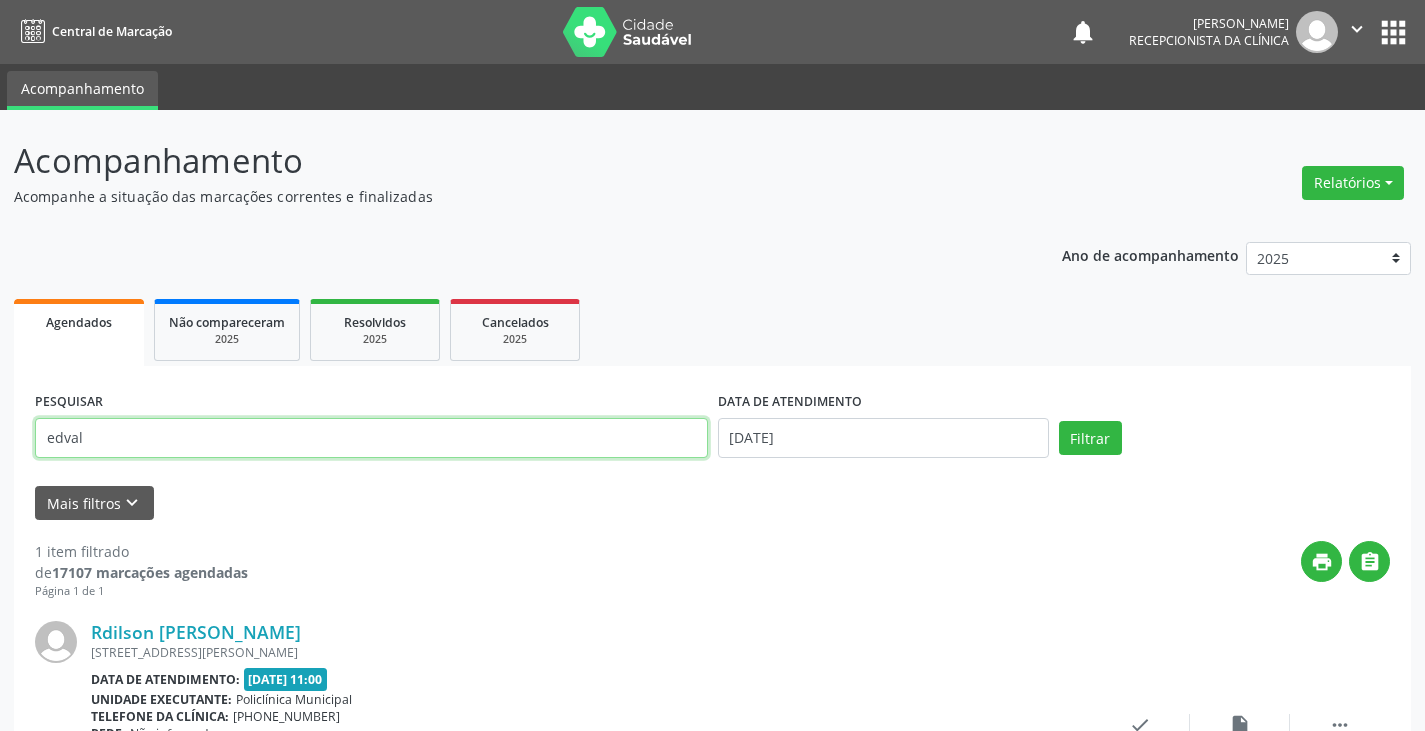 click on "edval" at bounding box center [371, 438] 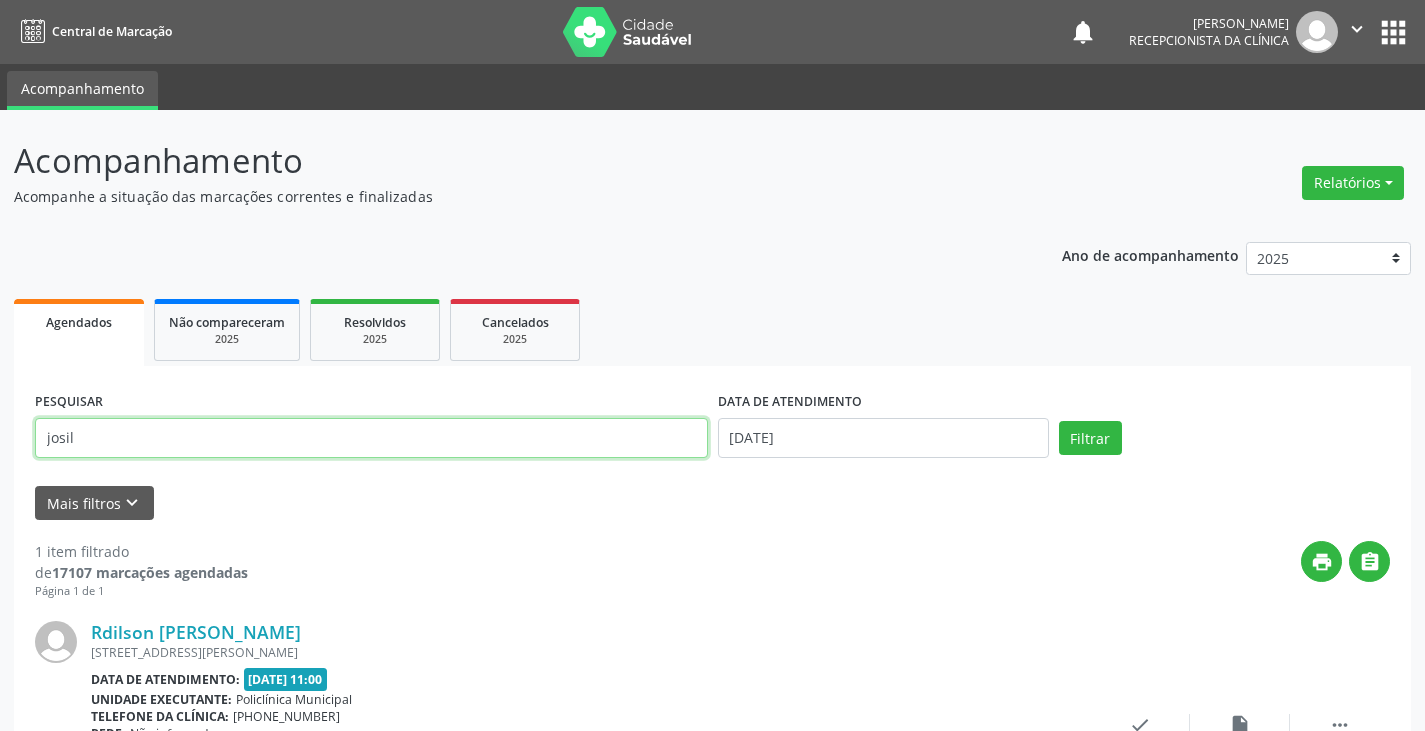 type on "josil" 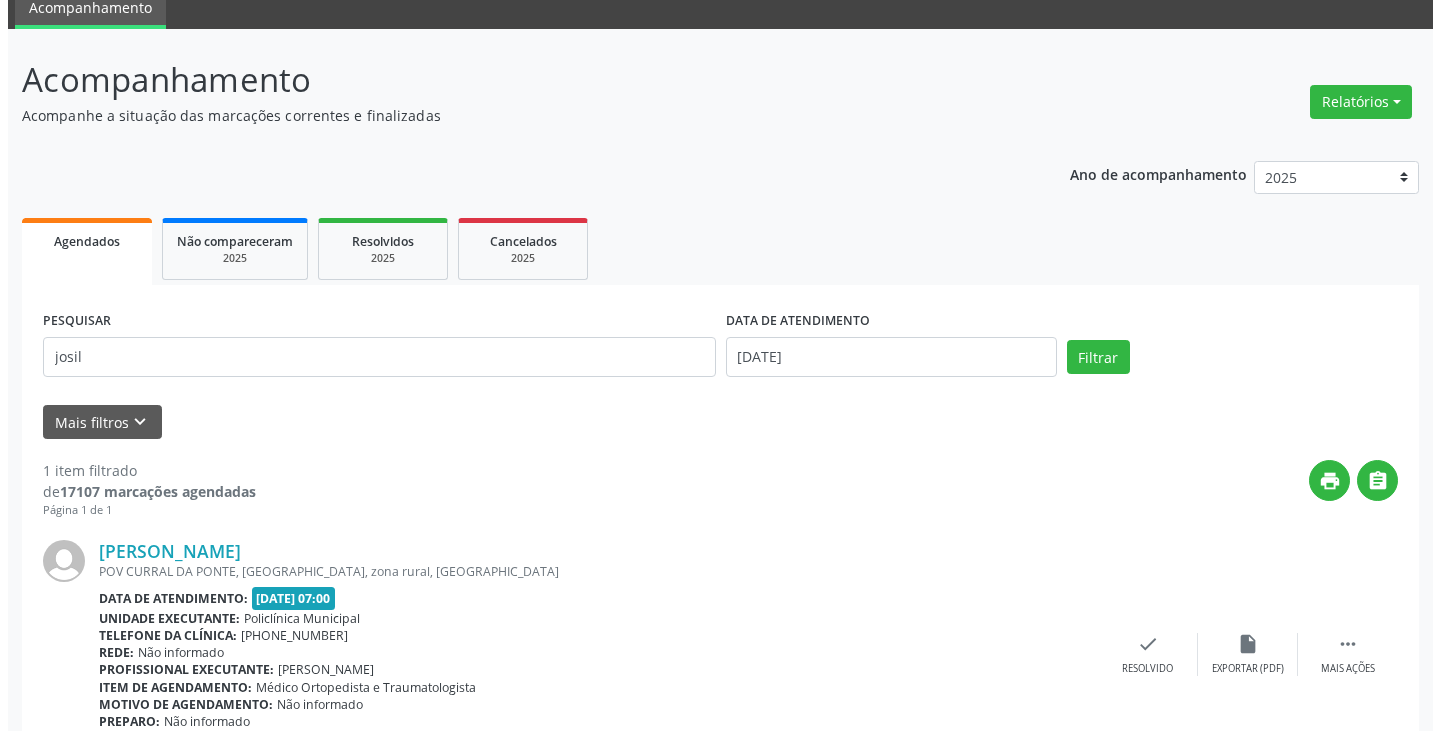 scroll, scrollTop: 174, scrollLeft: 0, axis: vertical 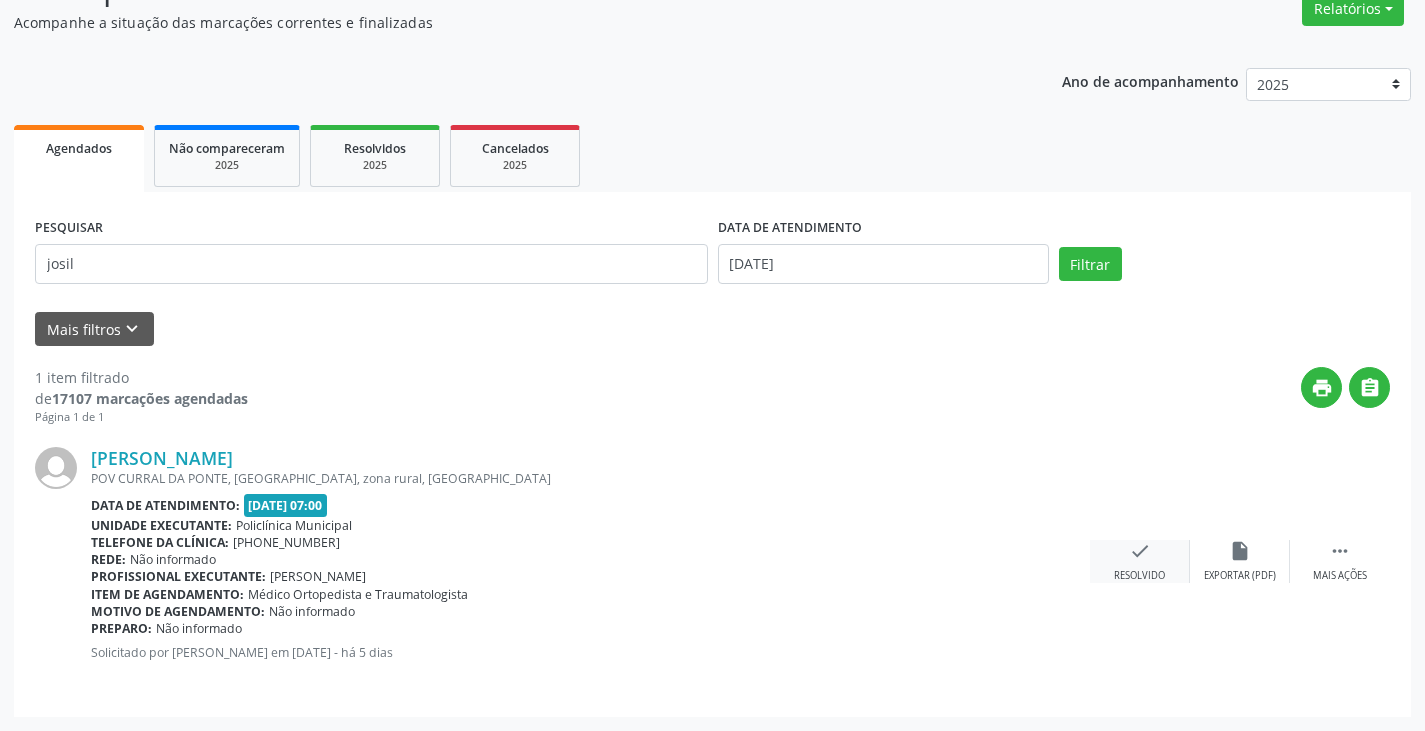 click on "check" at bounding box center [1140, 551] 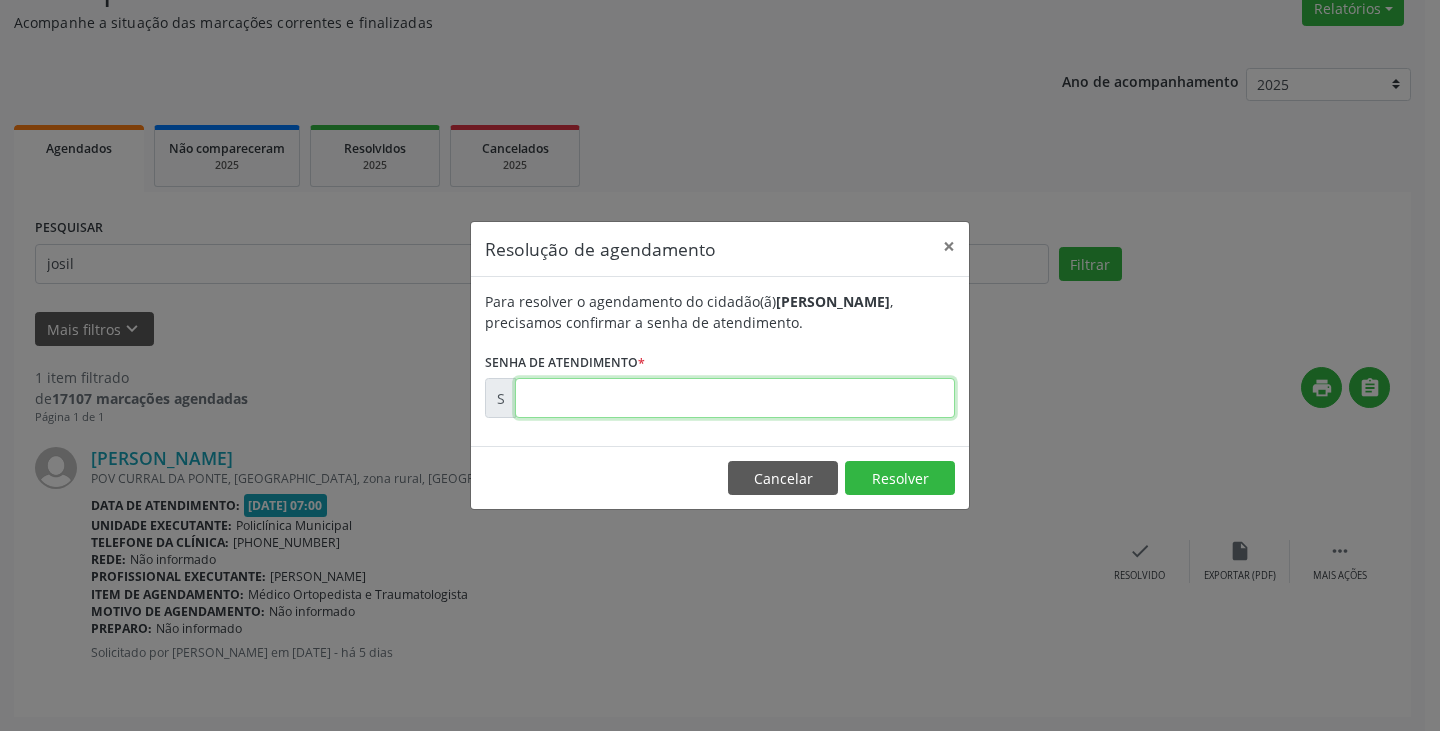 click at bounding box center (735, 398) 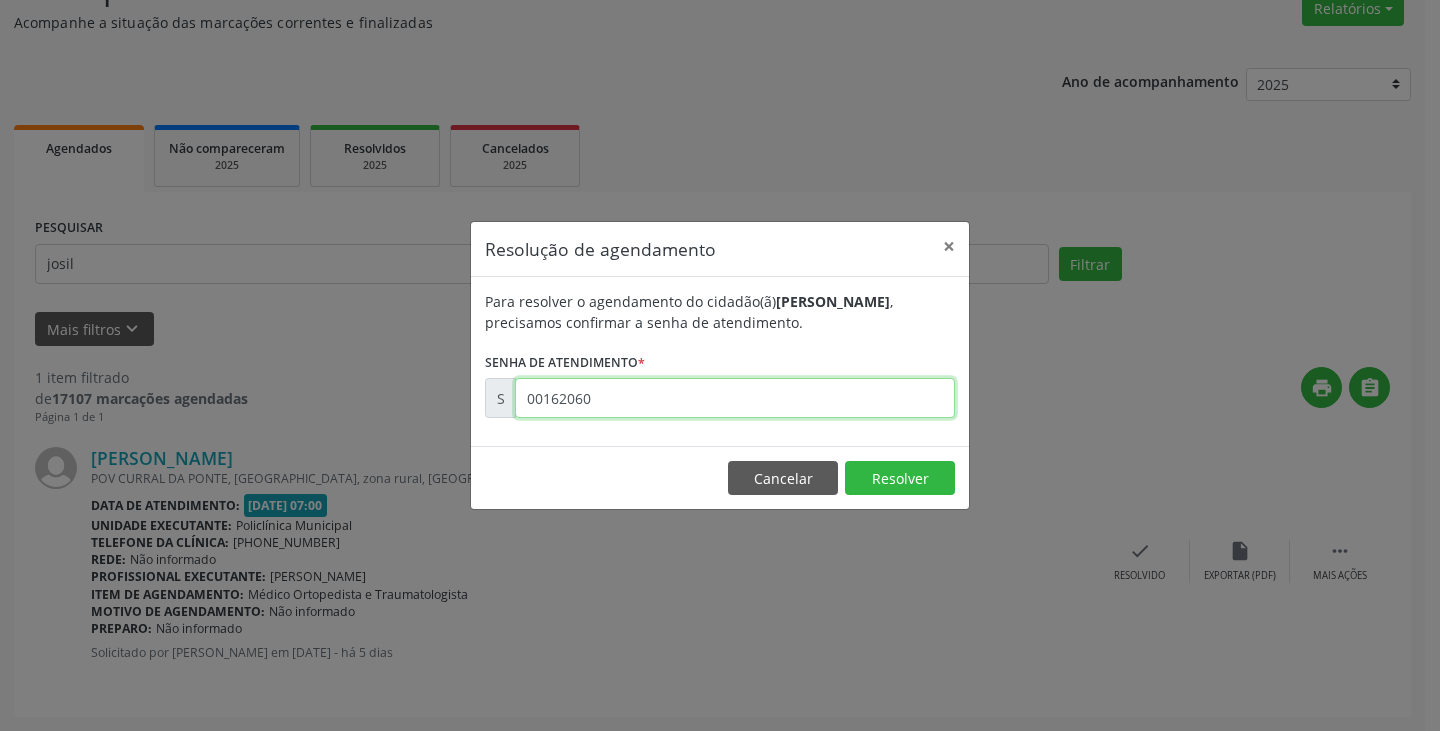 type on "00162060" 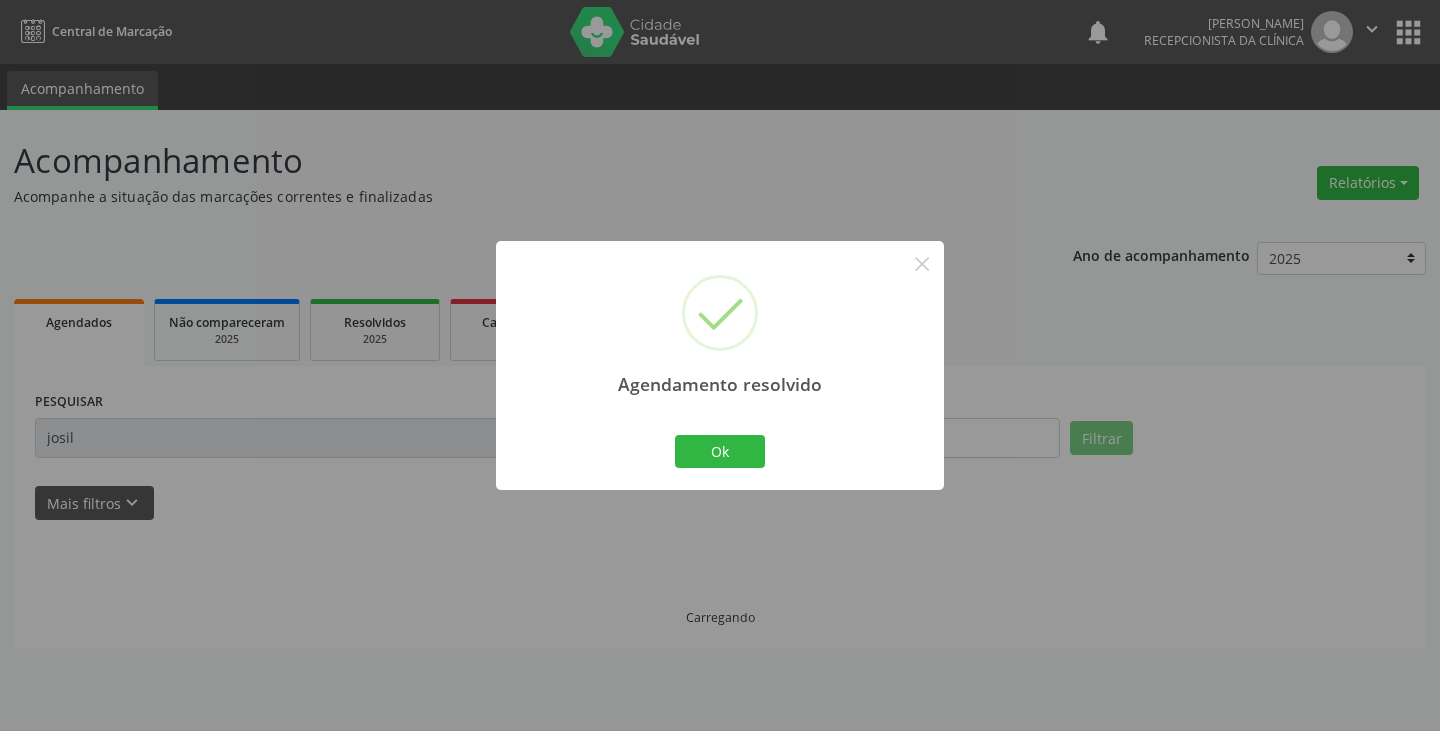 scroll, scrollTop: 0, scrollLeft: 0, axis: both 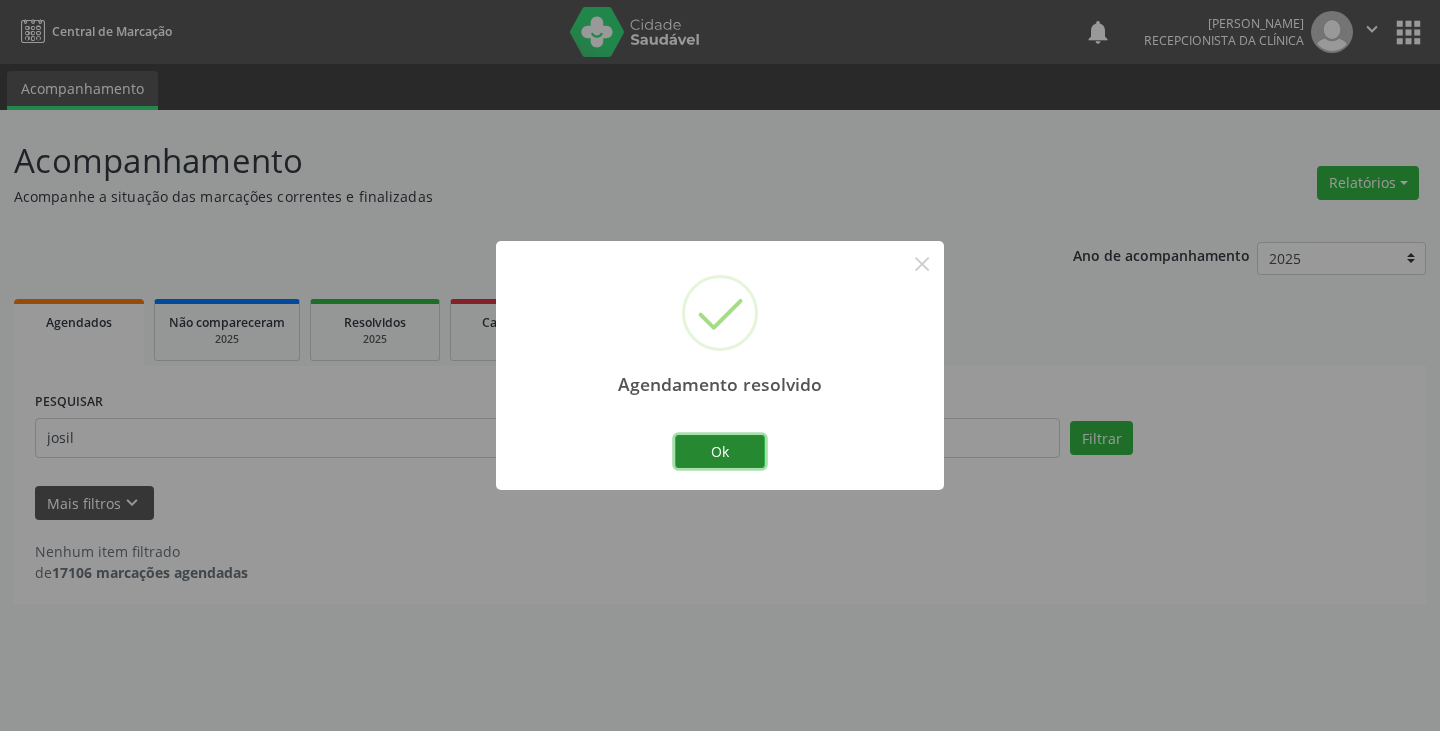 click on "Ok" at bounding box center (720, 452) 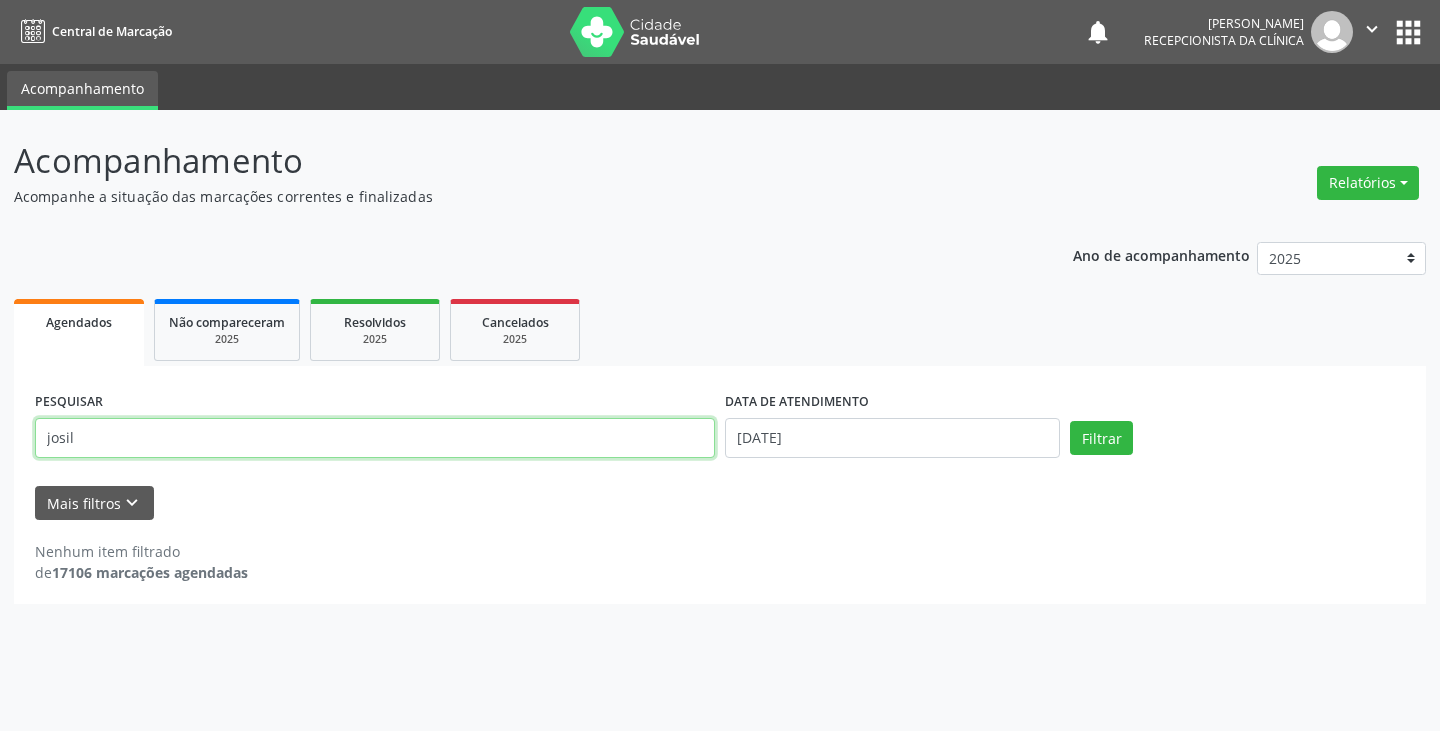 click on "josil" at bounding box center [375, 438] 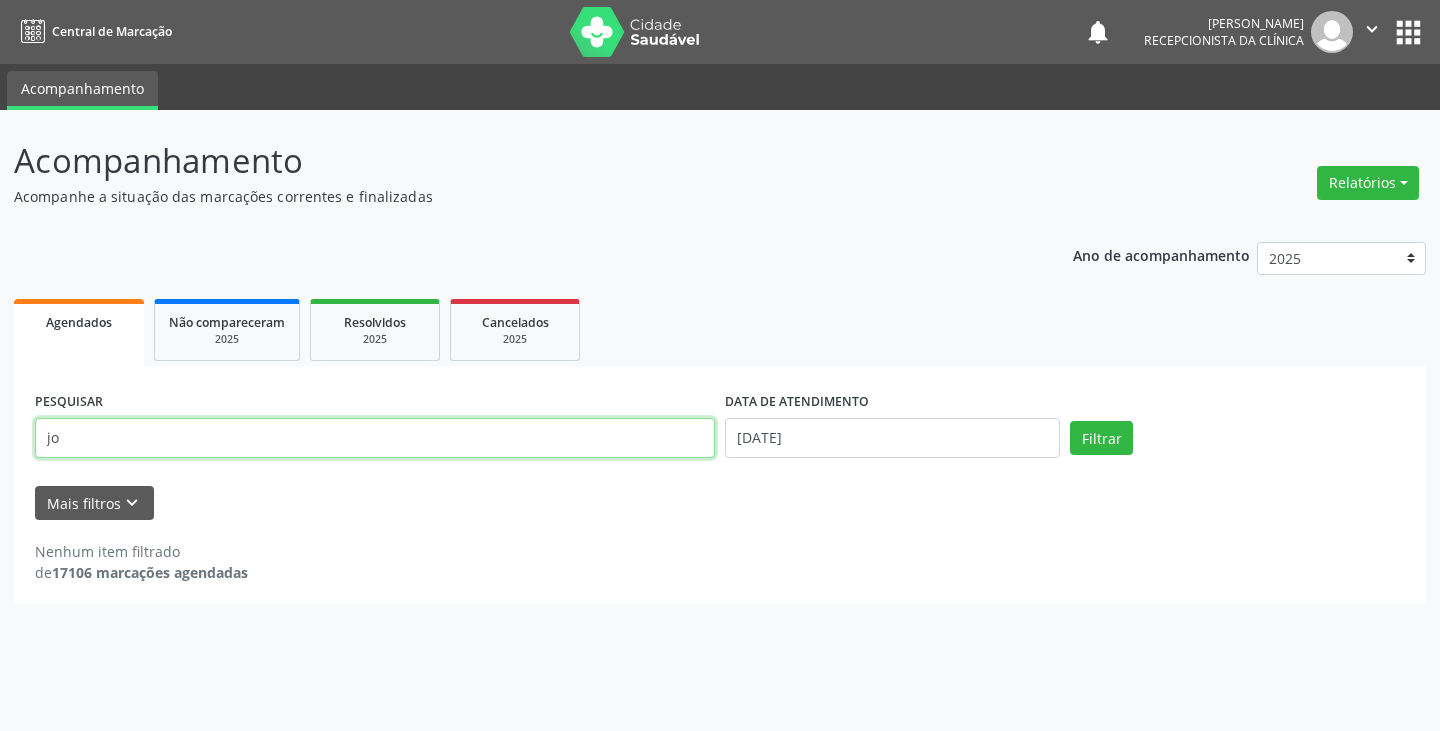 type on "j" 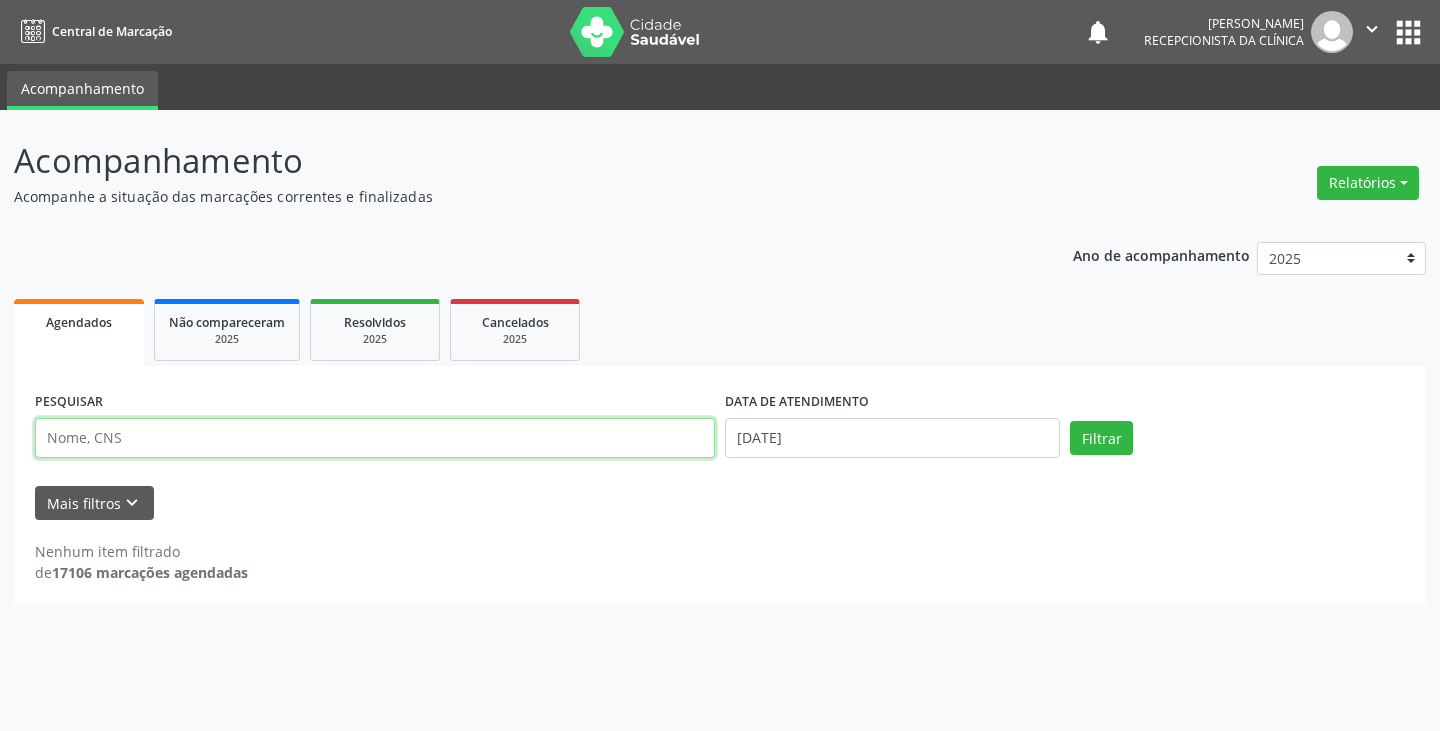 type 